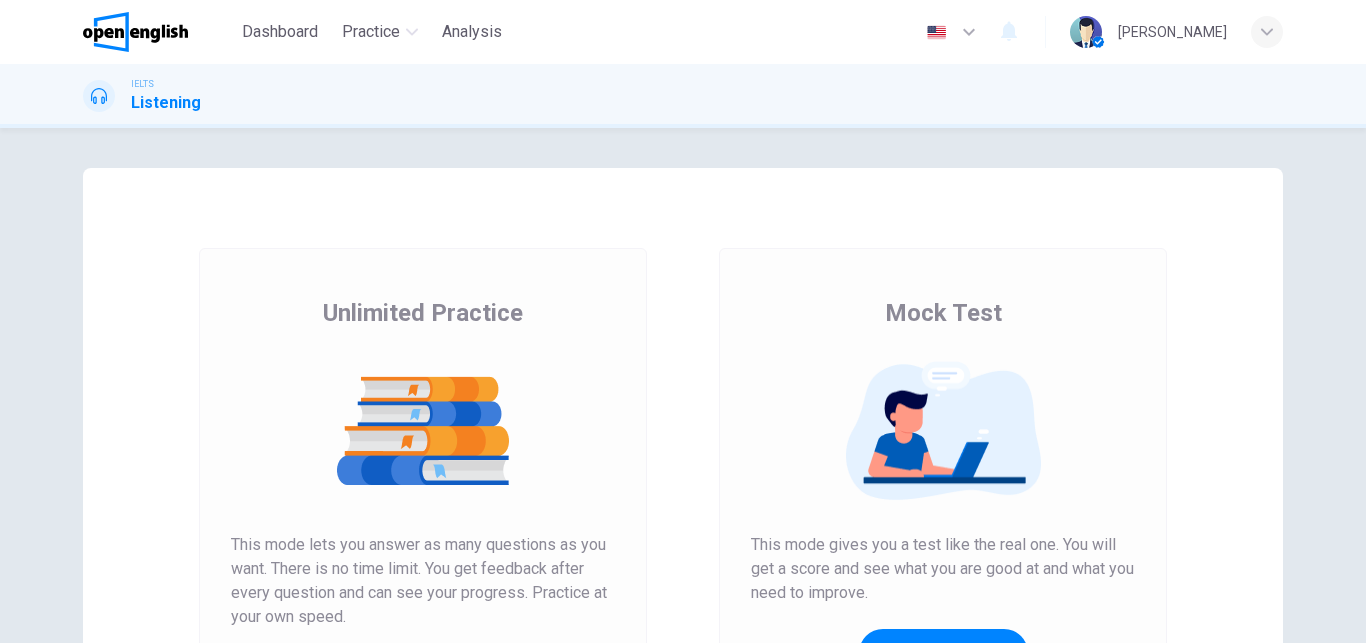 scroll, scrollTop: 0, scrollLeft: 0, axis: both 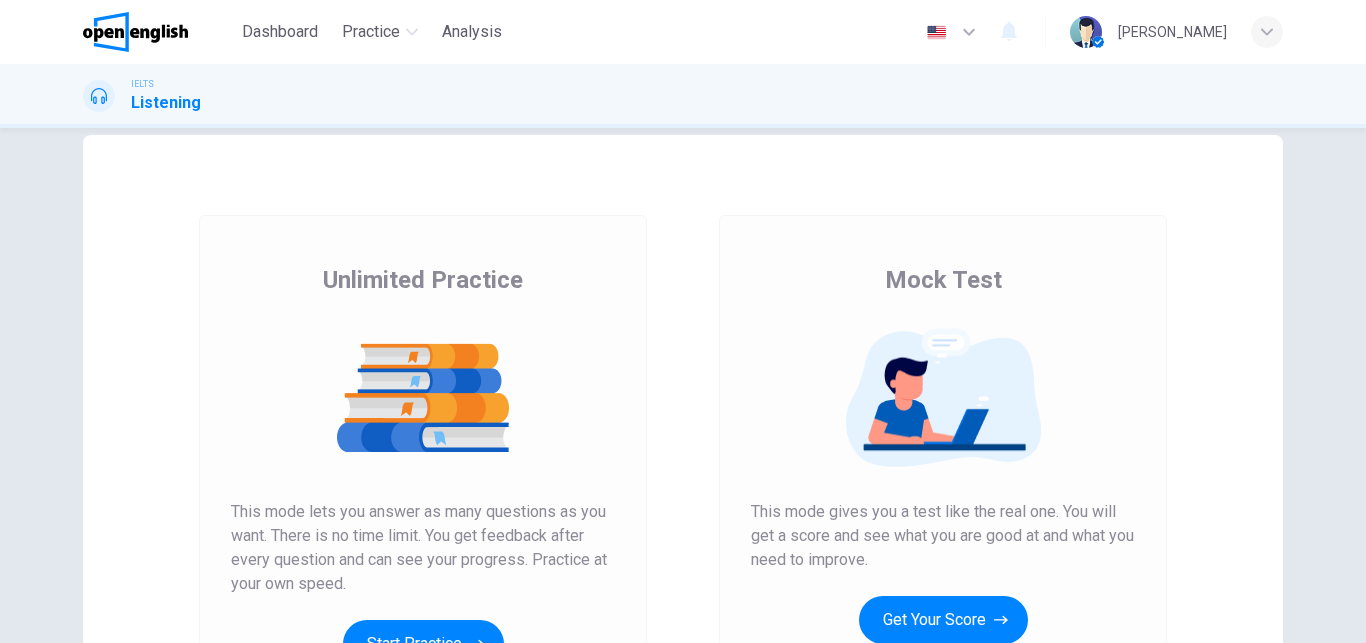 drag, startPoint x: 1365, startPoint y: 198, endPoint x: 1354, endPoint y: 290, distance: 92.65527 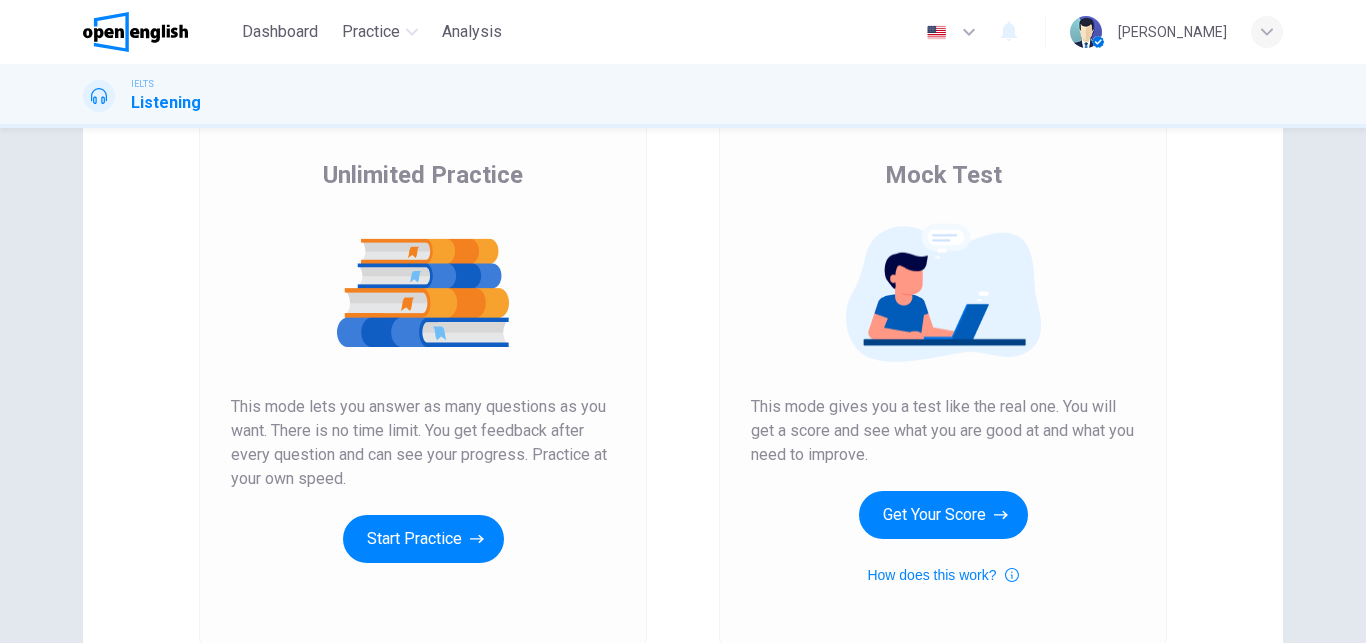 scroll, scrollTop: 157, scrollLeft: 0, axis: vertical 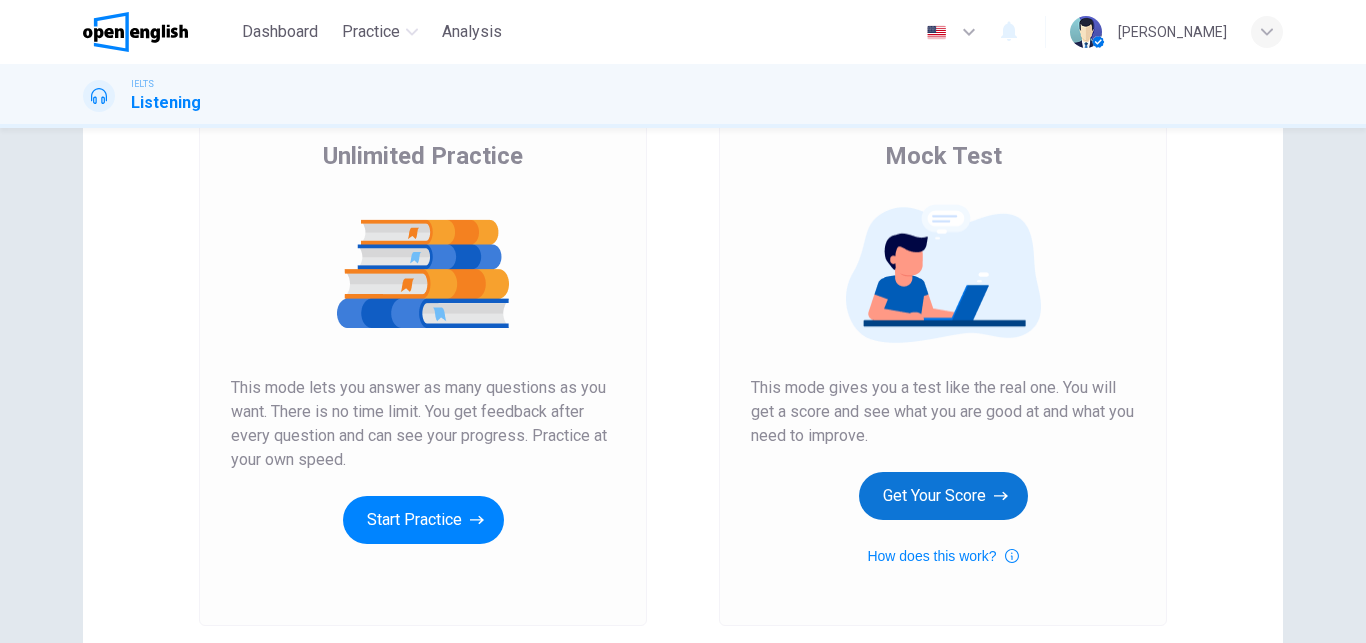 click on "Get Your Score" at bounding box center (943, 496) 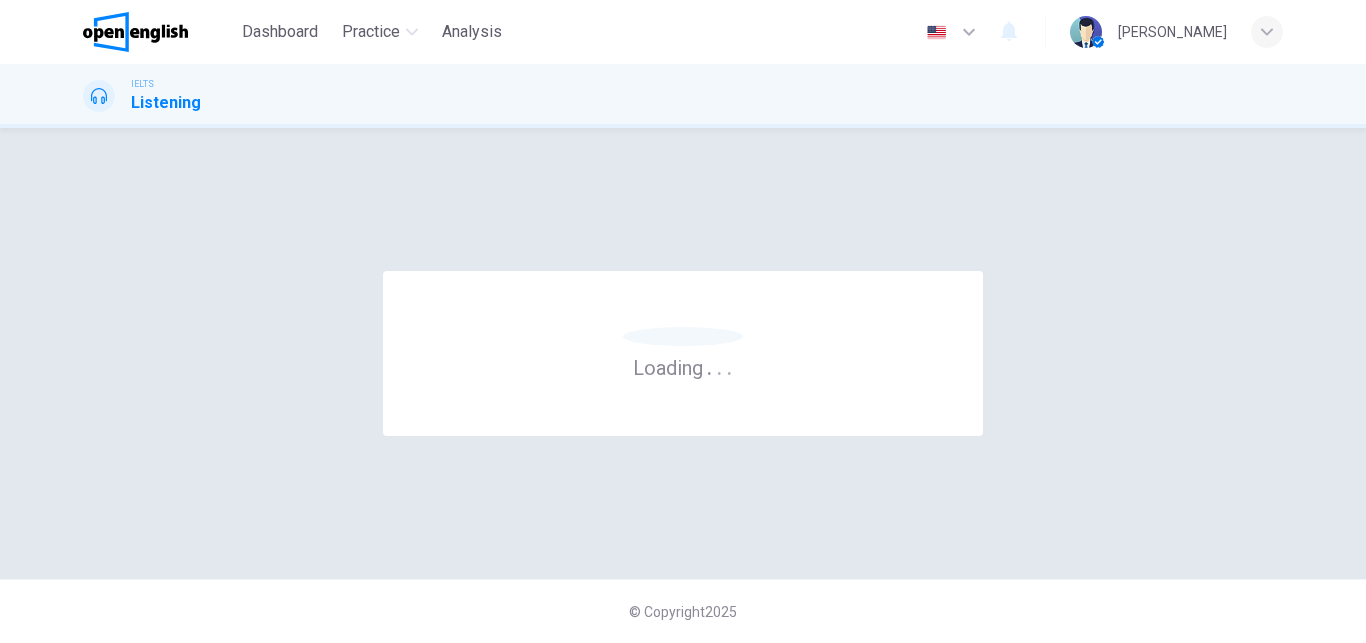 scroll, scrollTop: 0, scrollLeft: 0, axis: both 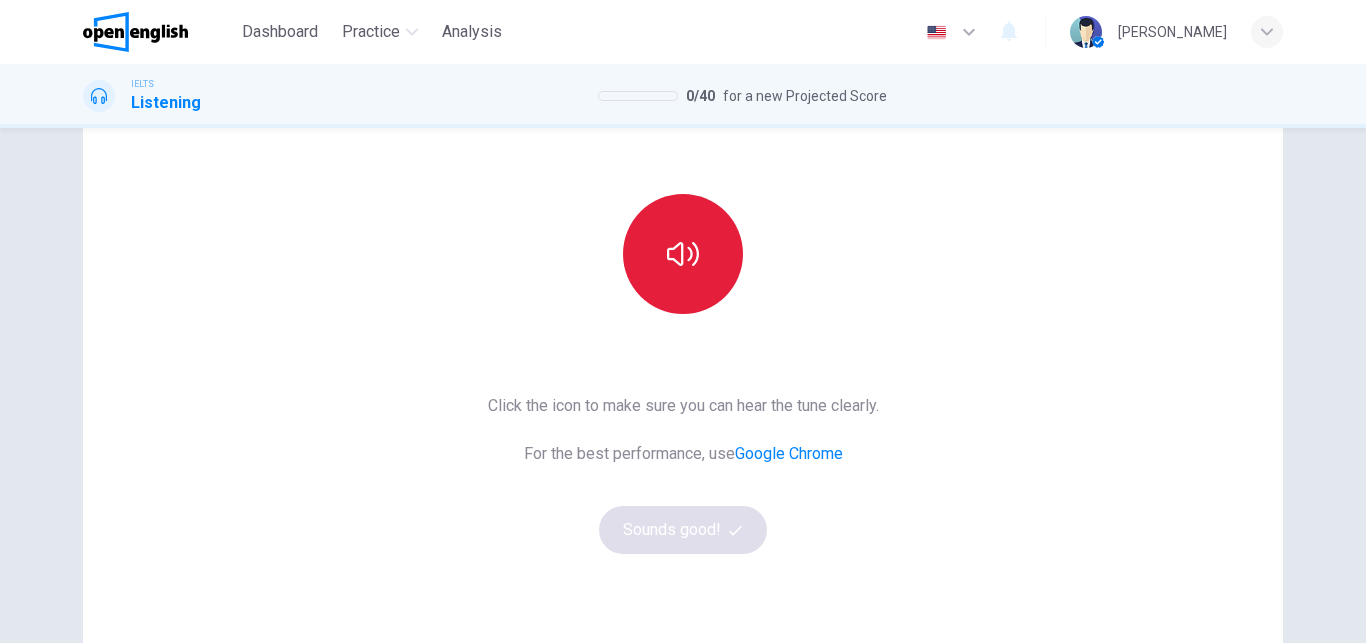 click at bounding box center [683, 254] 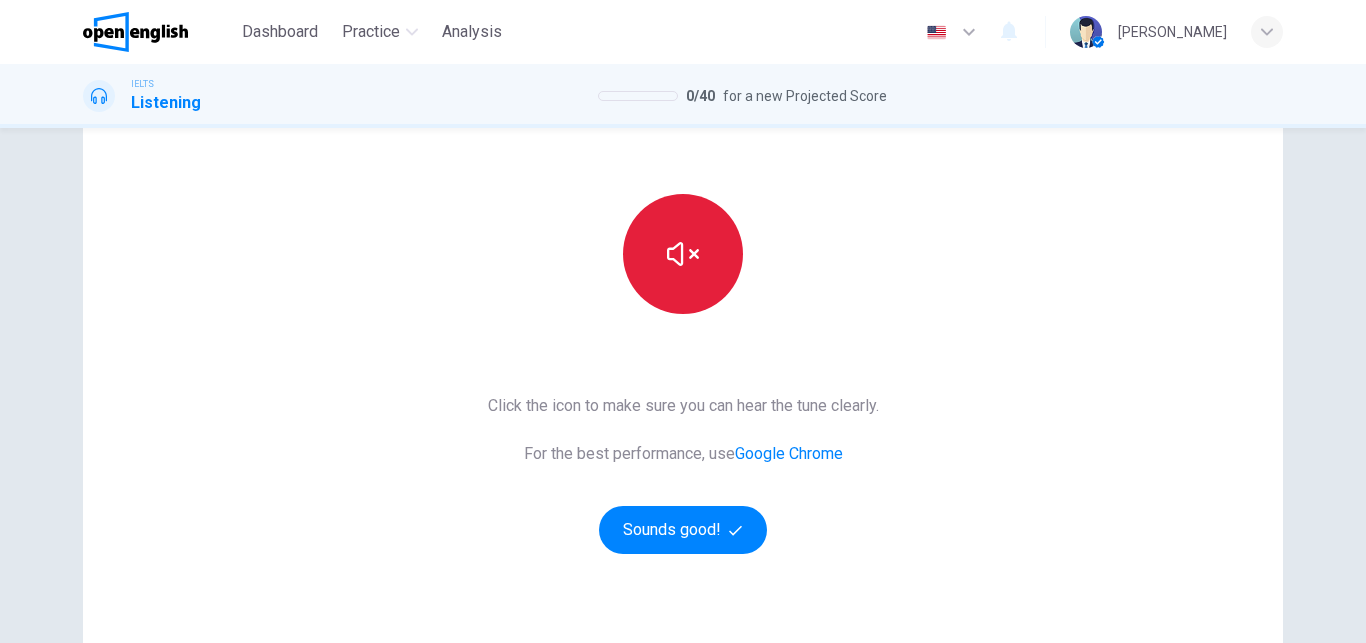 type 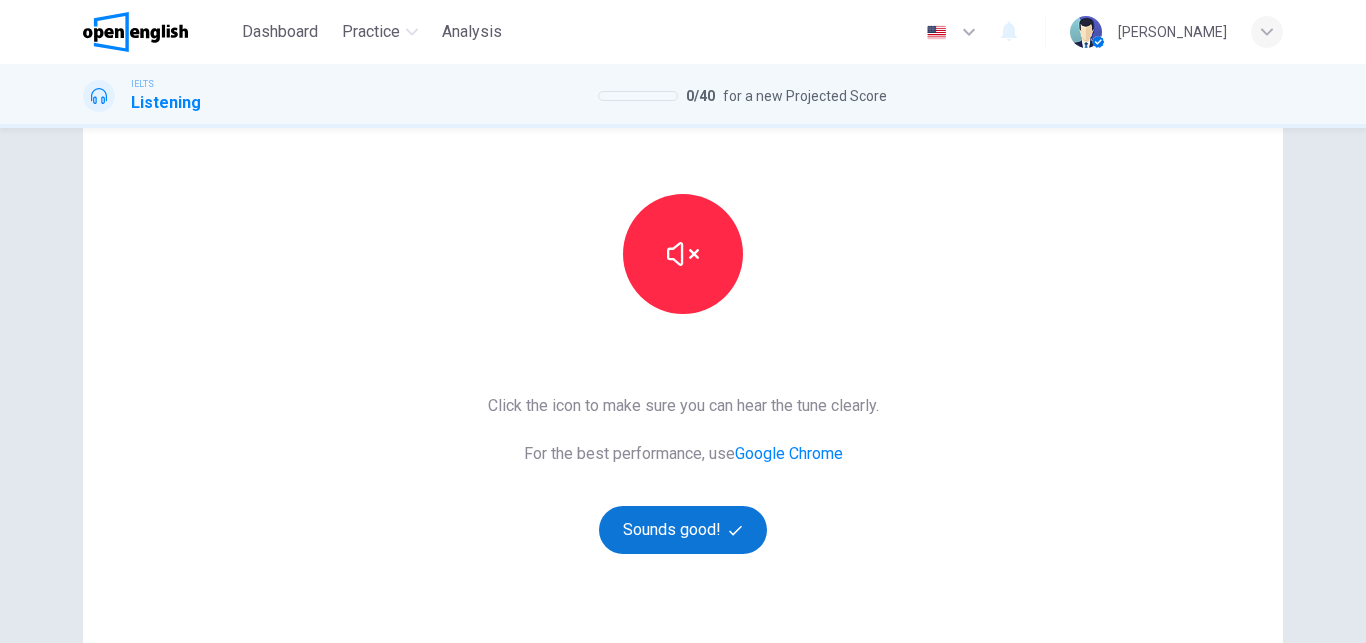 click on "Sounds good!" at bounding box center (683, 530) 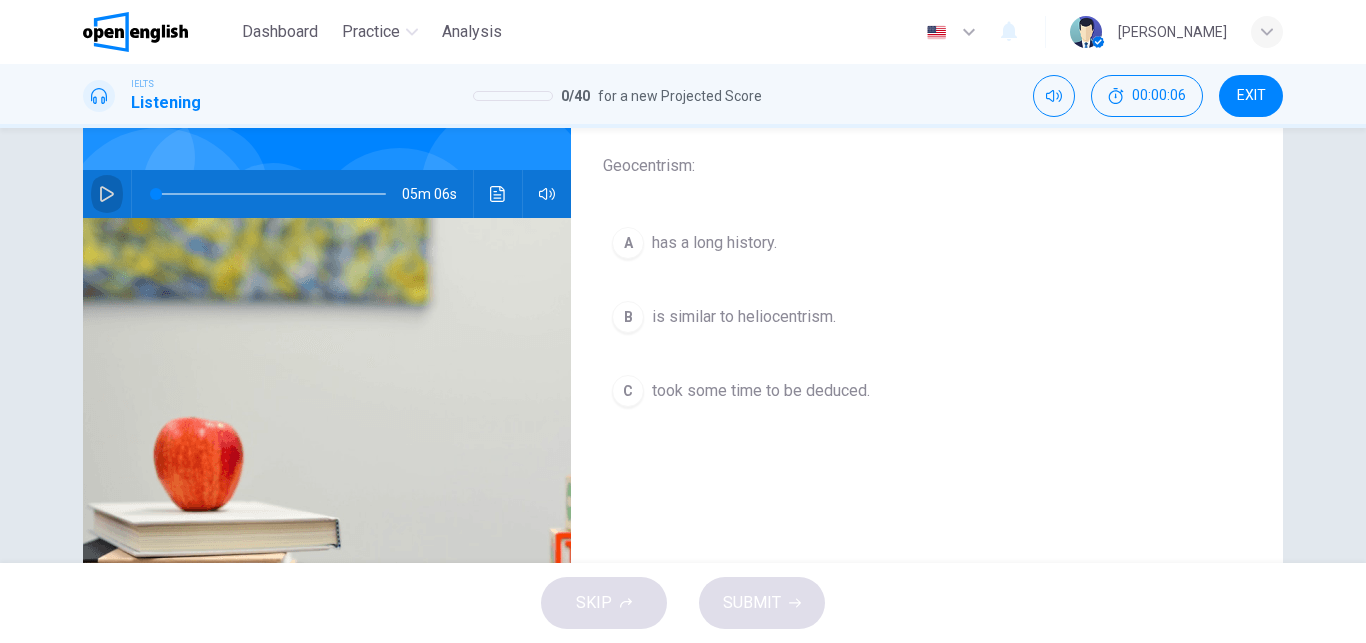 click 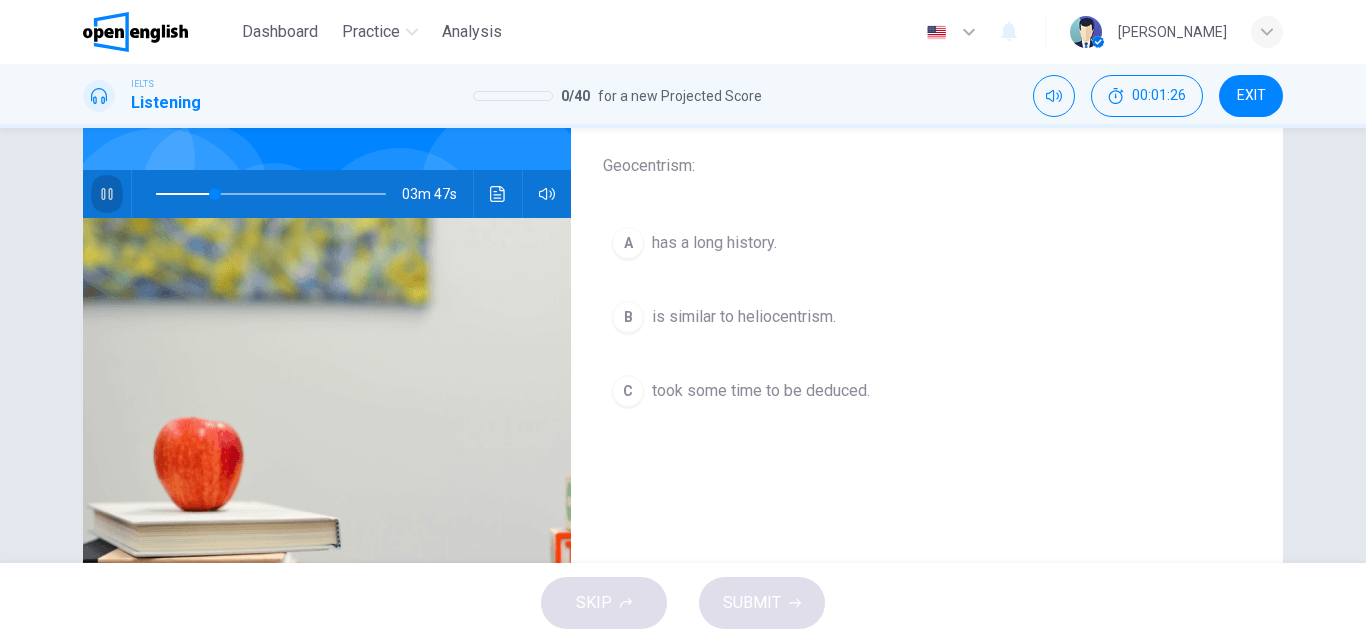 click 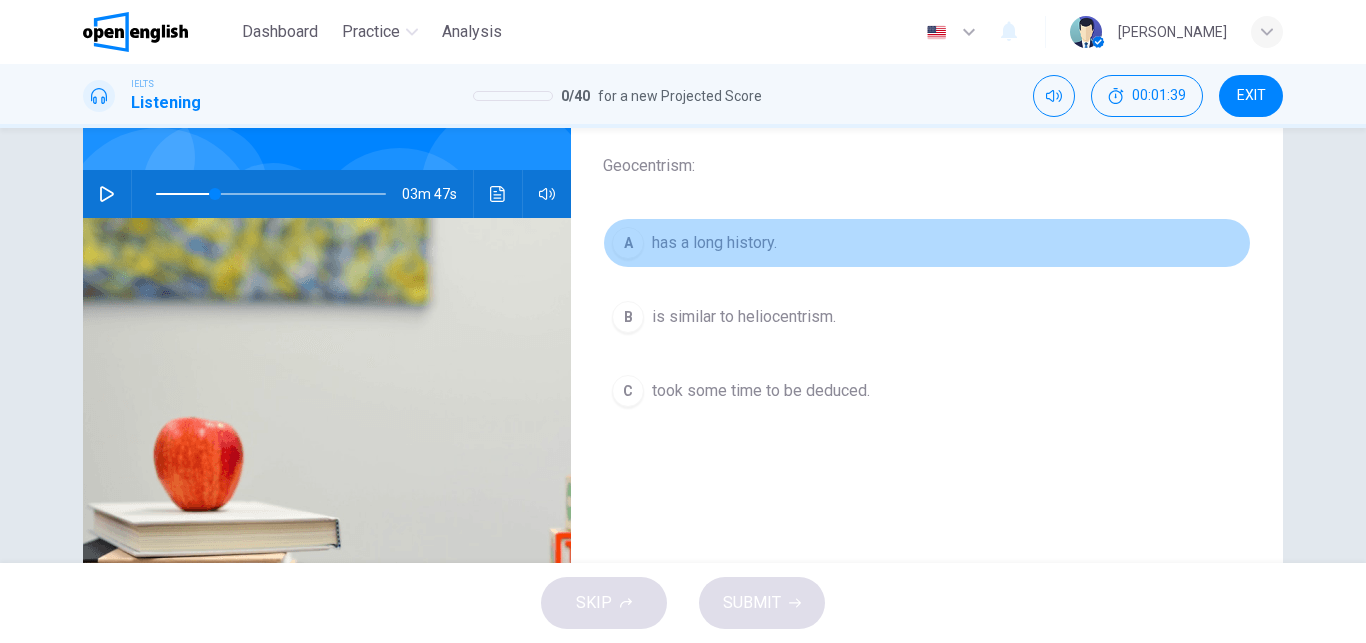 click on "A" at bounding box center [628, 243] 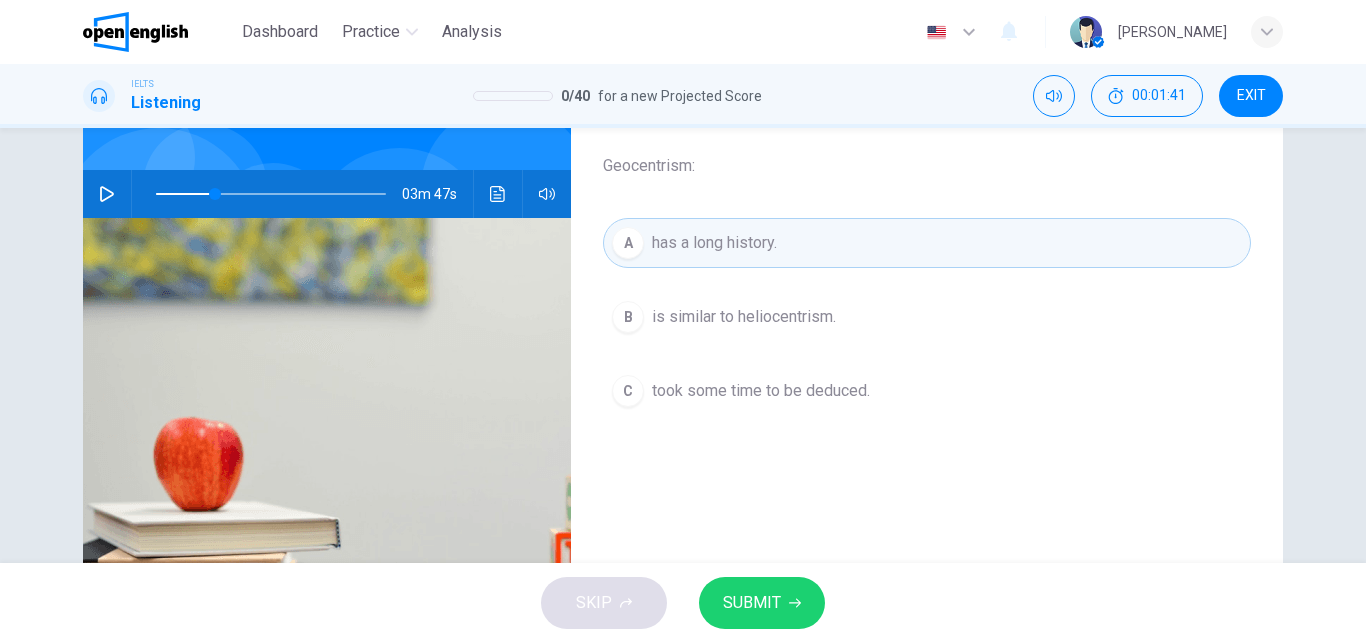 click on "SUBMIT" at bounding box center [752, 603] 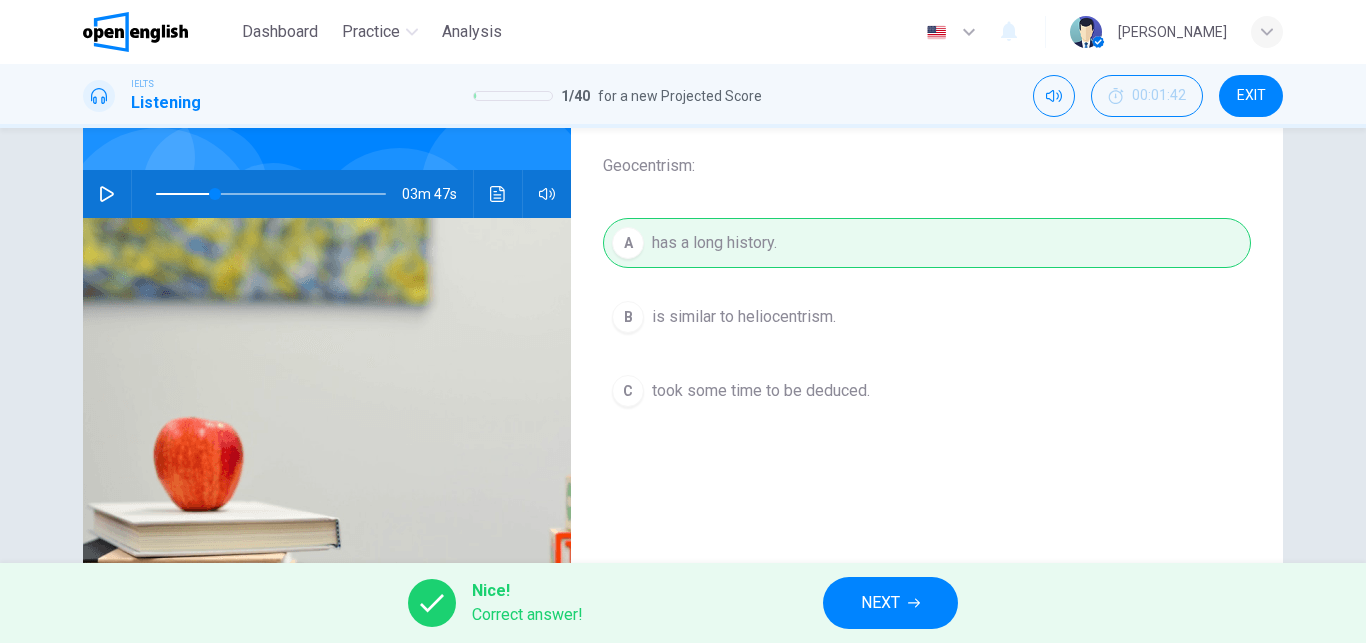 click on "NEXT" at bounding box center [890, 603] 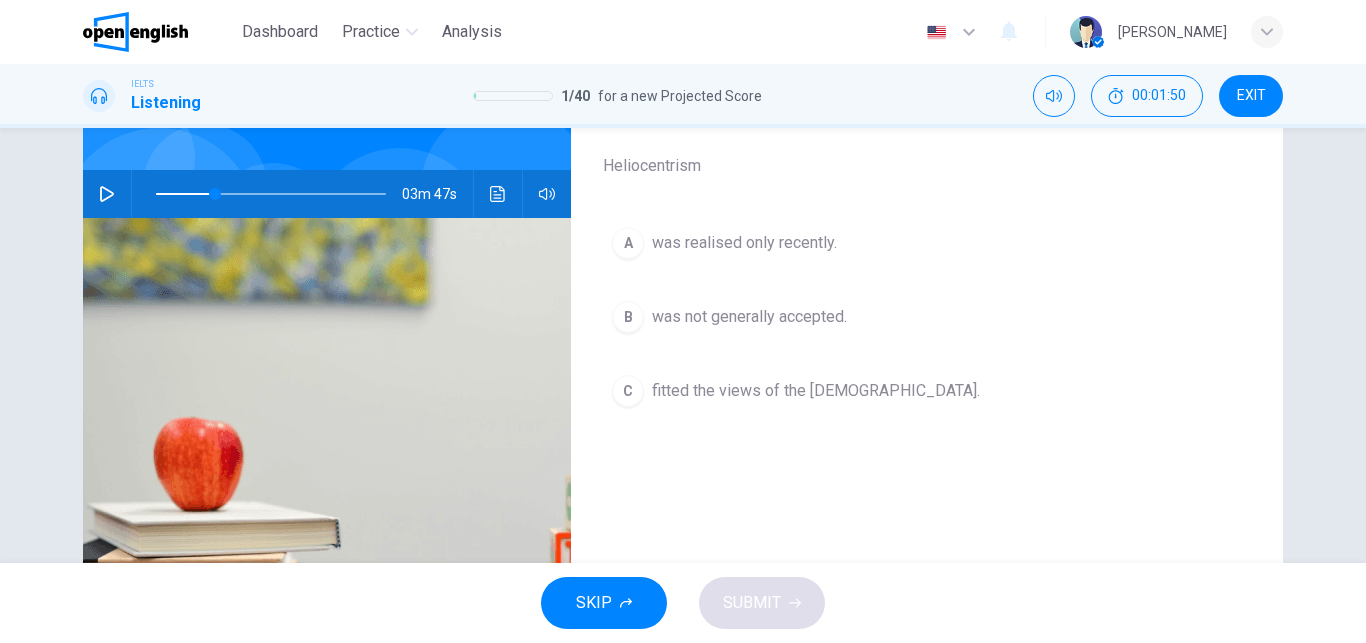 click 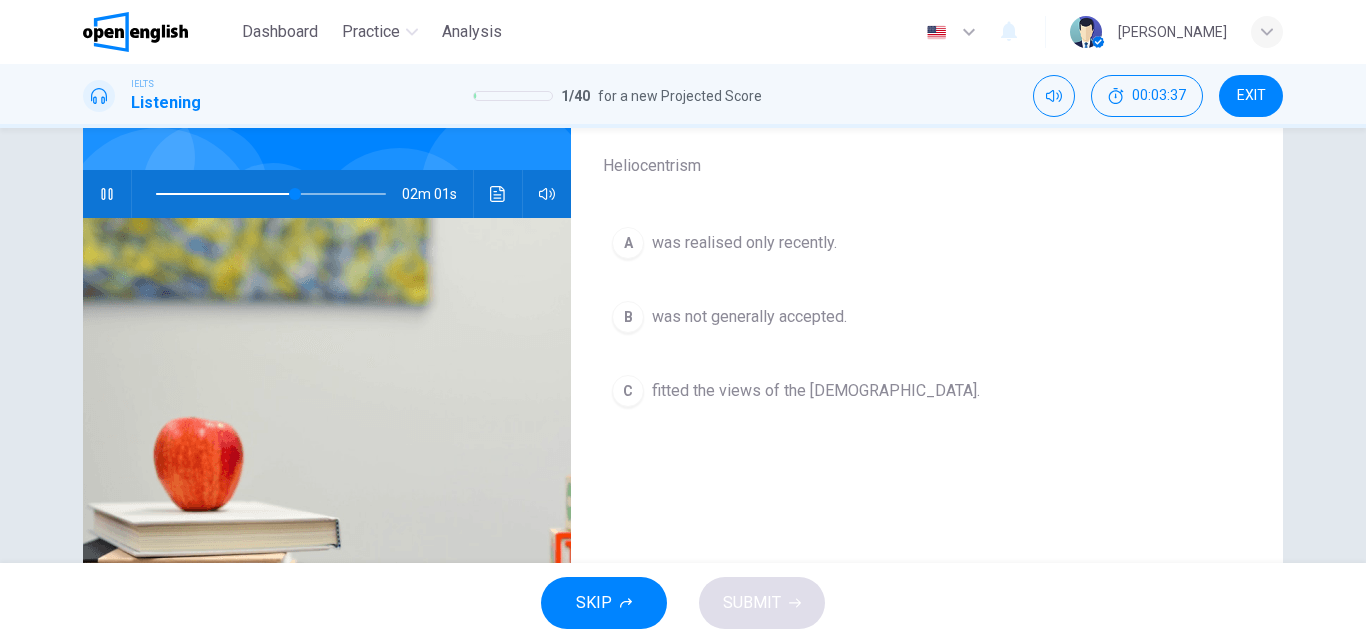 click 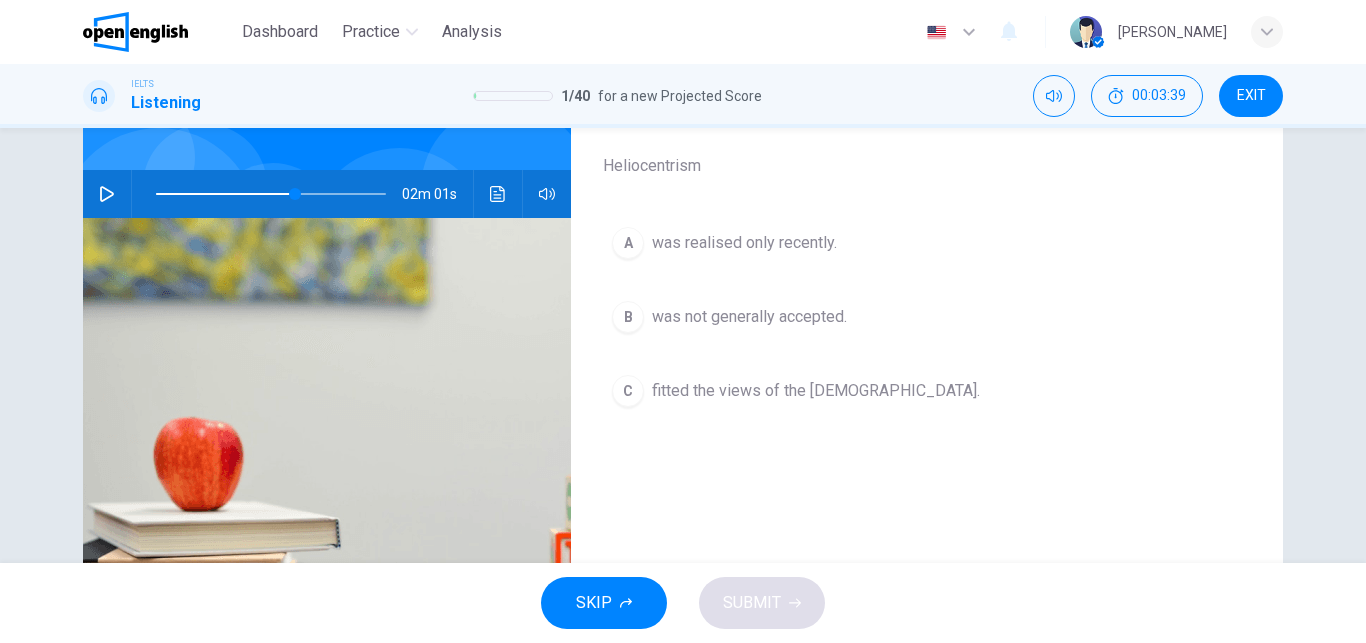 click on "B was not generally accepted." at bounding box center [927, 317] 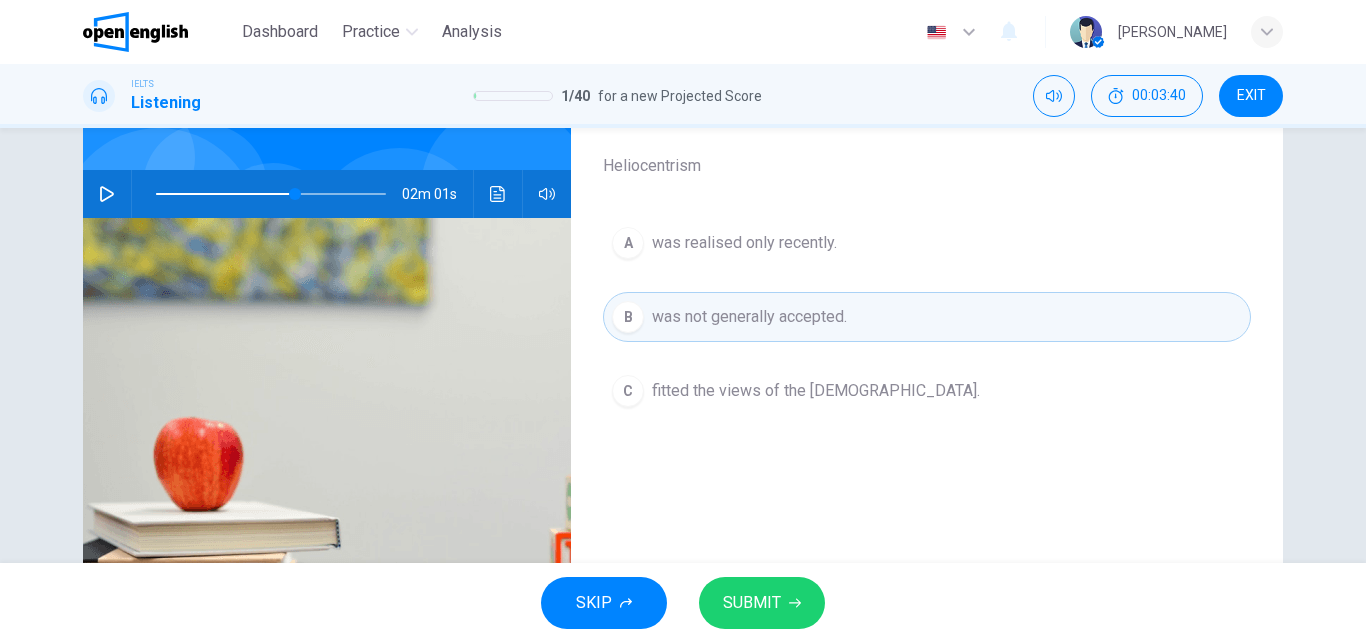 click on "SUBMIT" at bounding box center (752, 603) 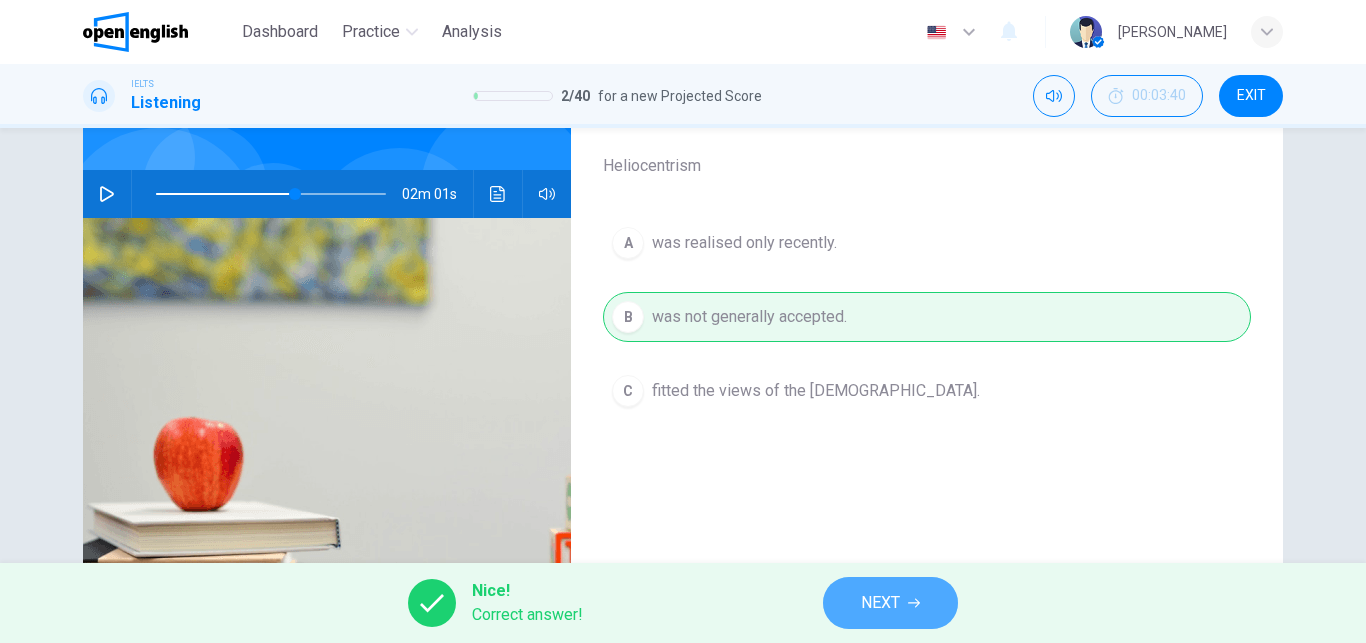 click on "NEXT" at bounding box center [880, 603] 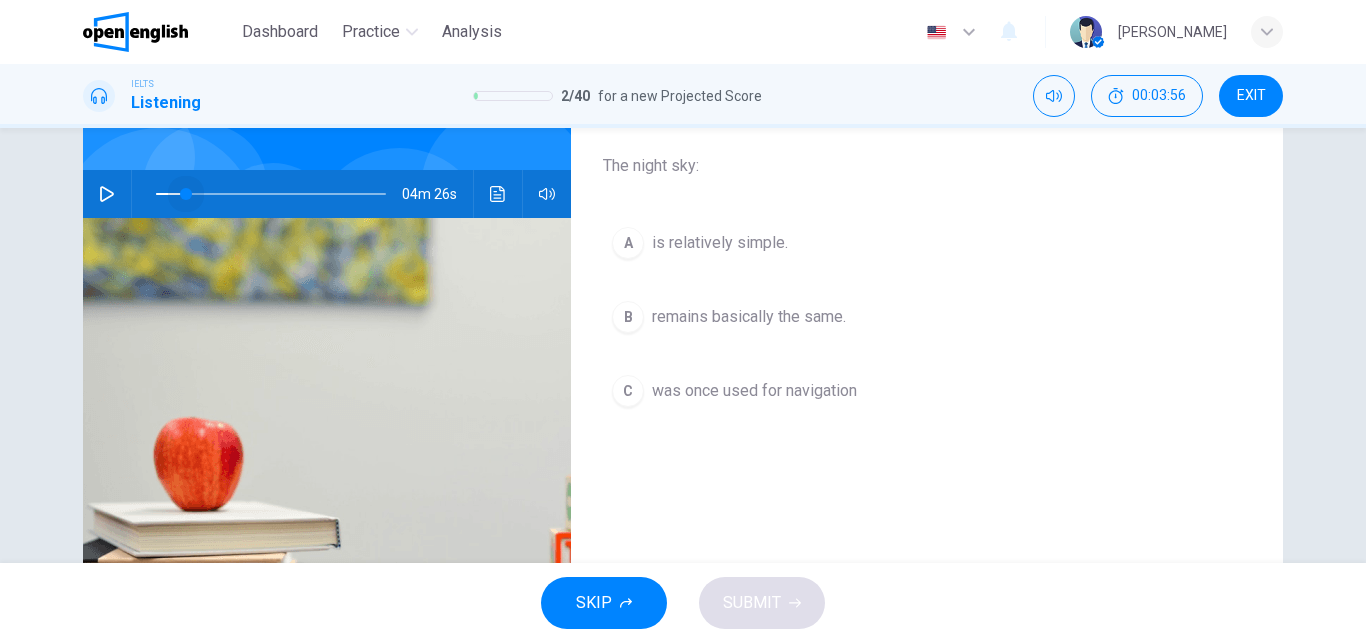 drag, startPoint x: 291, startPoint y: 193, endPoint x: 183, endPoint y: 192, distance: 108.00463 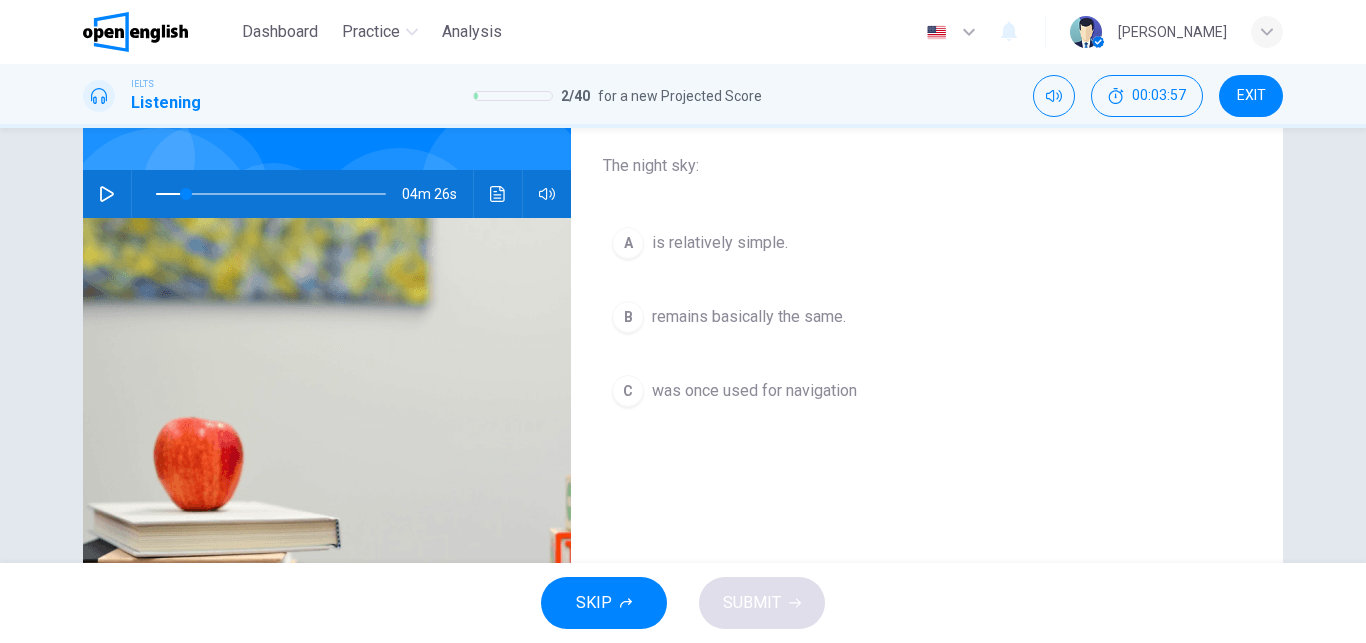 click 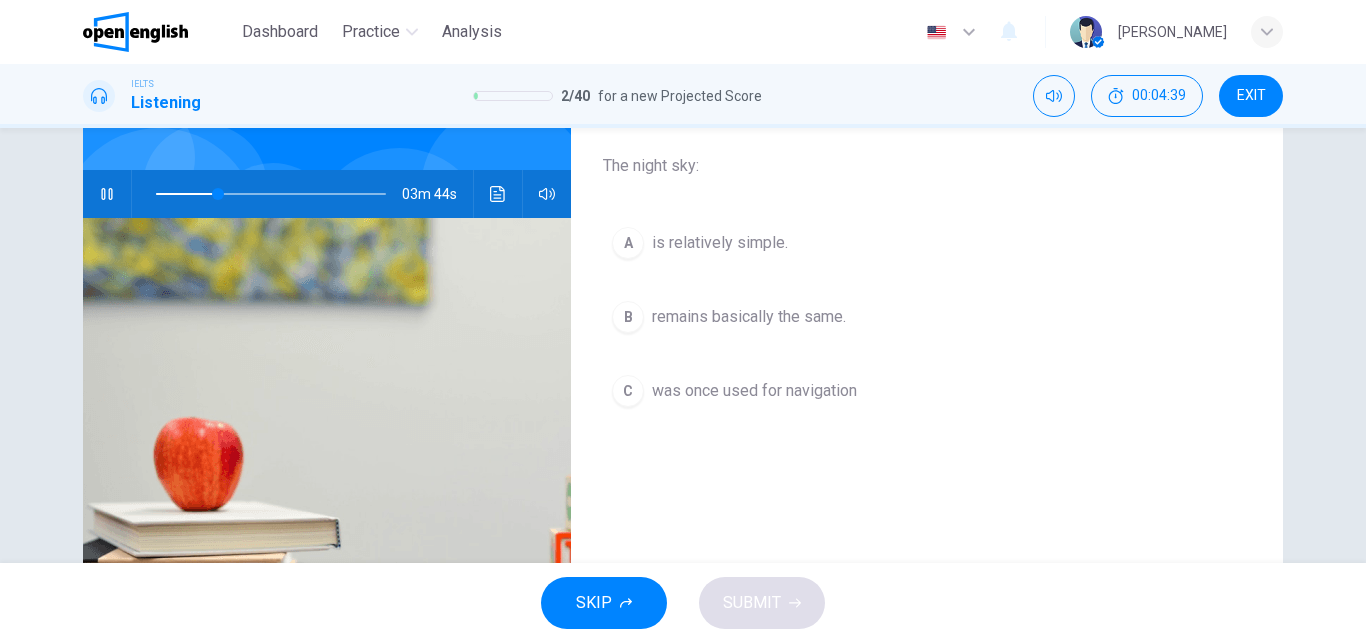 click on "C" at bounding box center (628, 391) 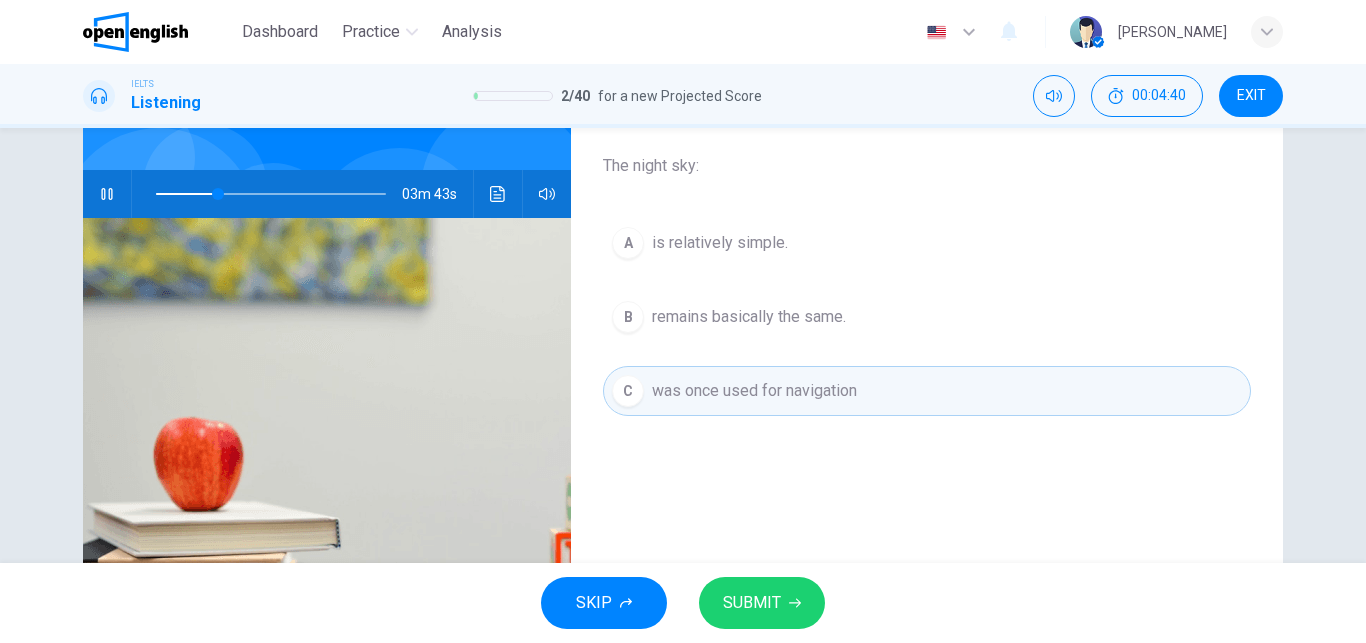 click on "SUBMIT" at bounding box center (752, 603) 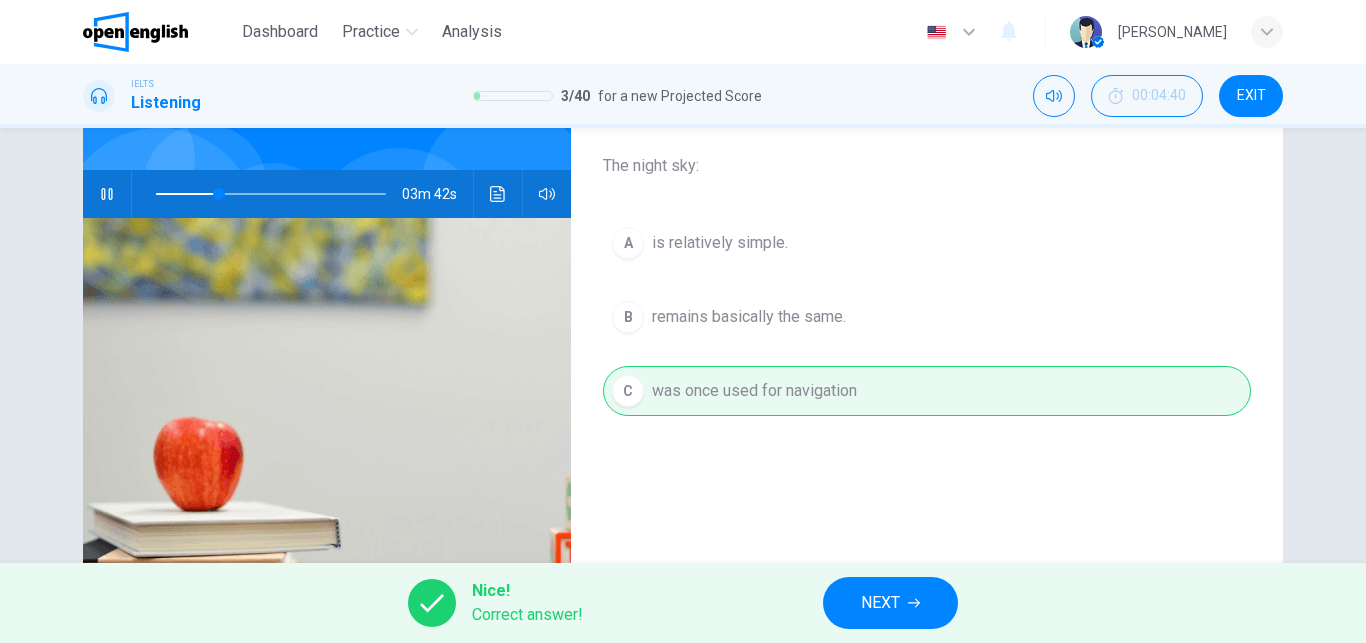 type on "**" 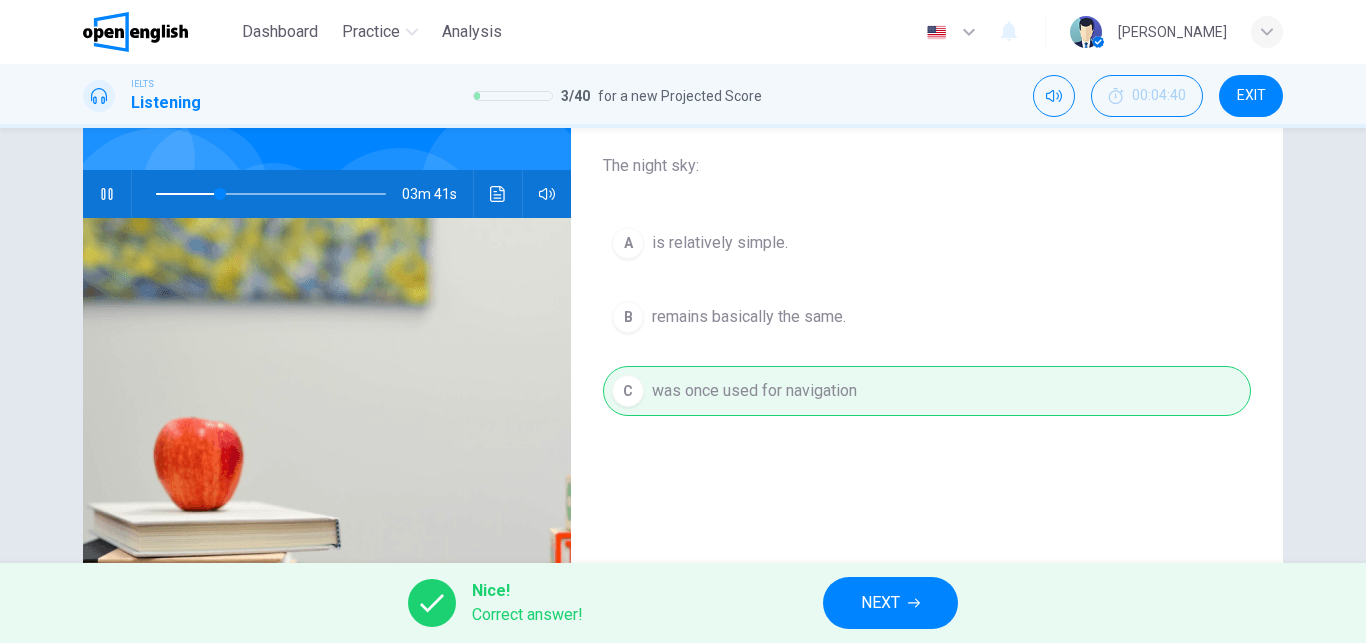 click on "NEXT" at bounding box center (890, 603) 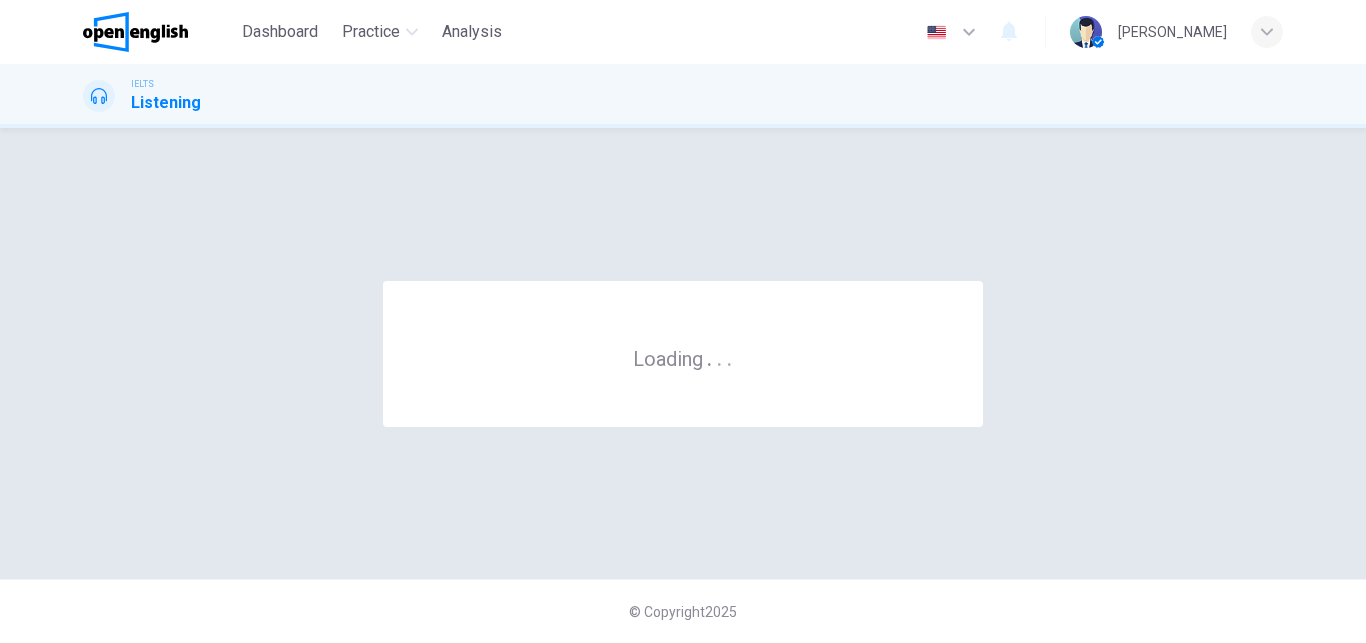 scroll, scrollTop: 0, scrollLeft: 0, axis: both 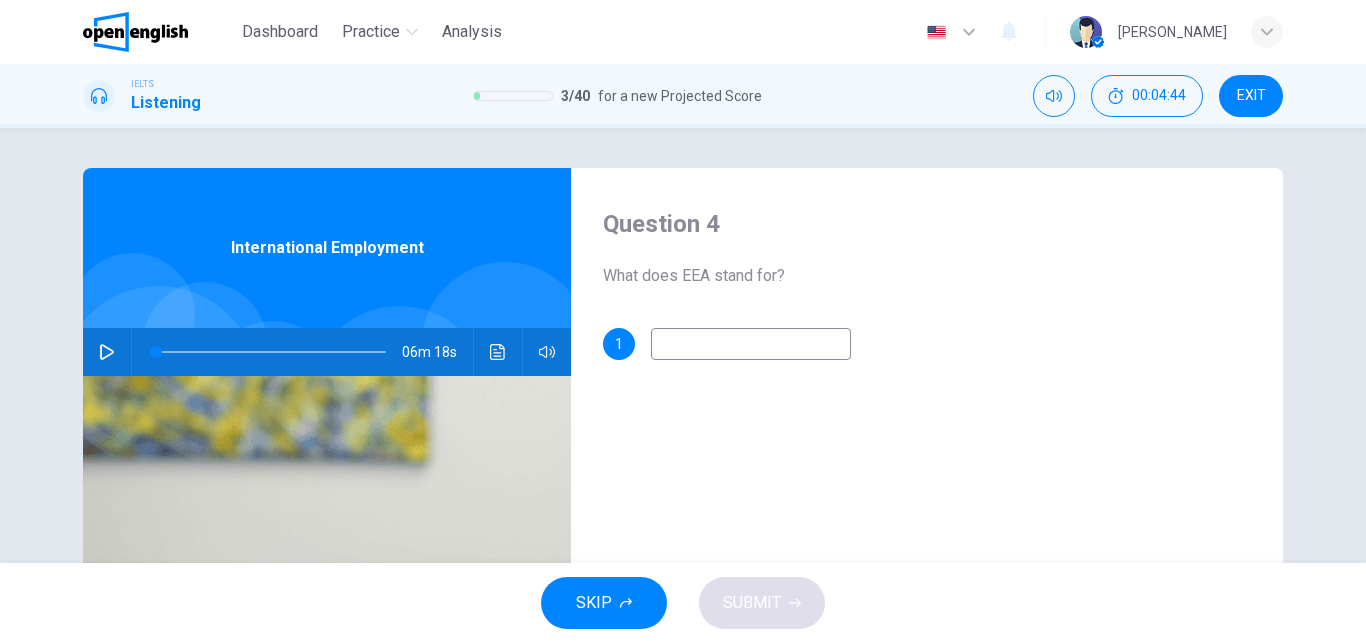 click 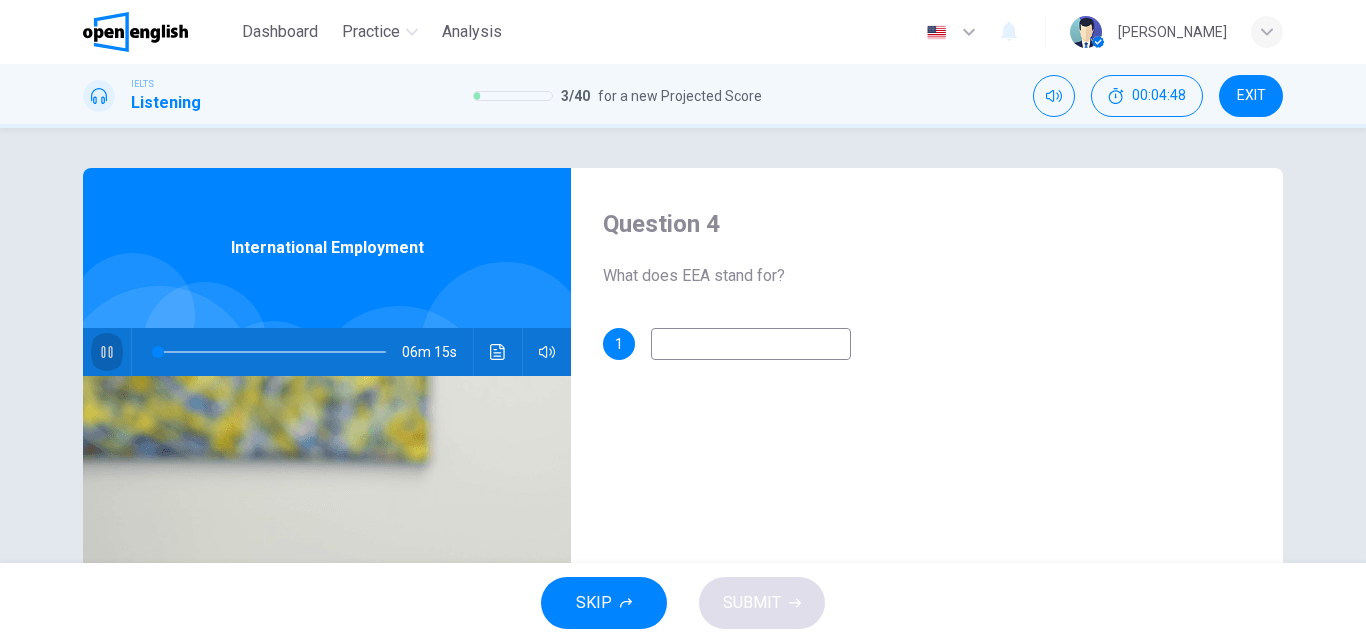 click 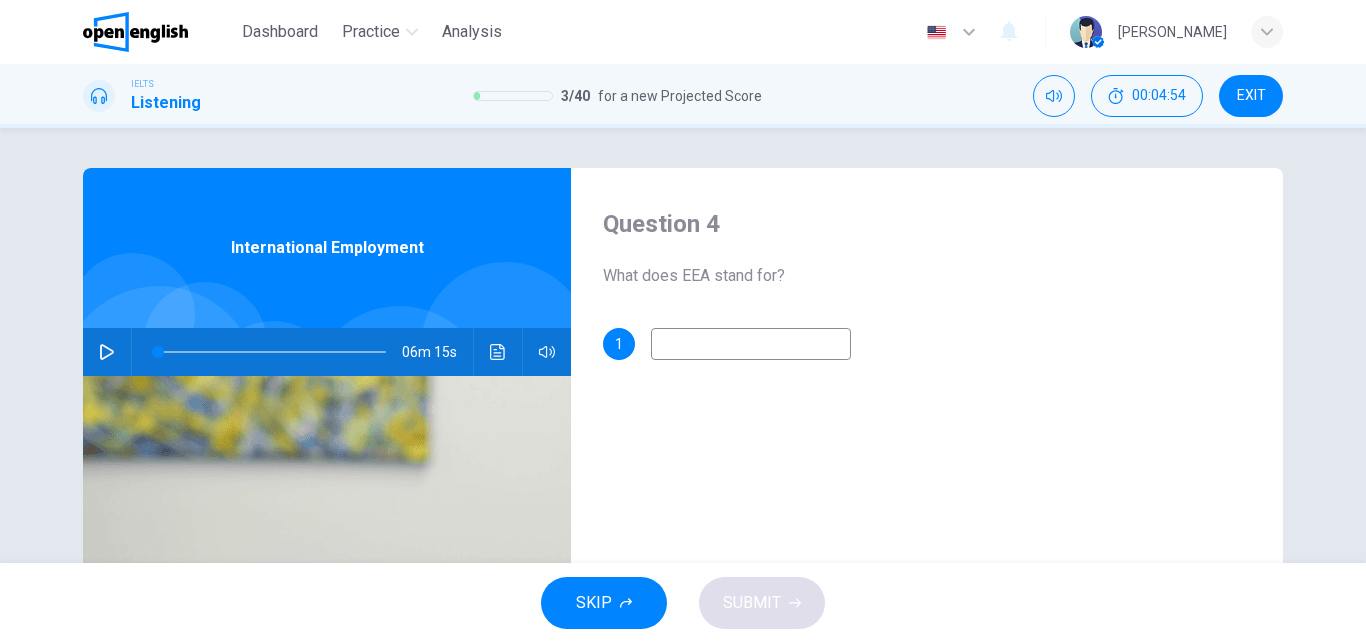 click 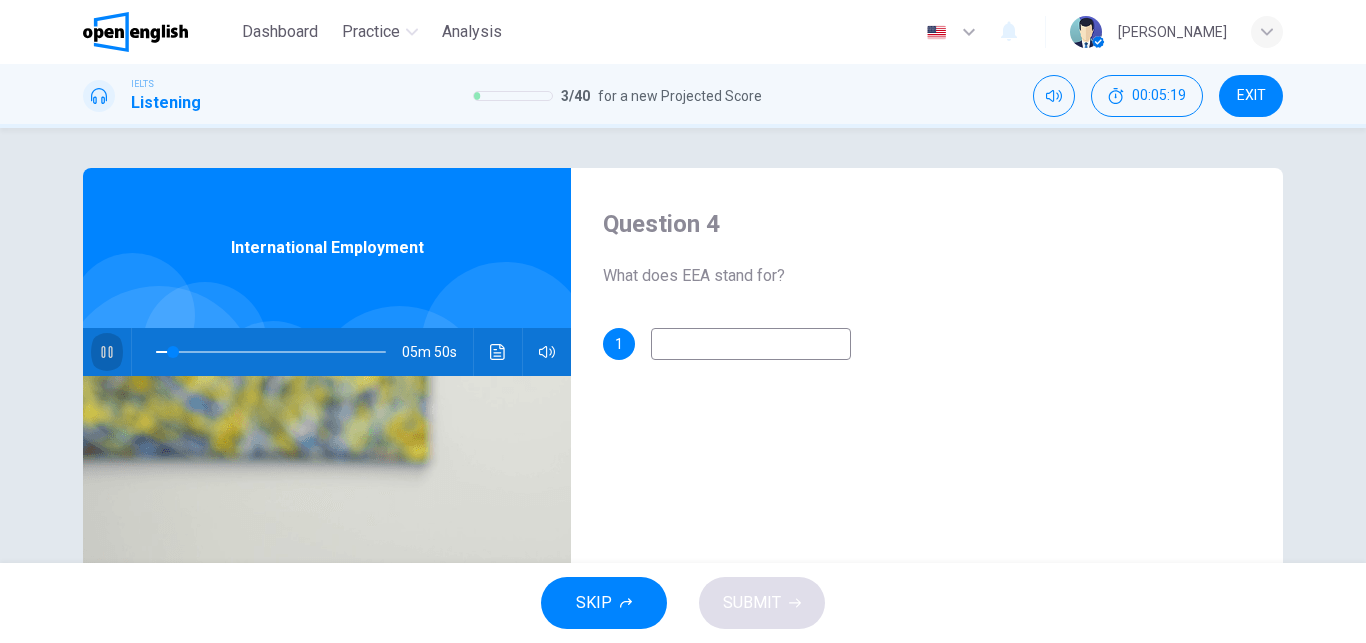 click 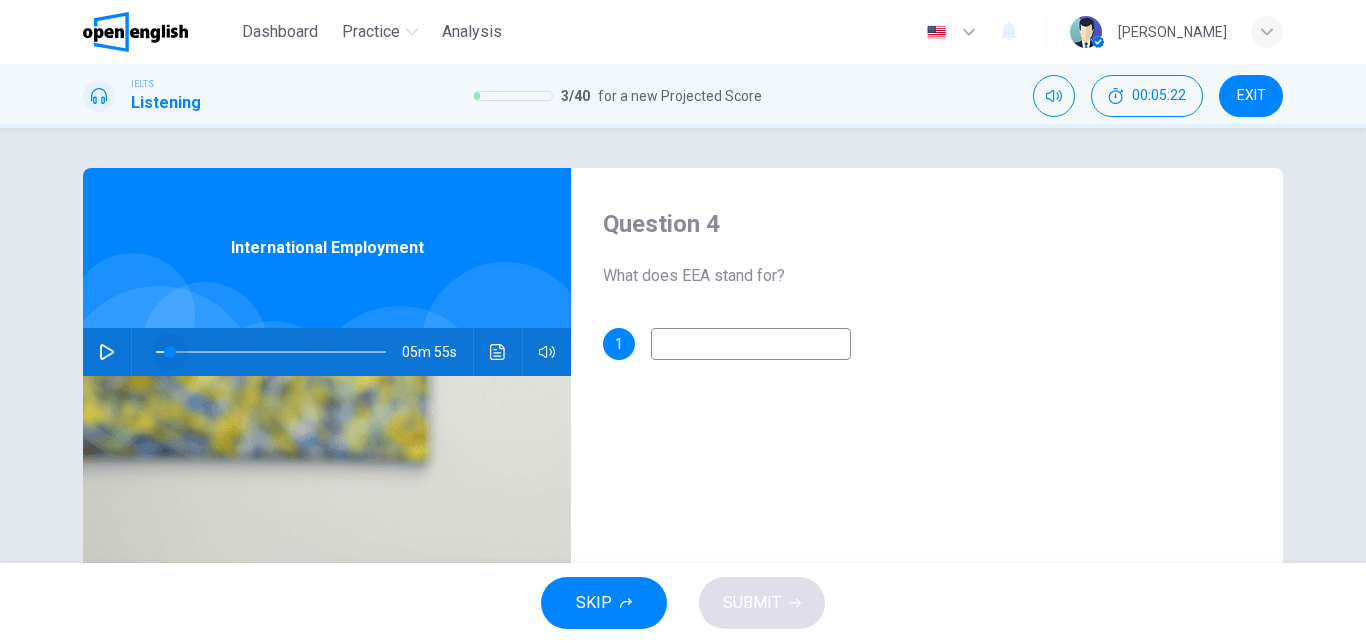 click at bounding box center [170, 352] 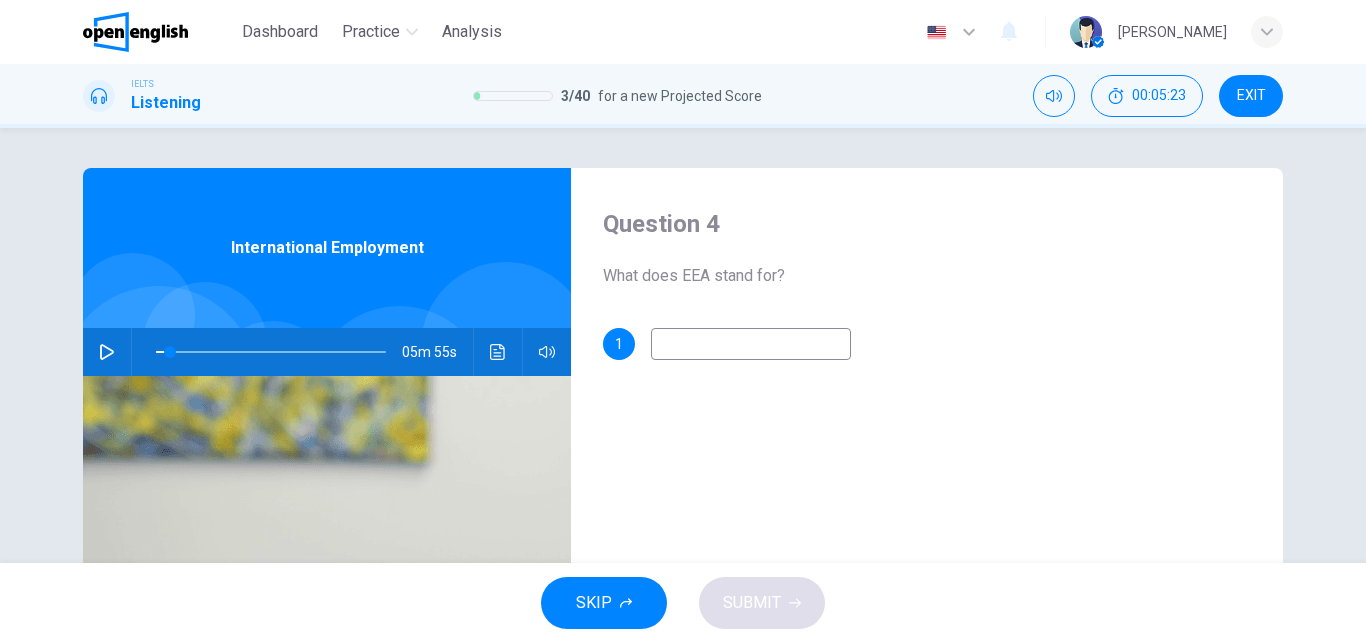 click 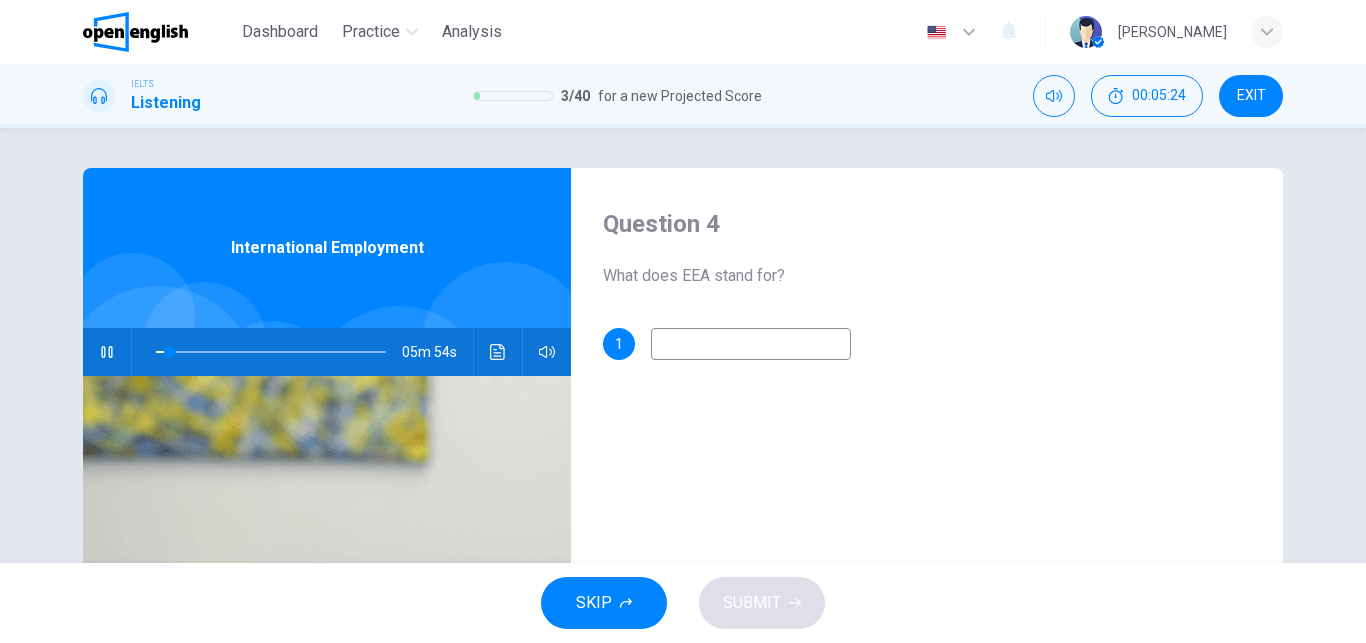 click at bounding box center (751, 344) 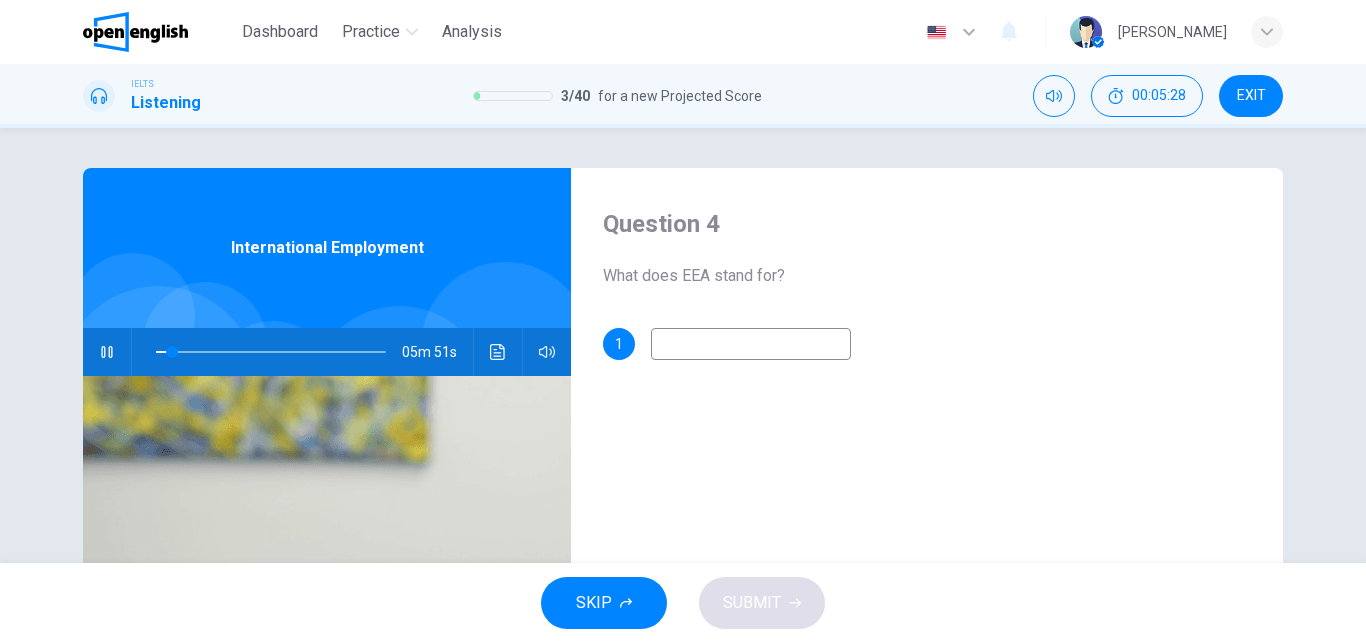 click at bounding box center [107, 352] 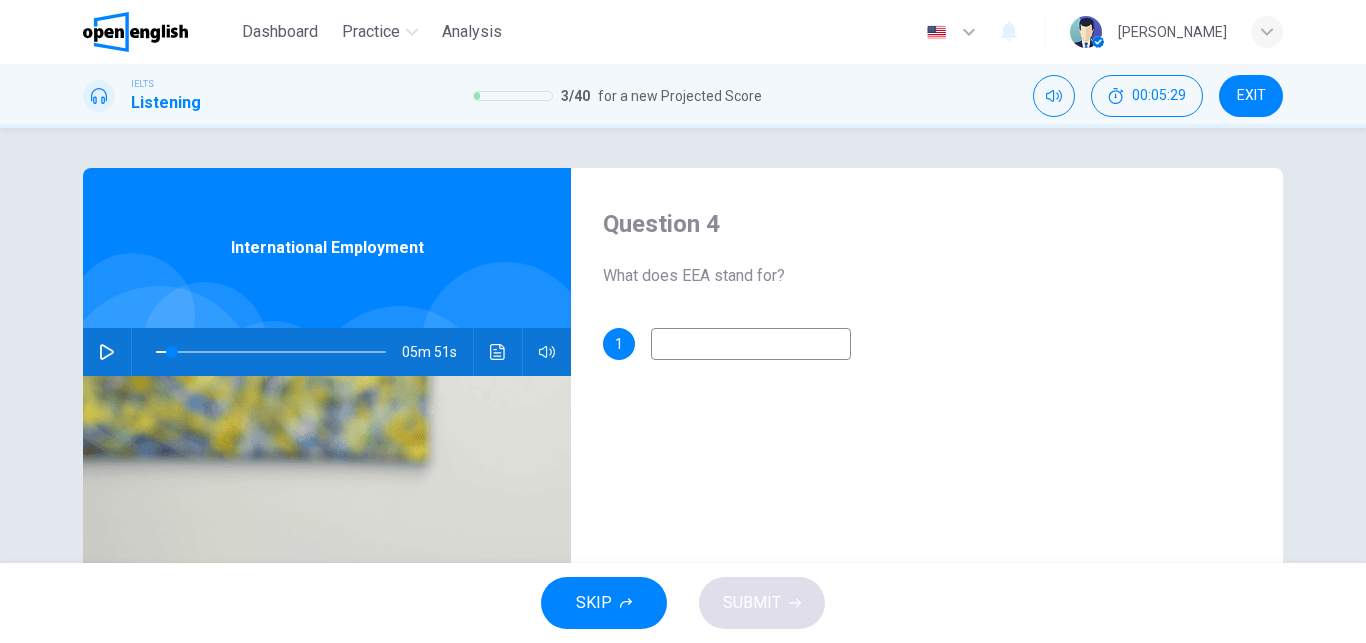 type 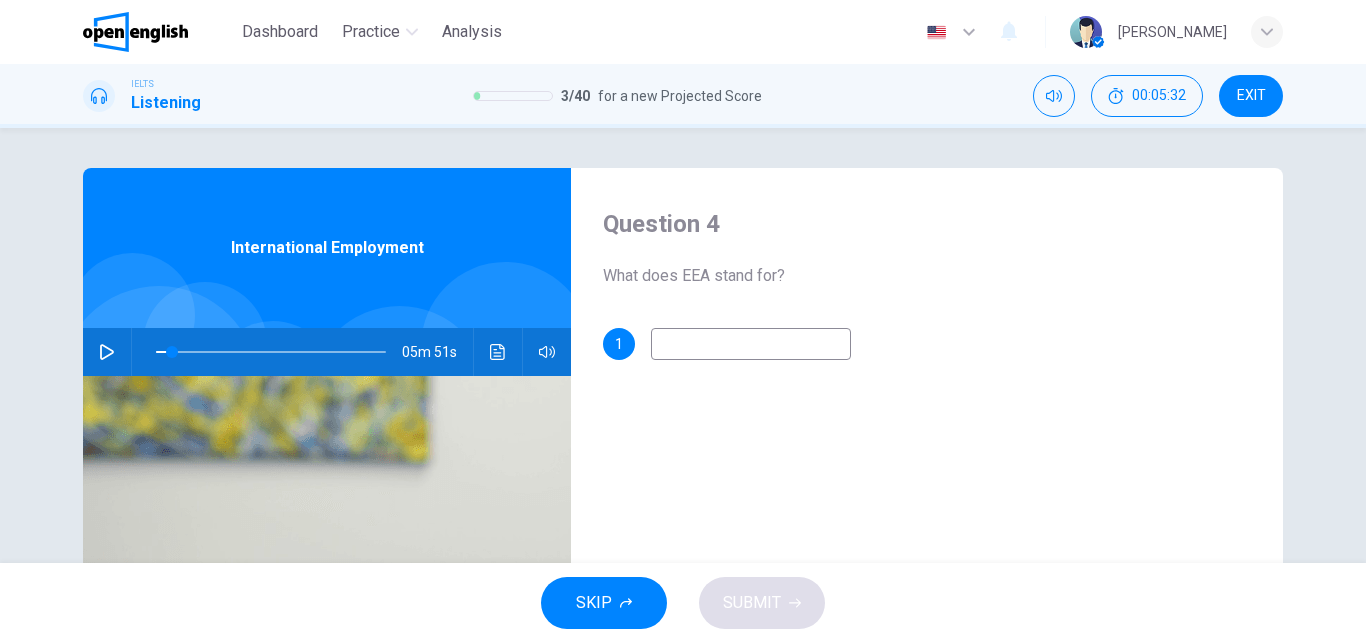 click at bounding box center (751, 344) 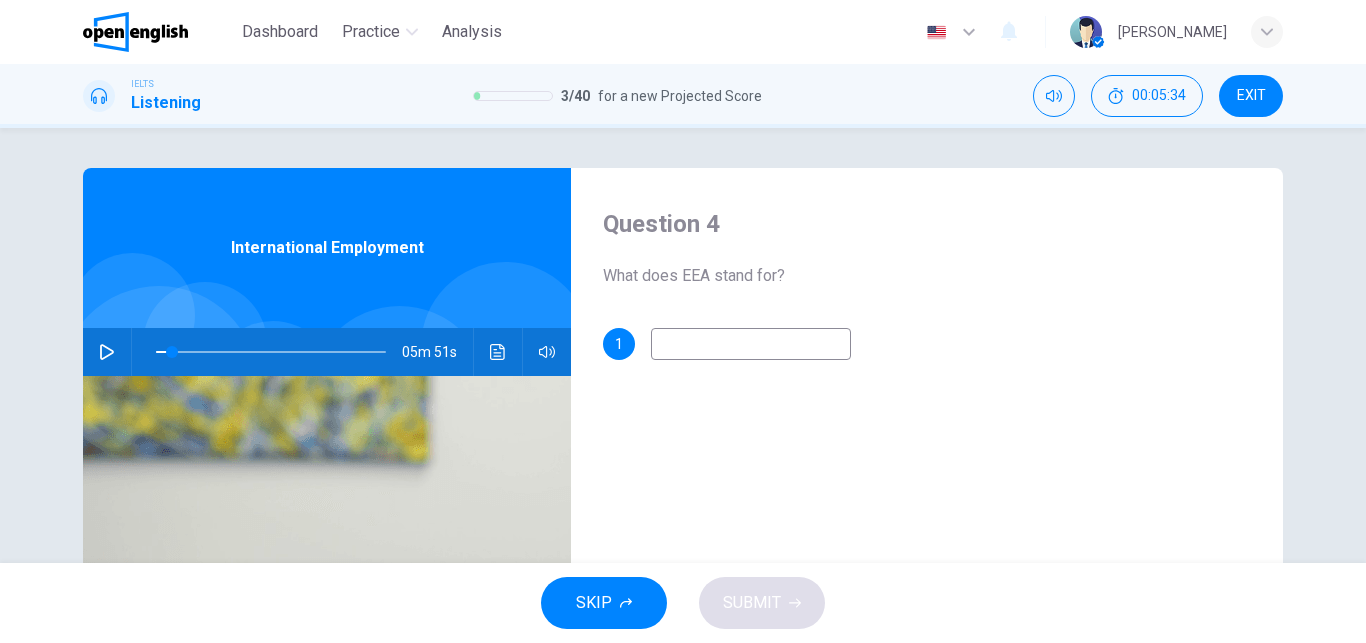 type on "*" 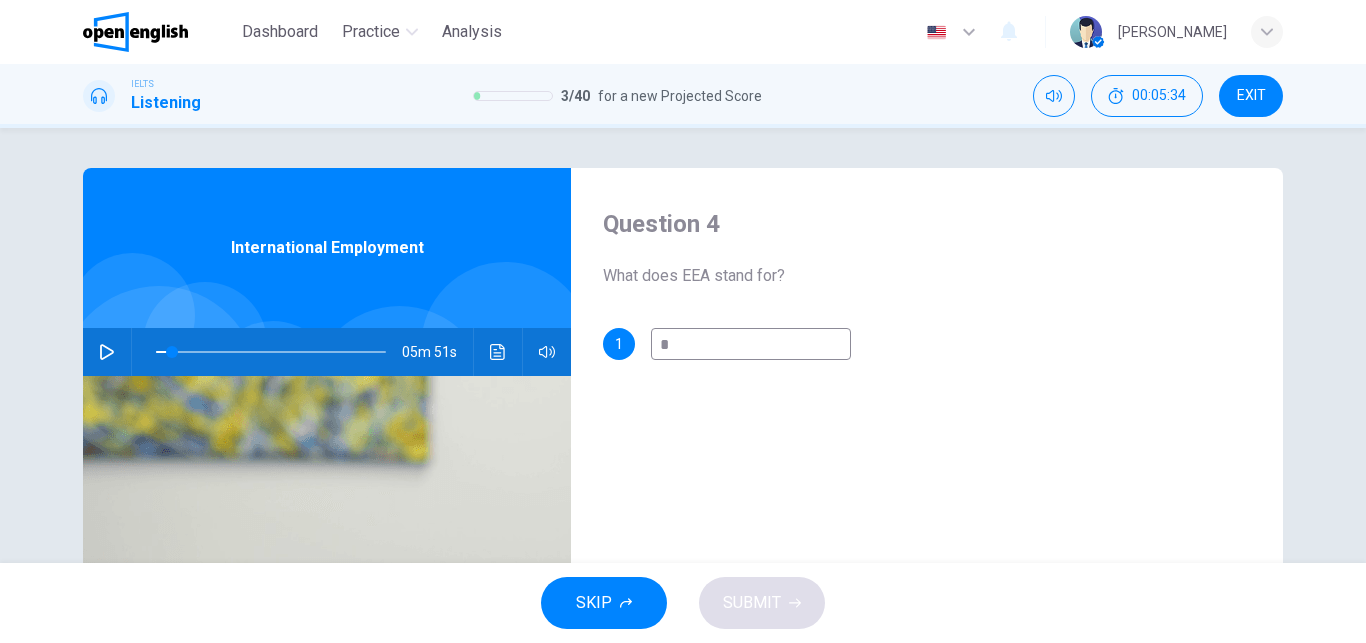type on "*" 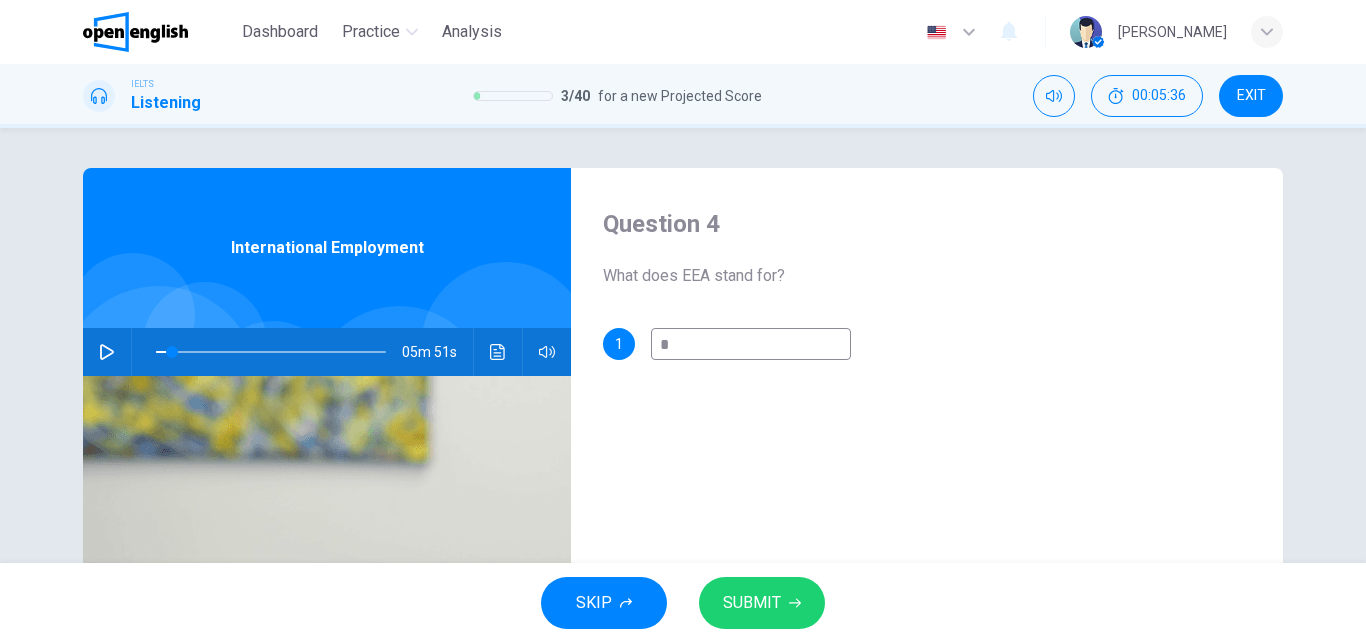 type on "**" 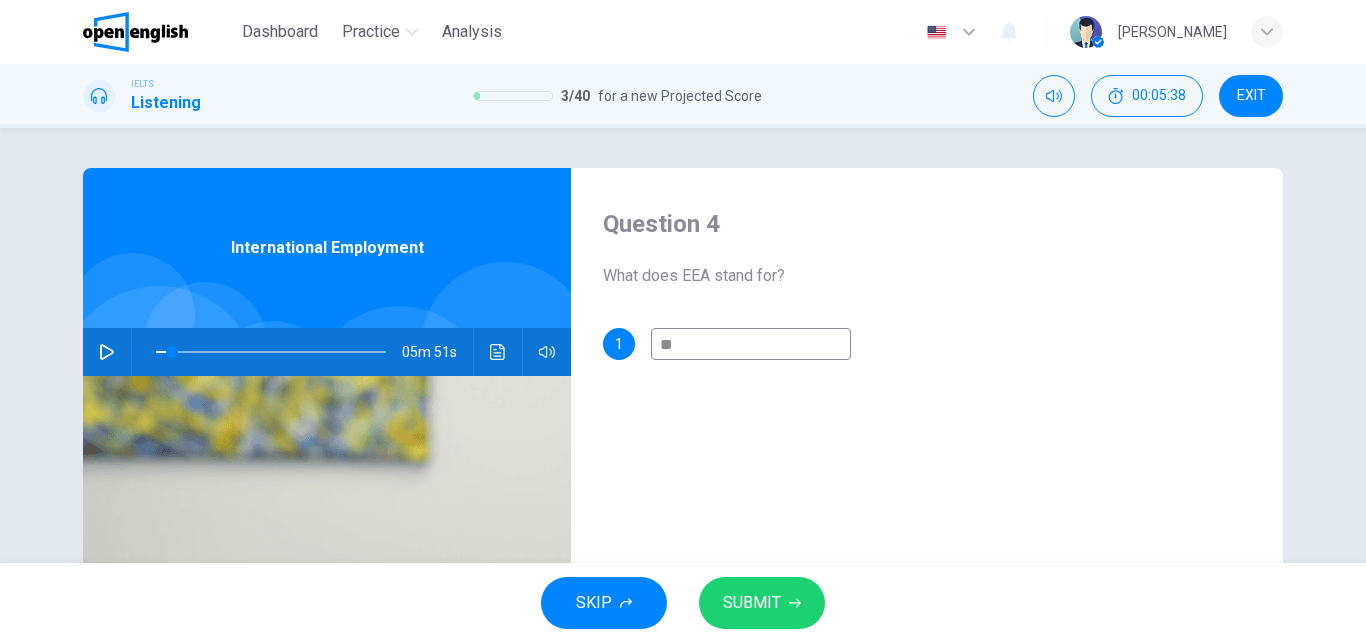 type on "***" 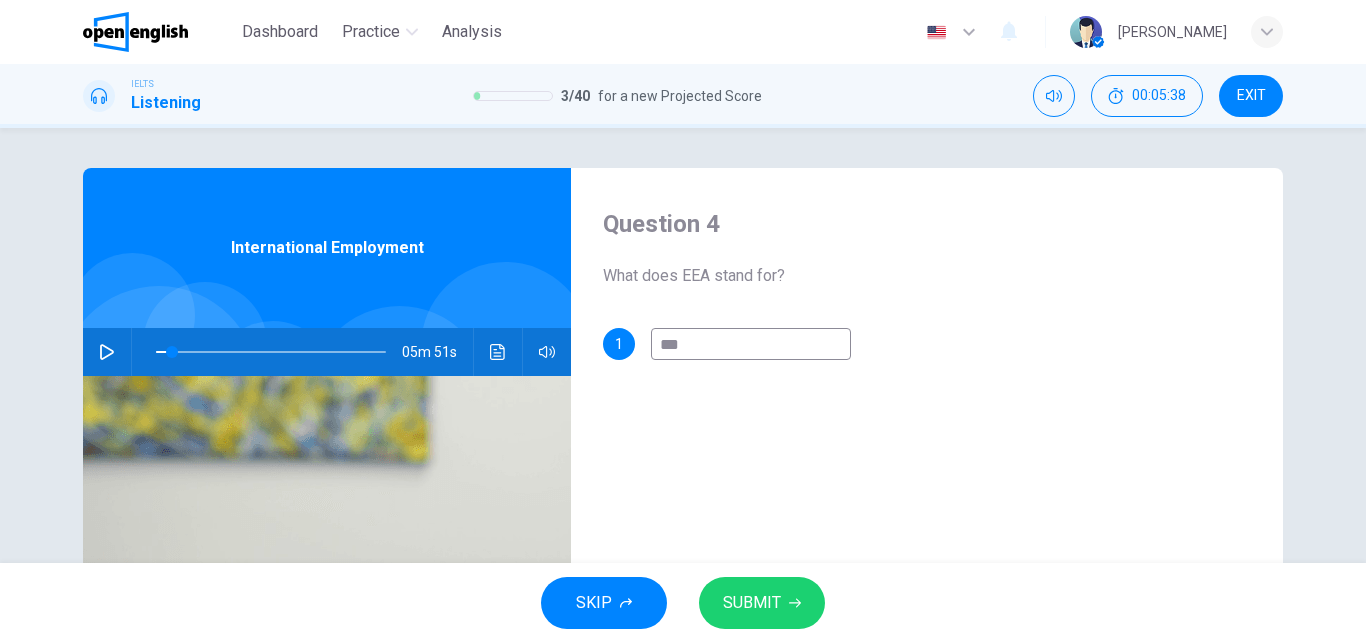 type on "*" 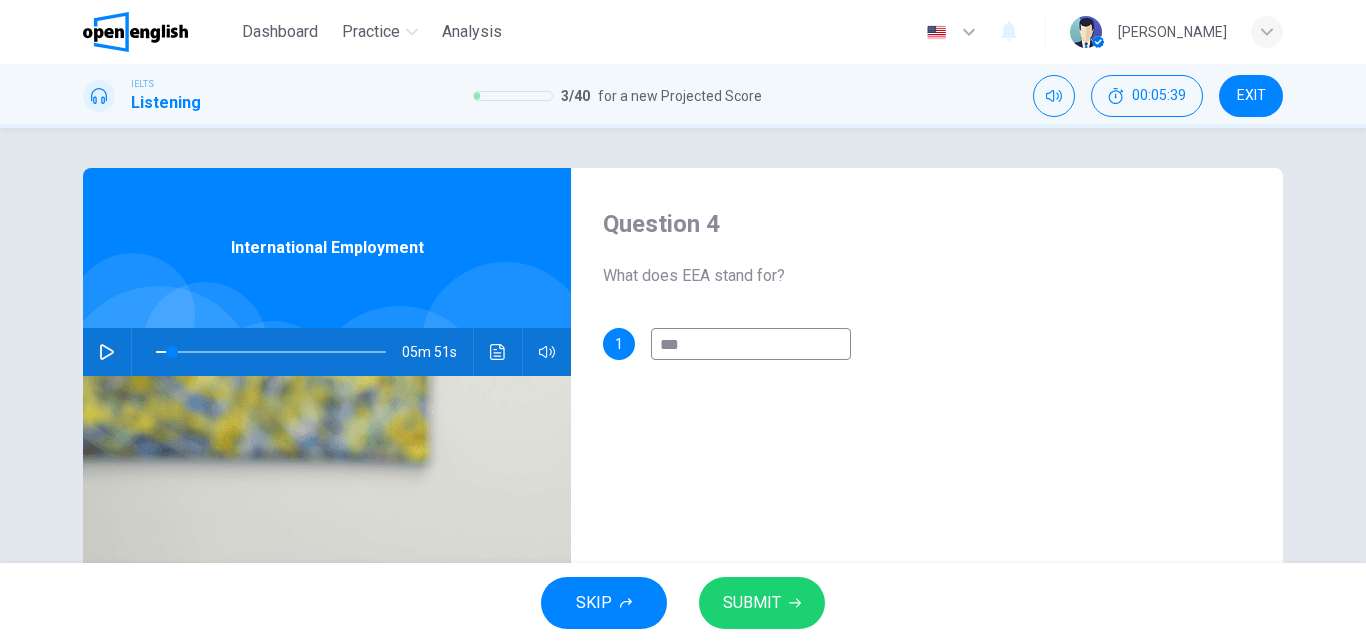type on "****" 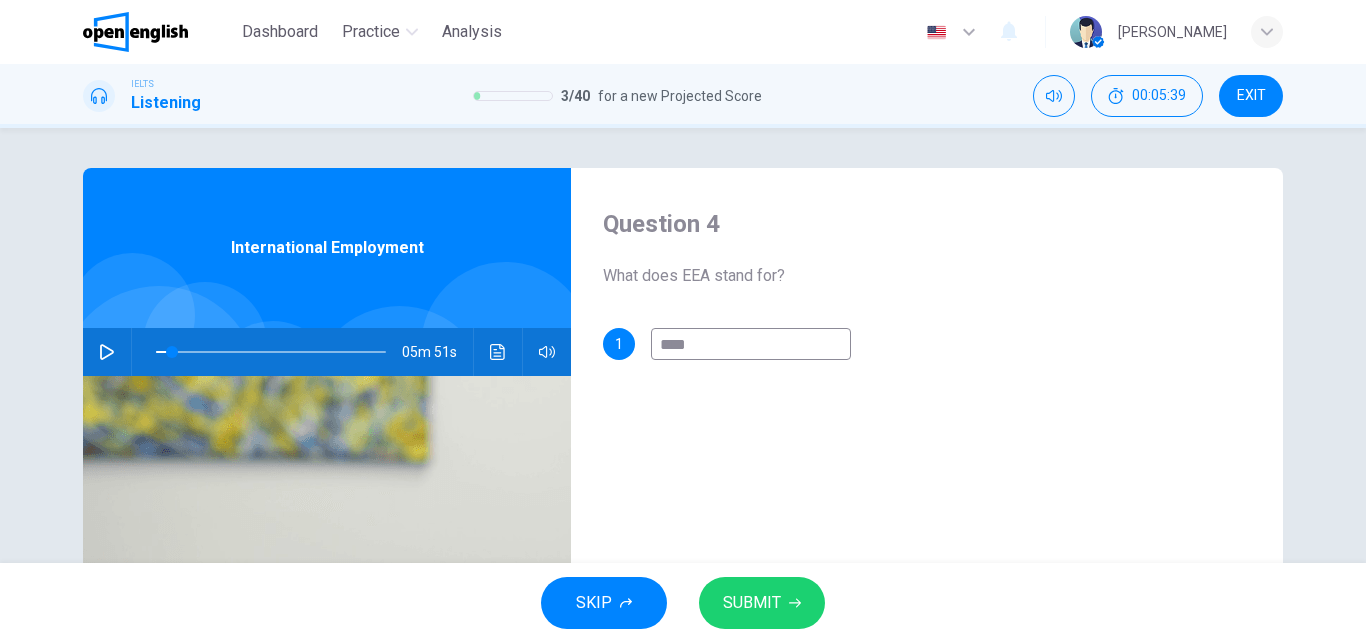 type on "*" 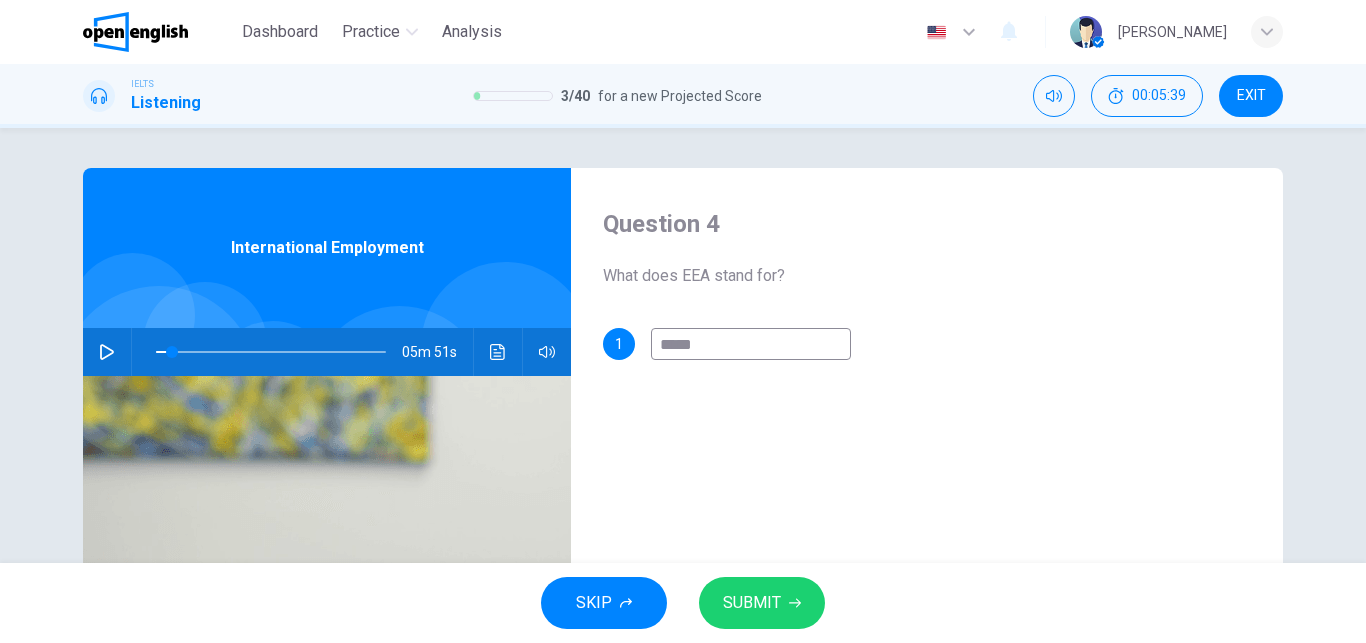 type on "*" 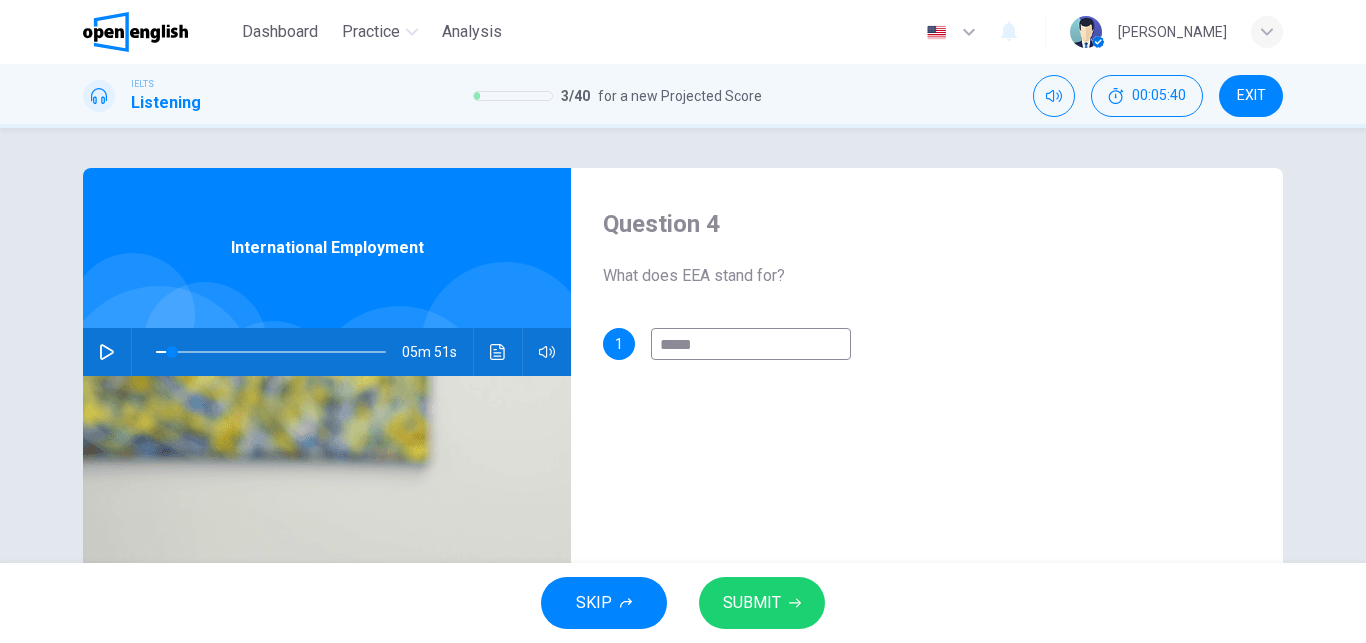 type on "******" 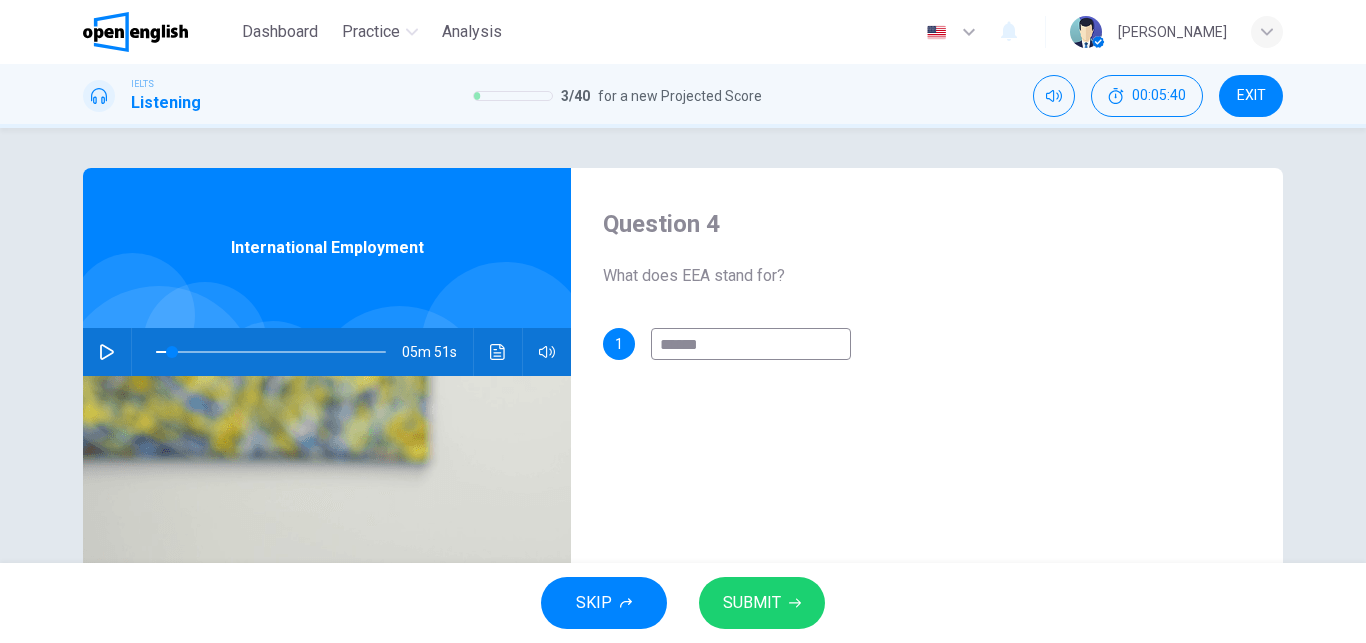 type on "*******" 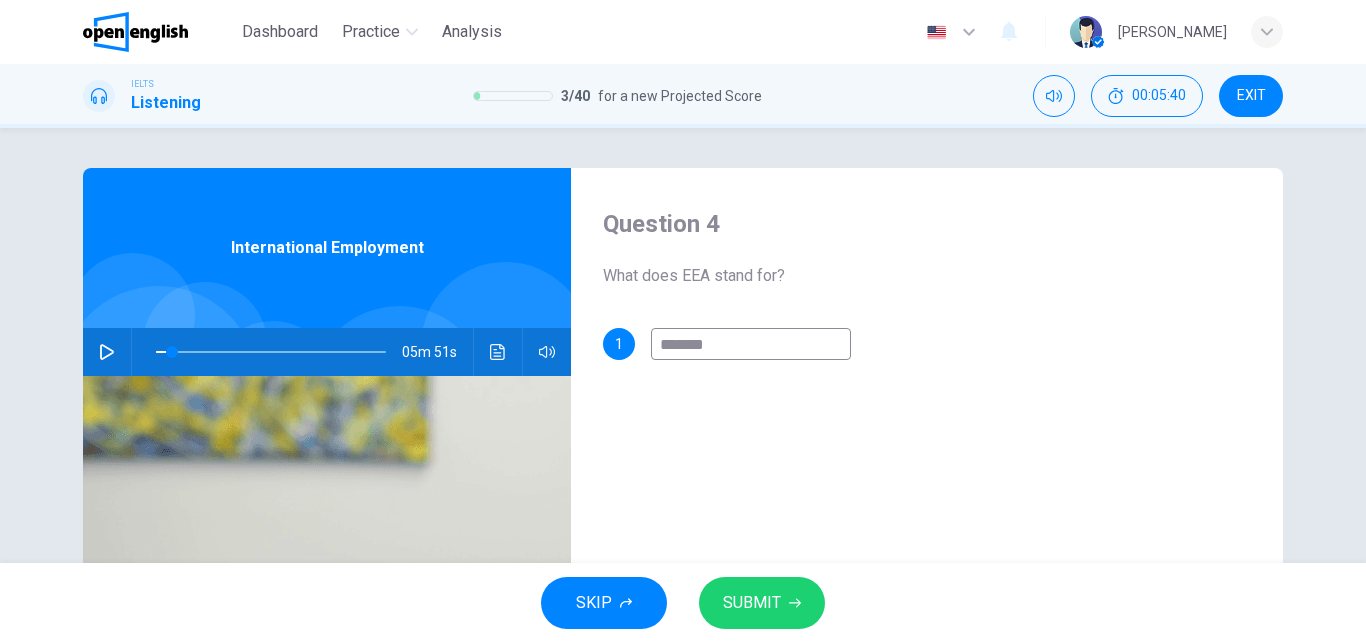 type on "*" 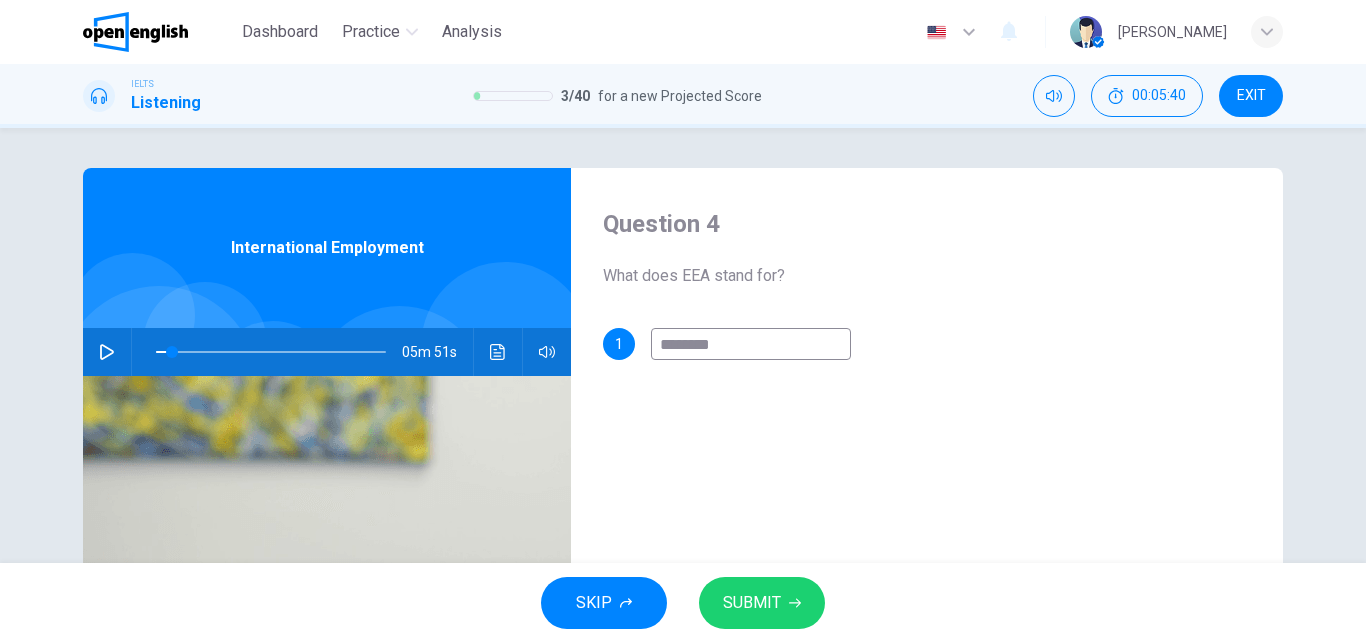 type on "*" 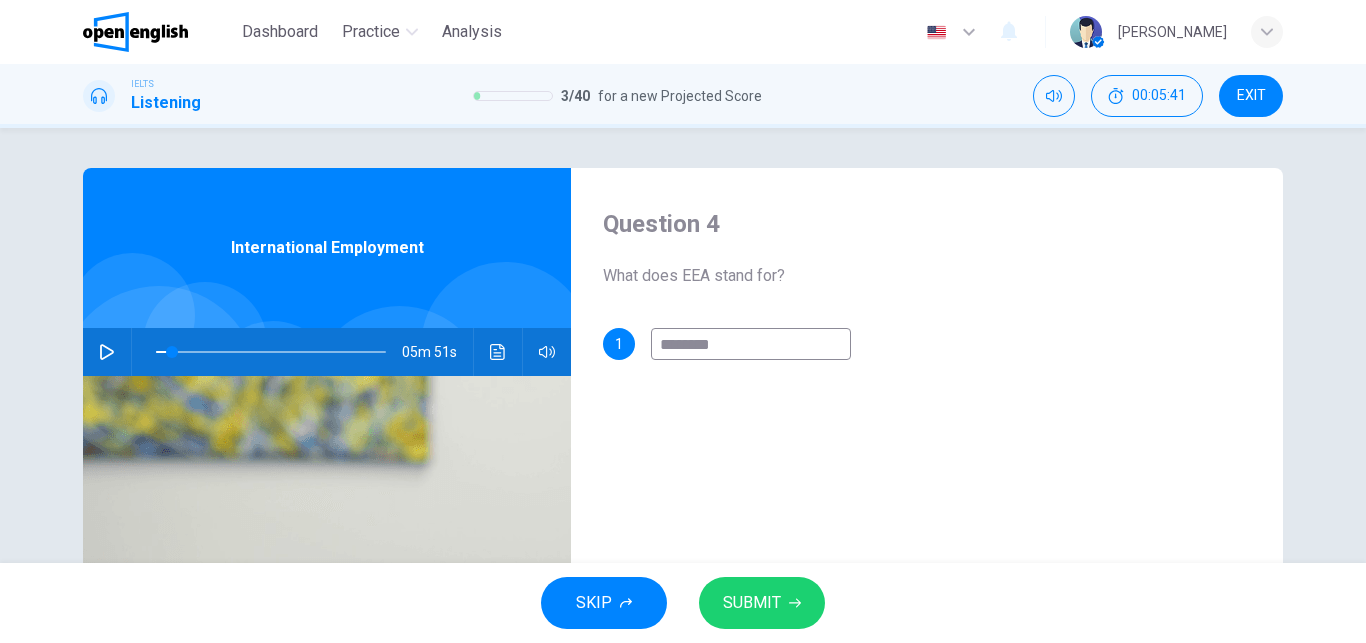 type on "********" 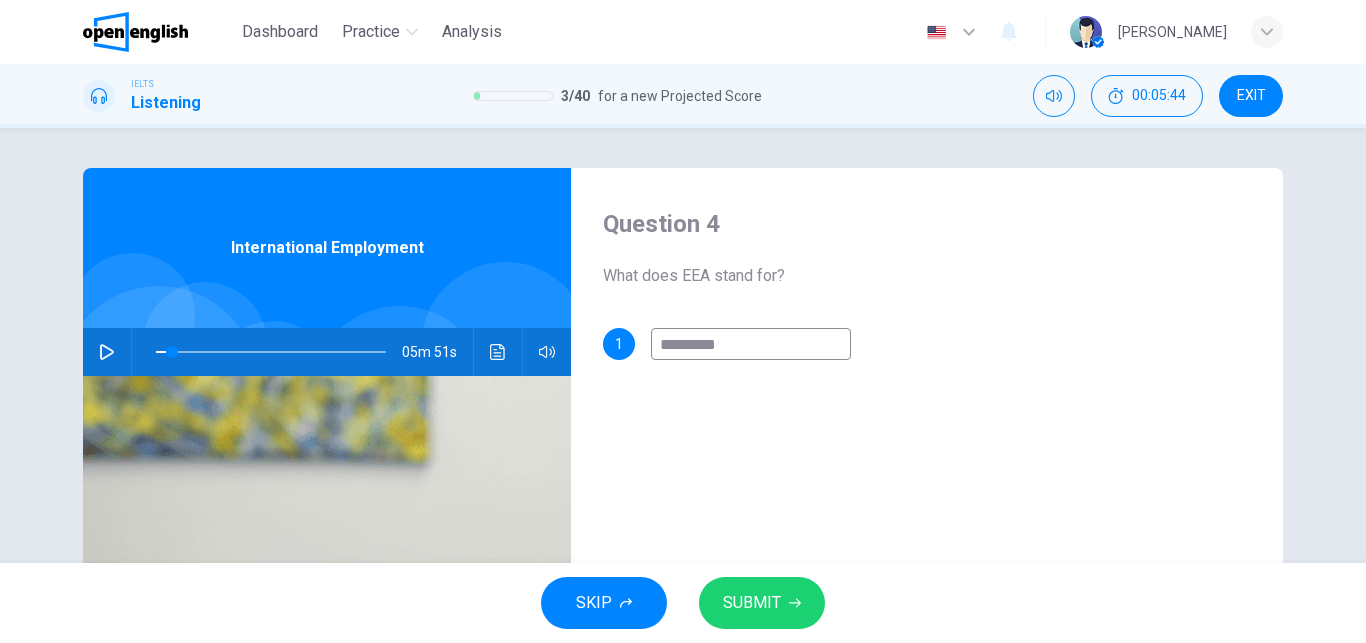 type on "*" 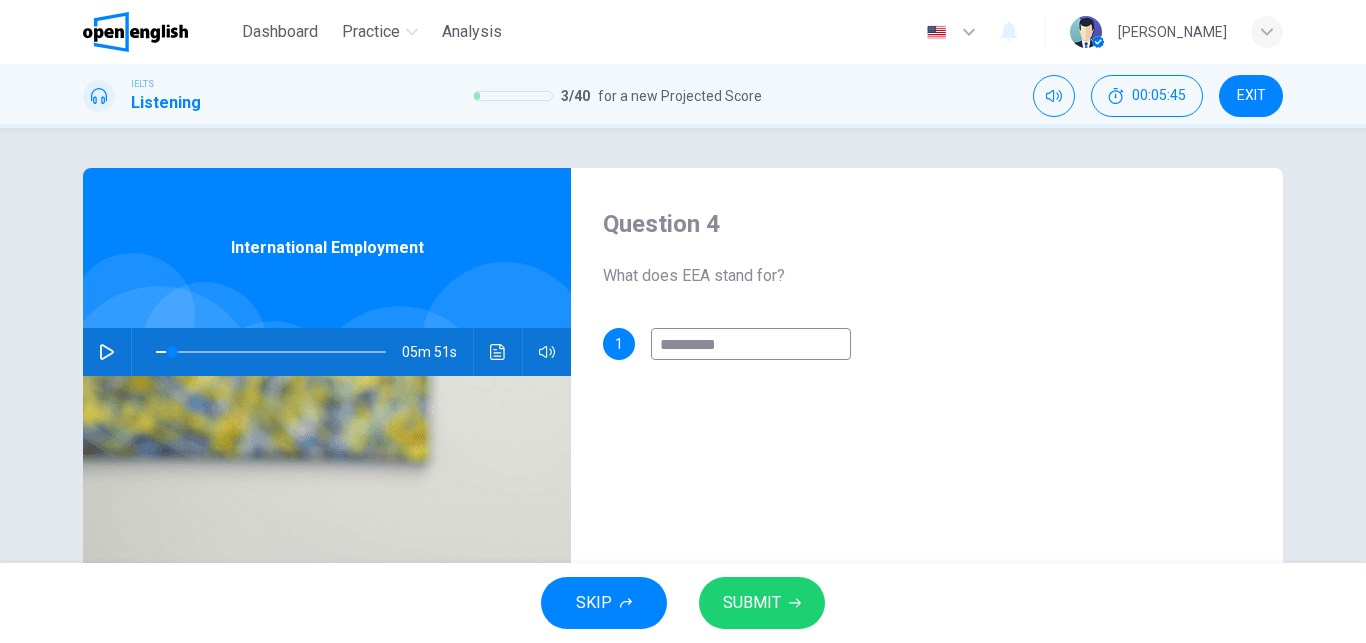 type on "********" 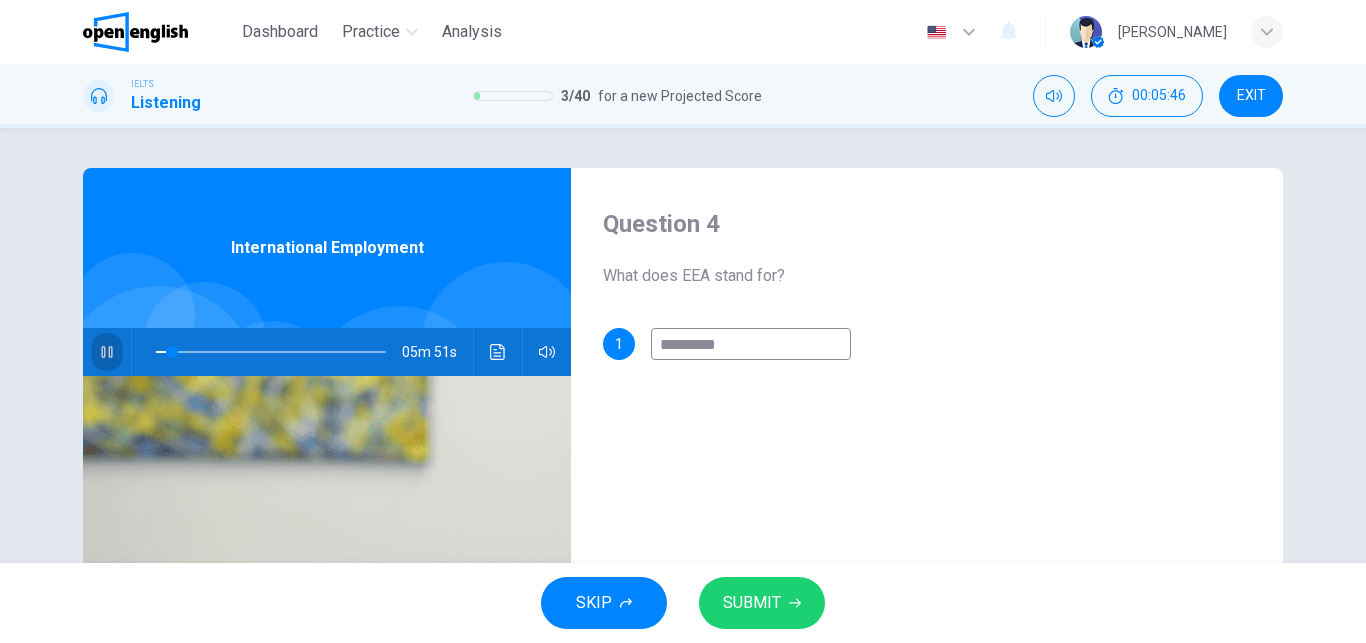 click 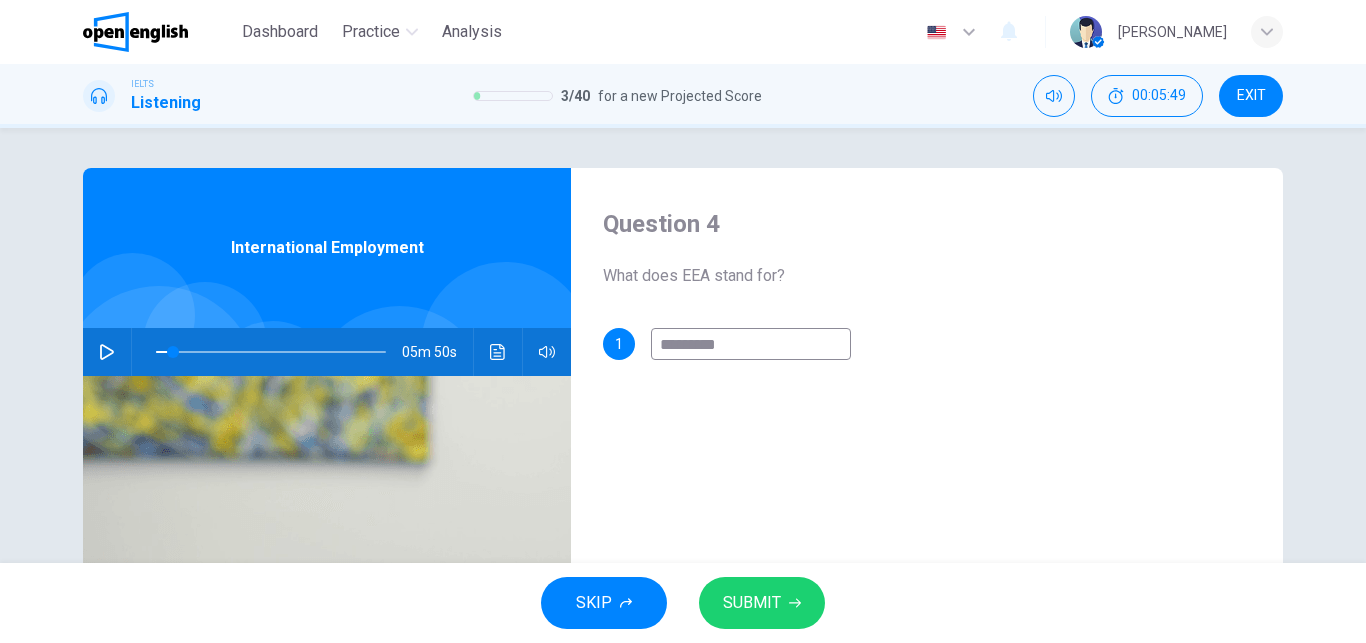 click on "********" at bounding box center [751, 344] 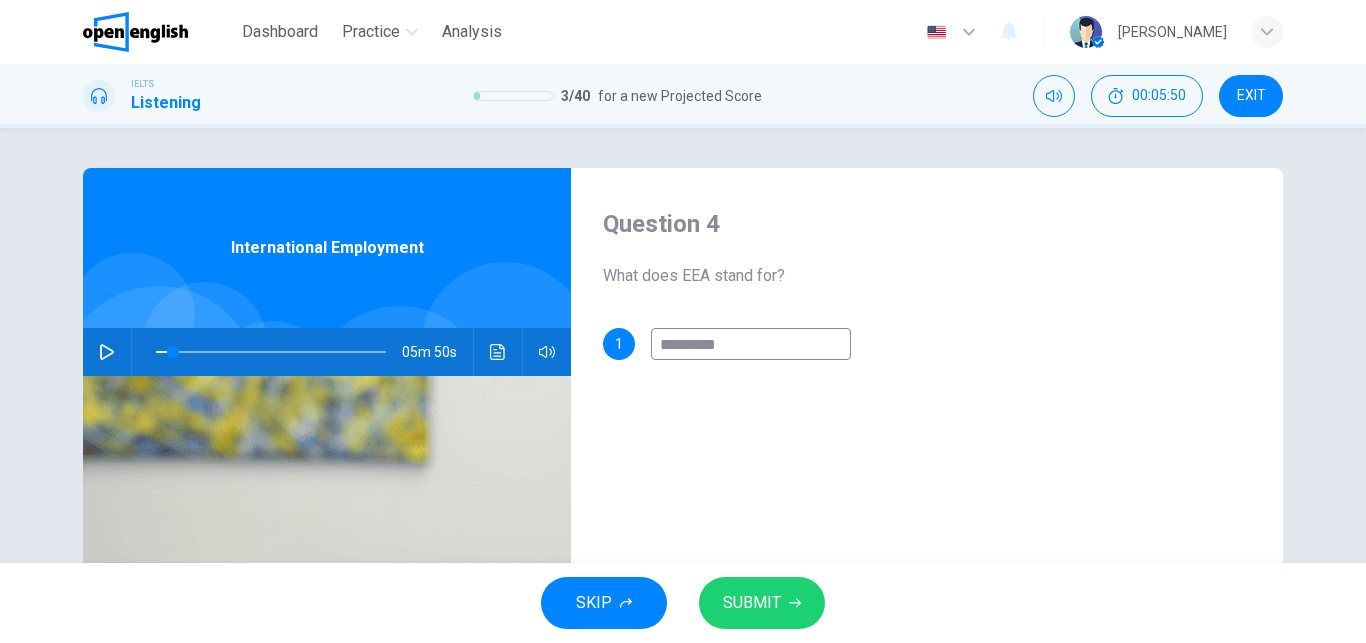 type on "*******" 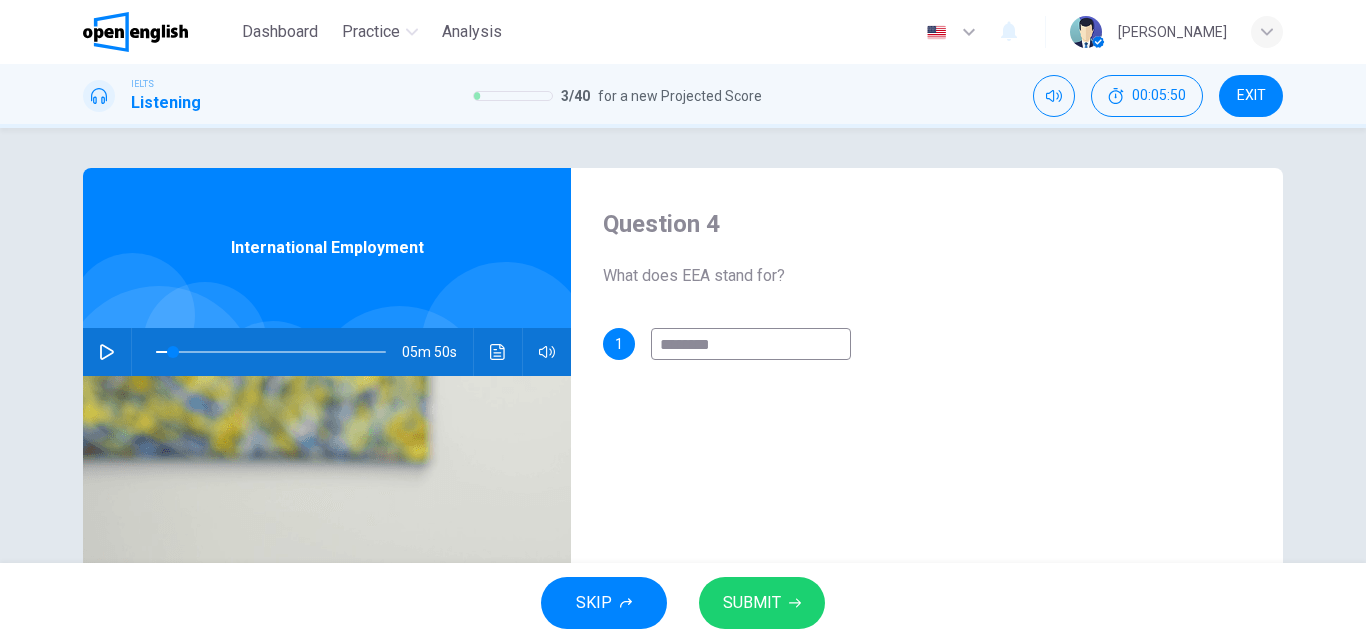 type on "*" 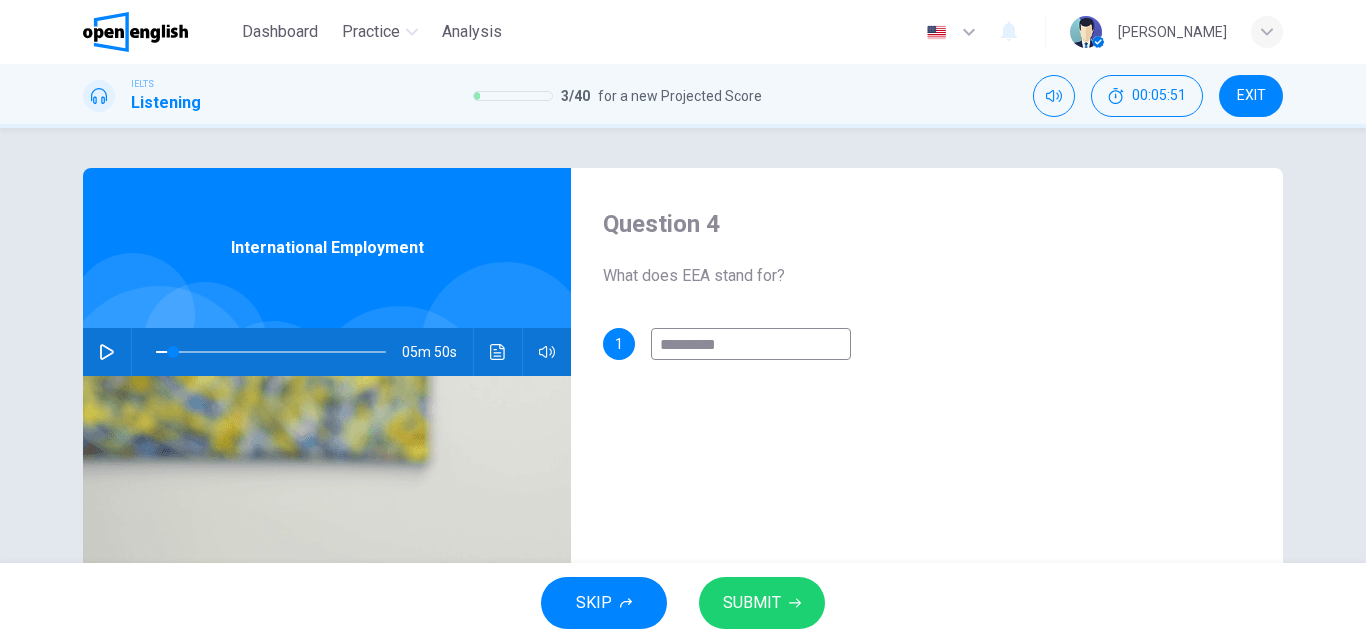 click on "********" at bounding box center [751, 344] 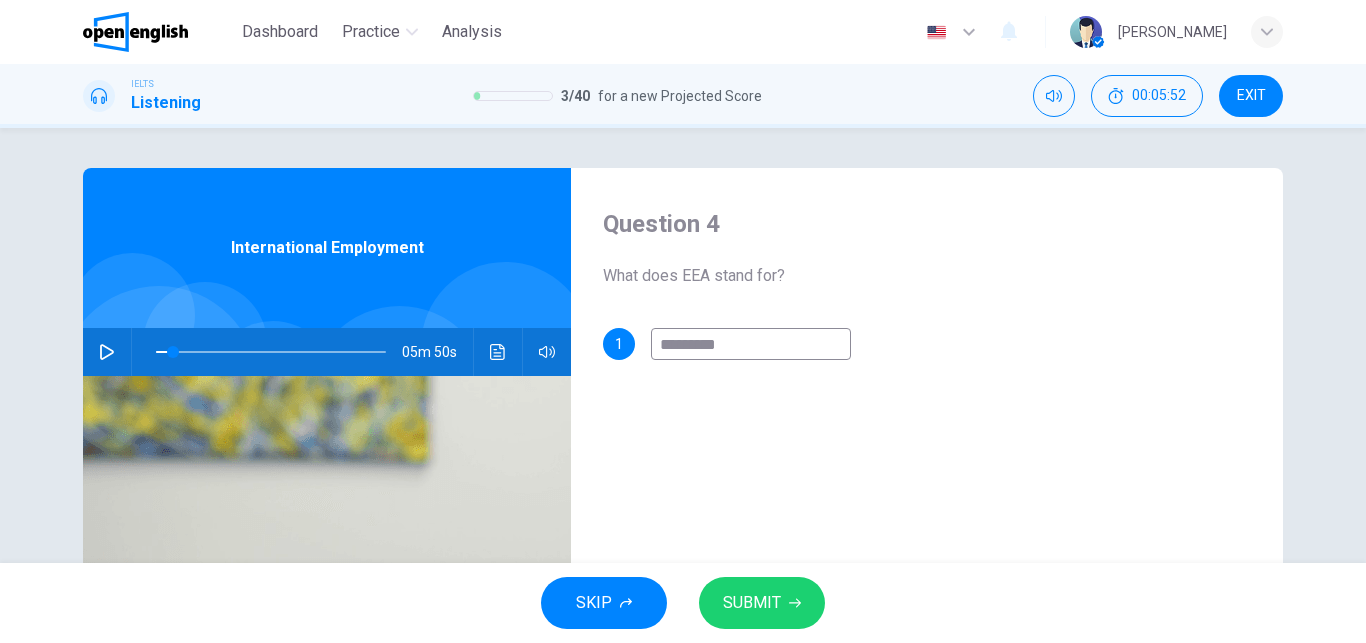 type on "**********" 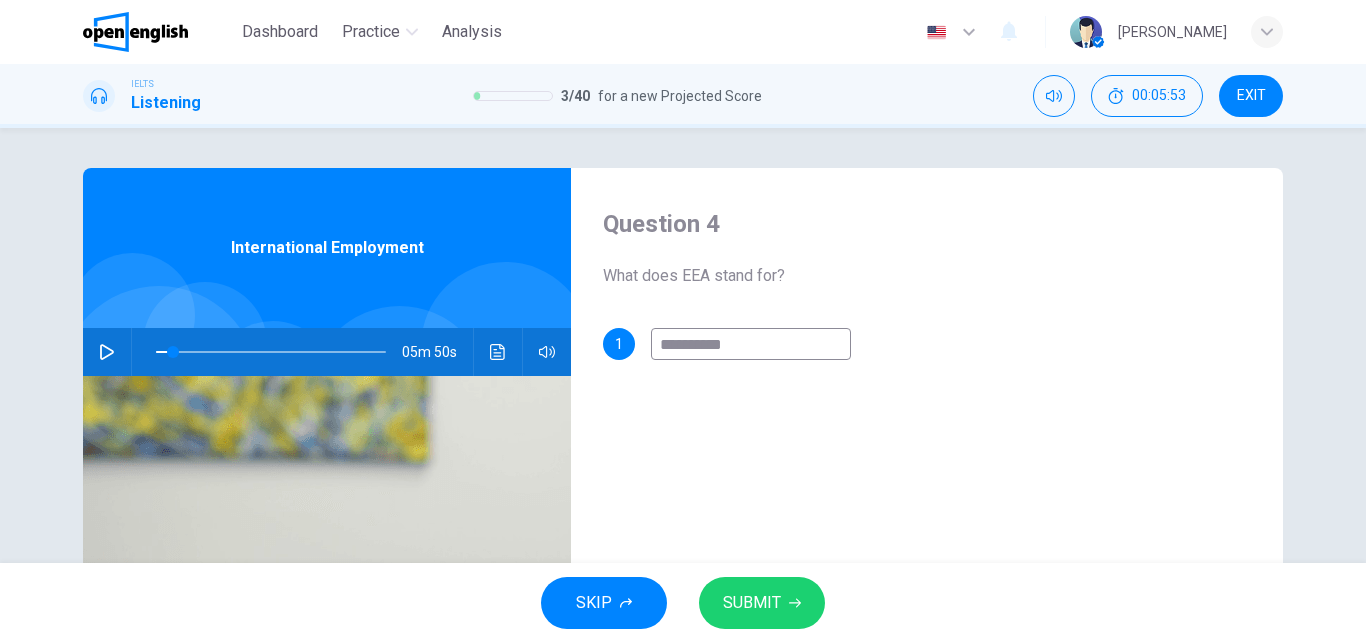 type on "*" 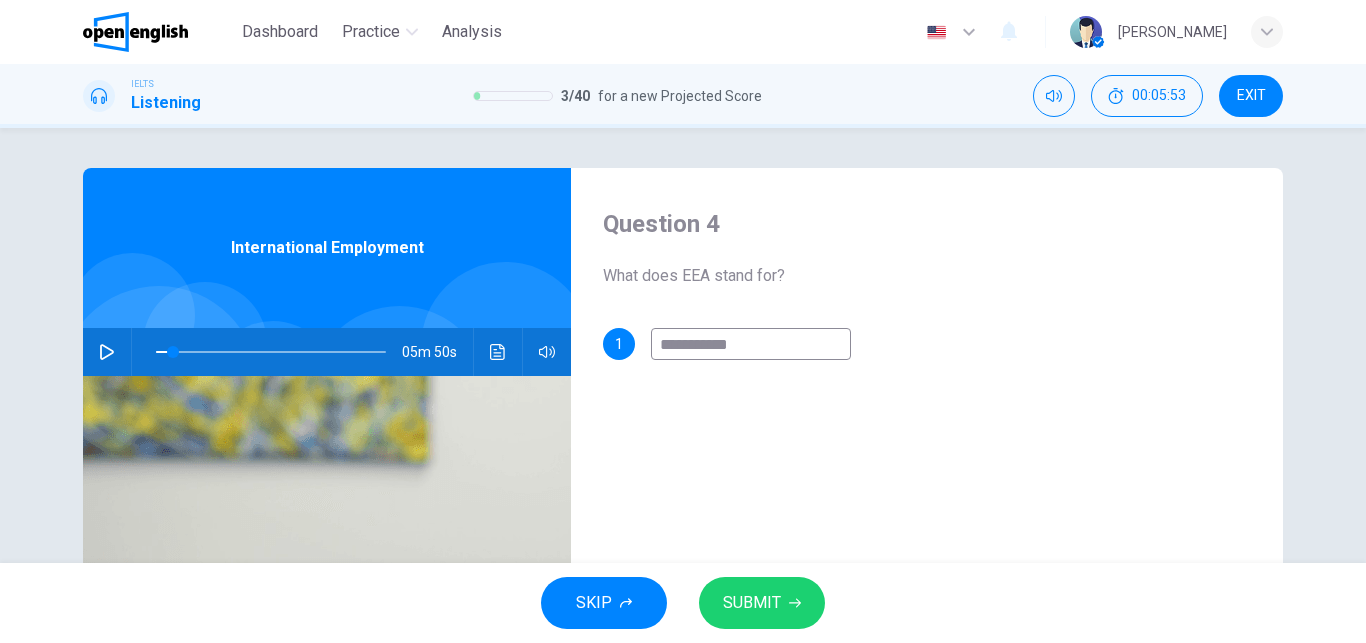 type on "*" 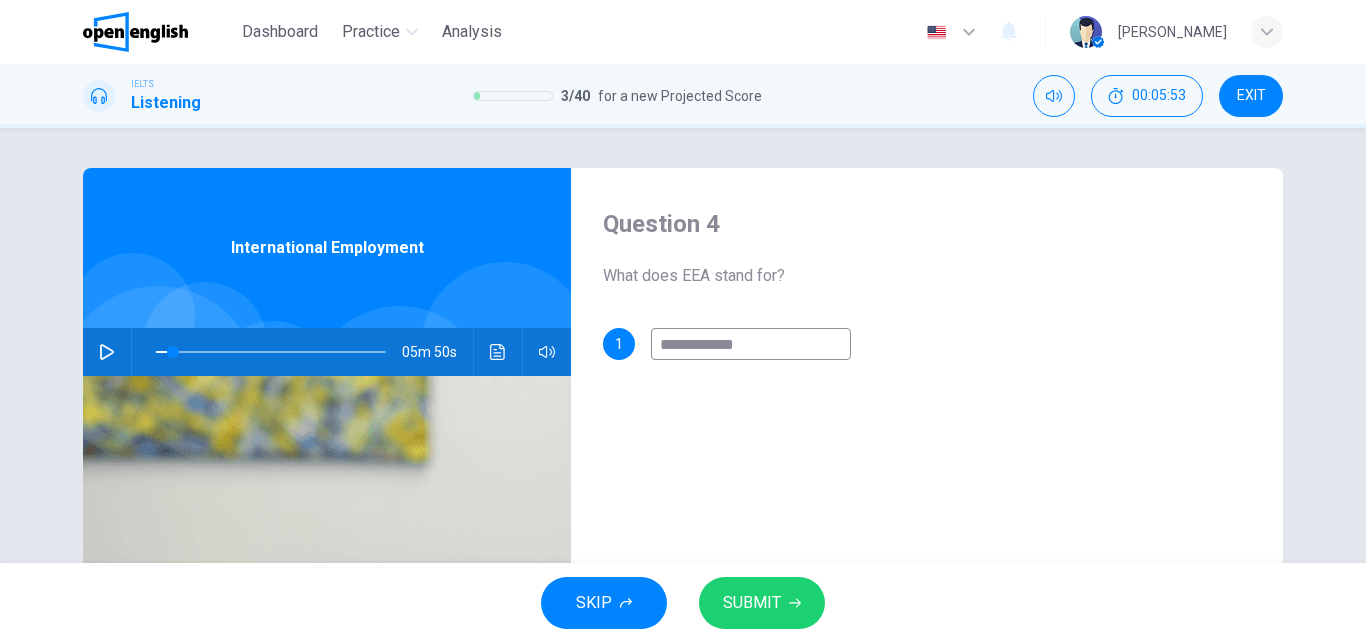 type on "*" 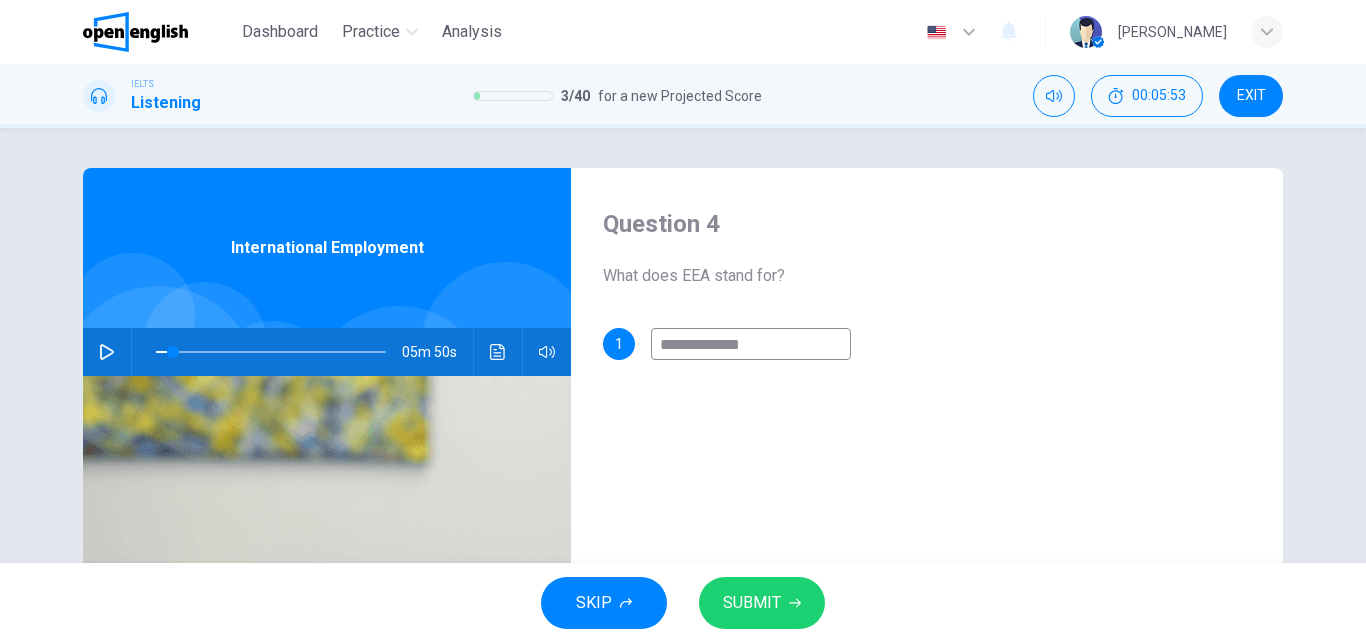 type on "*" 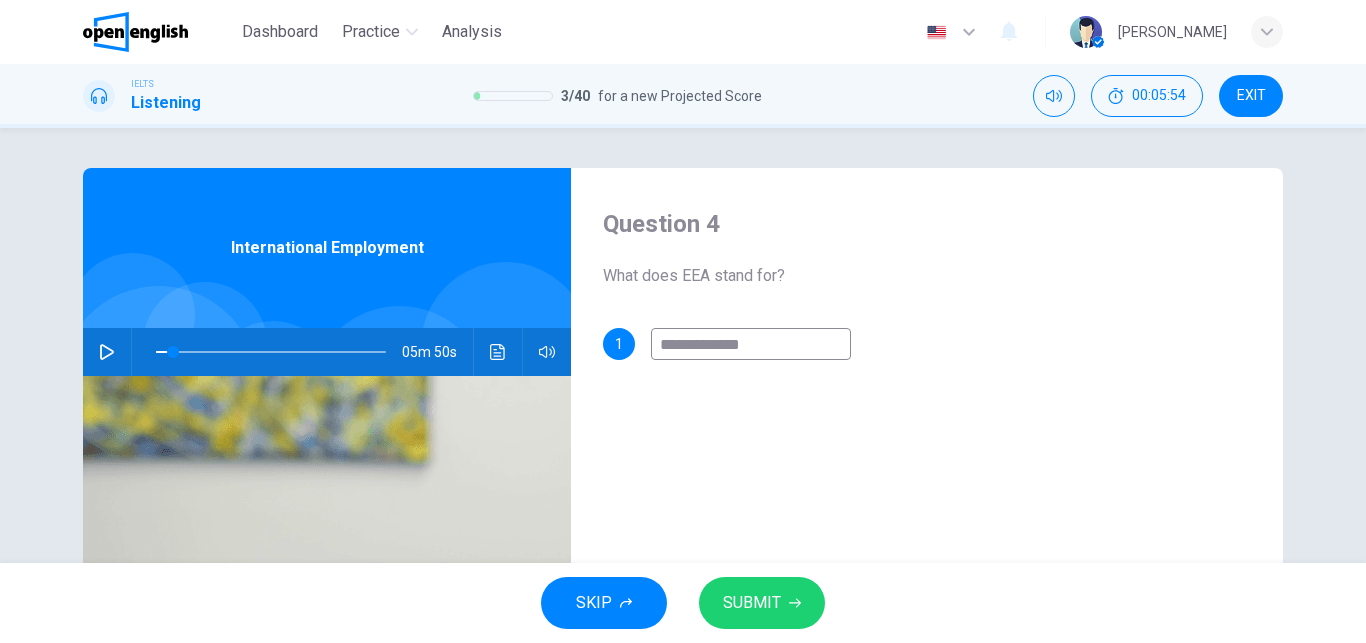 type on "**********" 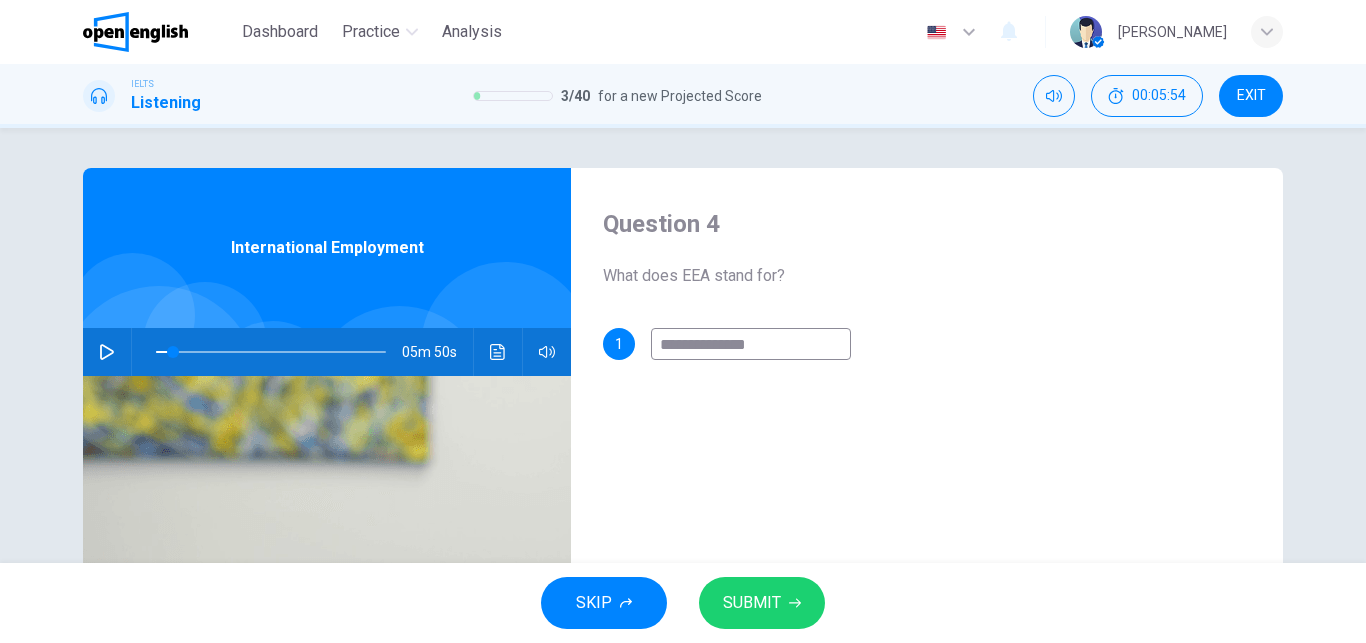 type on "*" 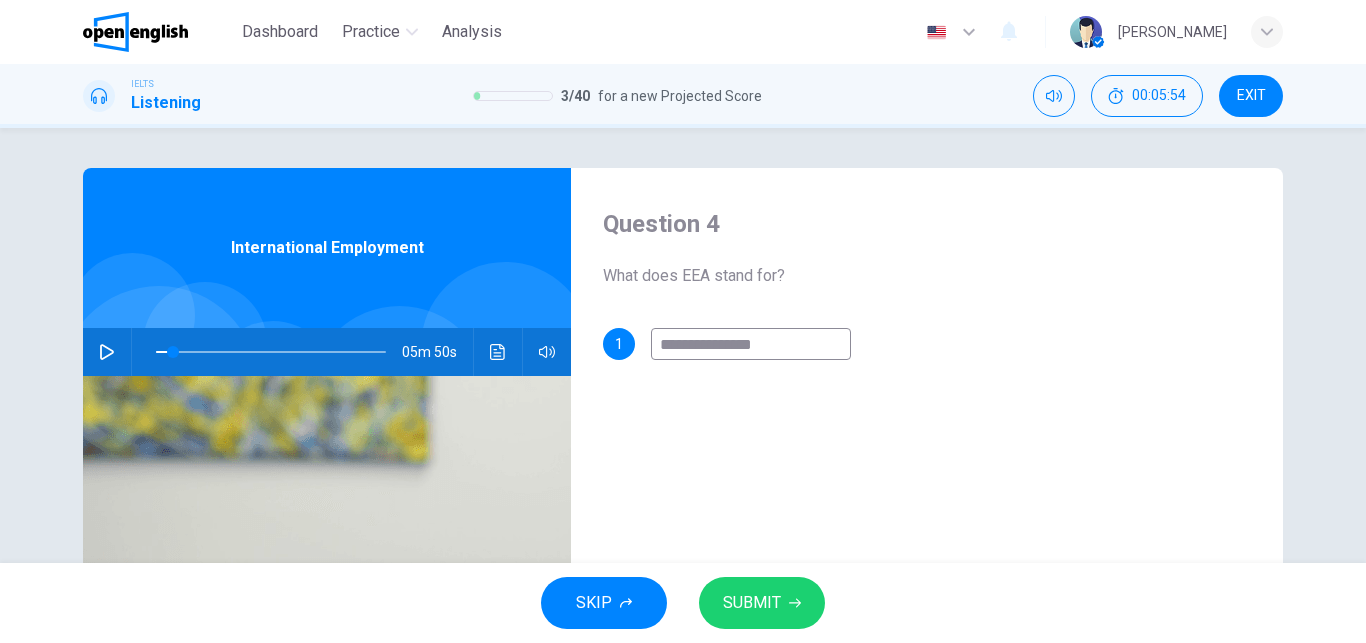 type on "*" 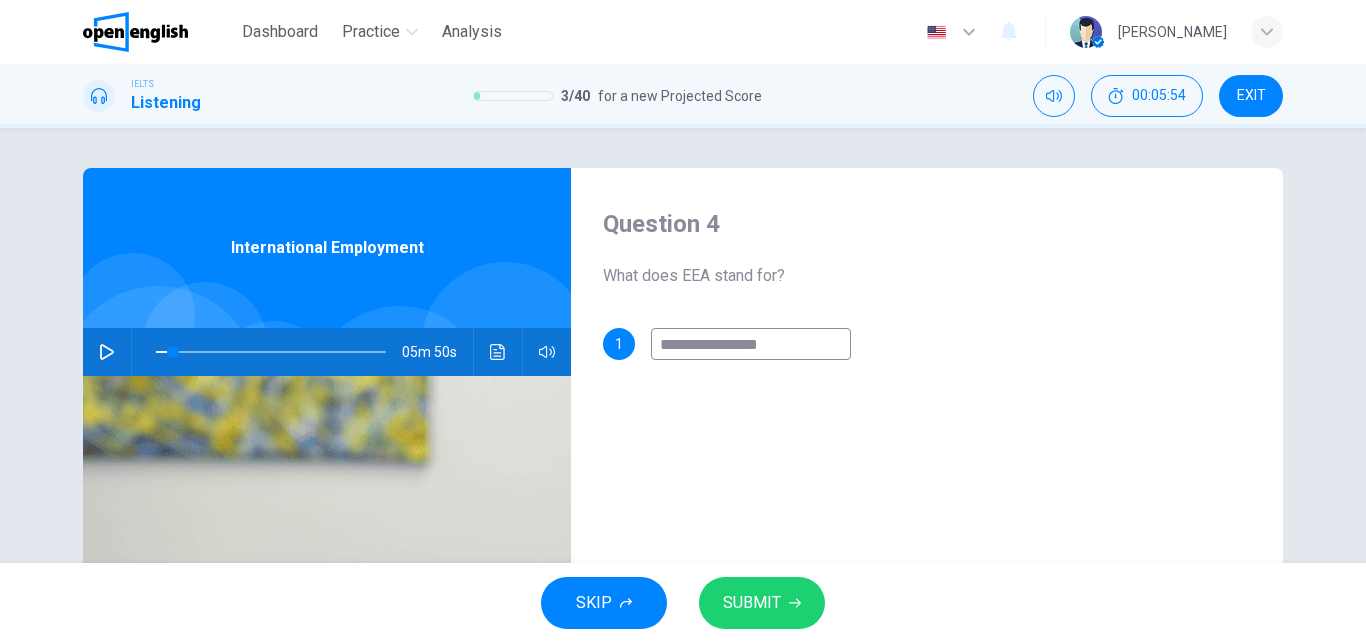 type on "*" 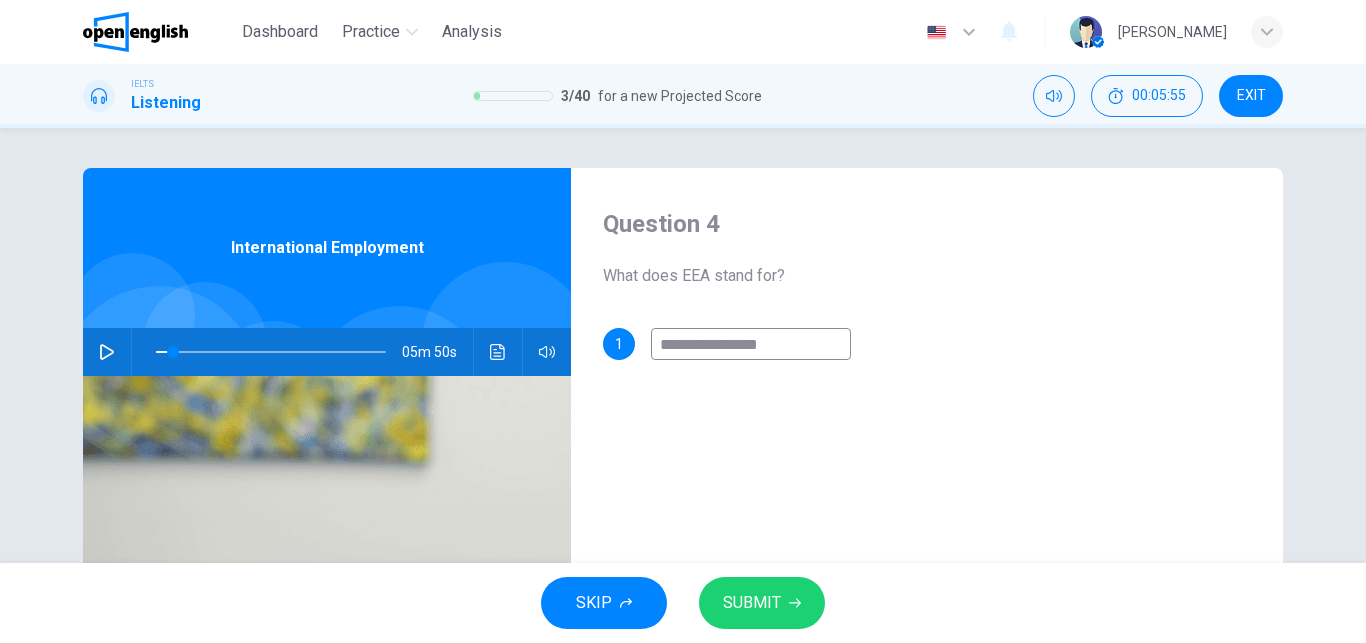 type on "**********" 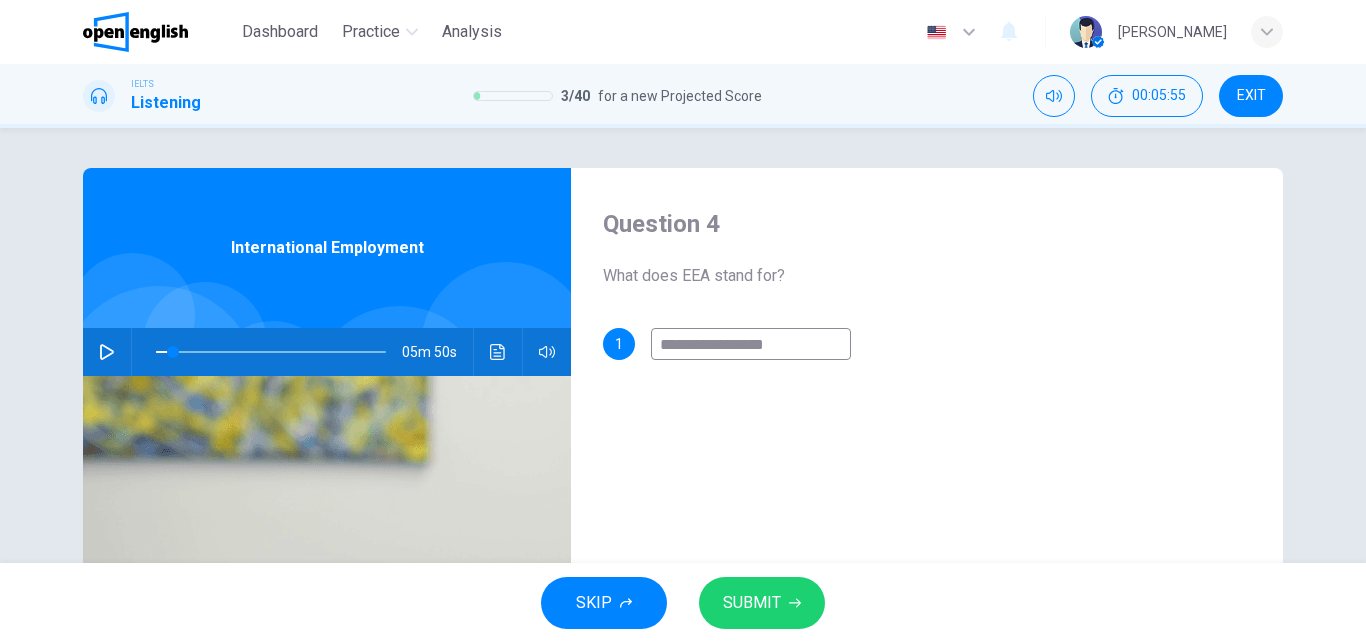 type on "*" 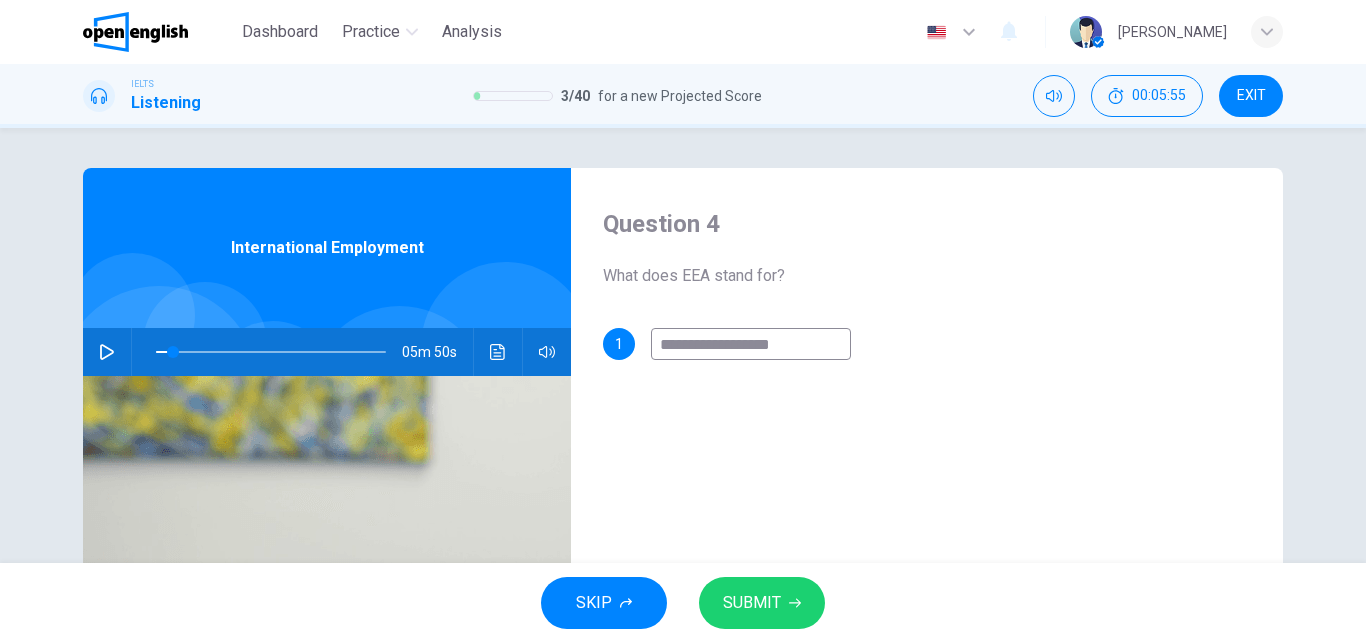 type on "*" 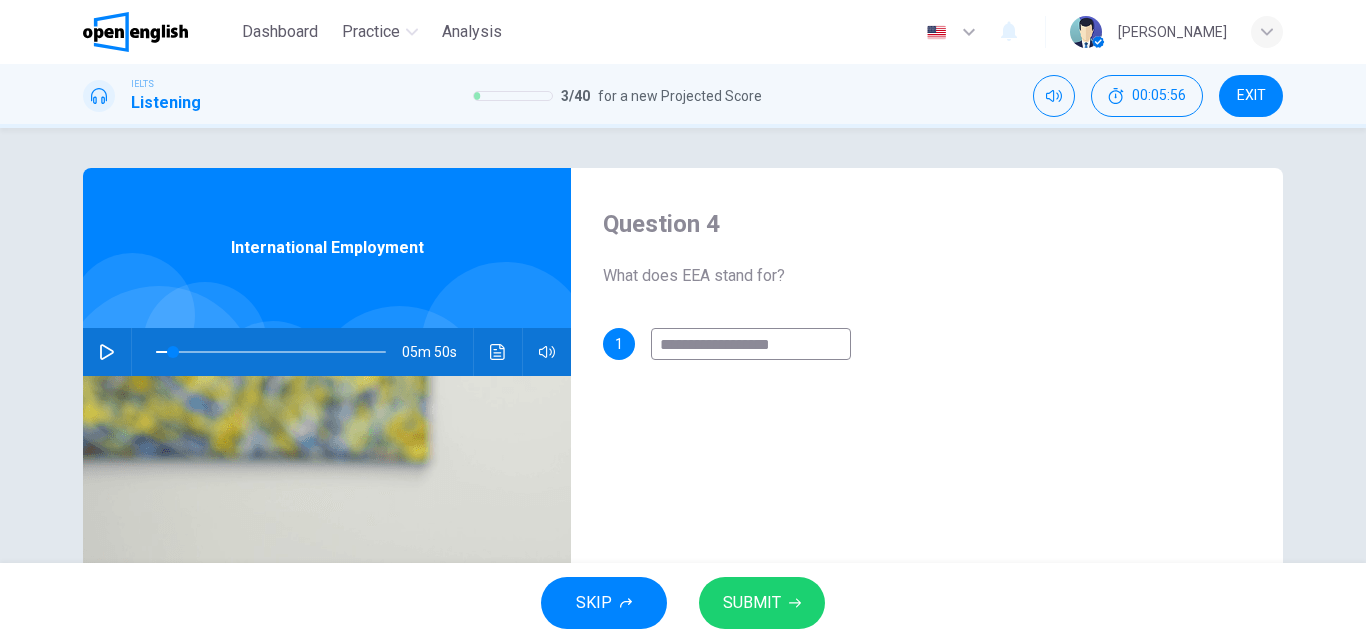 type on "**********" 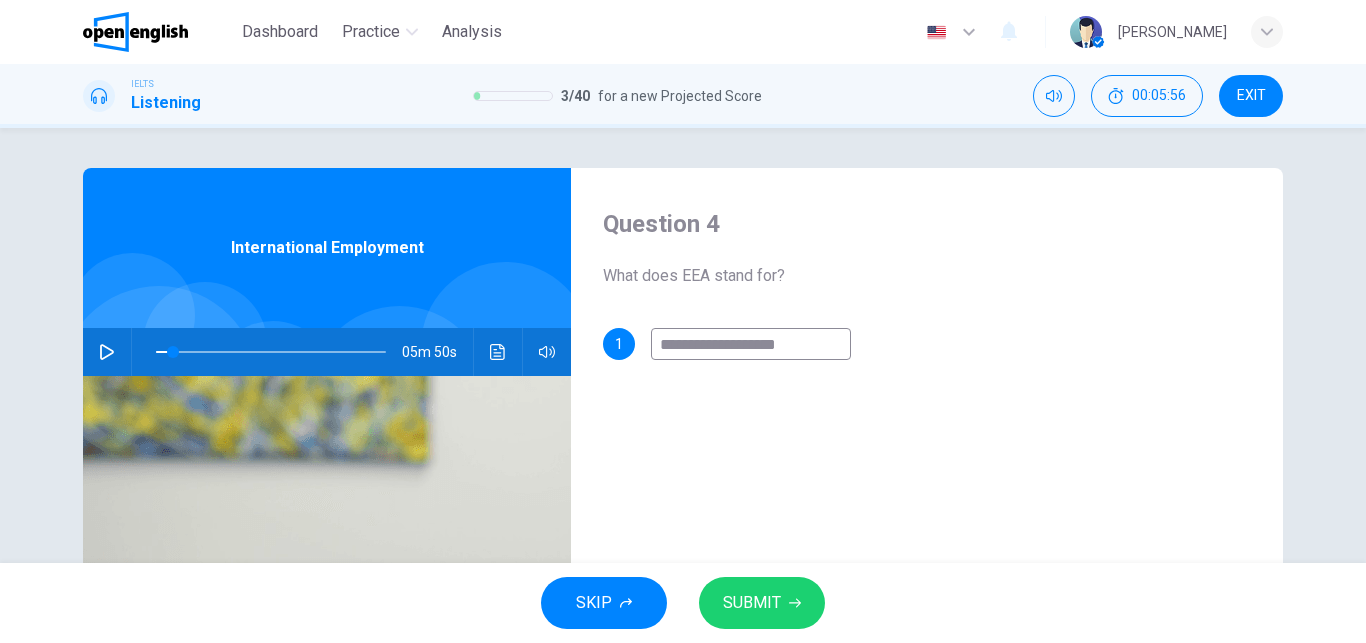 type on "**********" 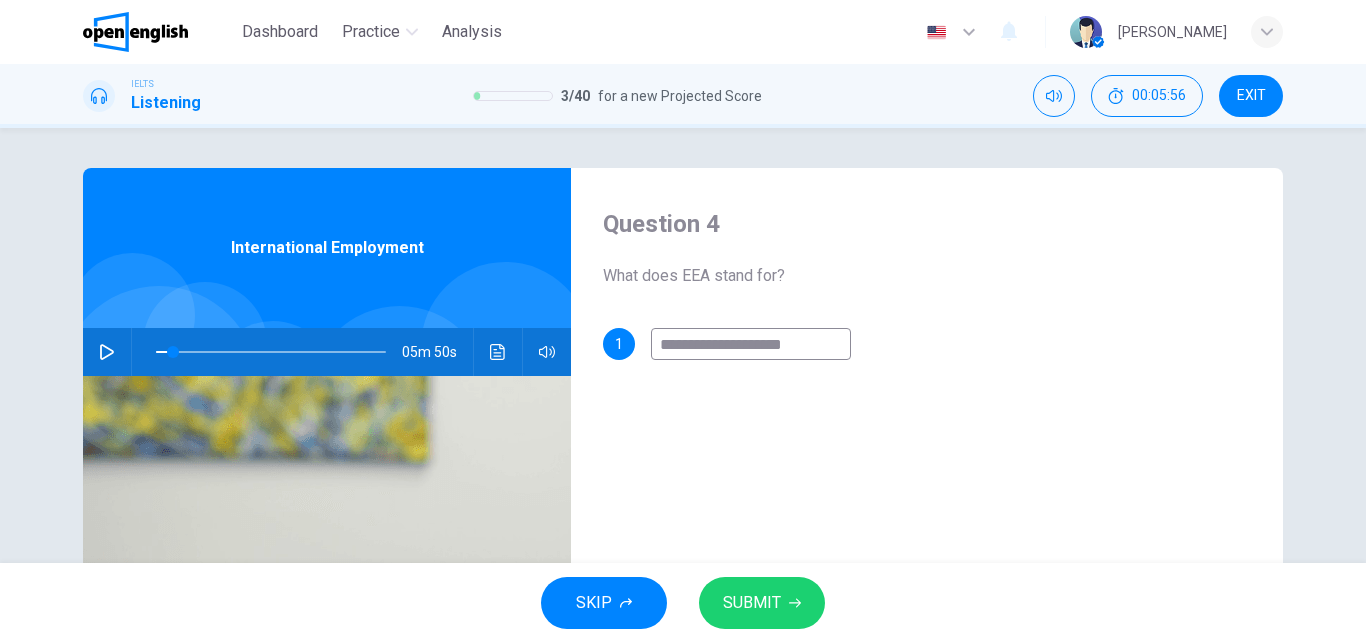 type on "*" 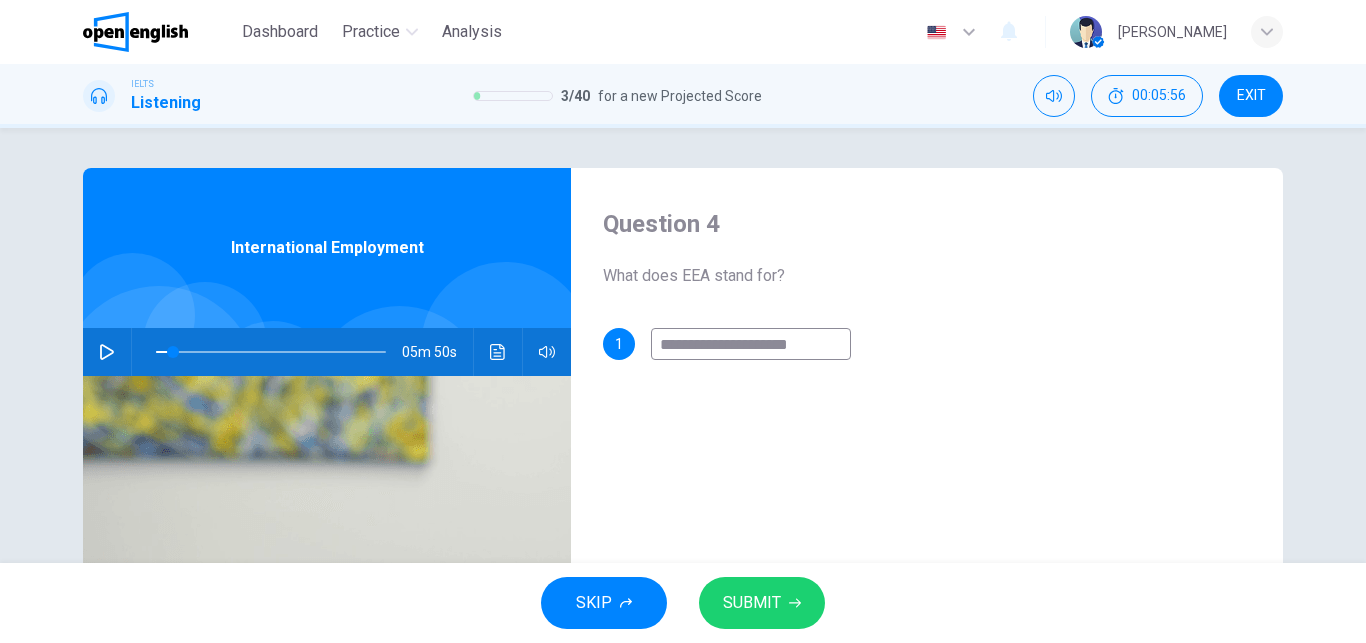 type on "*" 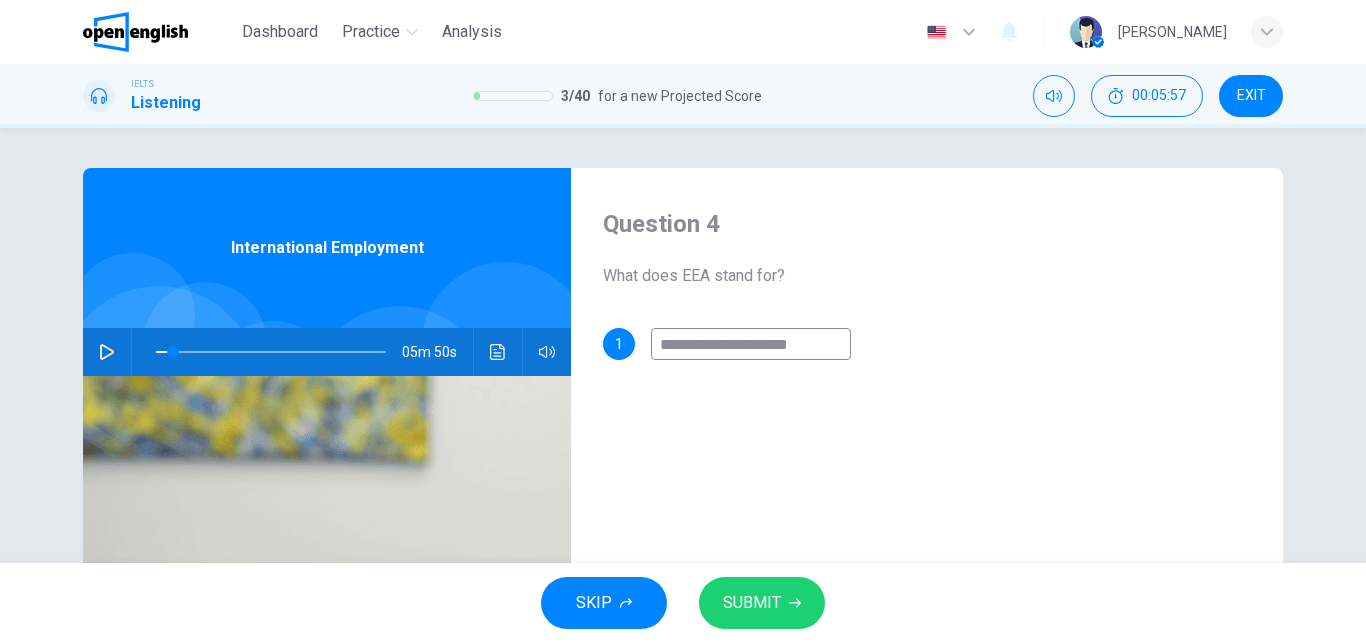 type on "**********" 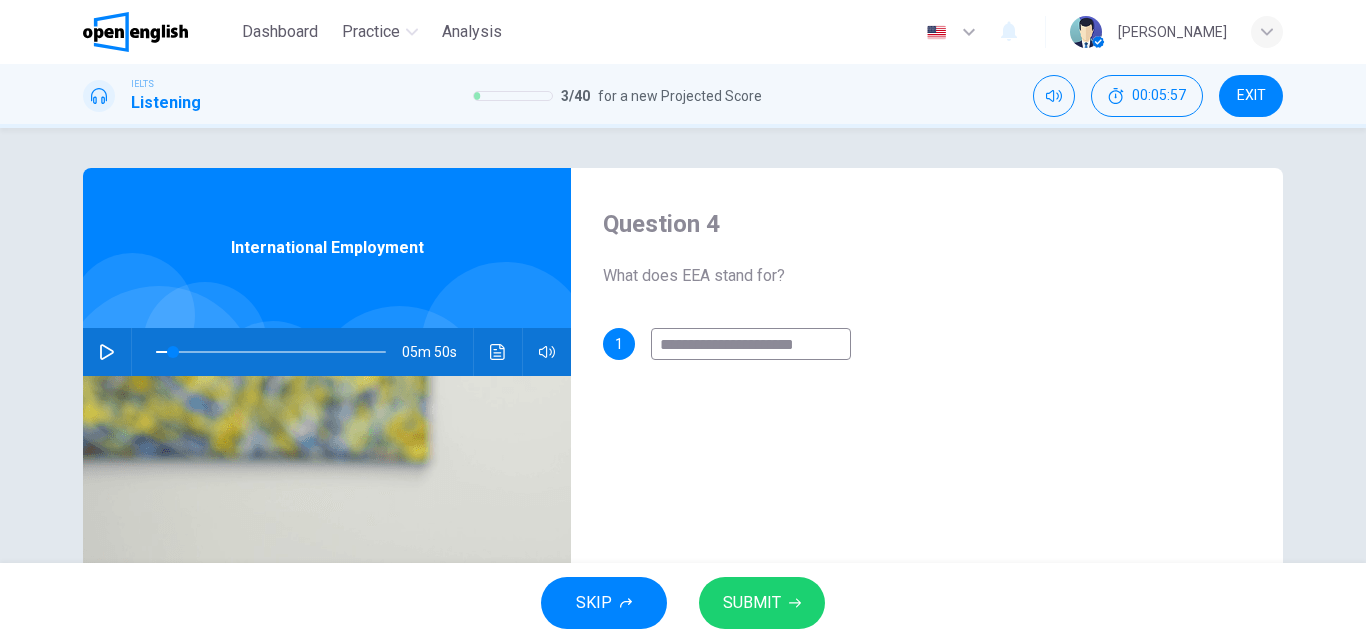 scroll, scrollTop: 0, scrollLeft: 25, axis: horizontal 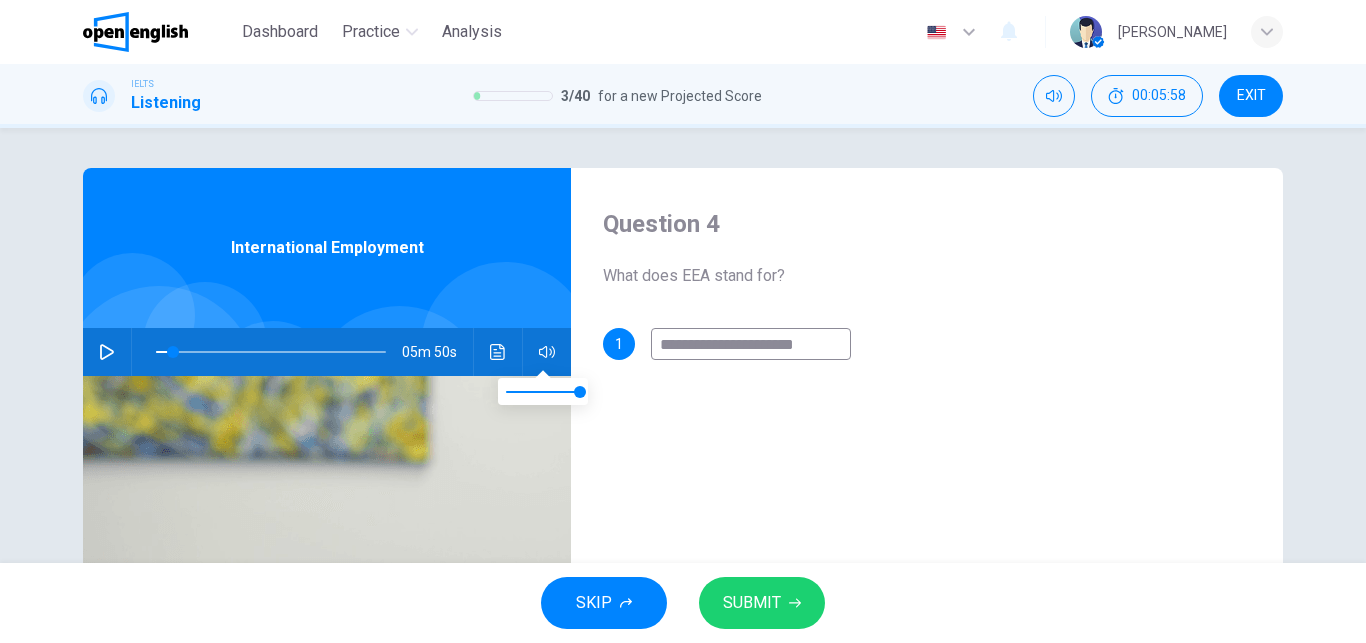 type on "*" 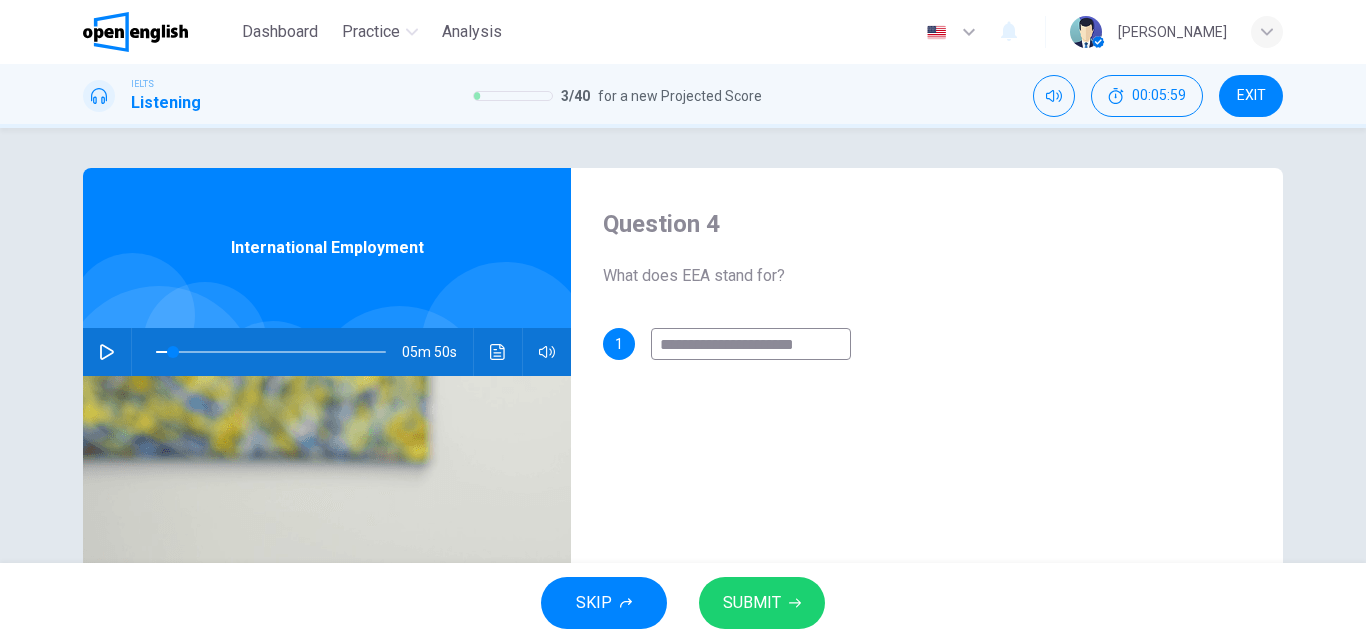 type on "**********" 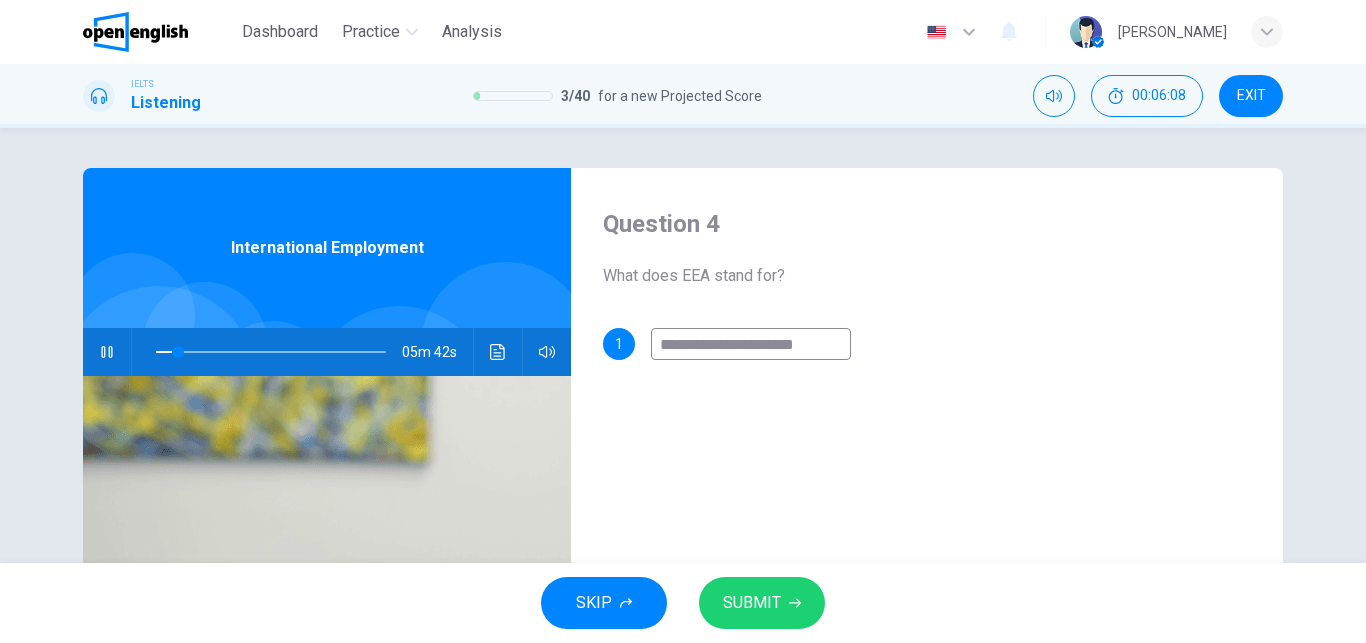 click on "SUBMIT" at bounding box center (752, 603) 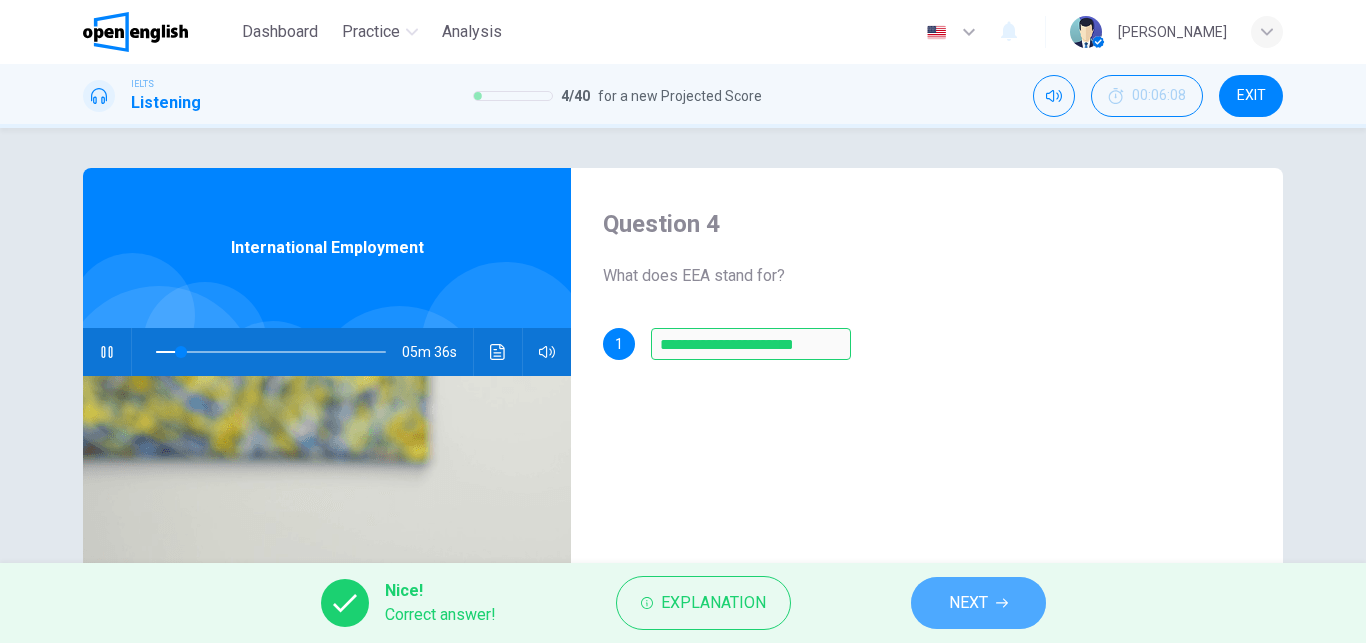 click on "NEXT" at bounding box center (968, 603) 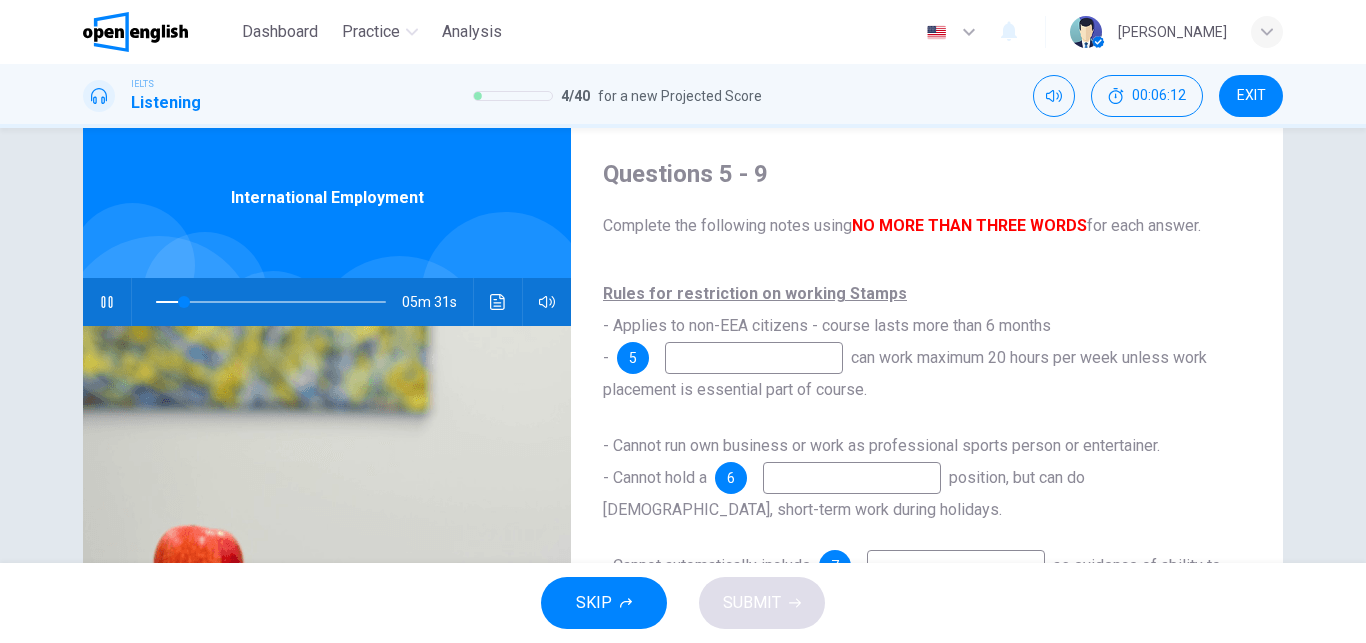 scroll, scrollTop: 61, scrollLeft: 0, axis: vertical 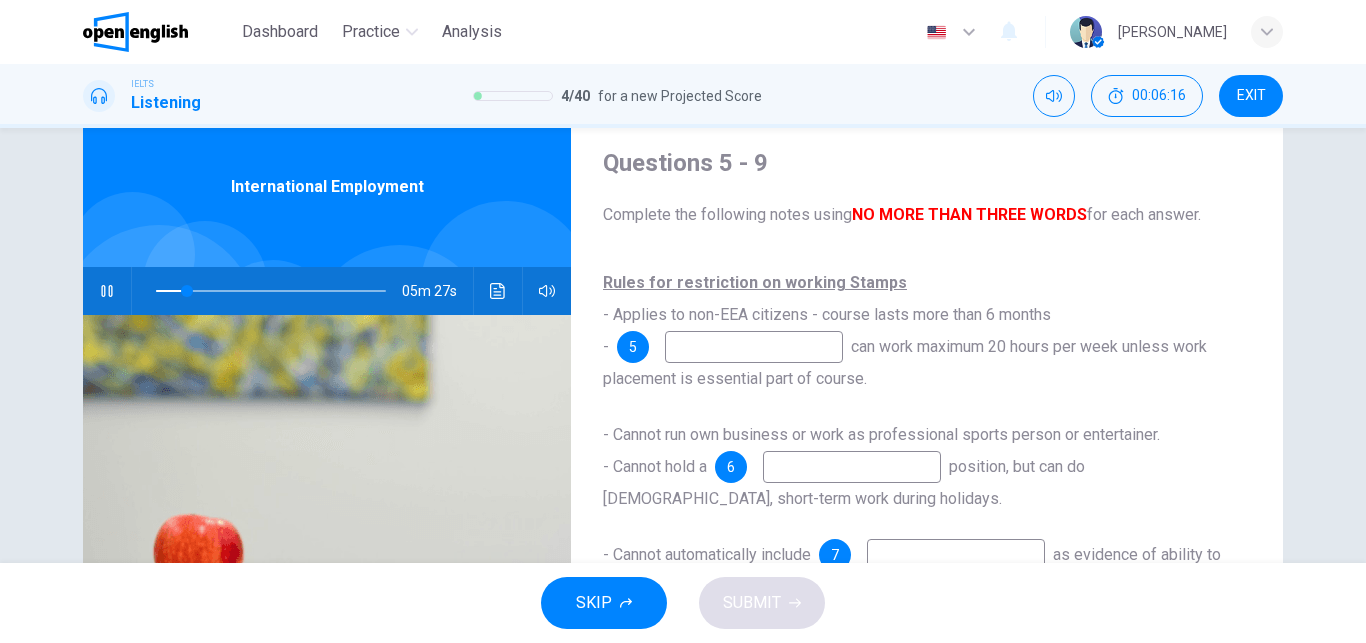 click 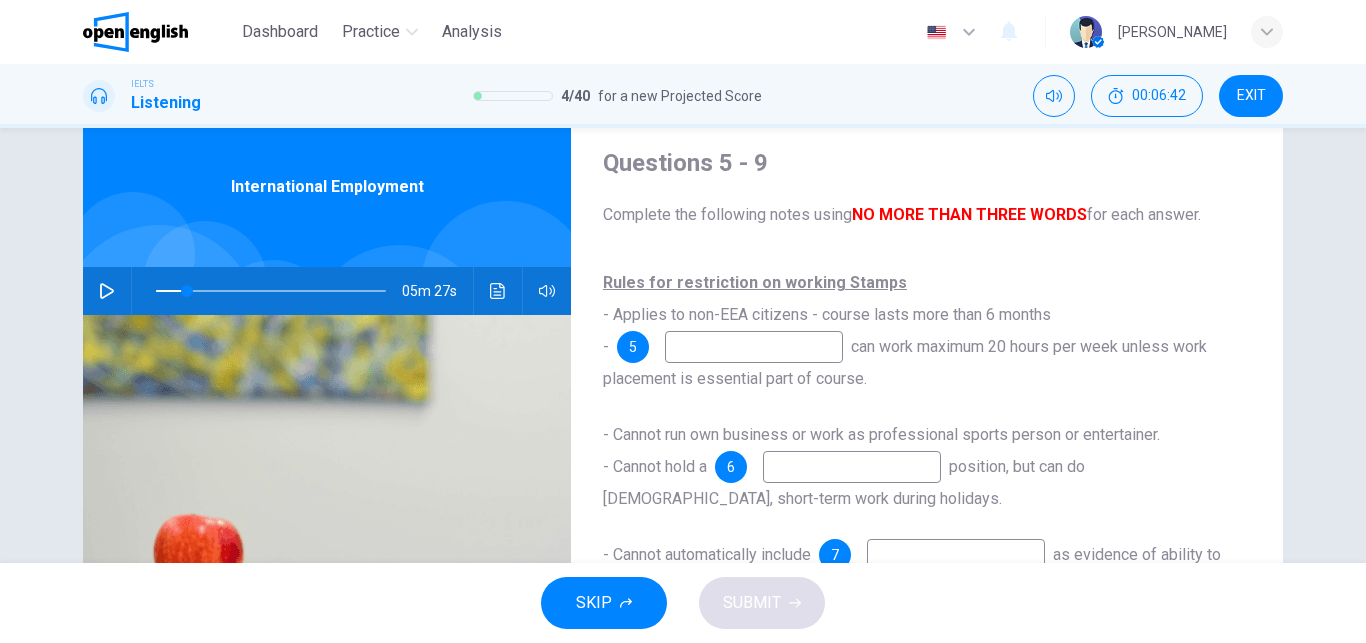click 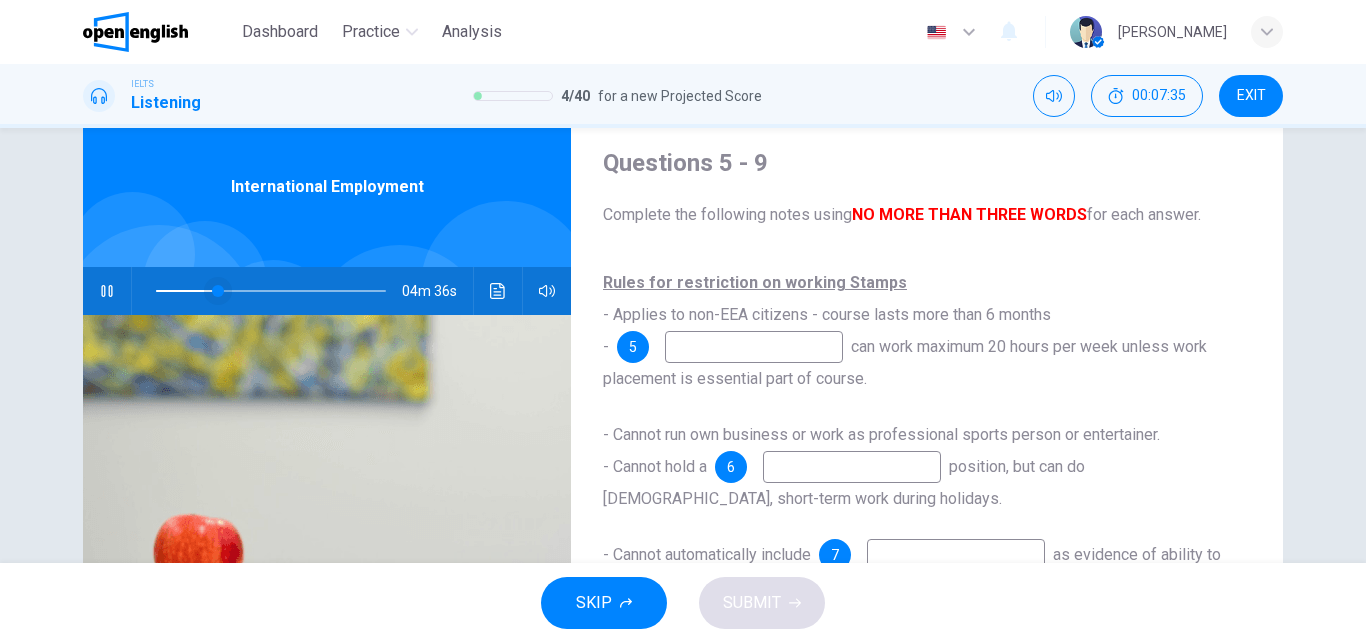 click at bounding box center (218, 291) 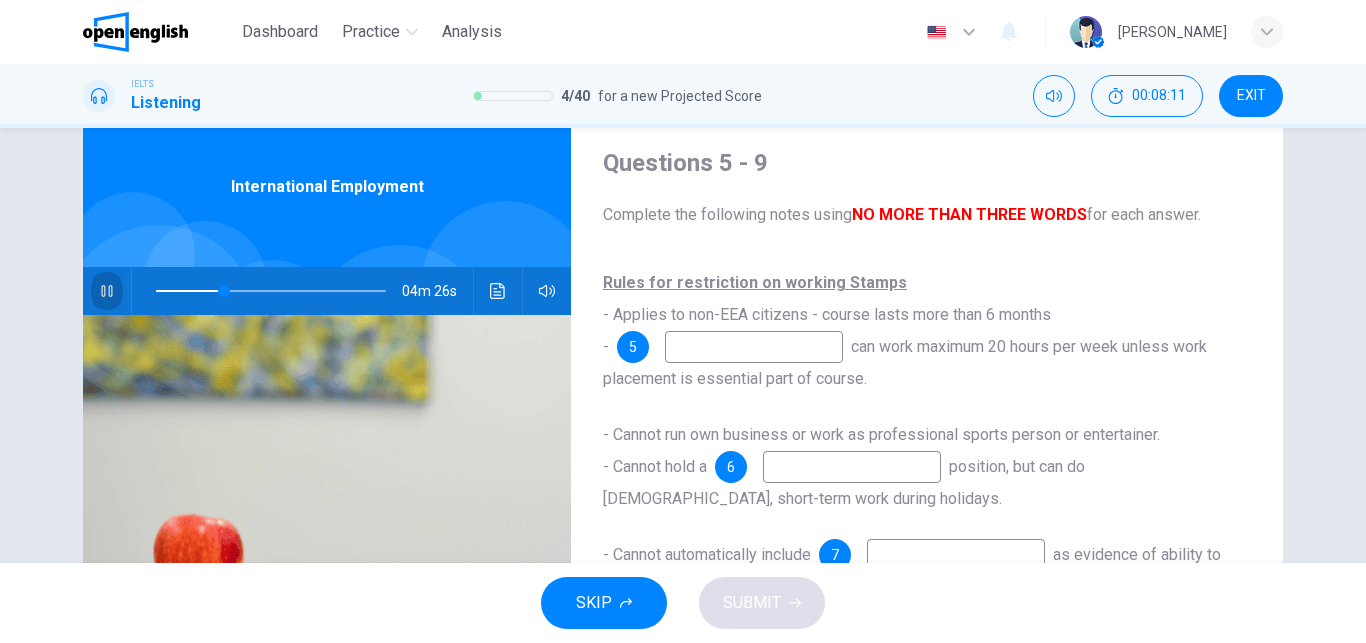 click at bounding box center (107, 291) 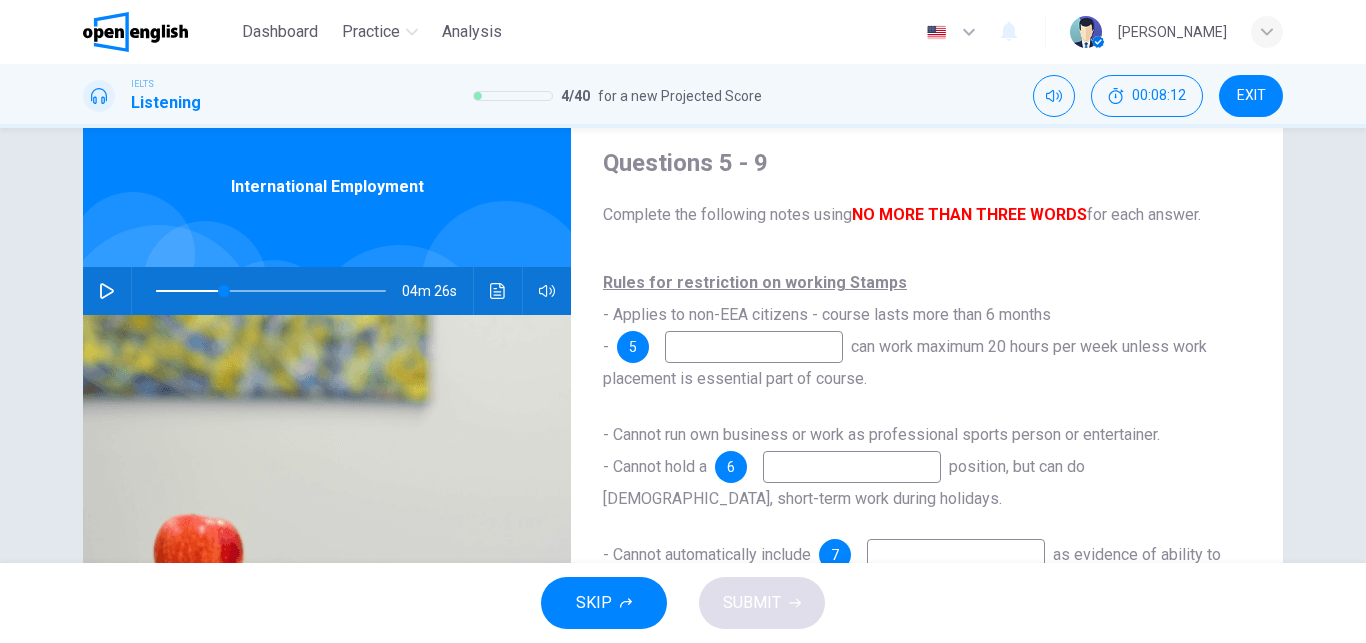 type on "**" 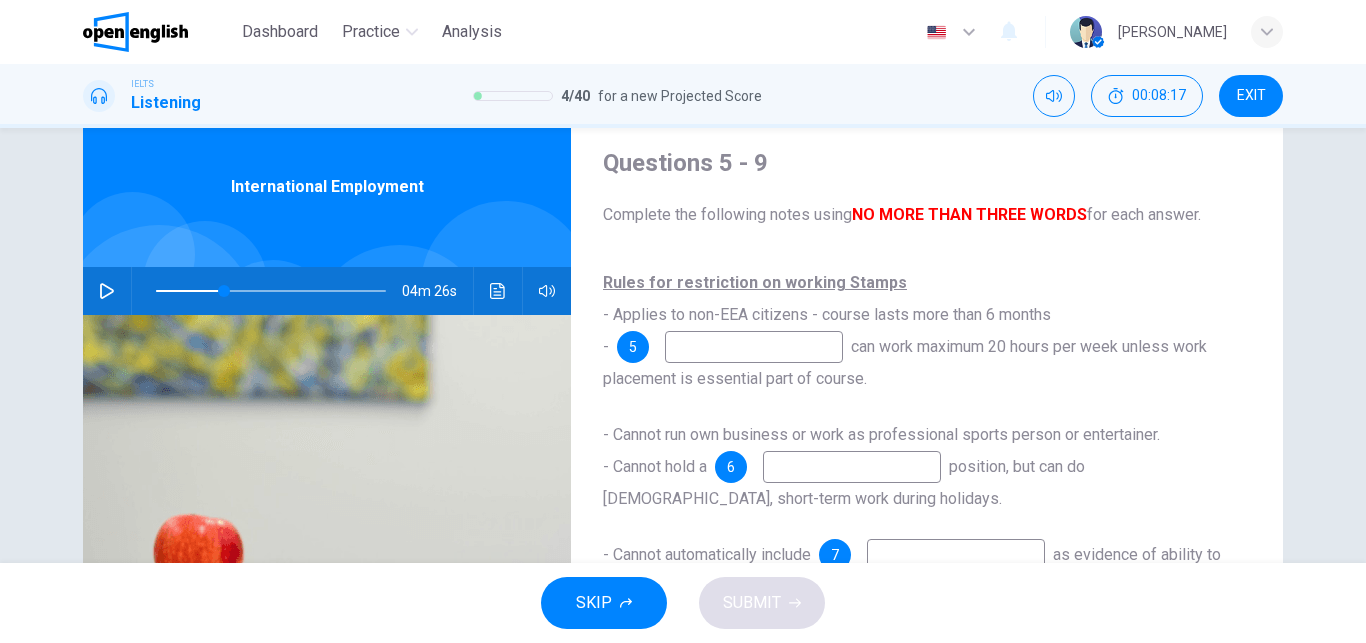click on "5" at bounding box center [633, 347] 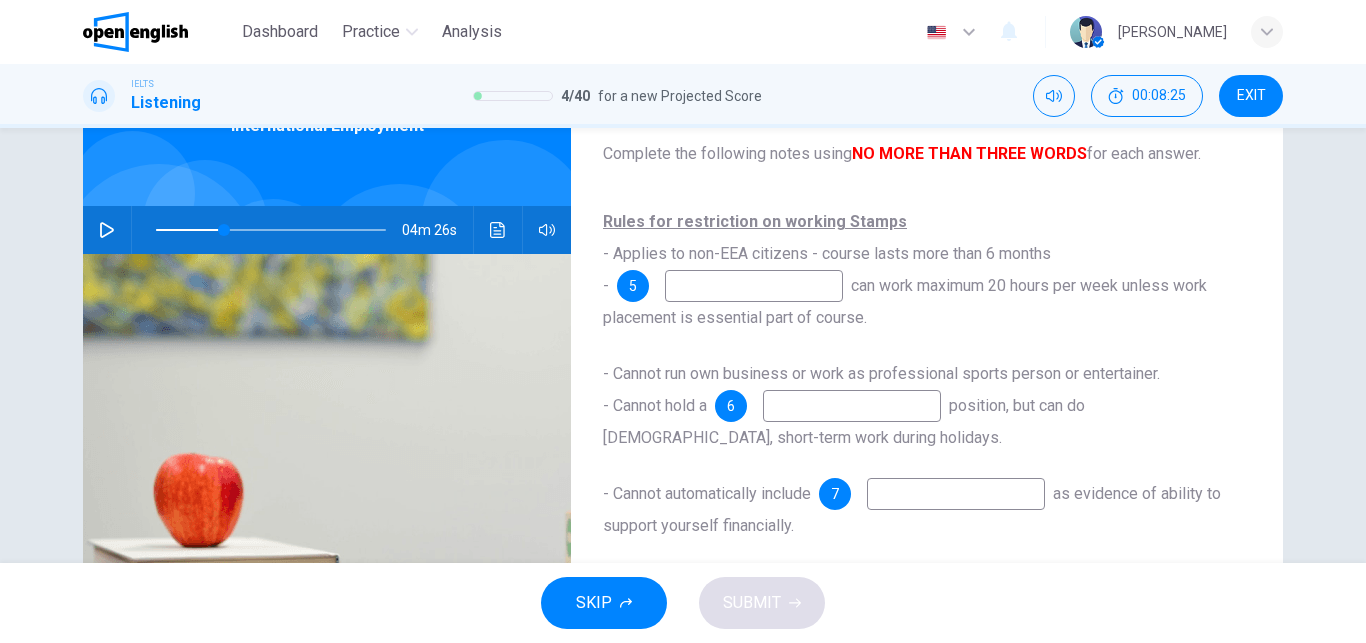 scroll, scrollTop: 134, scrollLeft: 0, axis: vertical 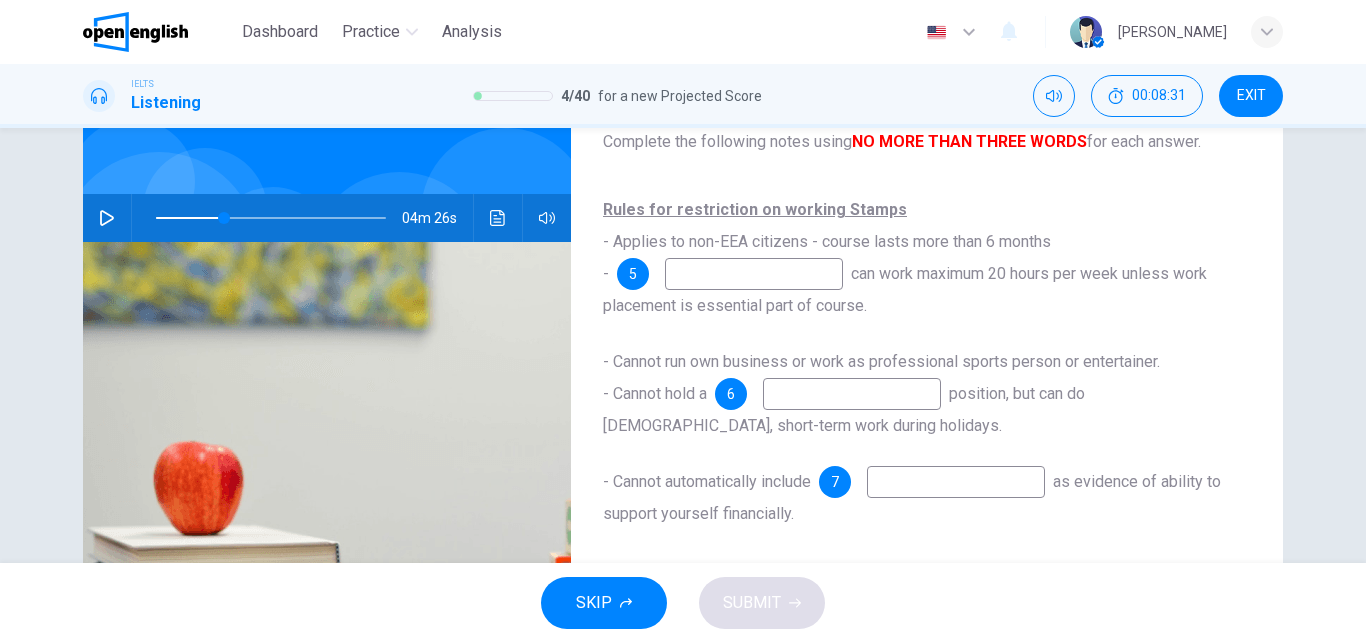 click at bounding box center (754, 274) 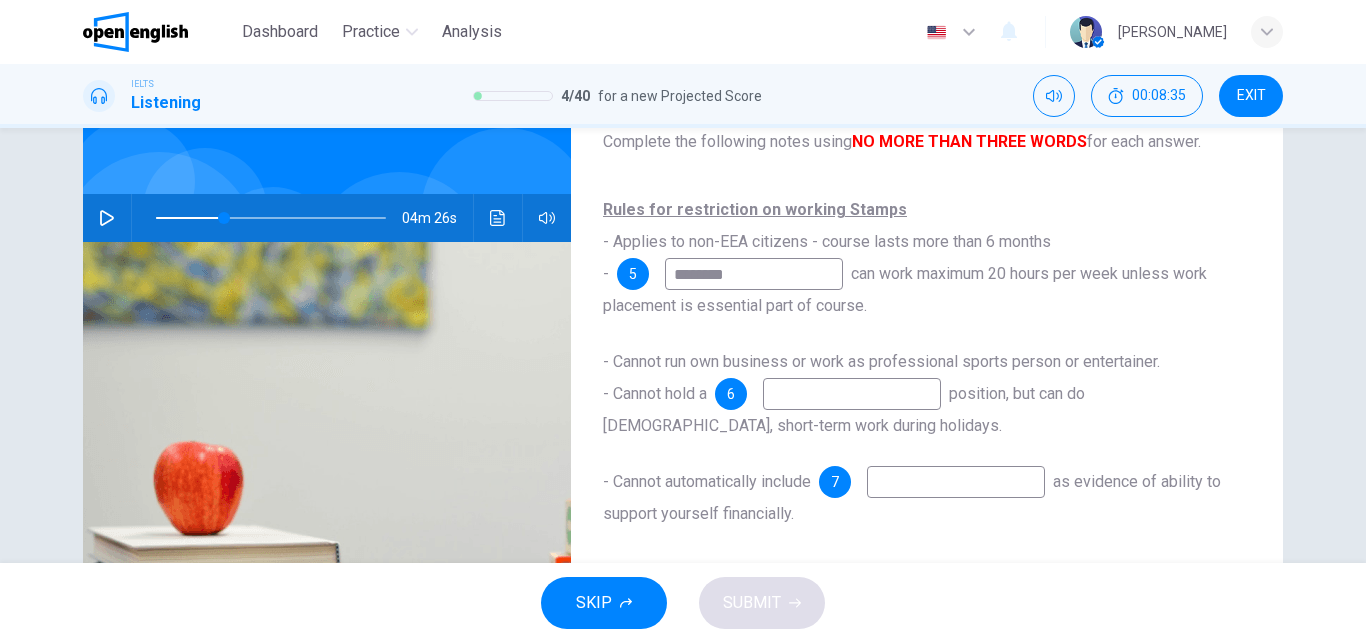 type on "*********" 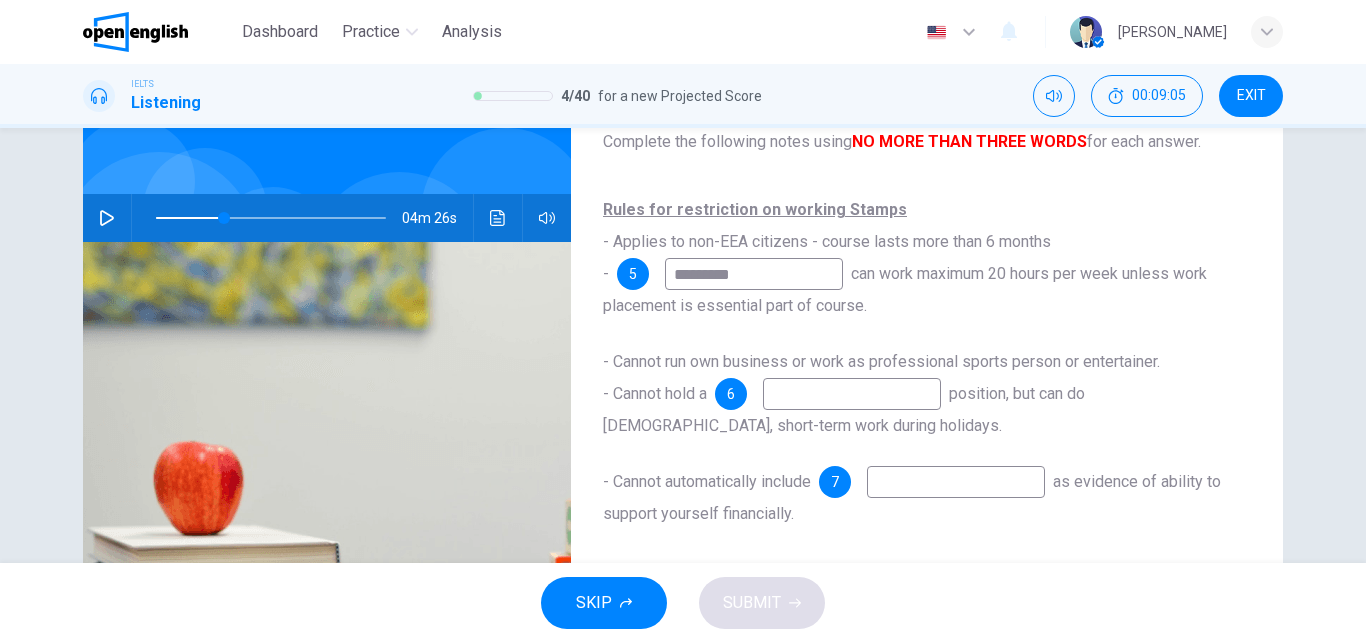 type on "**" 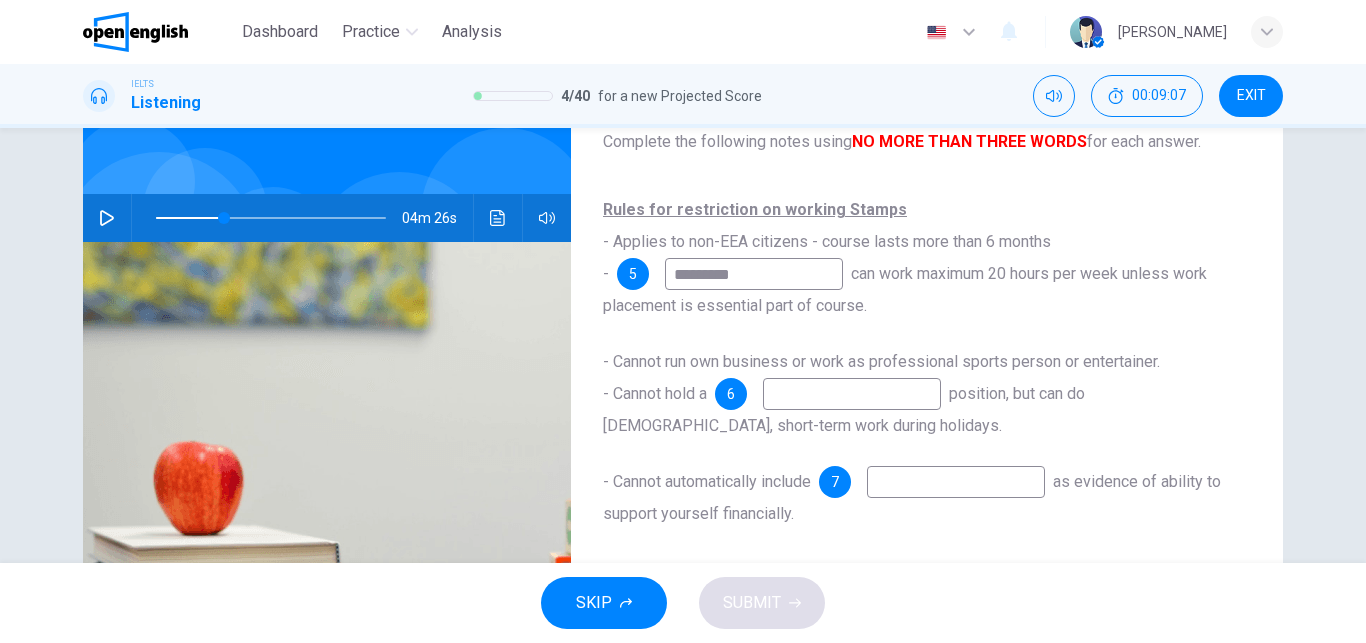 type on "*********" 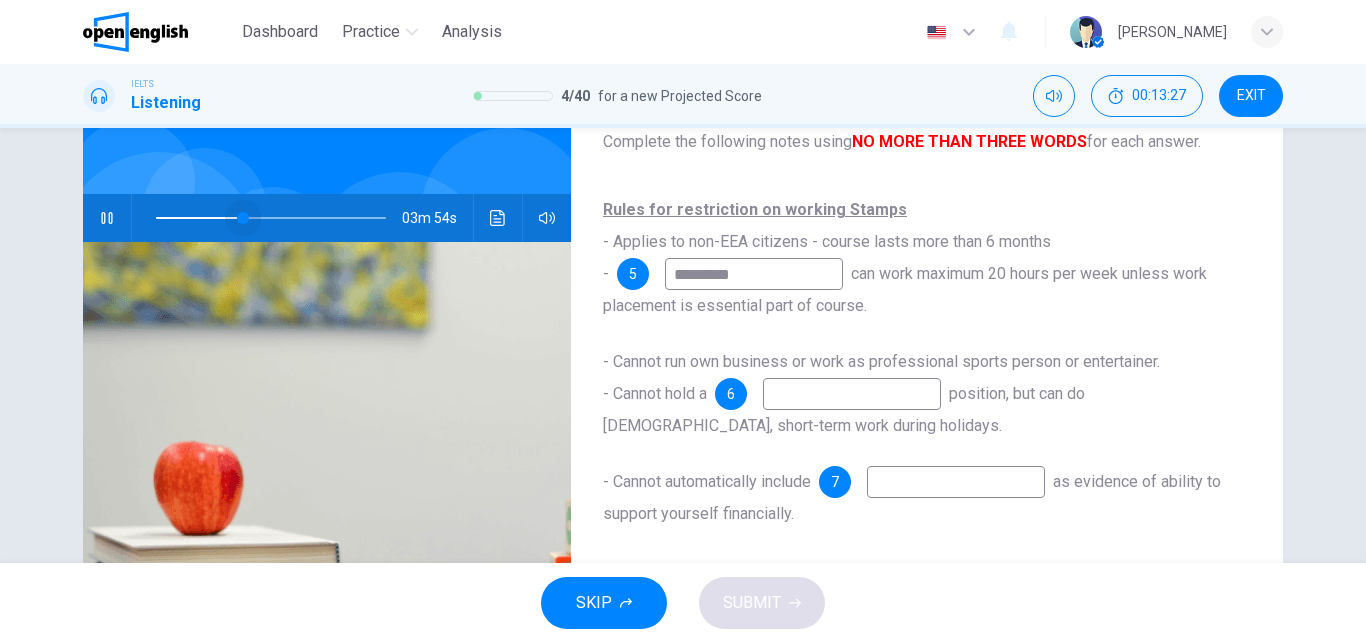 click at bounding box center [271, 218] 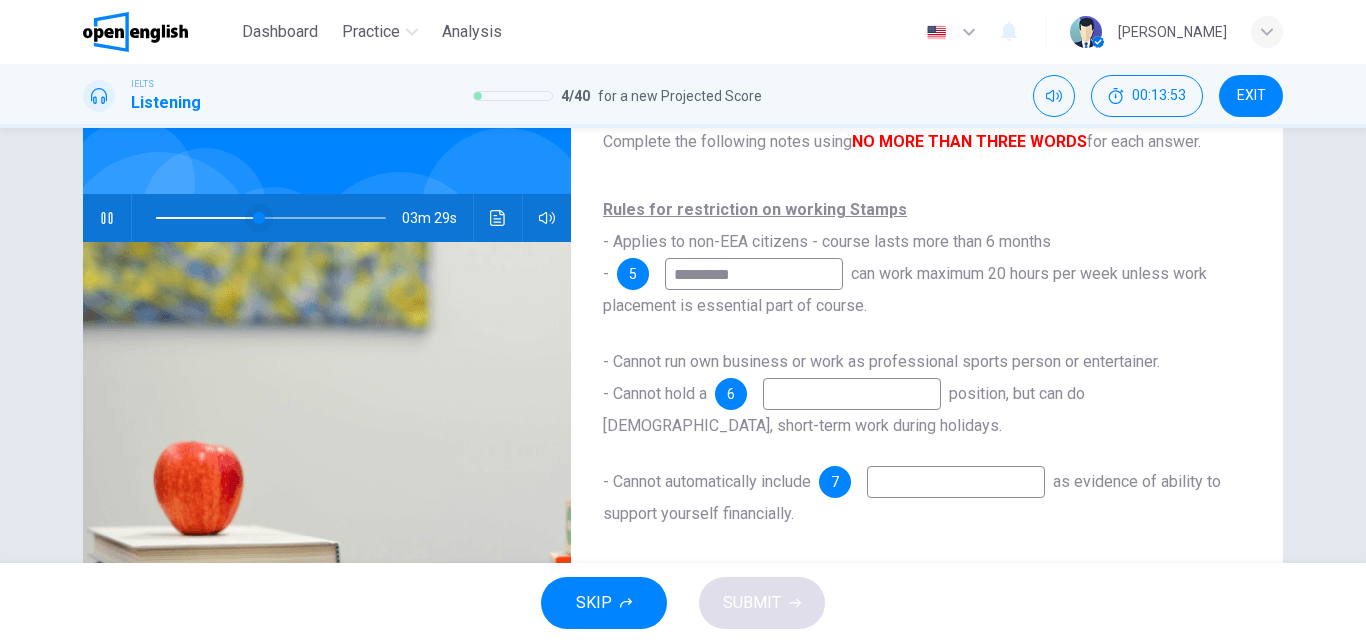 click at bounding box center (259, 218) 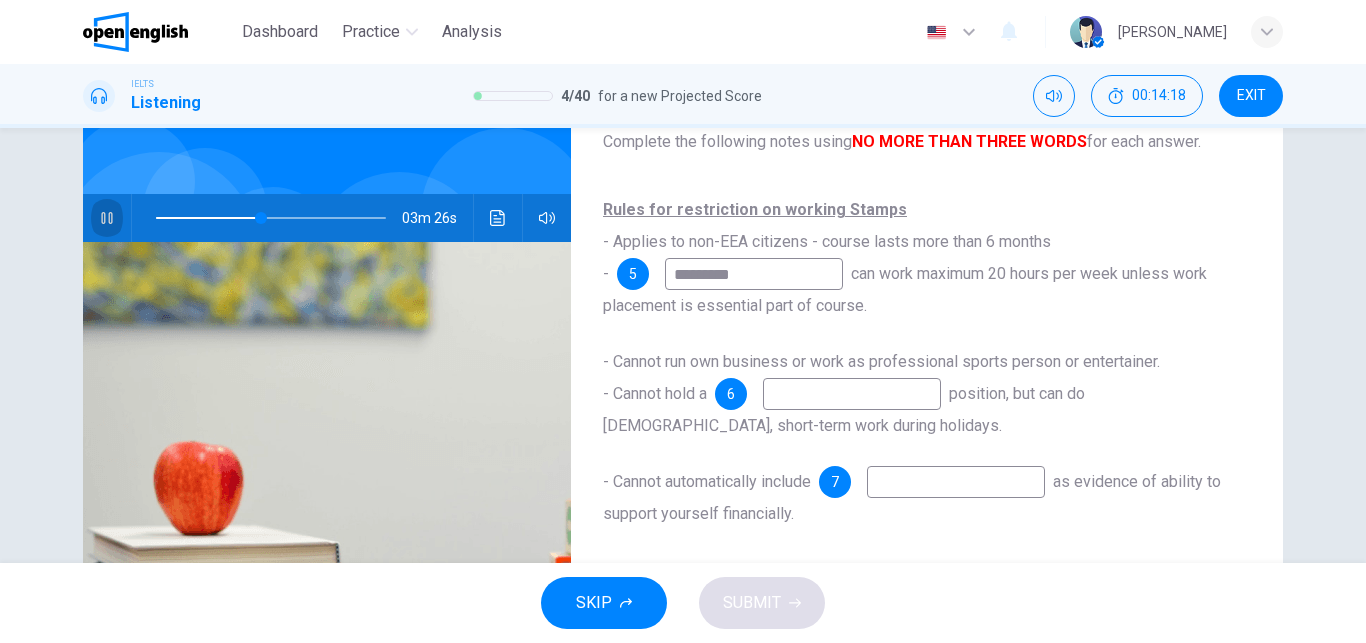 click 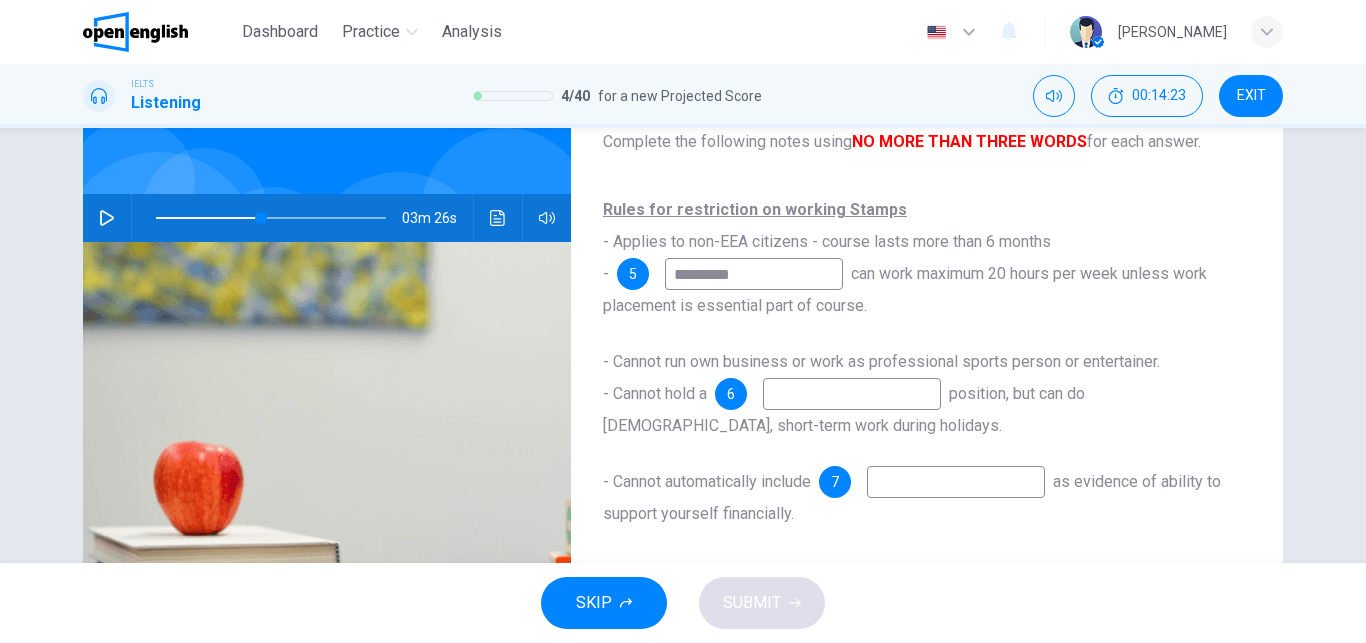 click 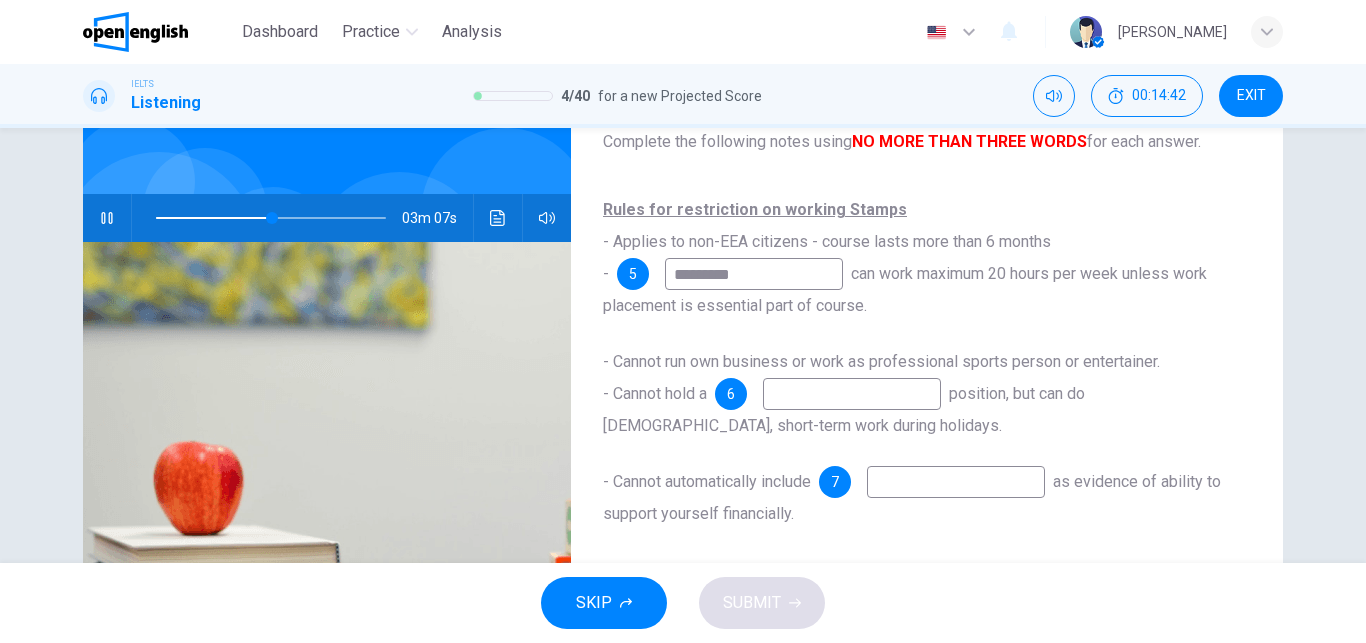 click on "SKIP" at bounding box center [604, 603] 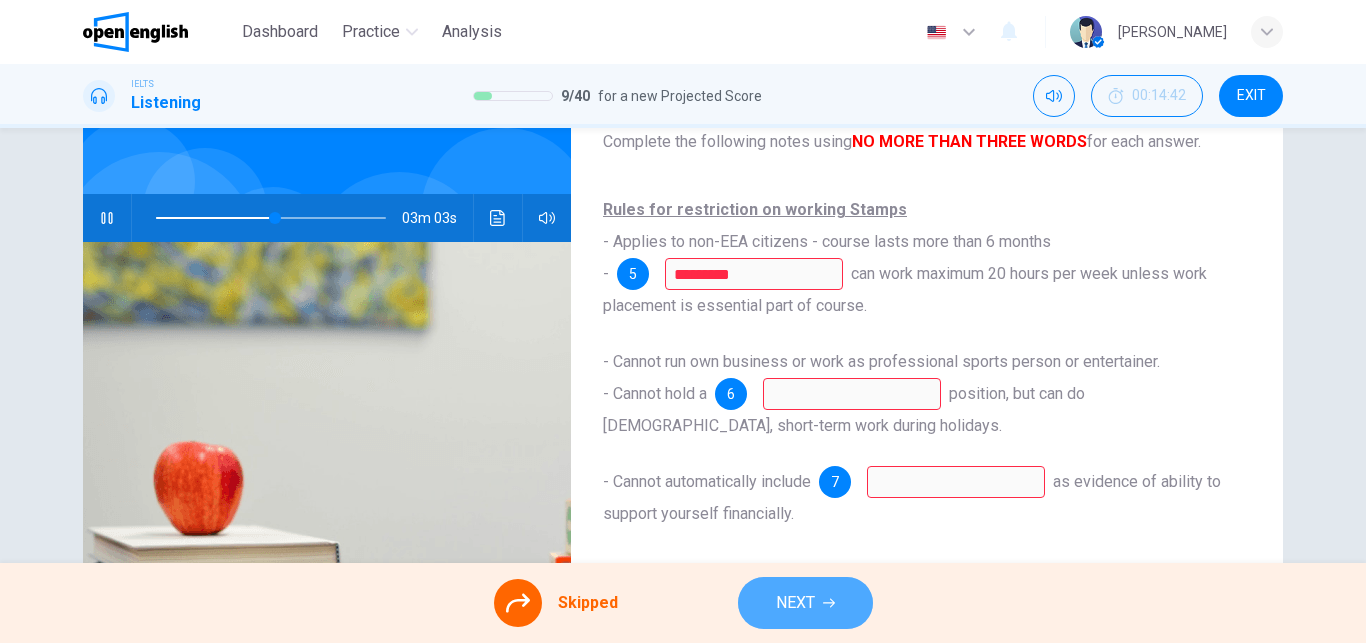 click on "NEXT" at bounding box center (805, 603) 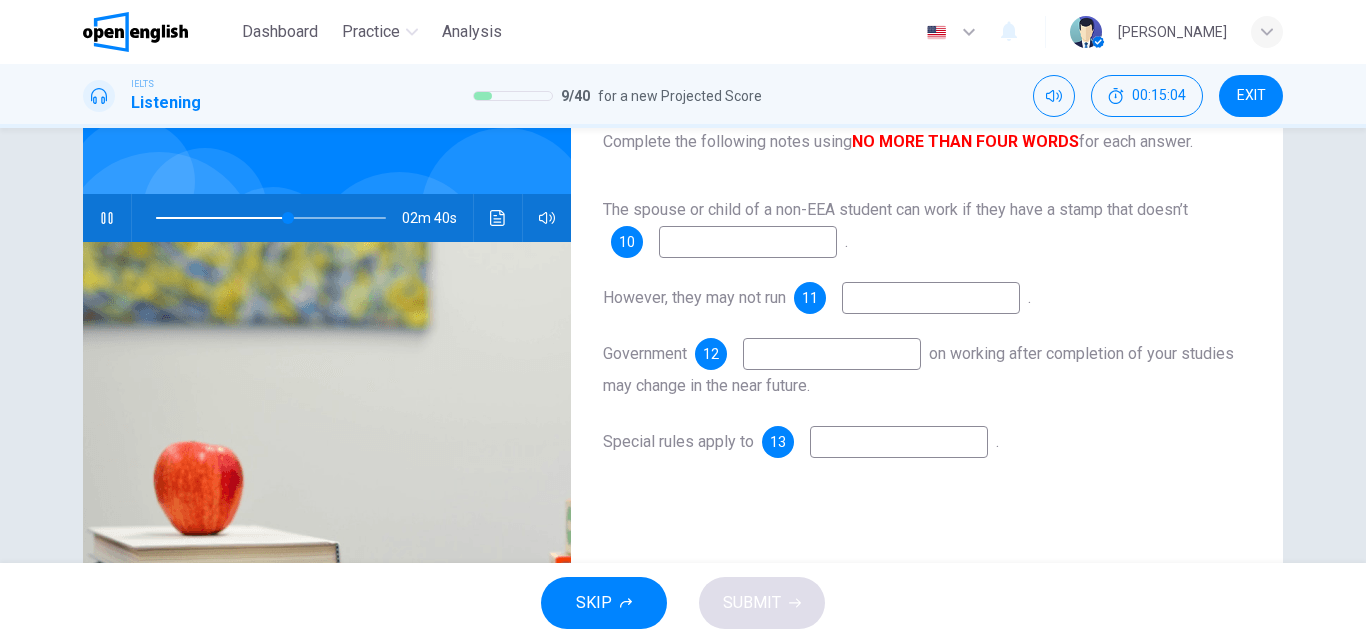 click on "SKIP" at bounding box center (604, 603) 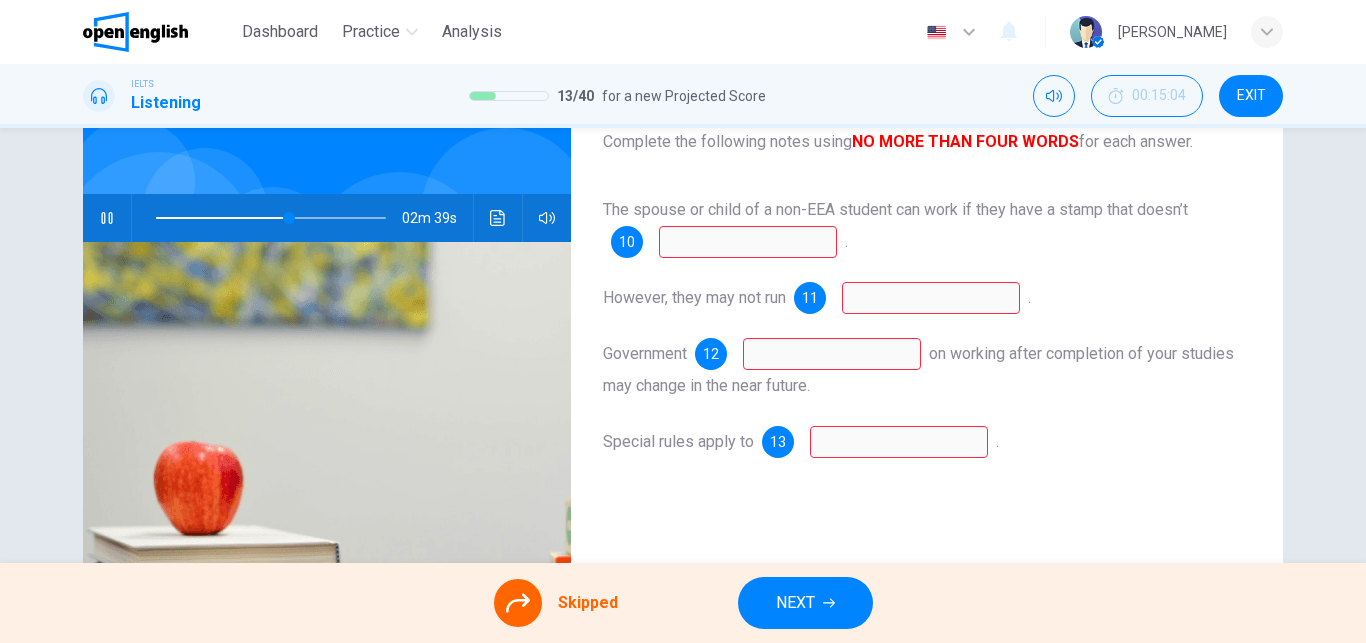 type on "**" 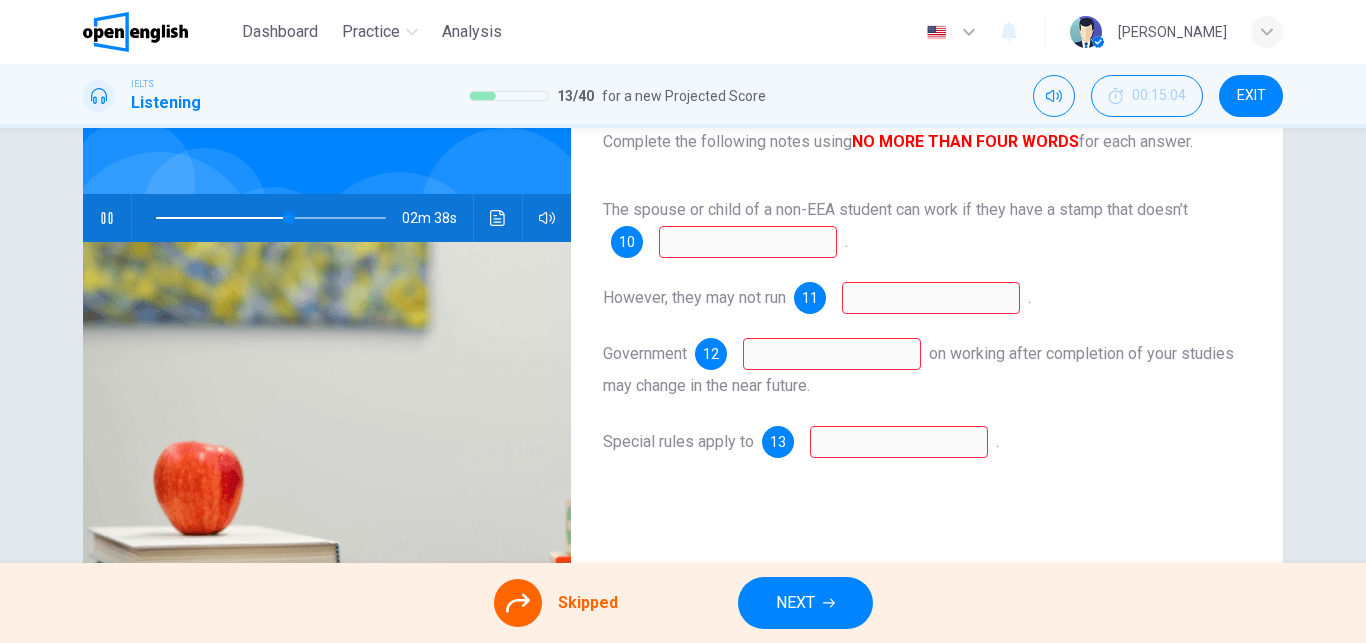 click on "NEXT" at bounding box center (795, 603) 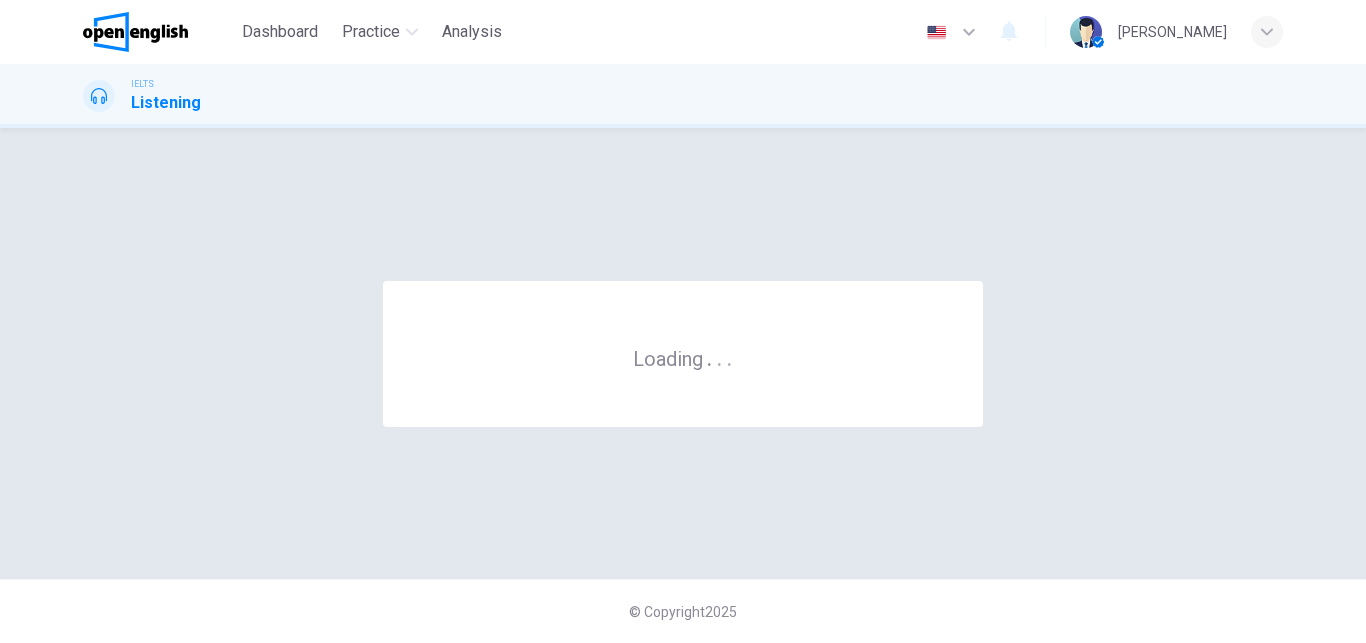 scroll, scrollTop: 0, scrollLeft: 0, axis: both 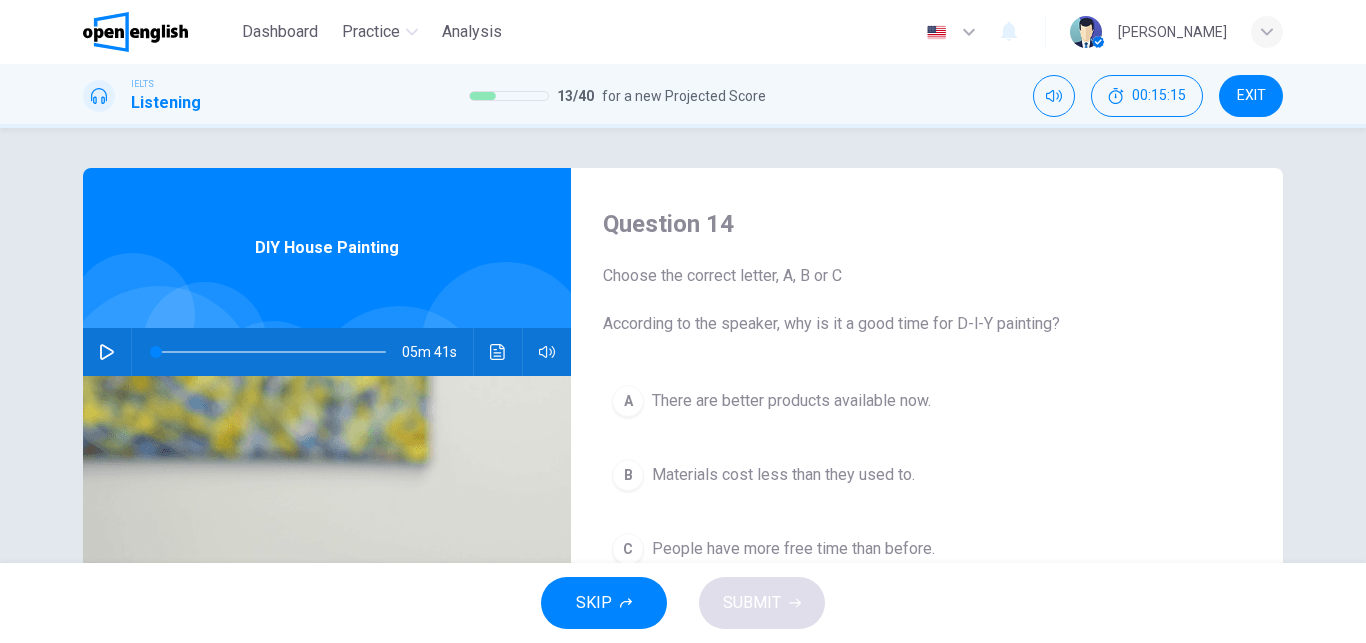 click 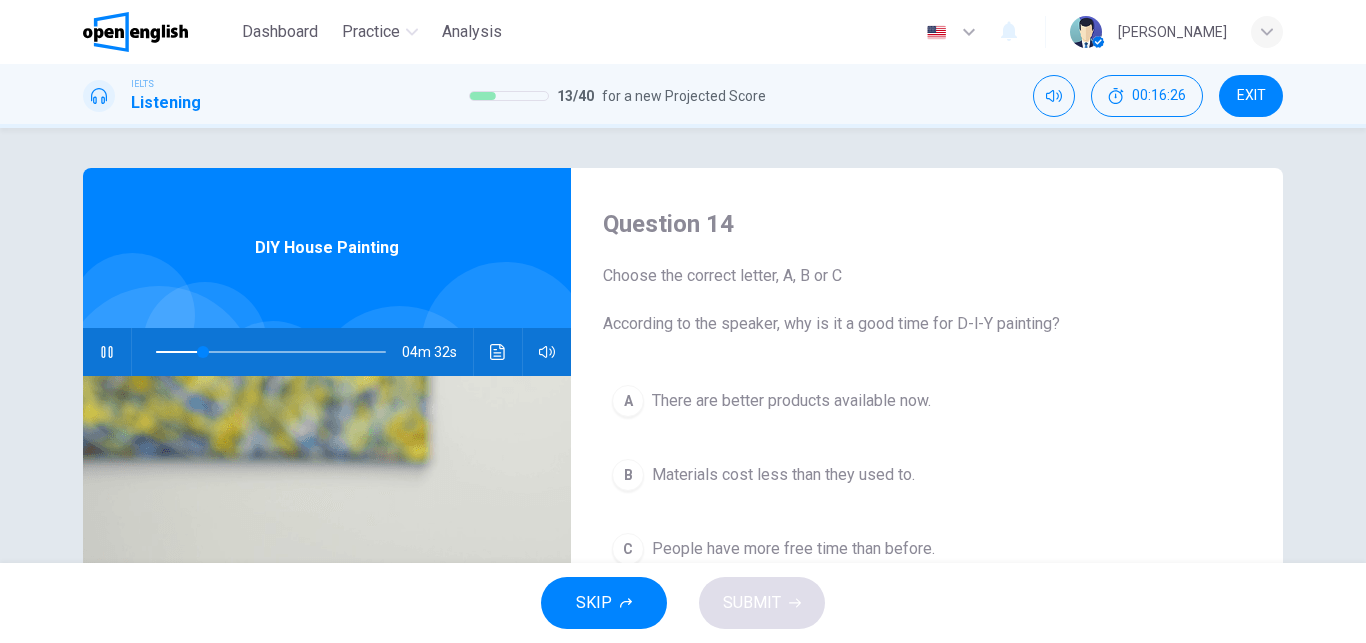 click on "A" at bounding box center (628, 401) 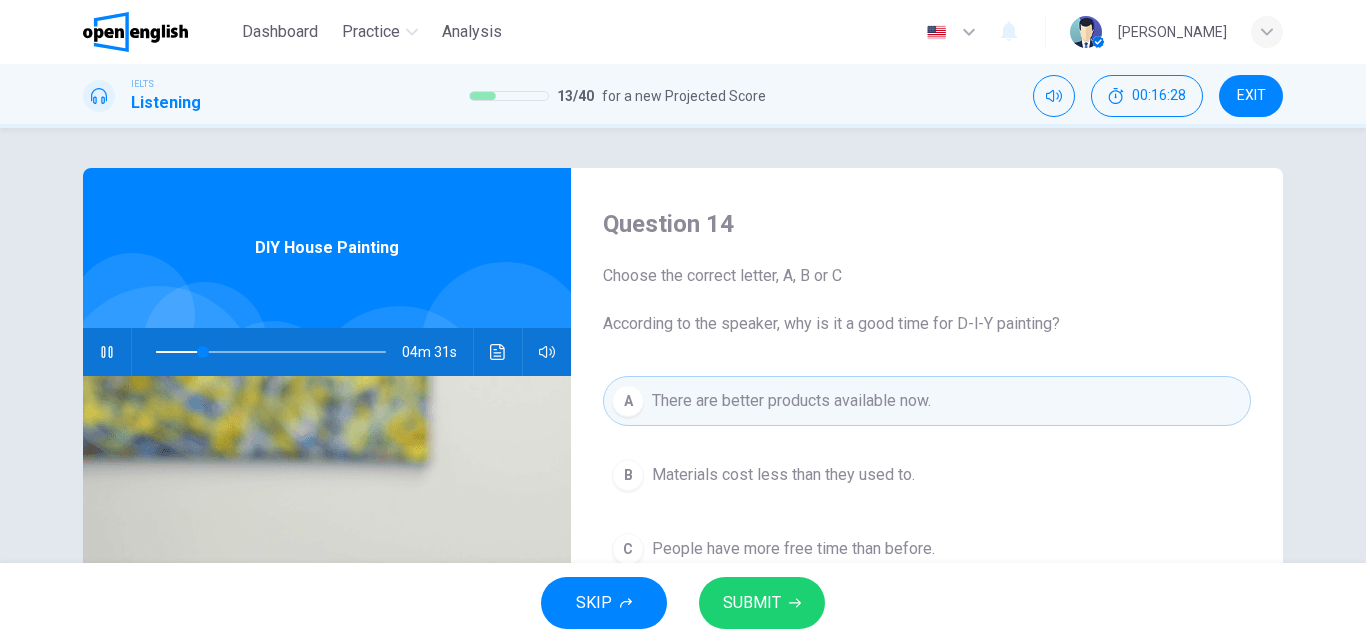 click on "SUBMIT" at bounding box center [752, 603] 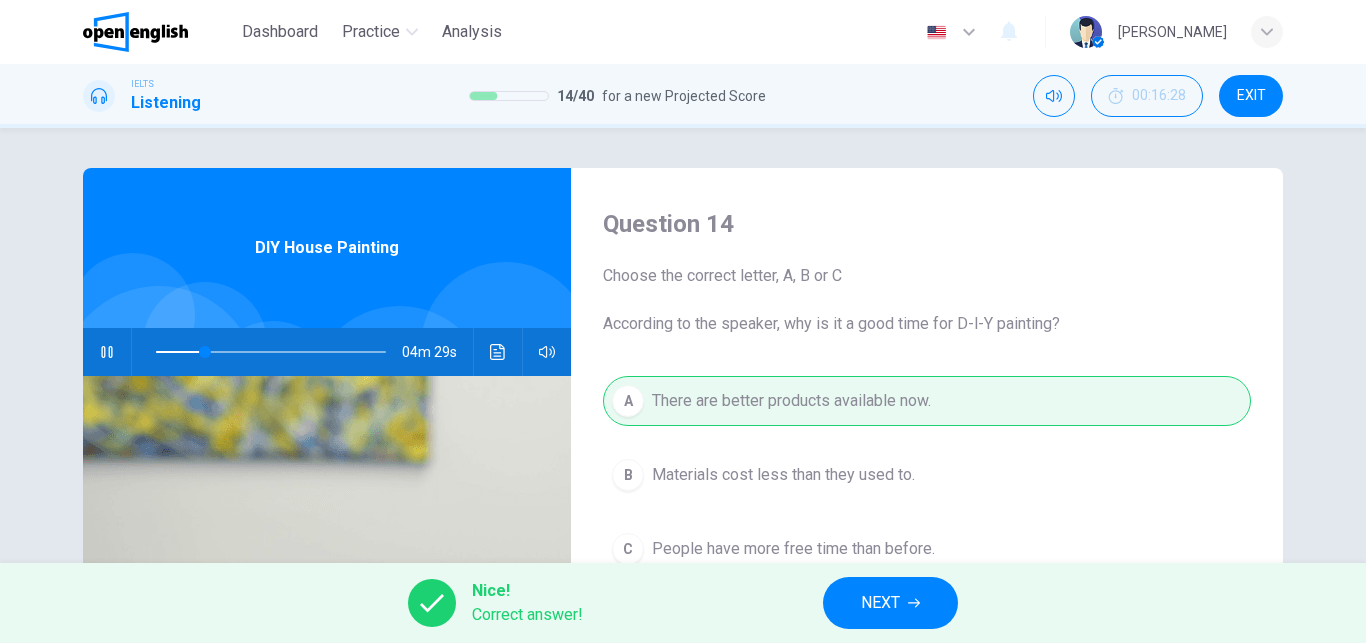 click on "NEXT" at bounding box center [890, 603] 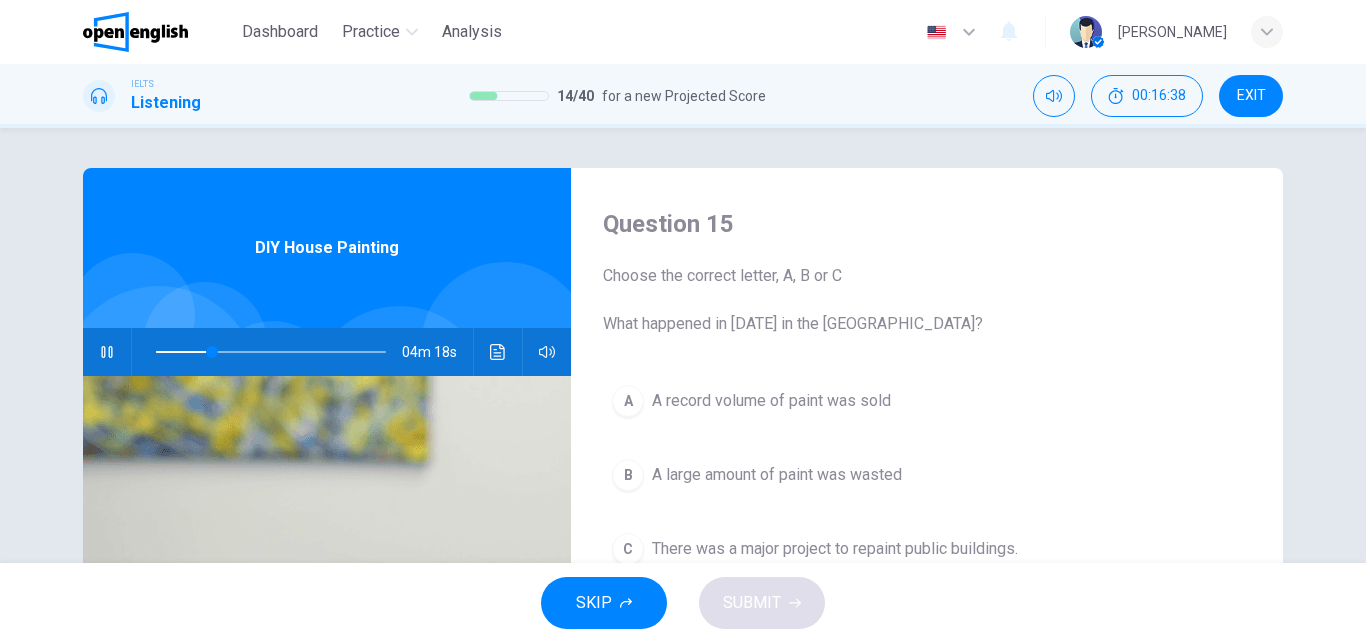 click on "A" at bounding box center (628, 401) 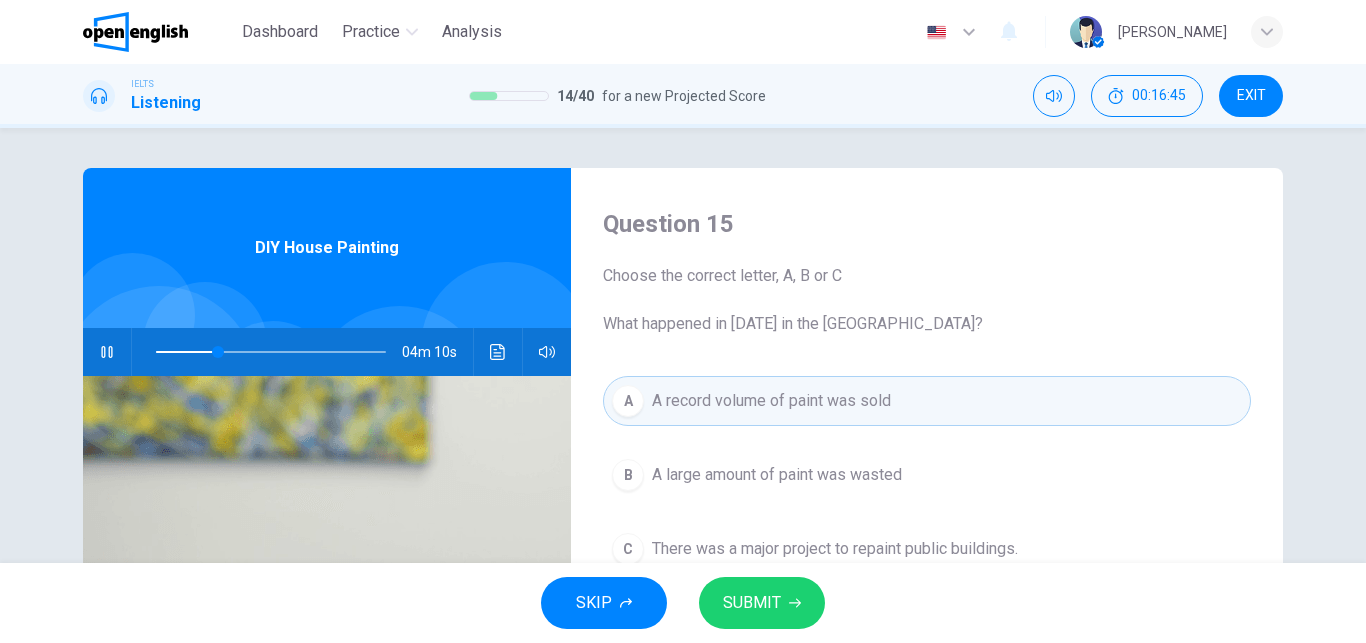 click at bounding box center (271, 352) 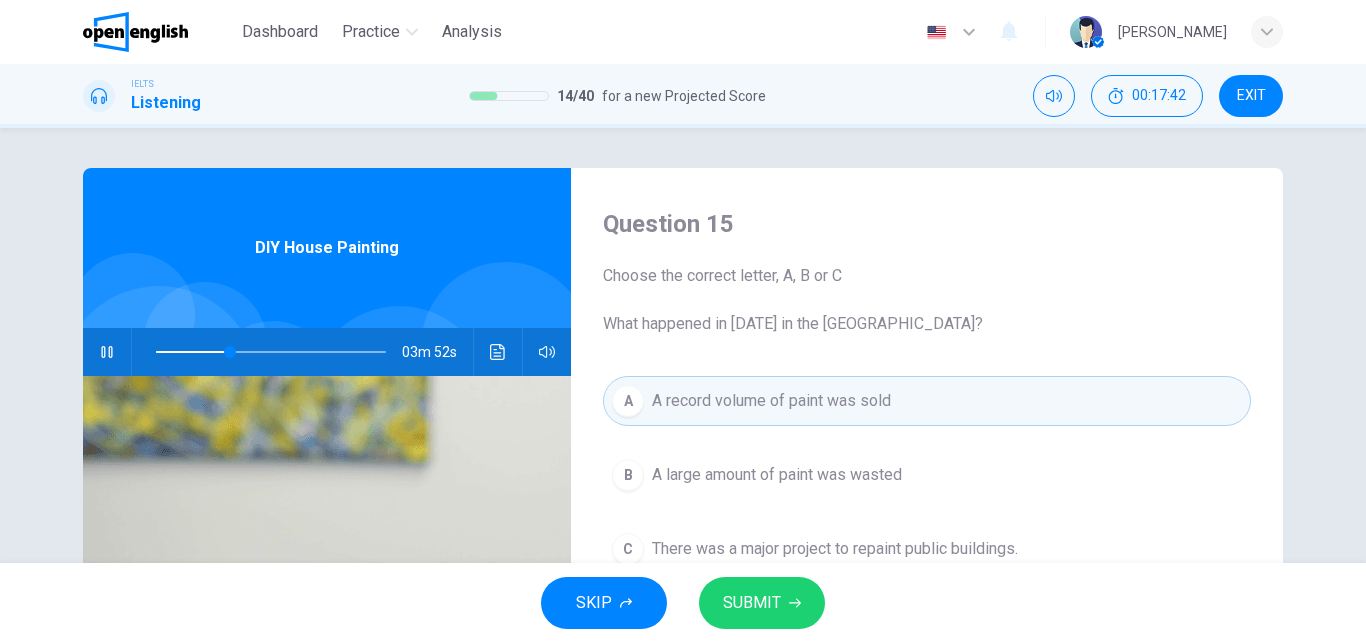 click on "SUBMIT" at bounding box center [752, 603] 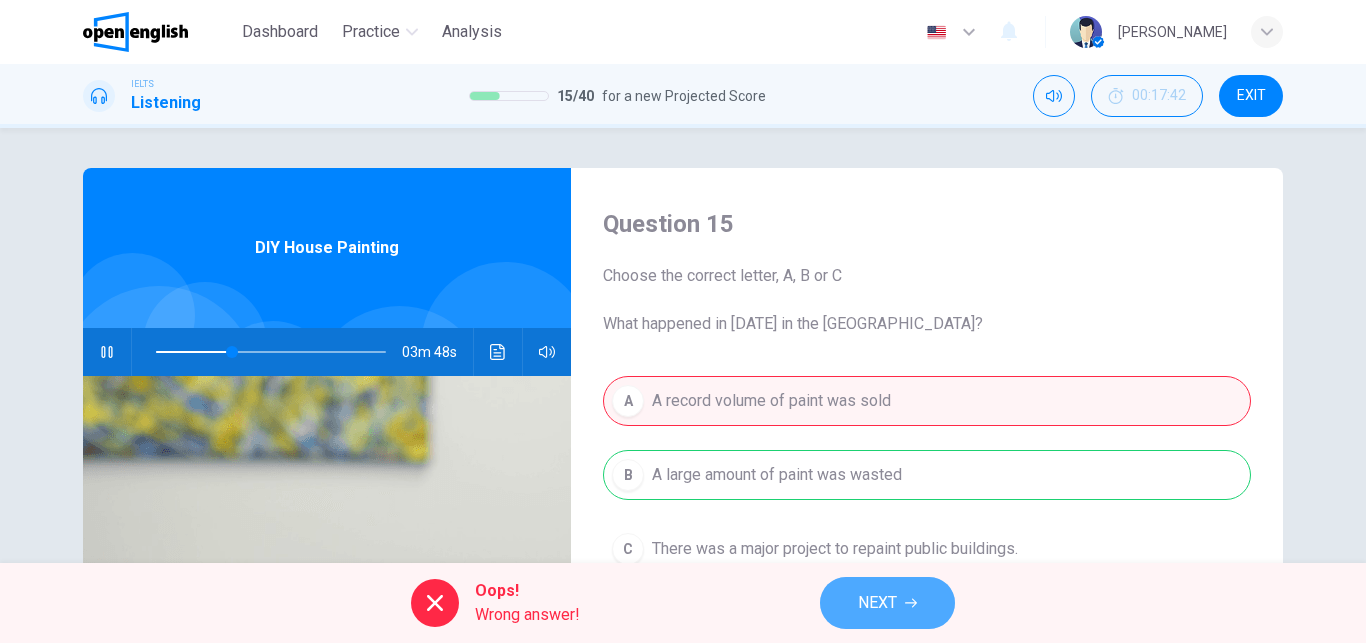 click on "NEXT" at bounding box center [877, 603] 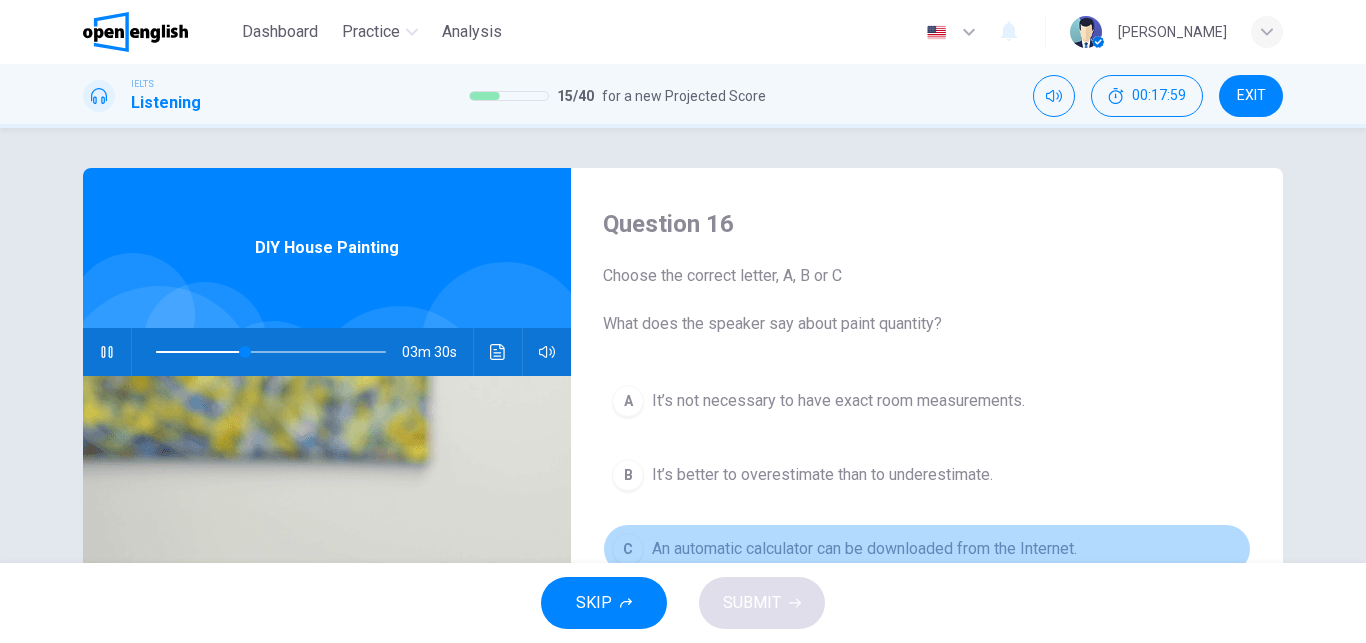click on "C" at bounding box center [628, 549] 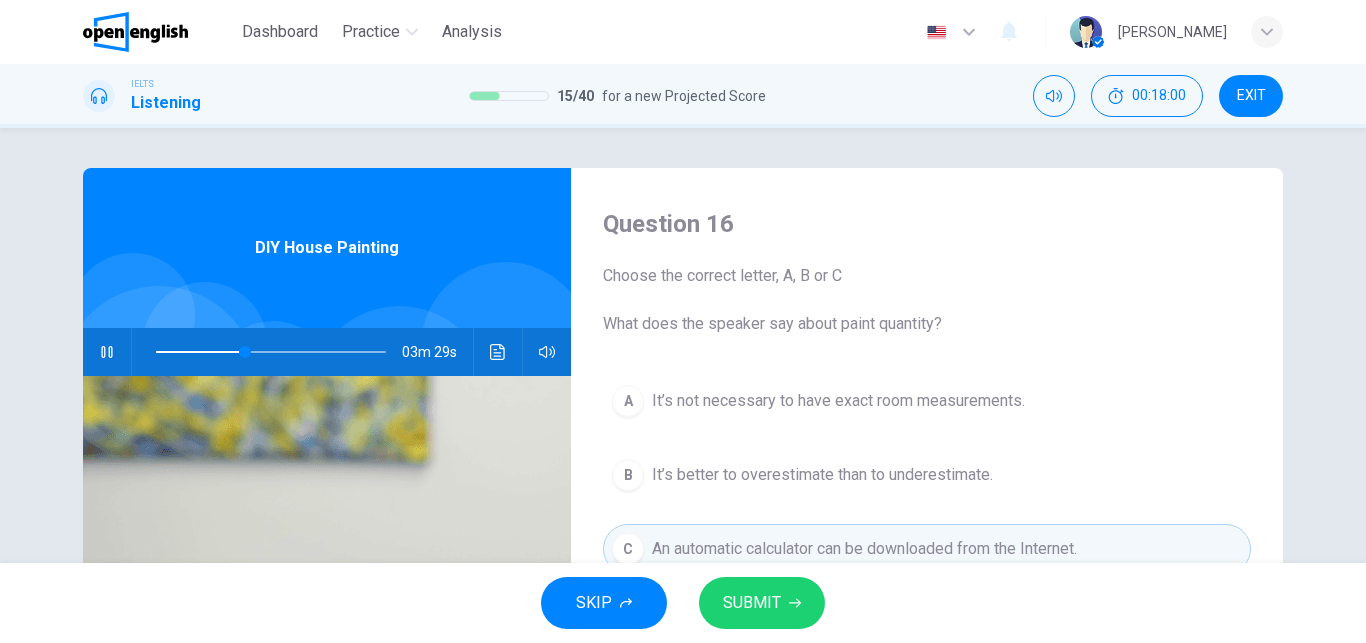 click on "SUBMIT" at bounding box center (752, 603) 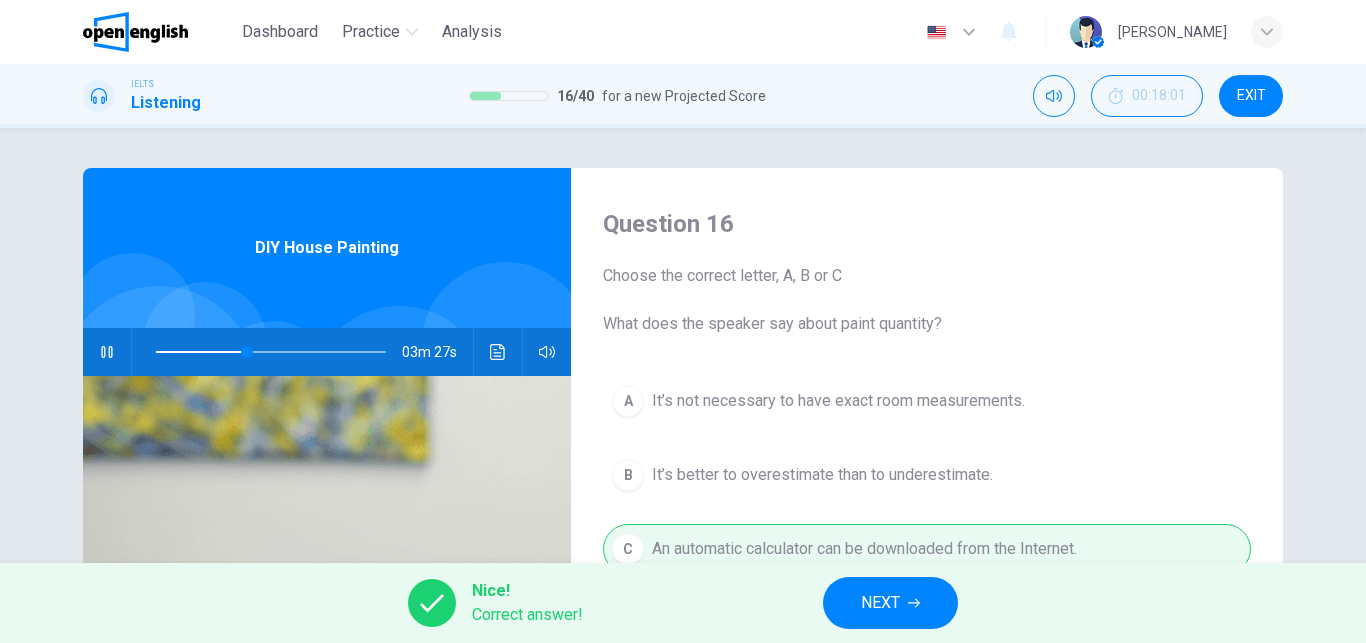 click on "NEXT" at bounding box center [880, 603] 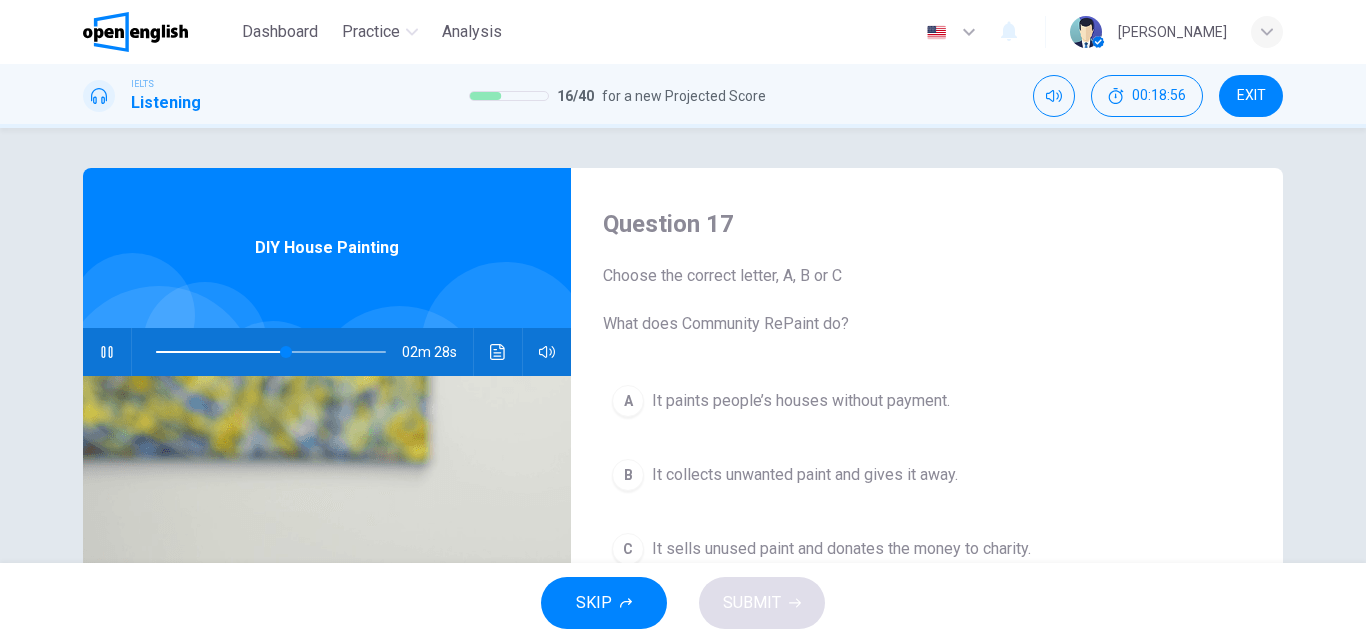 click on "C" at bounding box center (628, 549) 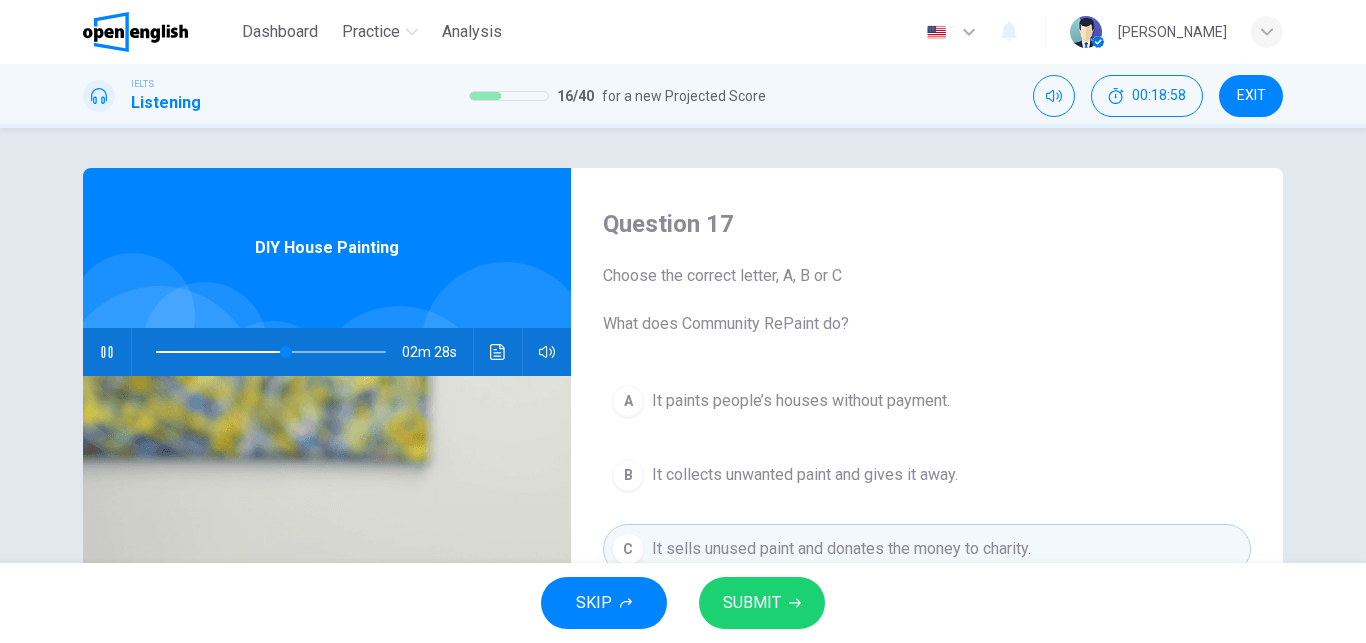 click on "SUBMIT" at bounding box center (762, 603) 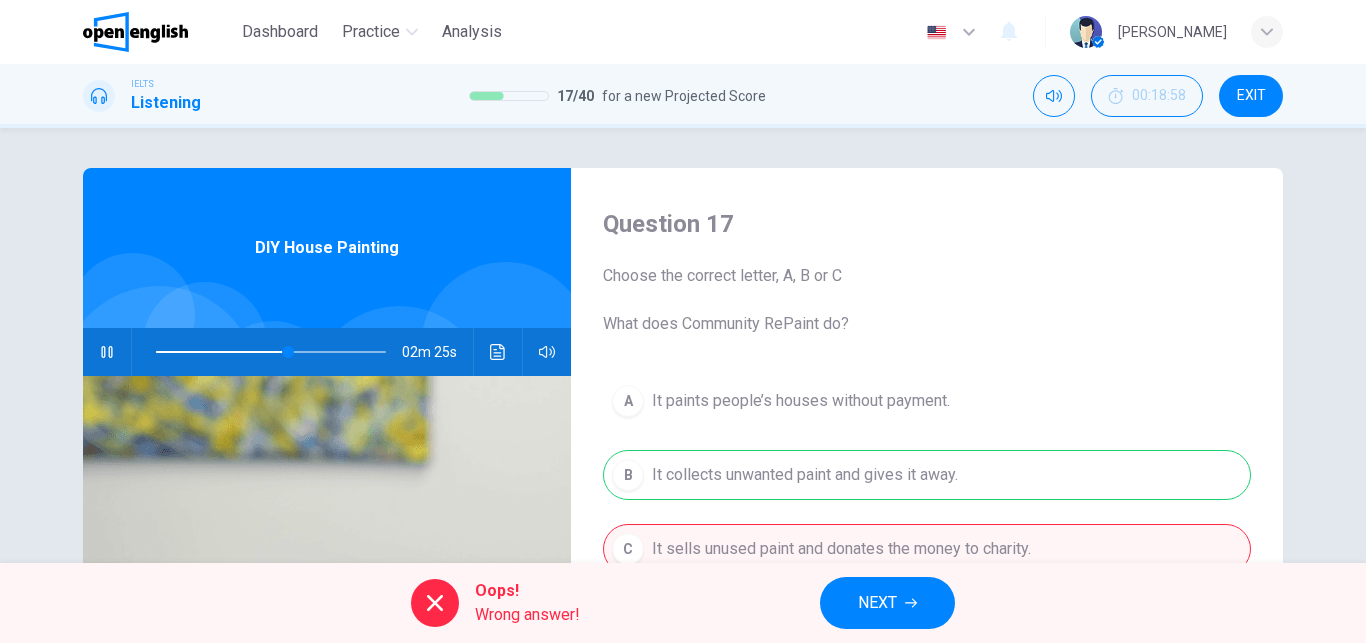 click on "NEXT" at bounding box center [877, 603] 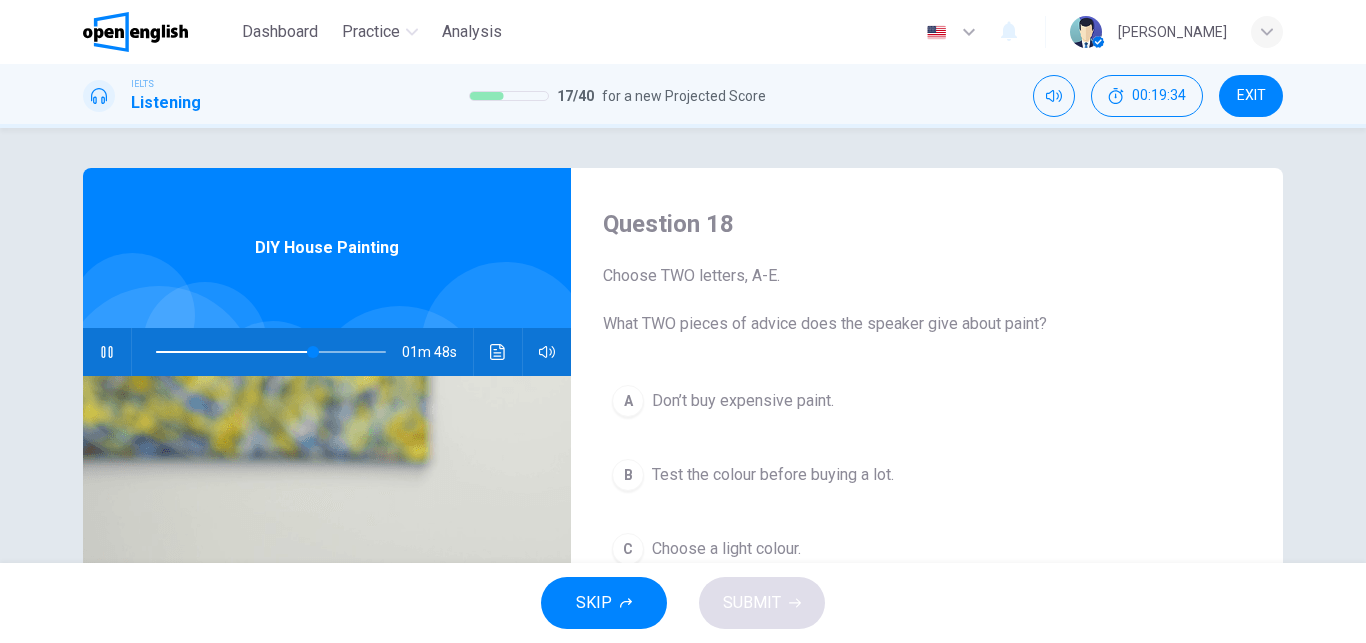 click on "B" at bounding box center [628, 475] 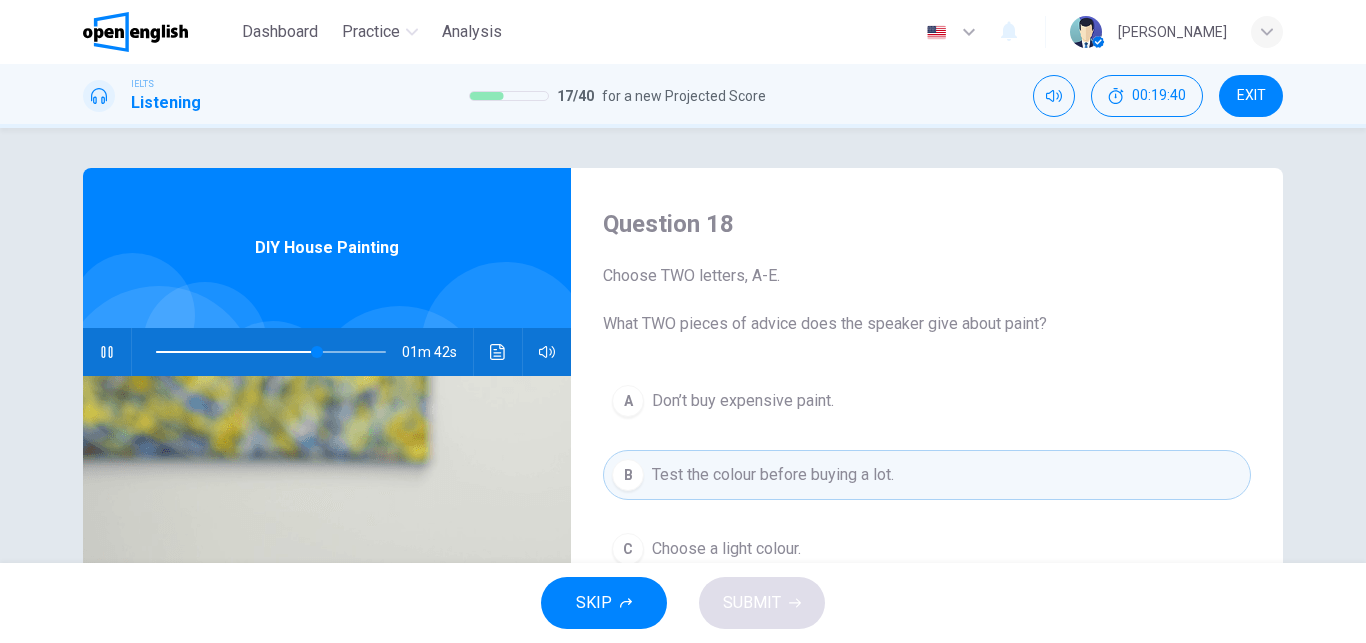 click on "A Don’t buy expensive paint." at bounding box center [927, 401] 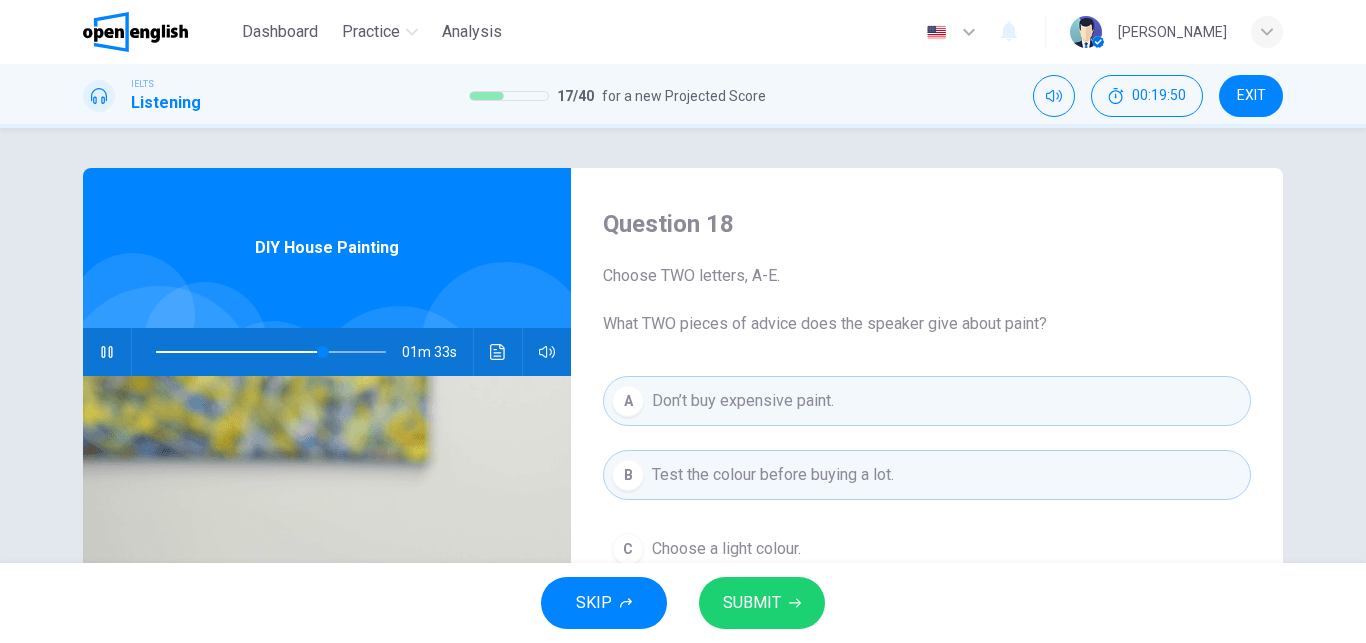 click on "C" at bounding box center [628, 549] 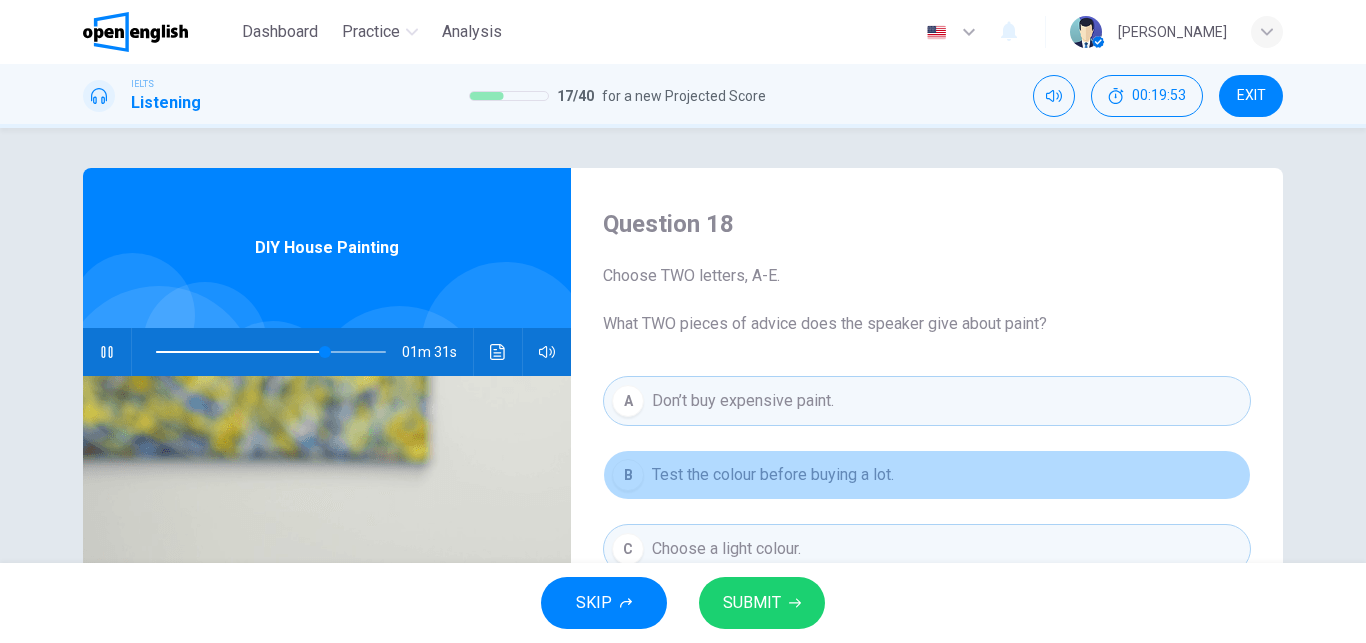 click on "B" at bounding box center (628, 475) 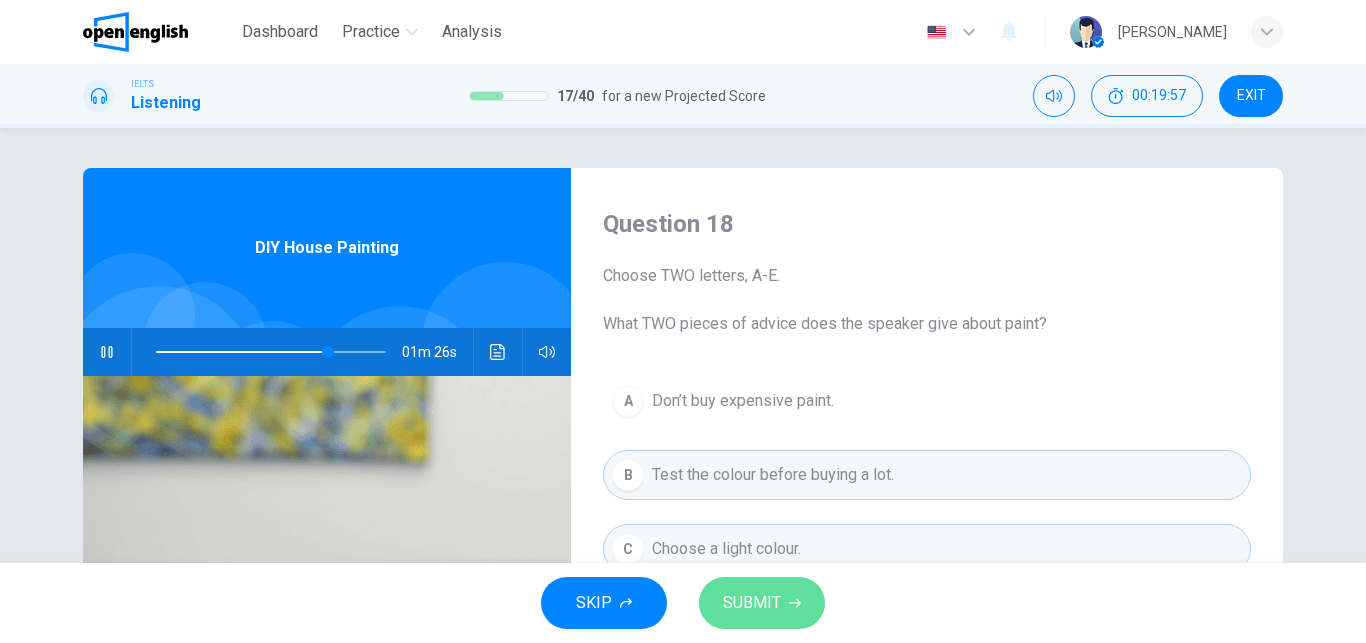 click on "SUBMIT" at bounding box center (762, 603) 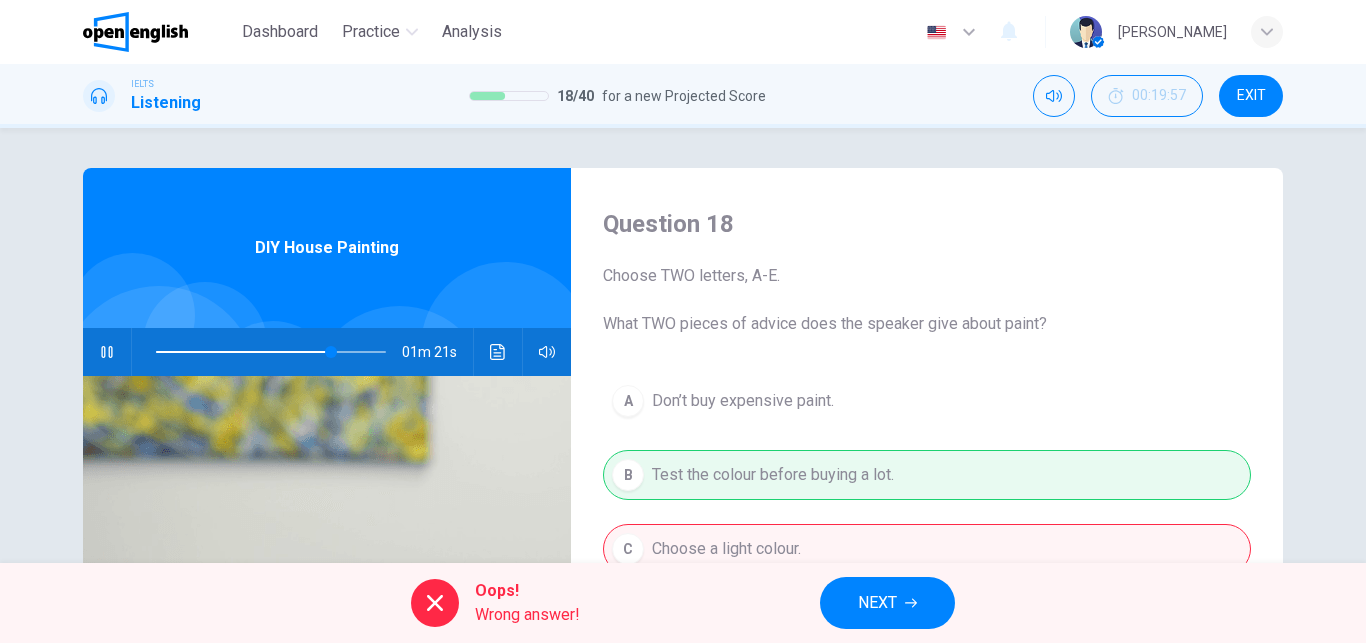 click on "NEXT" at bounding box center [877, 603] 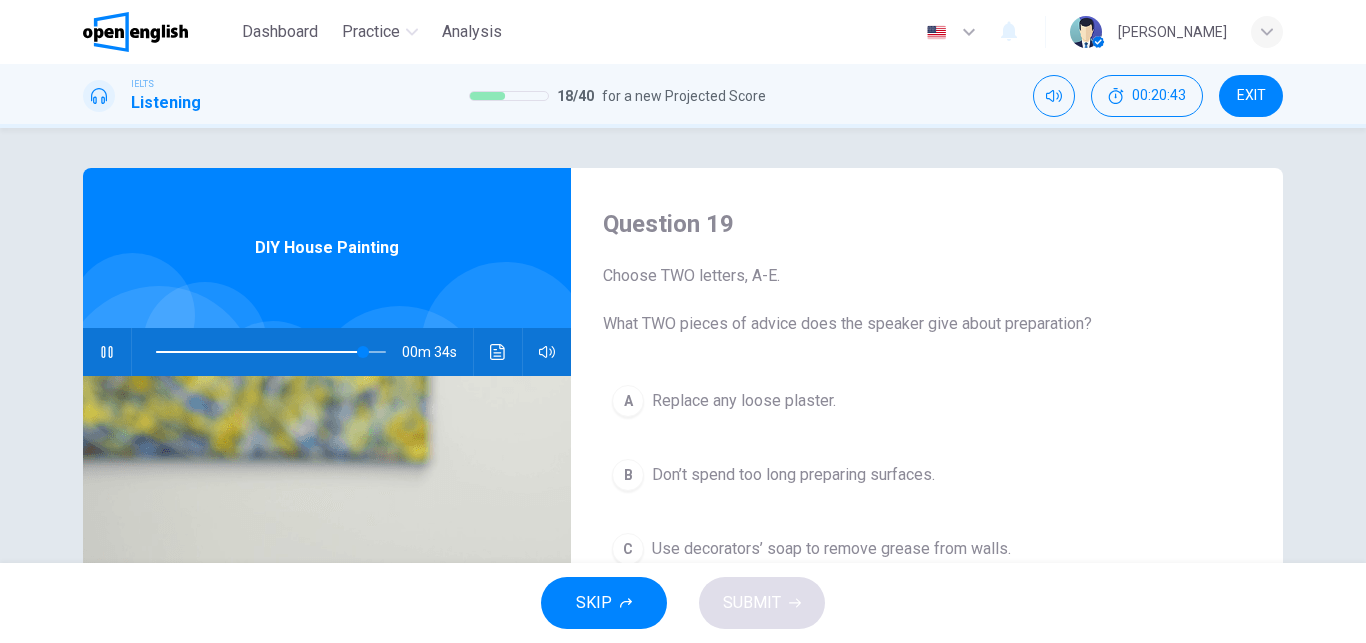 click at bounding box center (271, 352) 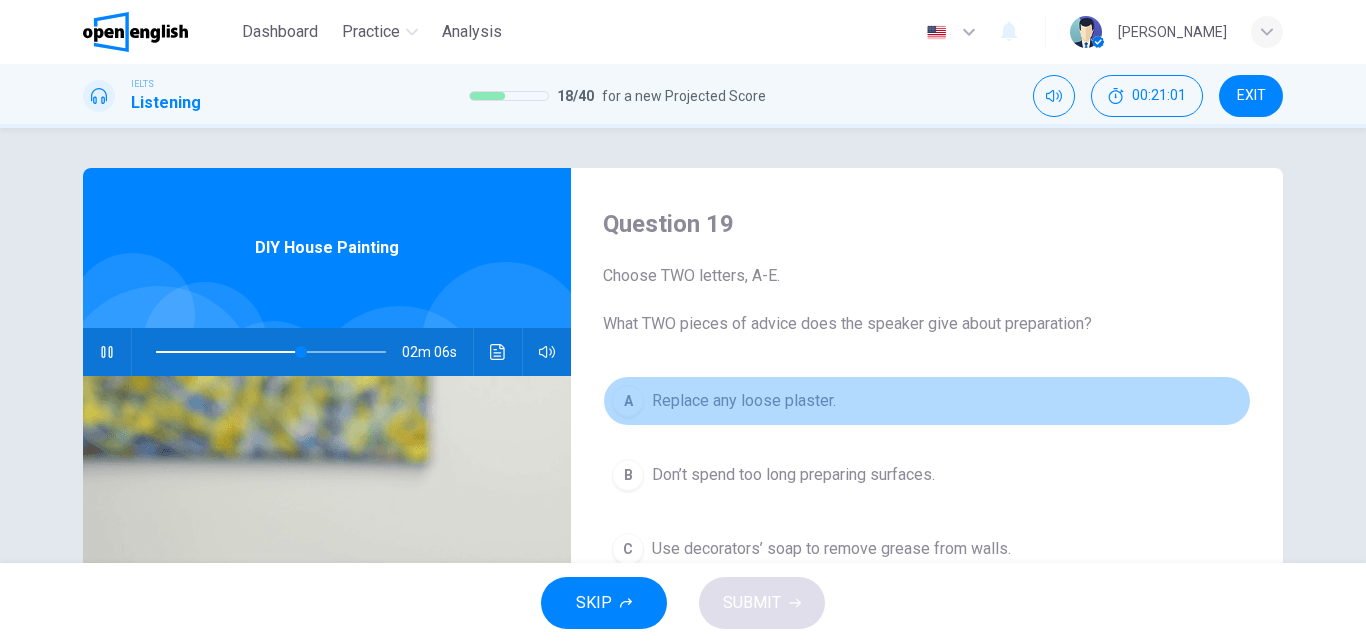 click on "A Replace any loose plaster." at bounding box center (927, 401) 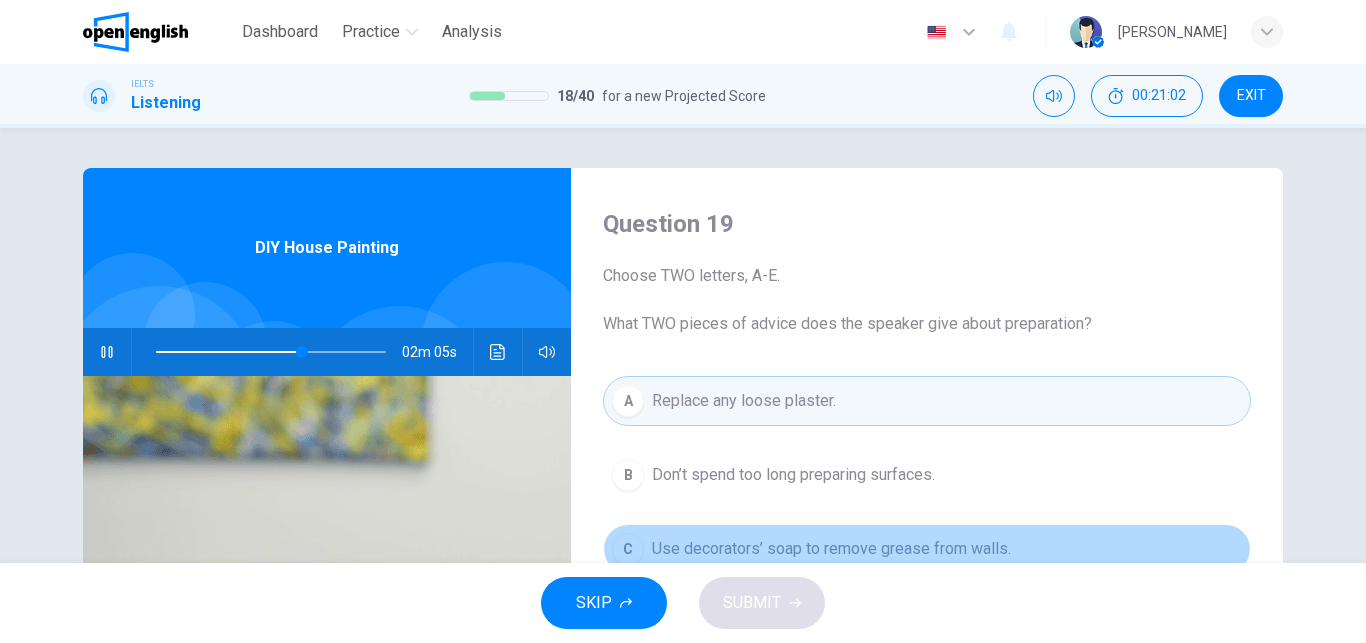 click on "Use decorators’ soap to remove grease from walls." at bounding box center (831, 549) 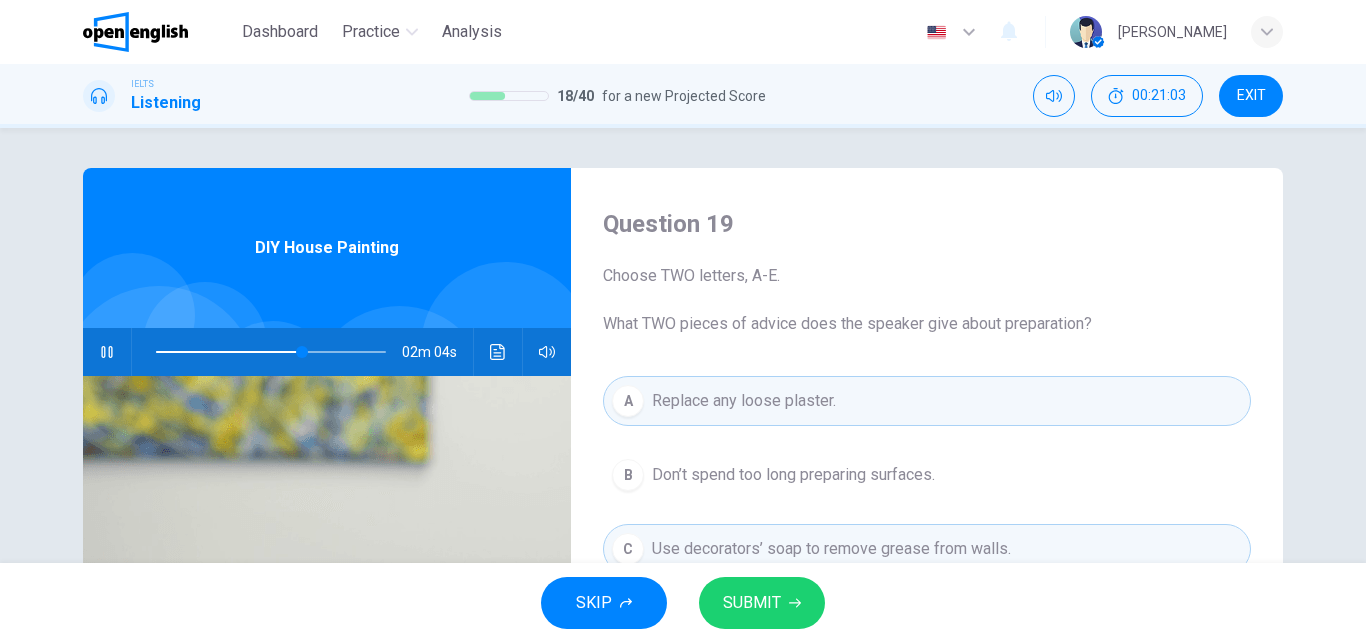 click on "SUBMIT" at bounding box center [752, 603] 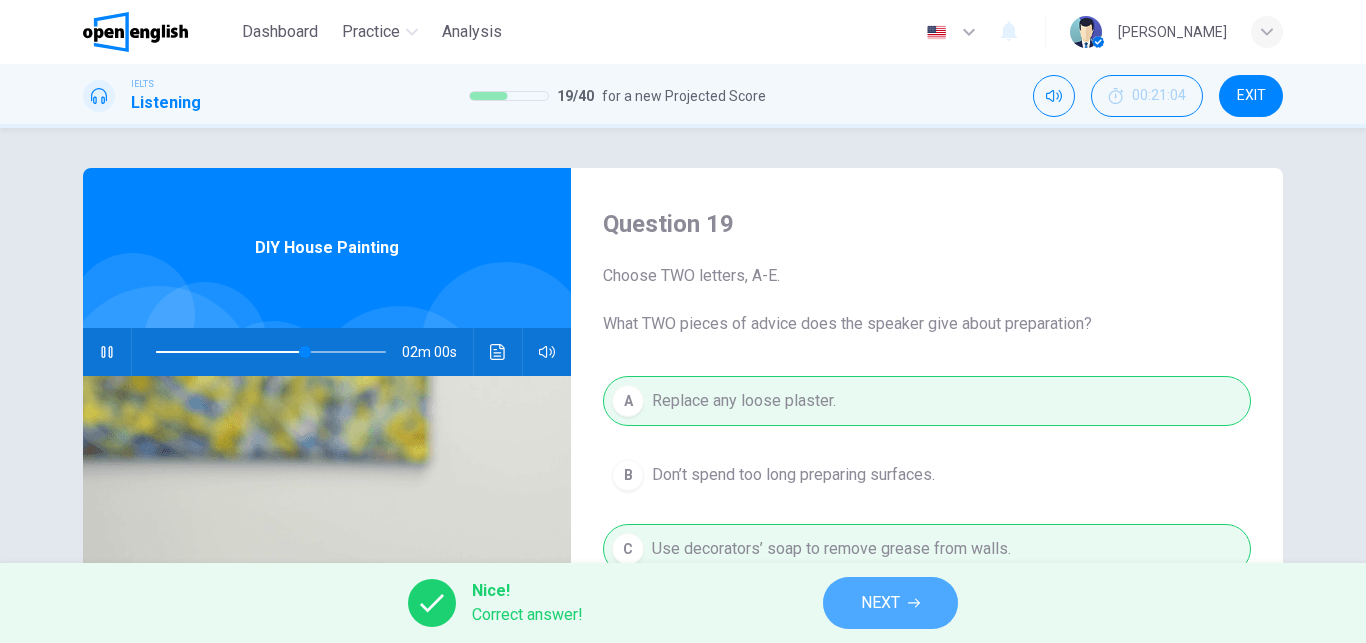 click on "NEXT" at bounding box center (880, 603) 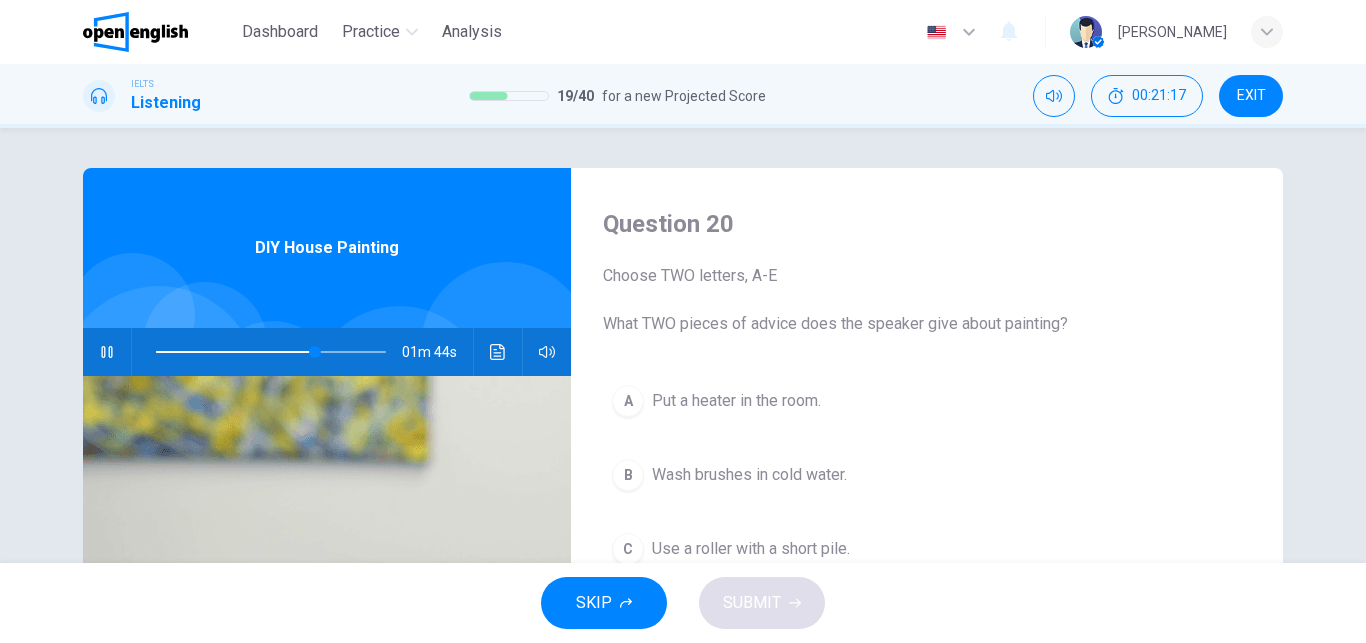 click on "Wash brushes in cold water." at bounding box center (749, 475) 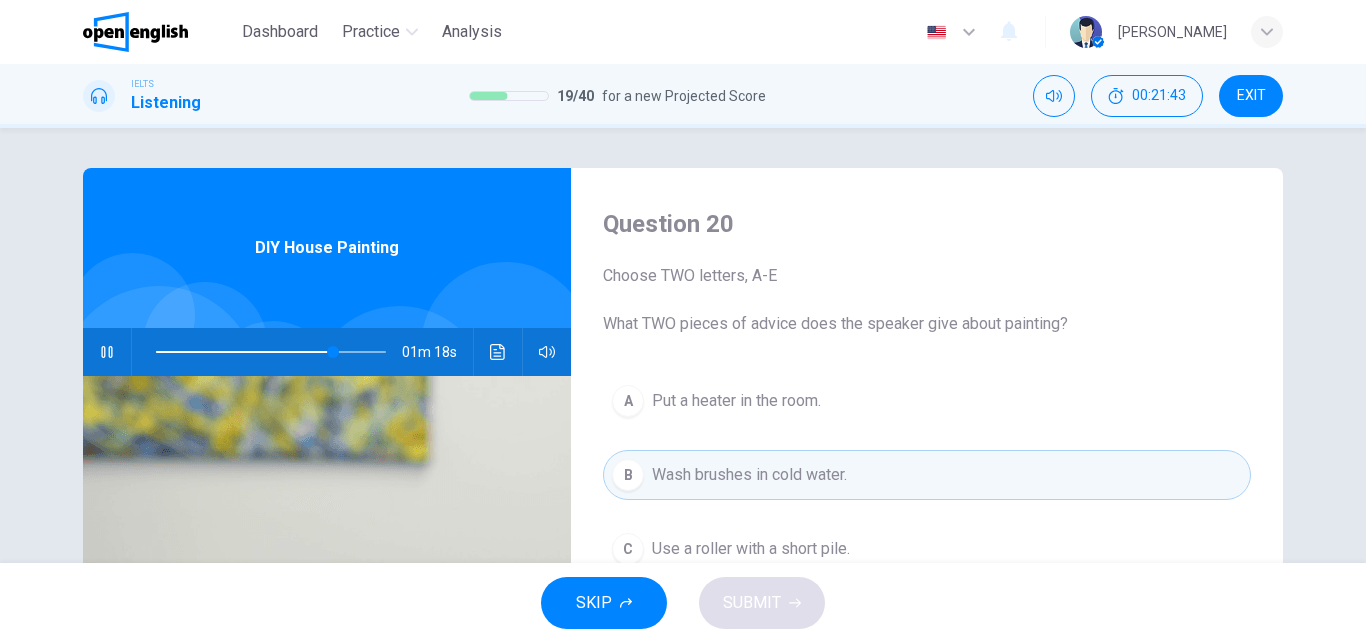 click on "Use a roller with a short pile." at bounding box center (751, 549) 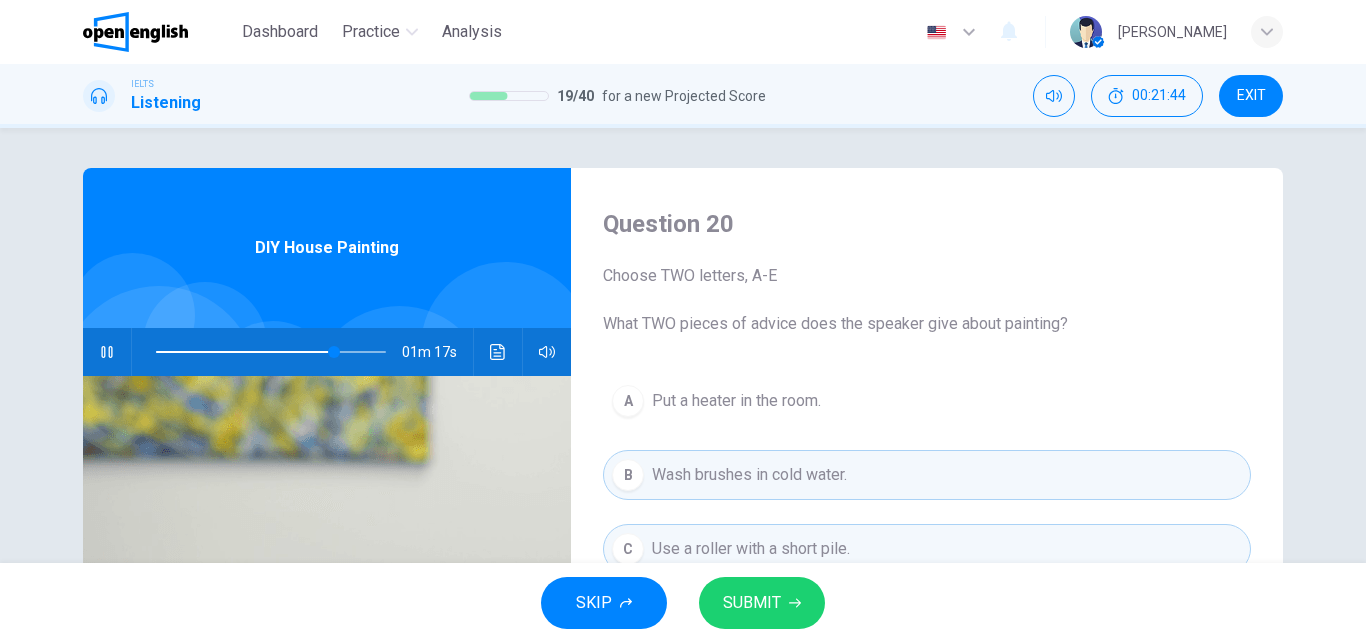 click on "SUBMIT" at bounding box center [762, 603] 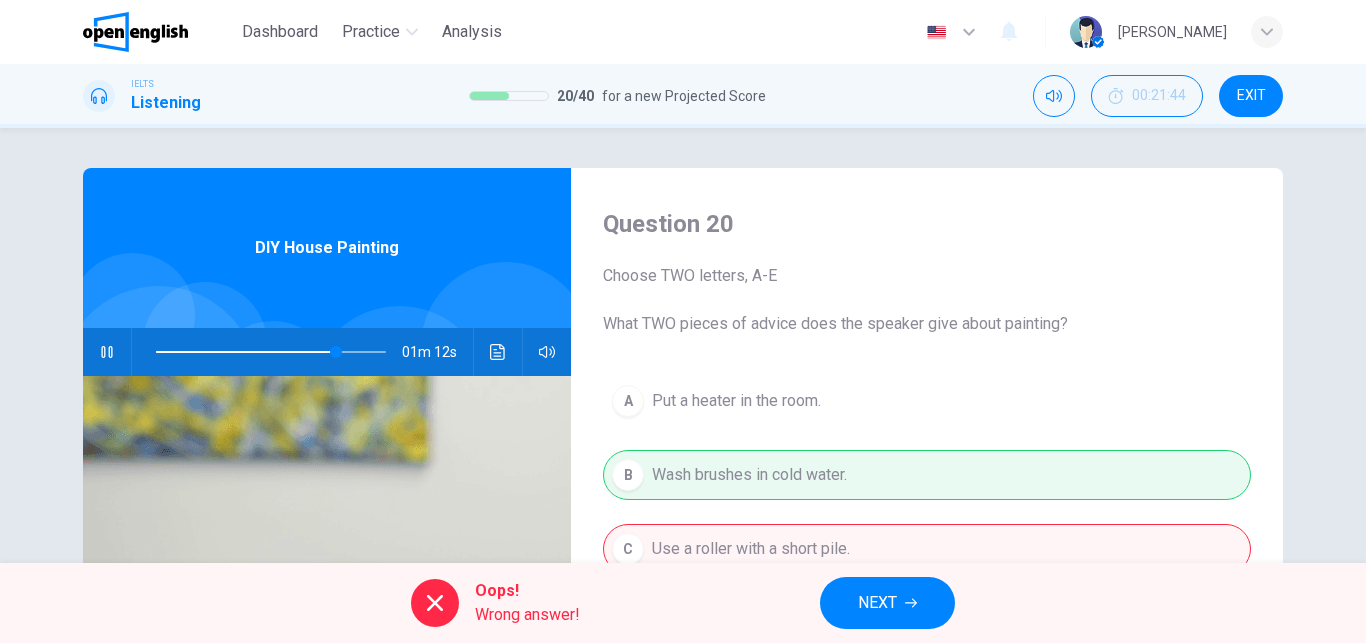 type on "**" 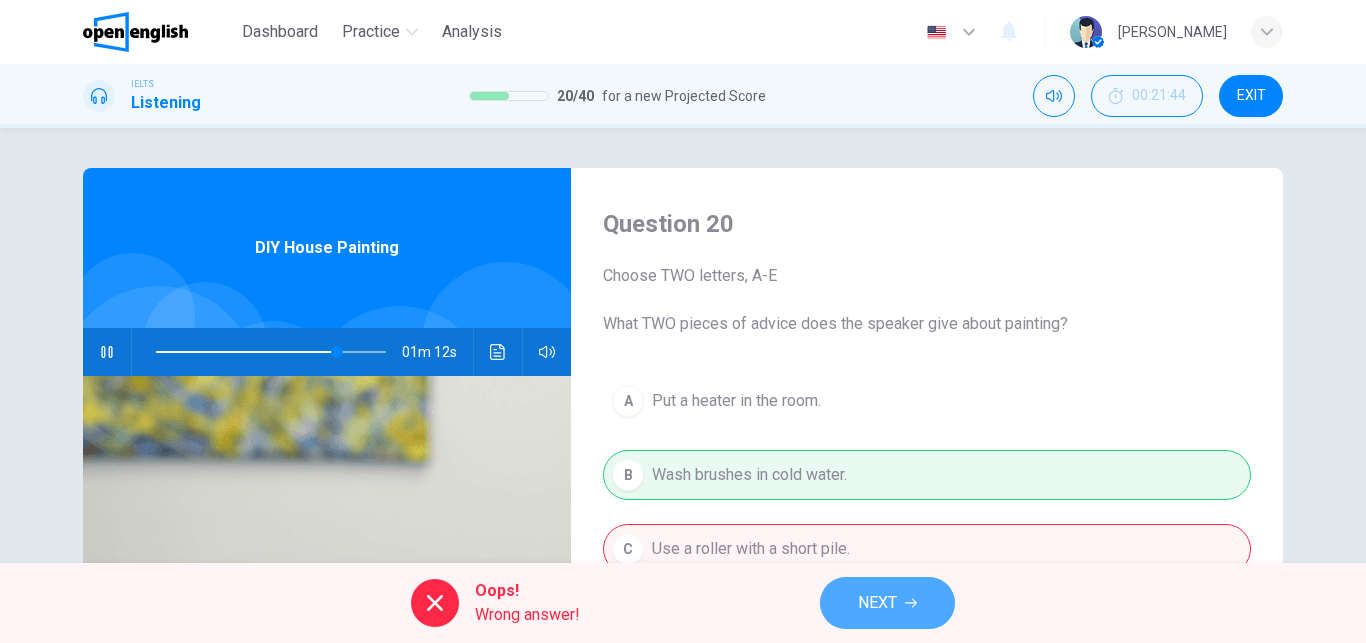 click on "NEXT" at bounding box center [877, 603] 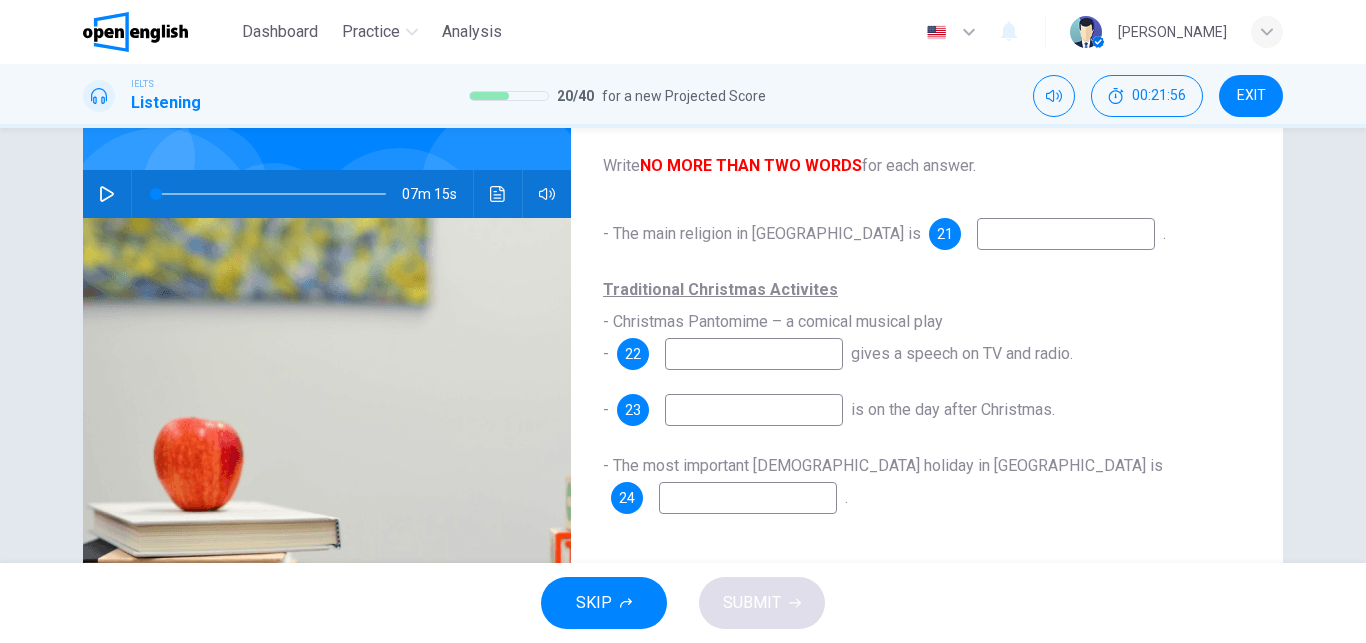 scroll, scrollTop: 150, scrollLeft: 0, axis: vertical 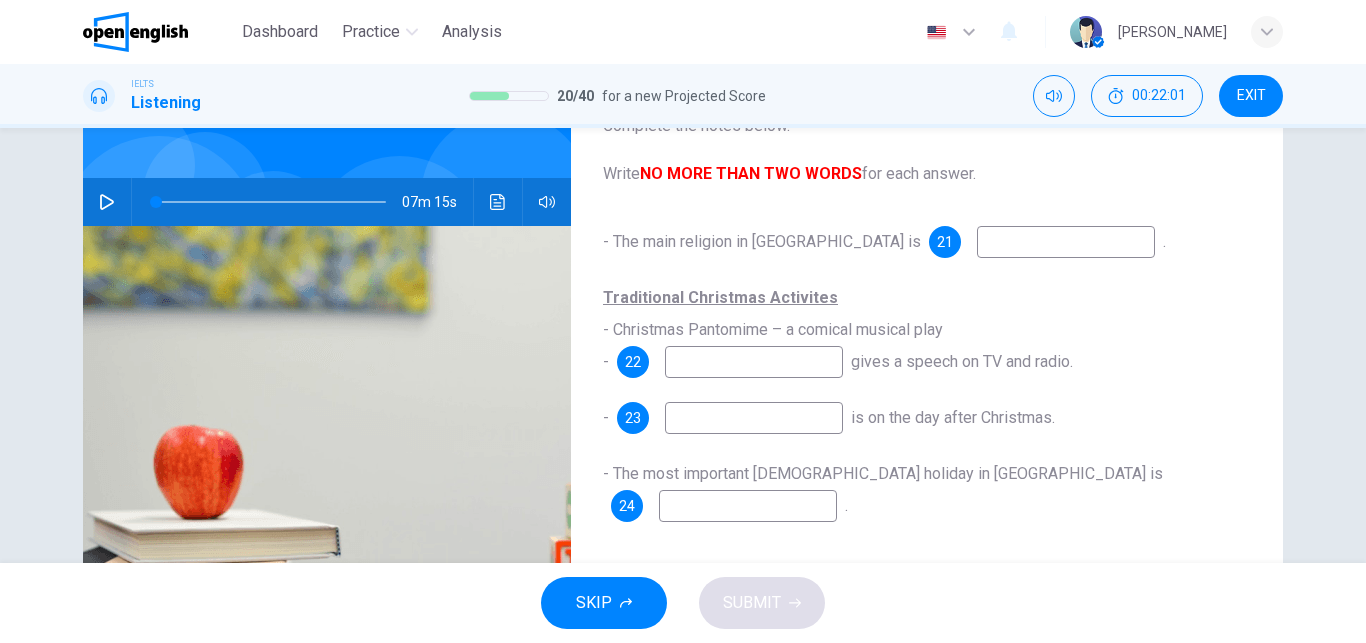 click at bounding box center (107, 202) 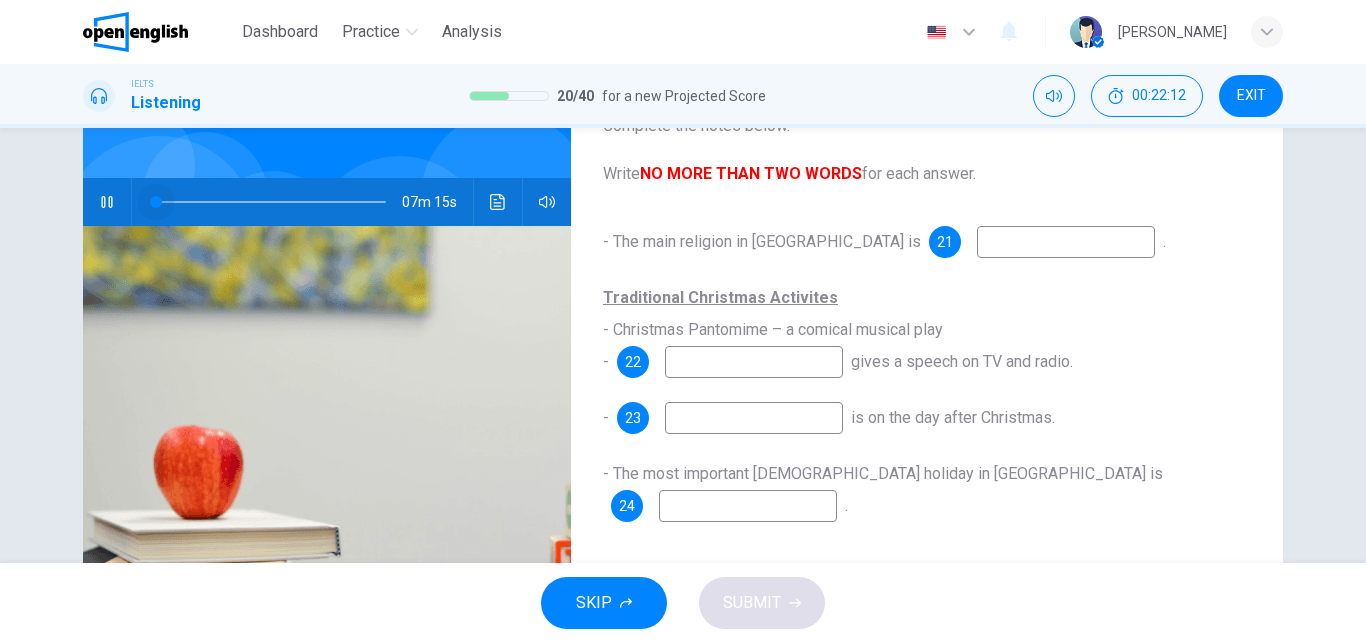 drag, startPoint x: 157, startPoint y: 205, endPoint x: 116, endPoint y: 225, distance: 45.617977 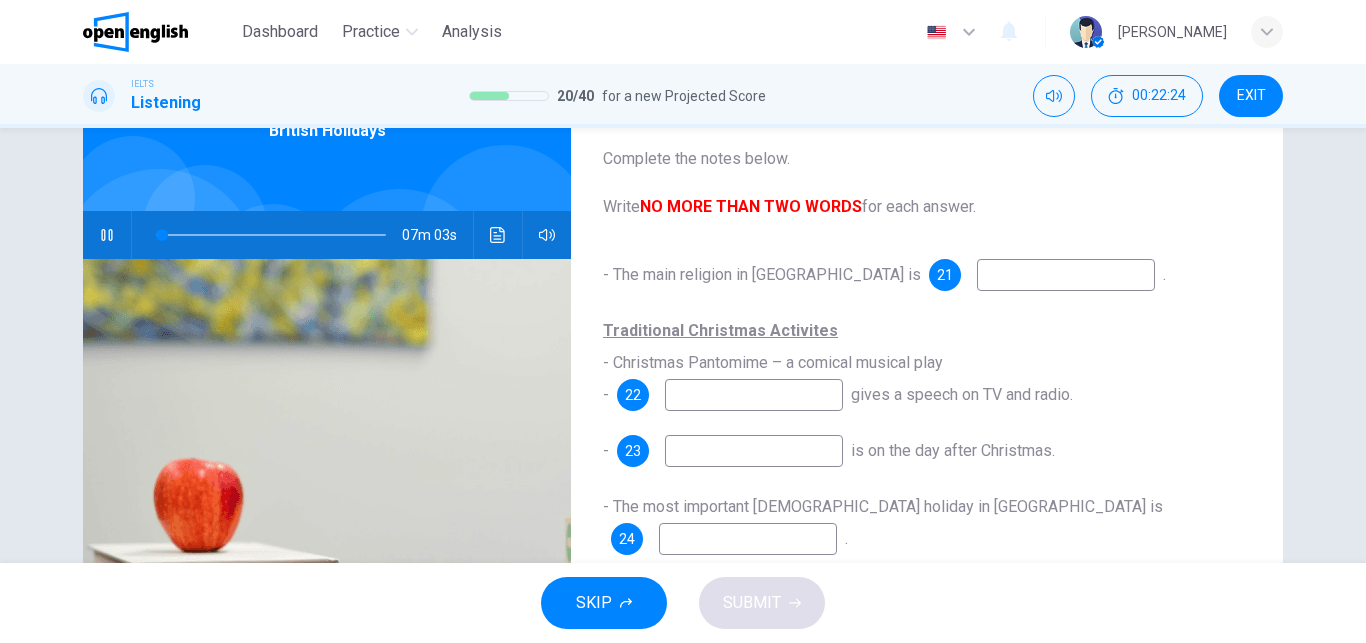 scroll, scrollTop: 122, scrollLeft: 0, axis: vertical 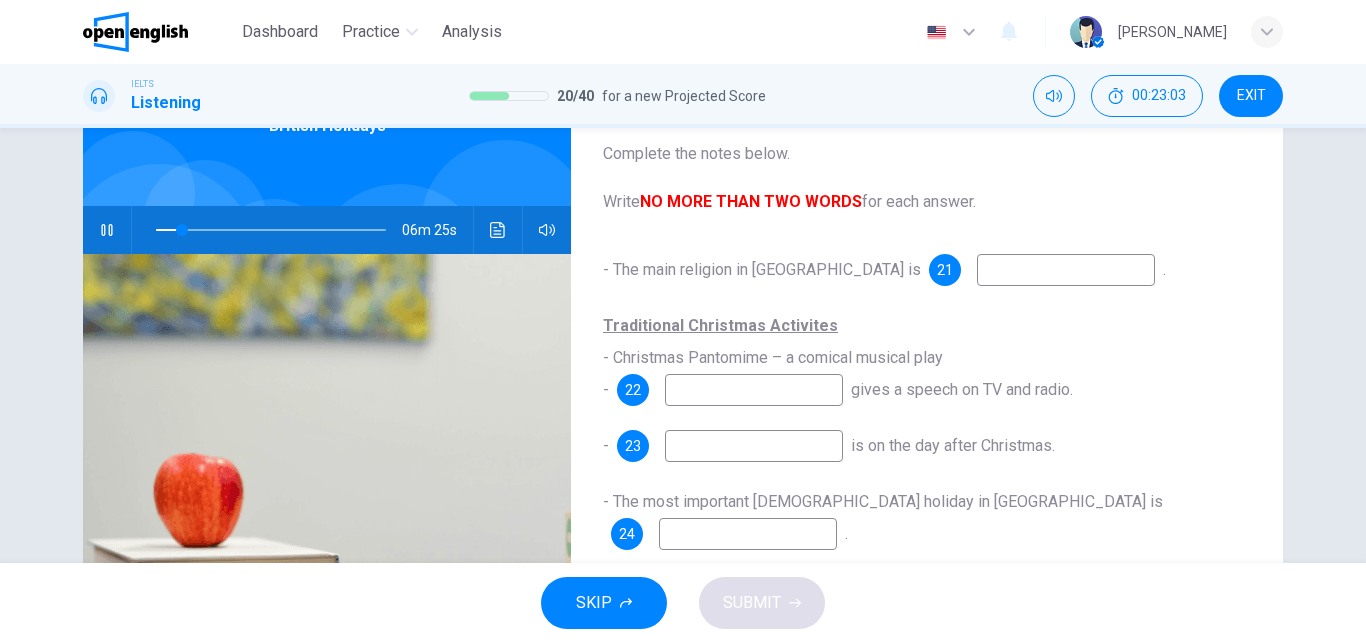 click at bounding box center [1066, 270] 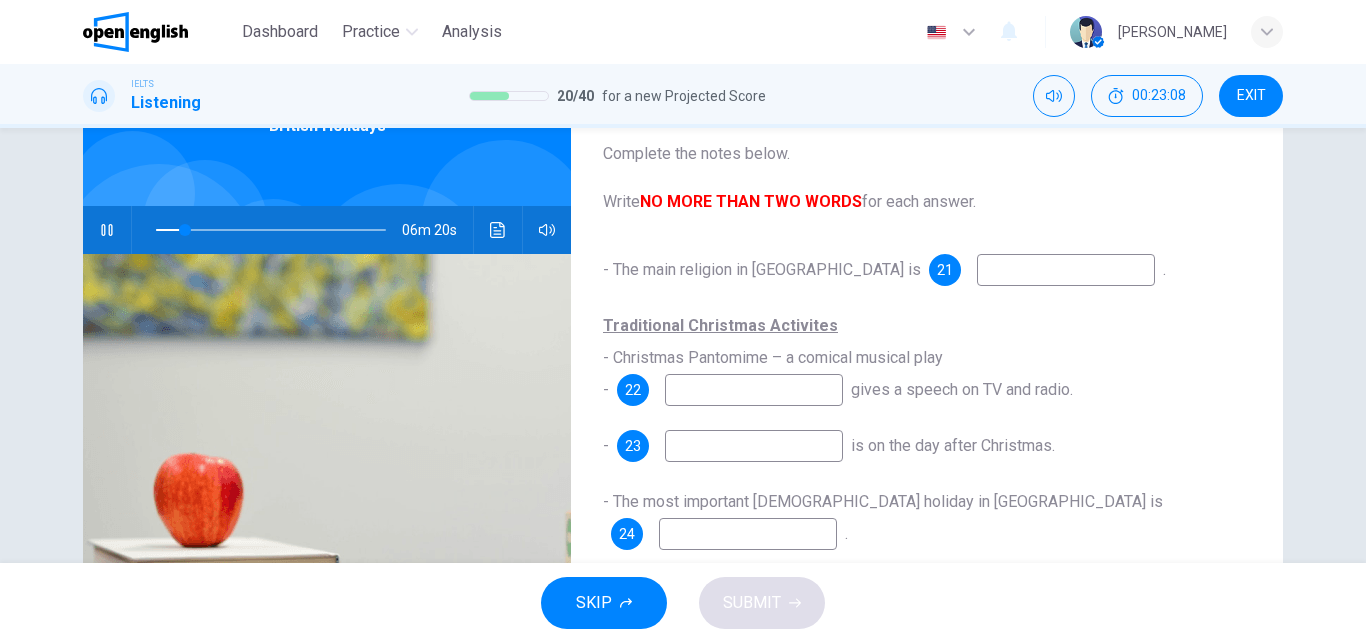 type on "**" 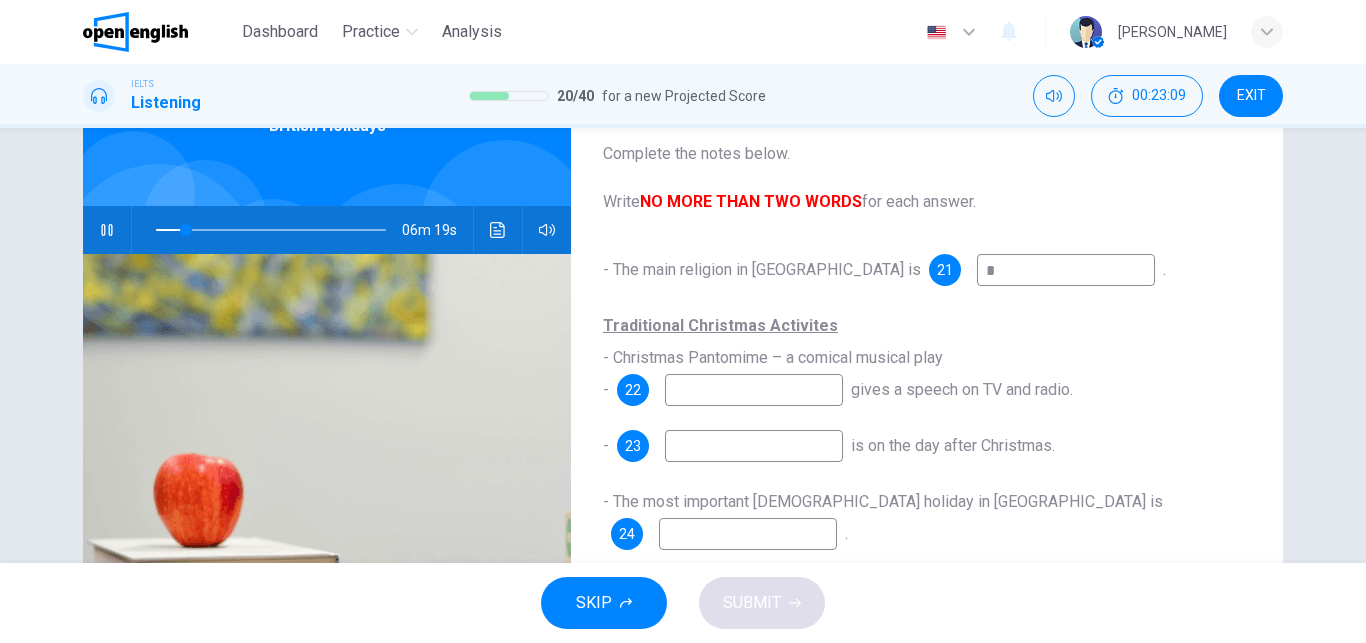 type on "**" 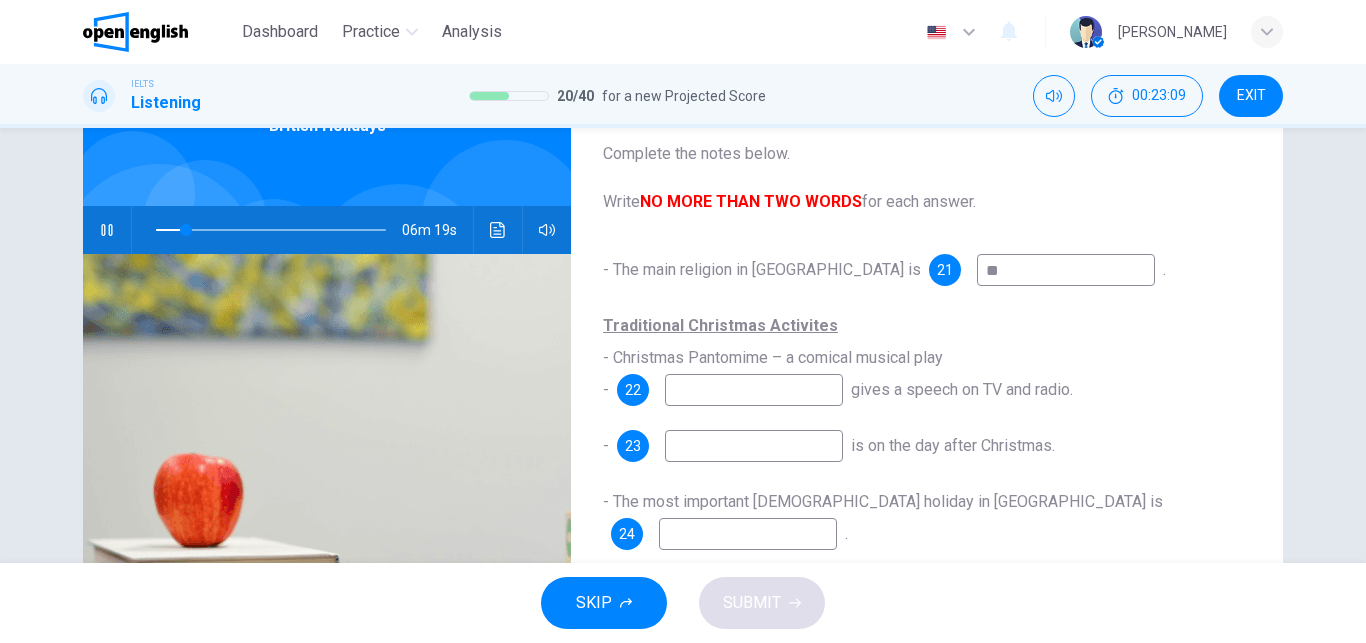 type on "**" 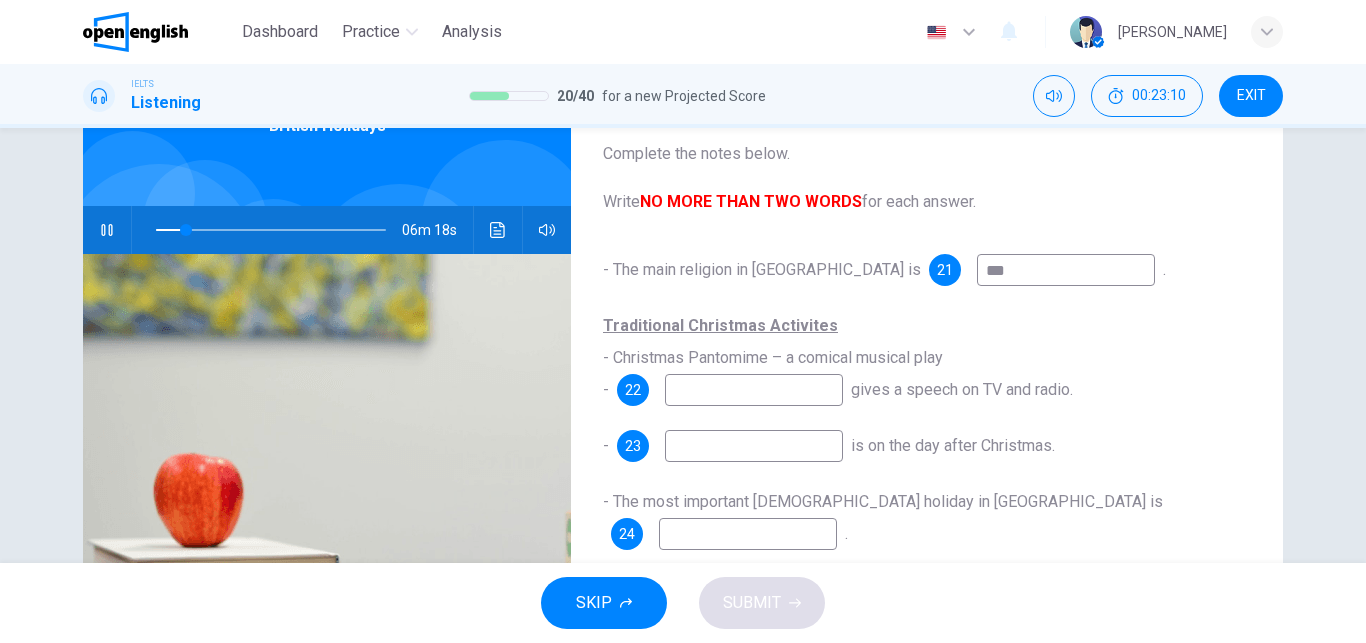 type on "****" 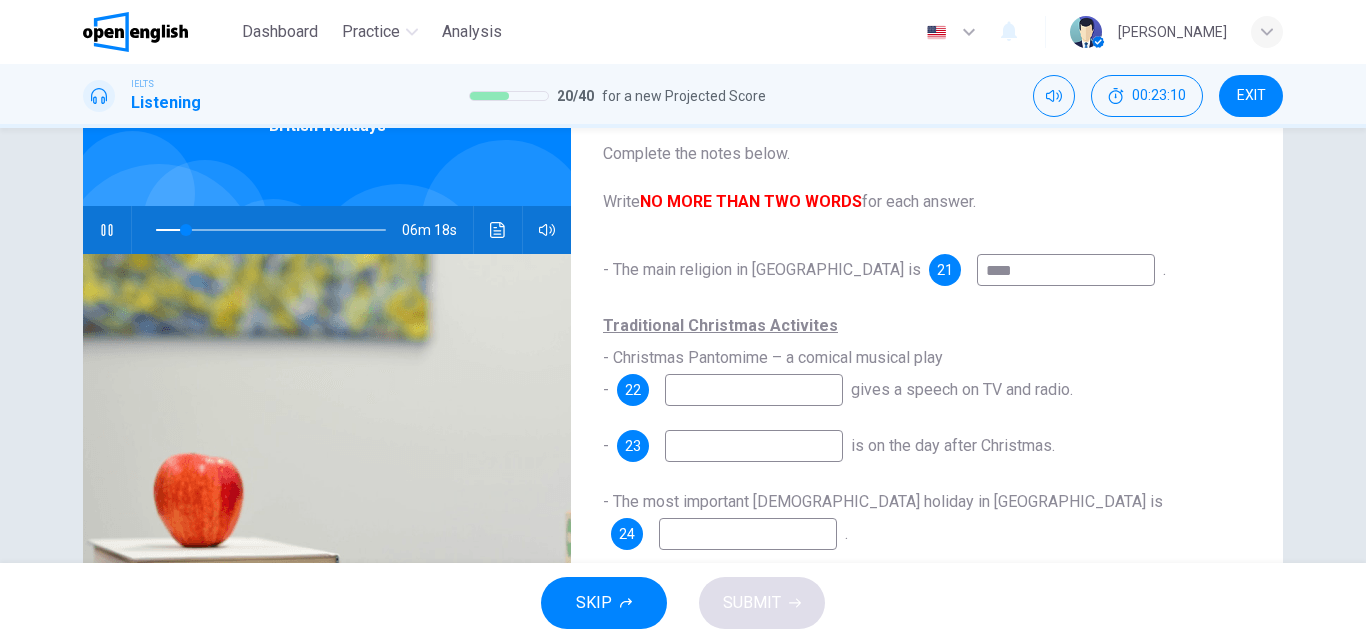 type on "**" 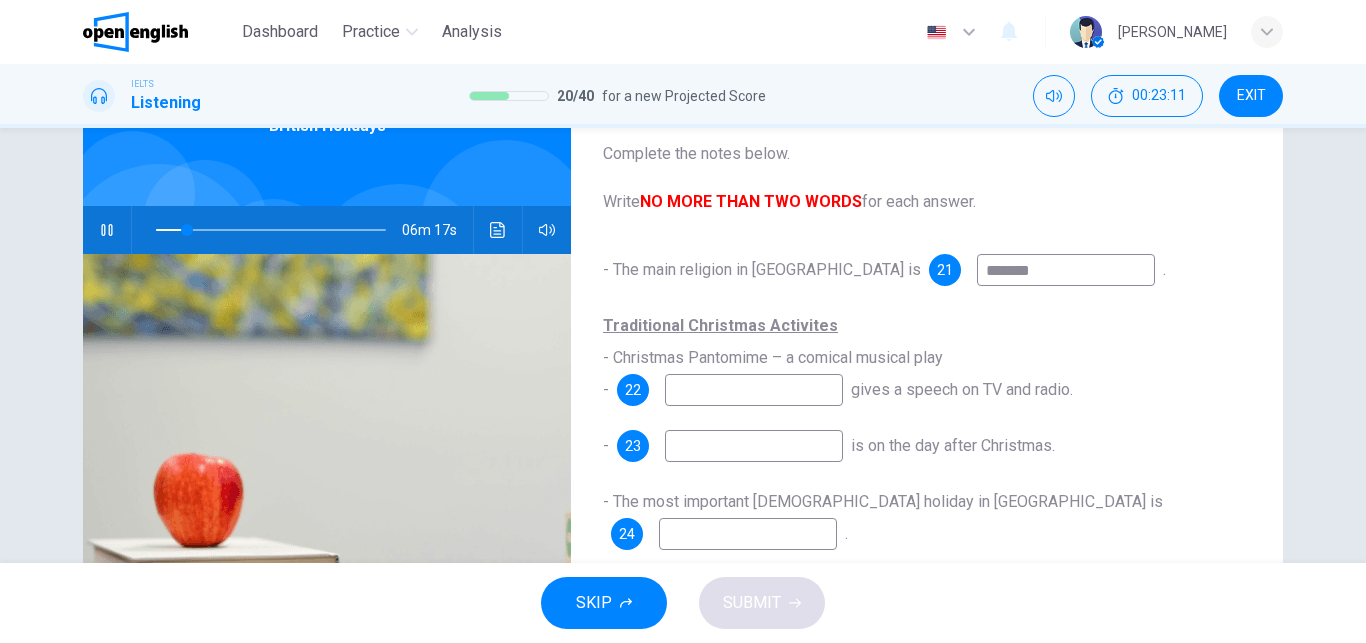 type on "********" 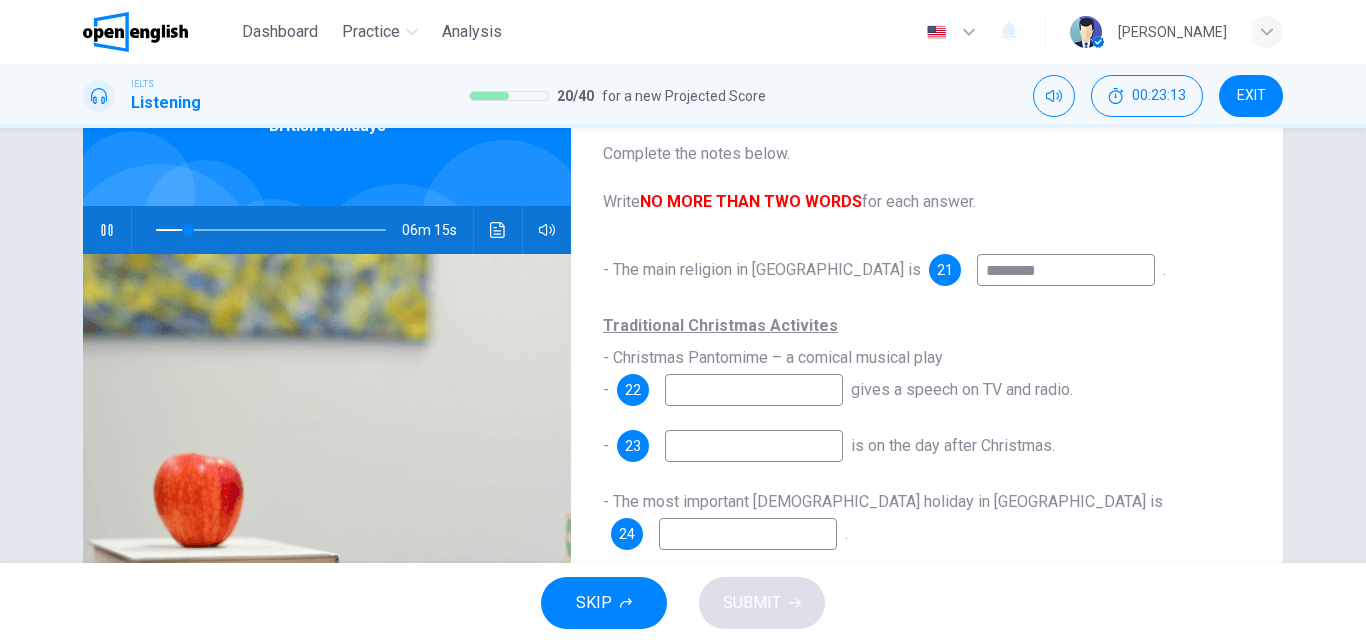 type on "**" 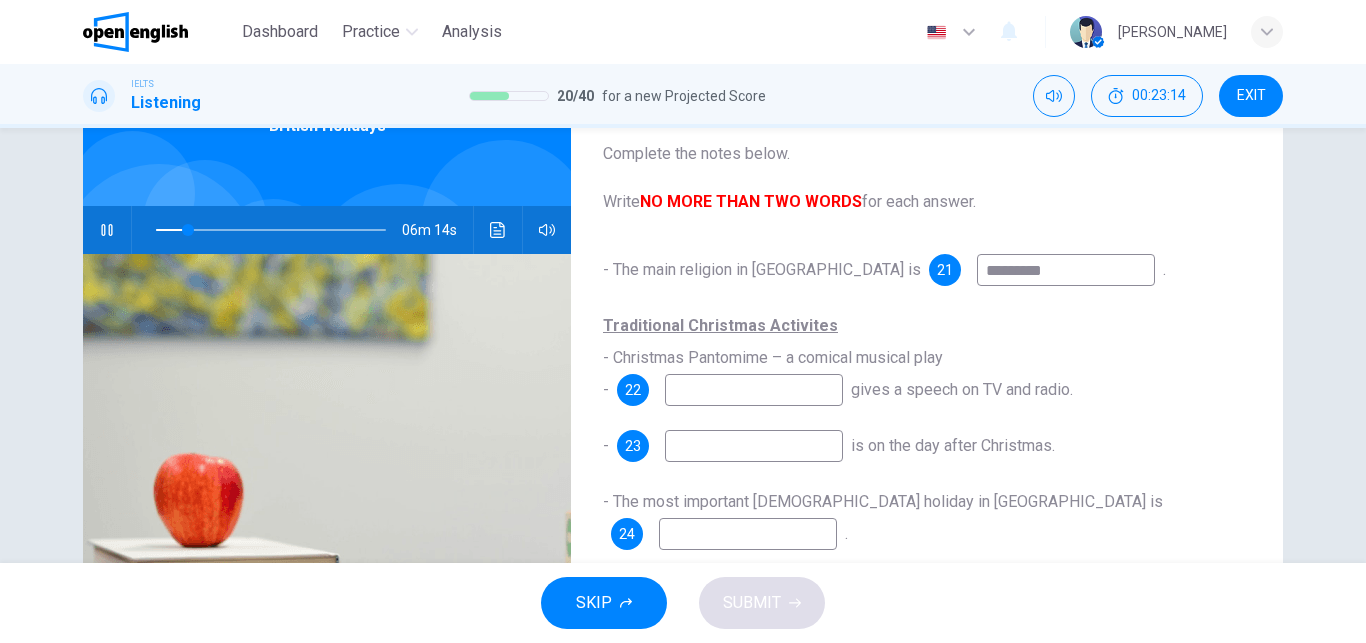 type on "**********" 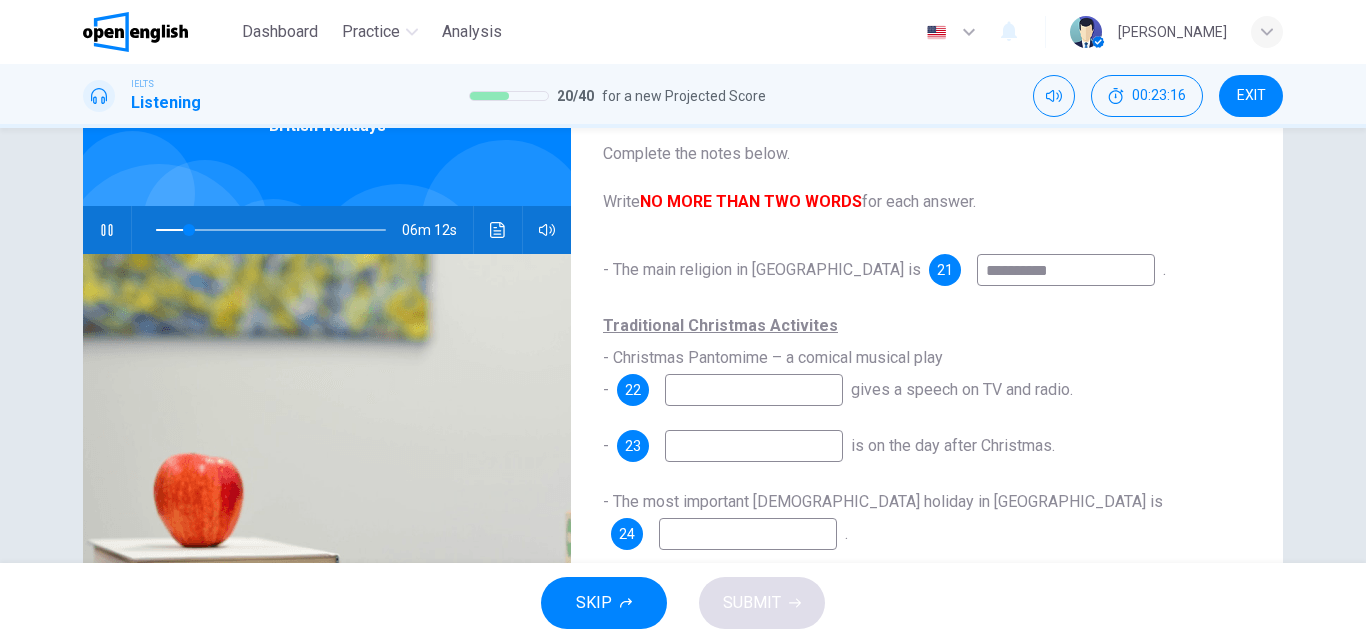 type on "**" 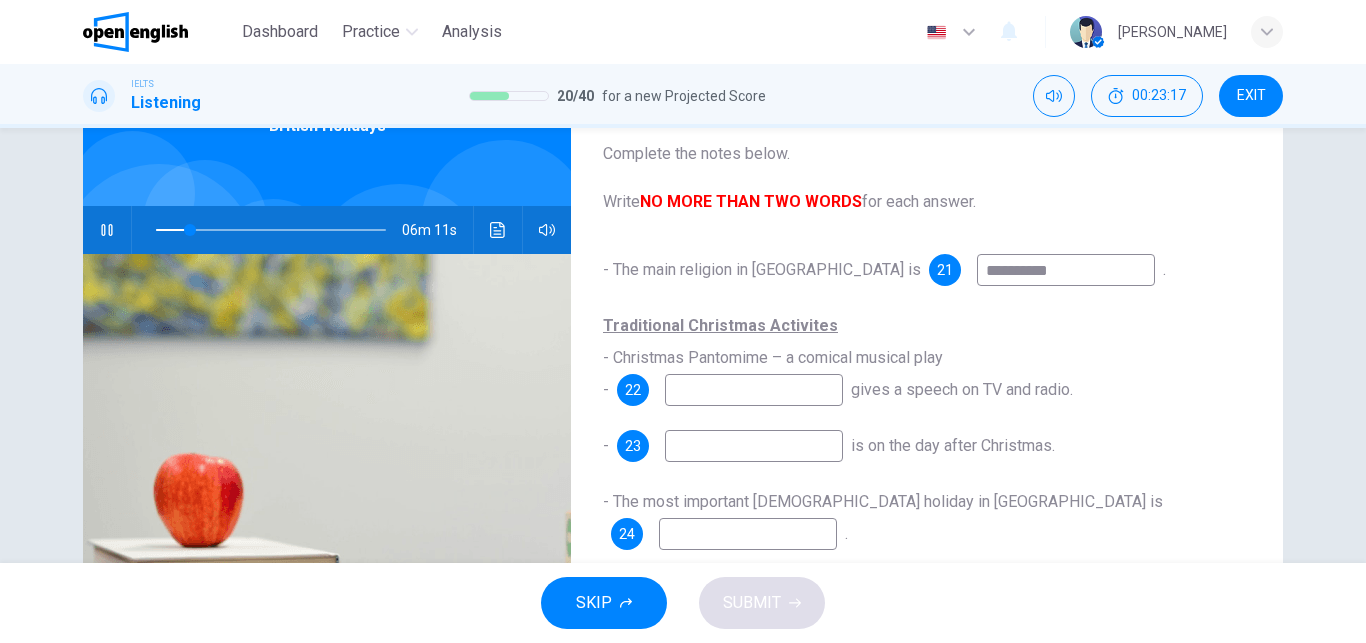 type on "**********" 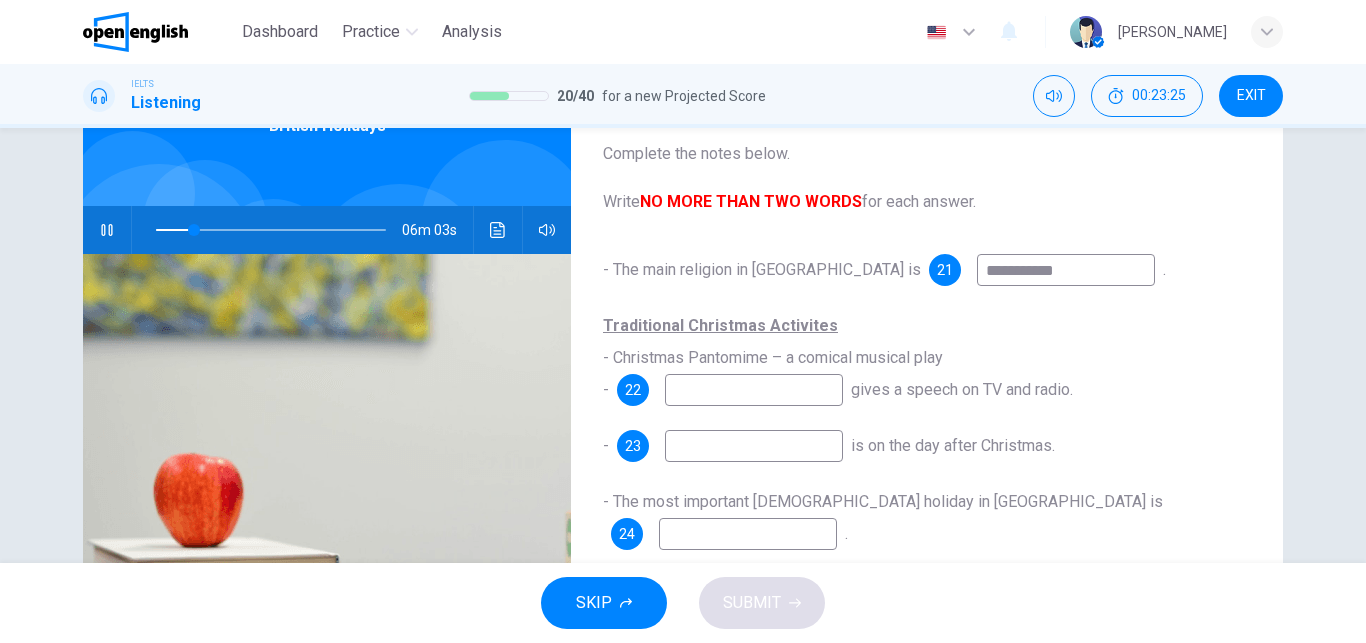 type on "**" 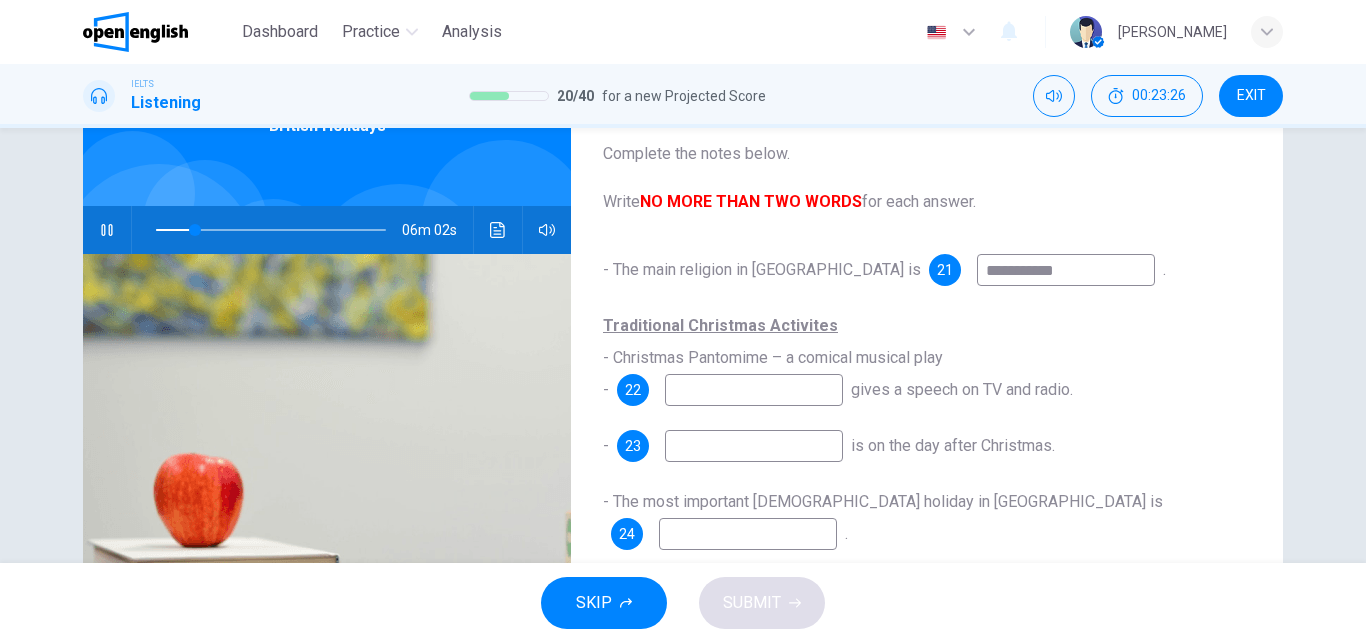 type on "**********" 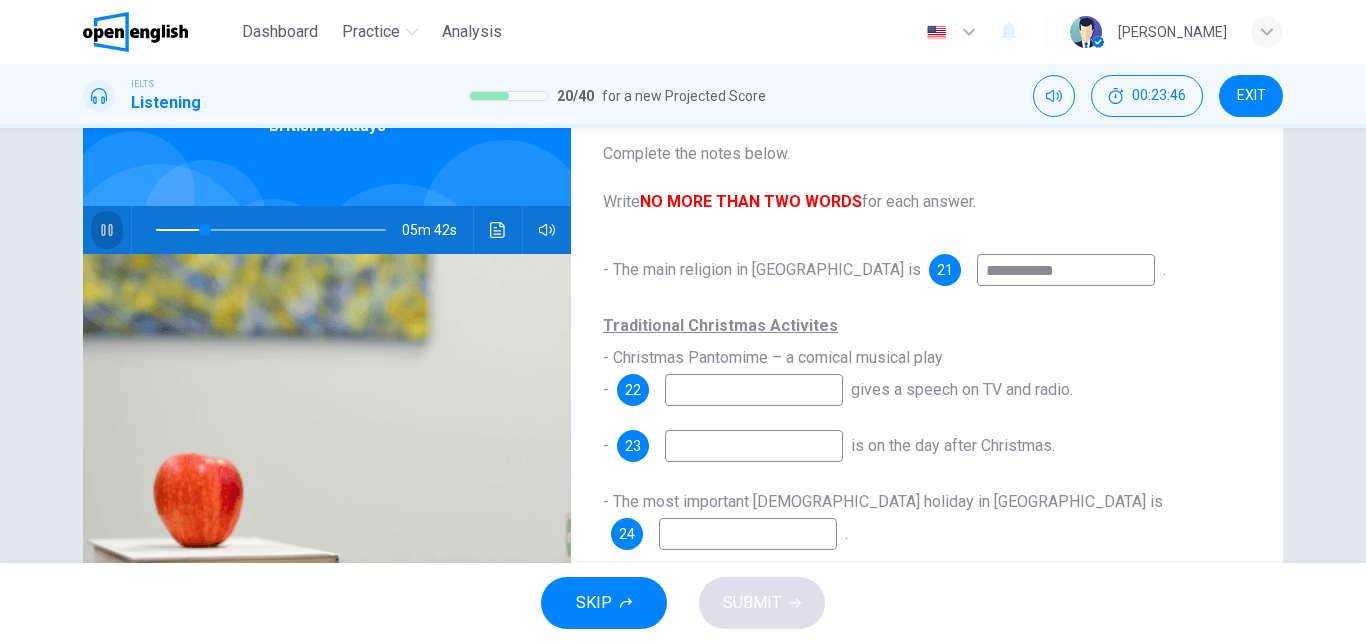 click 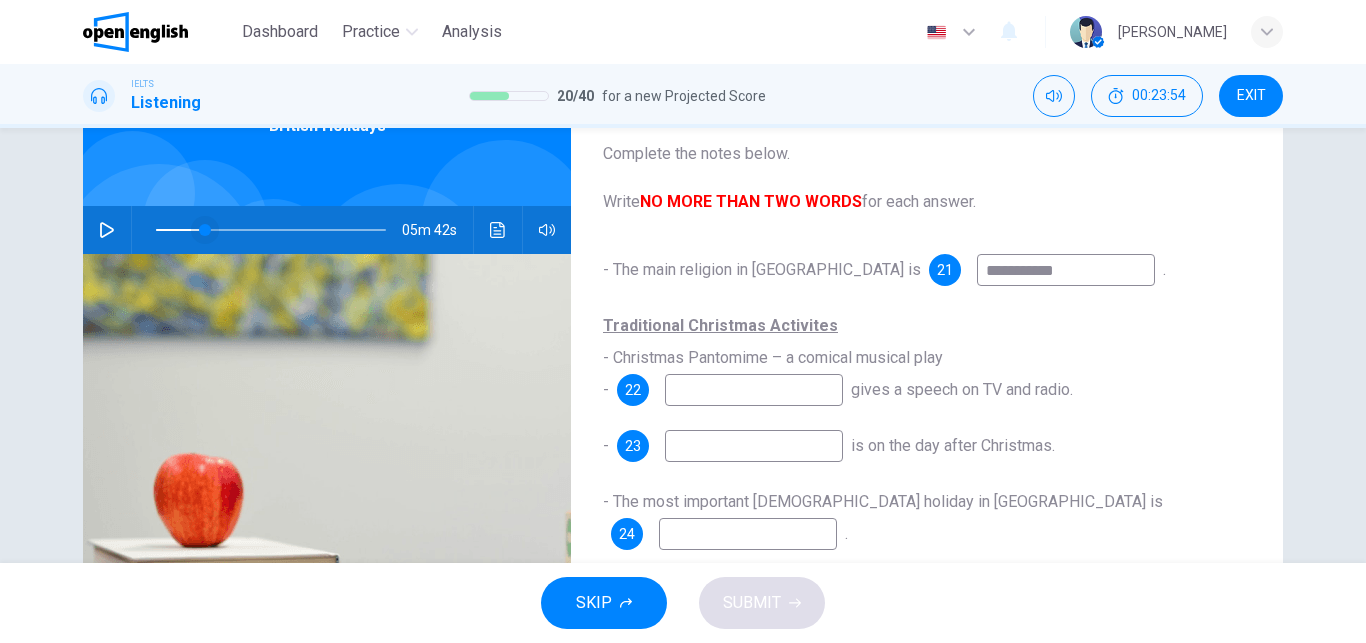 click at bounding box center (205, 230) 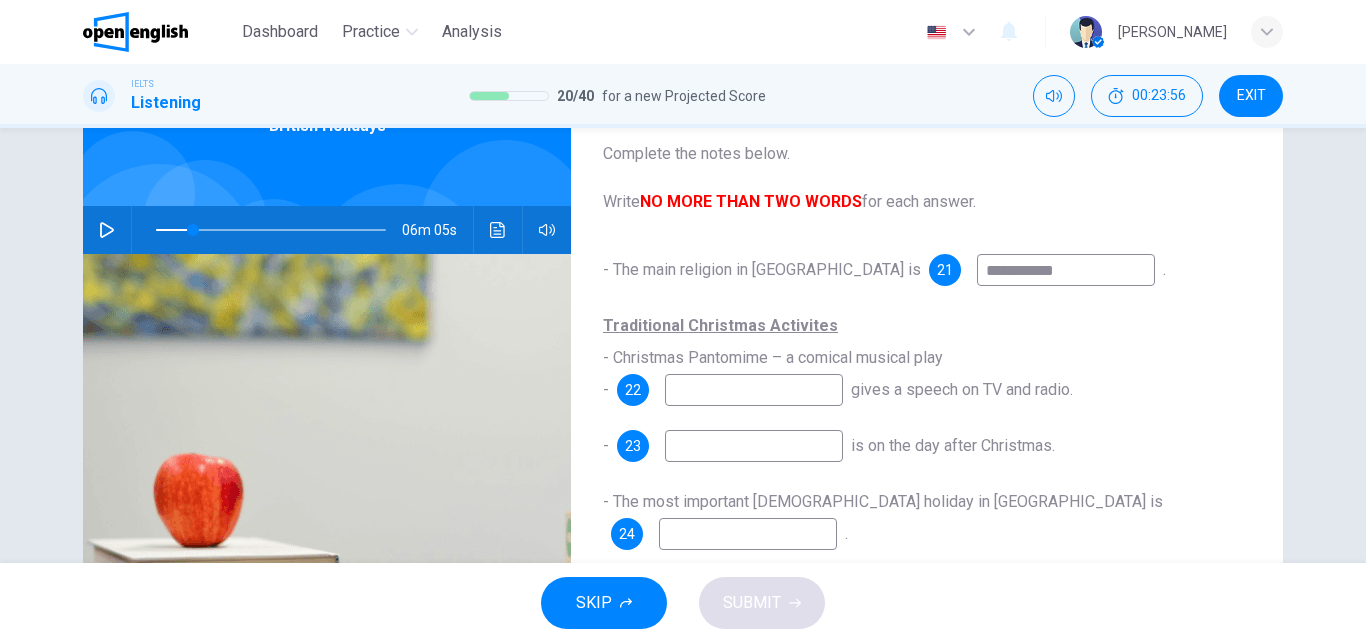 click 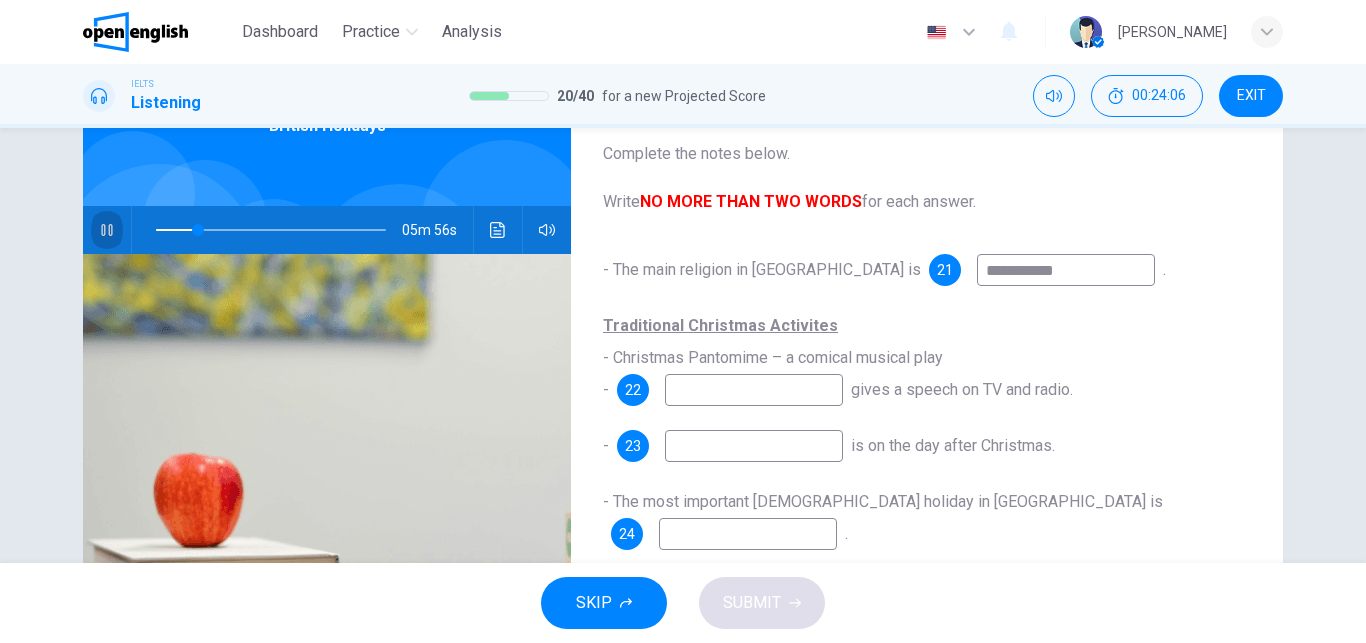 click 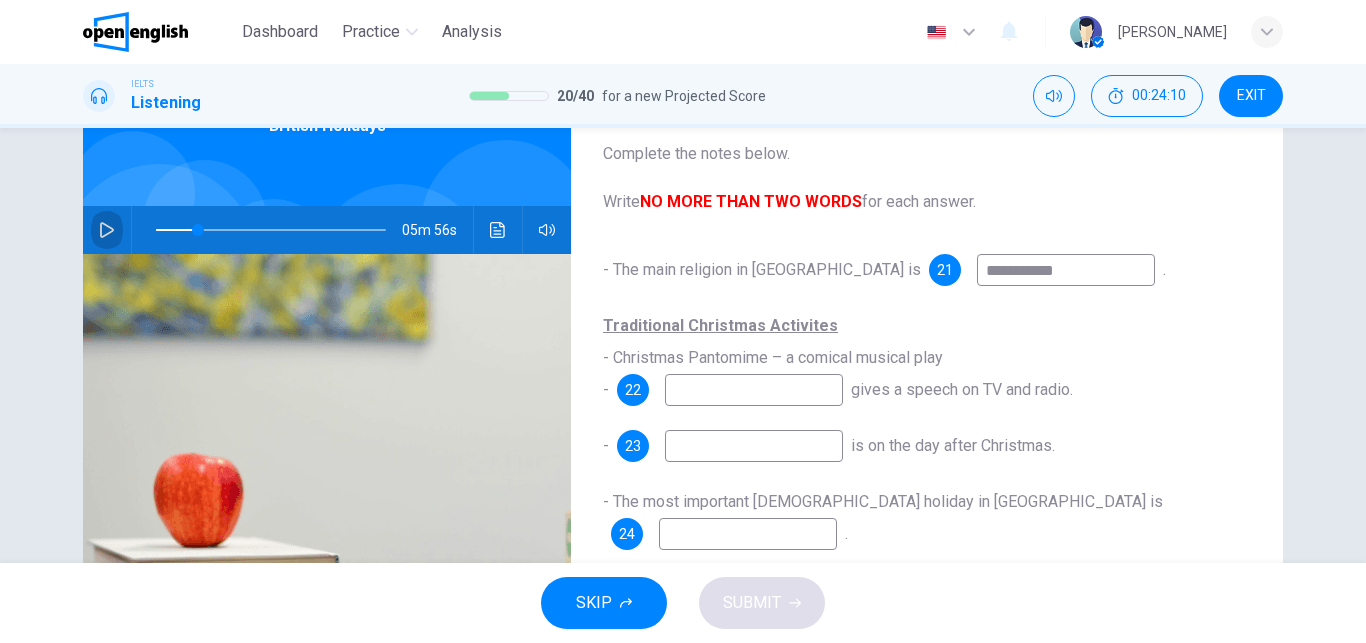 click 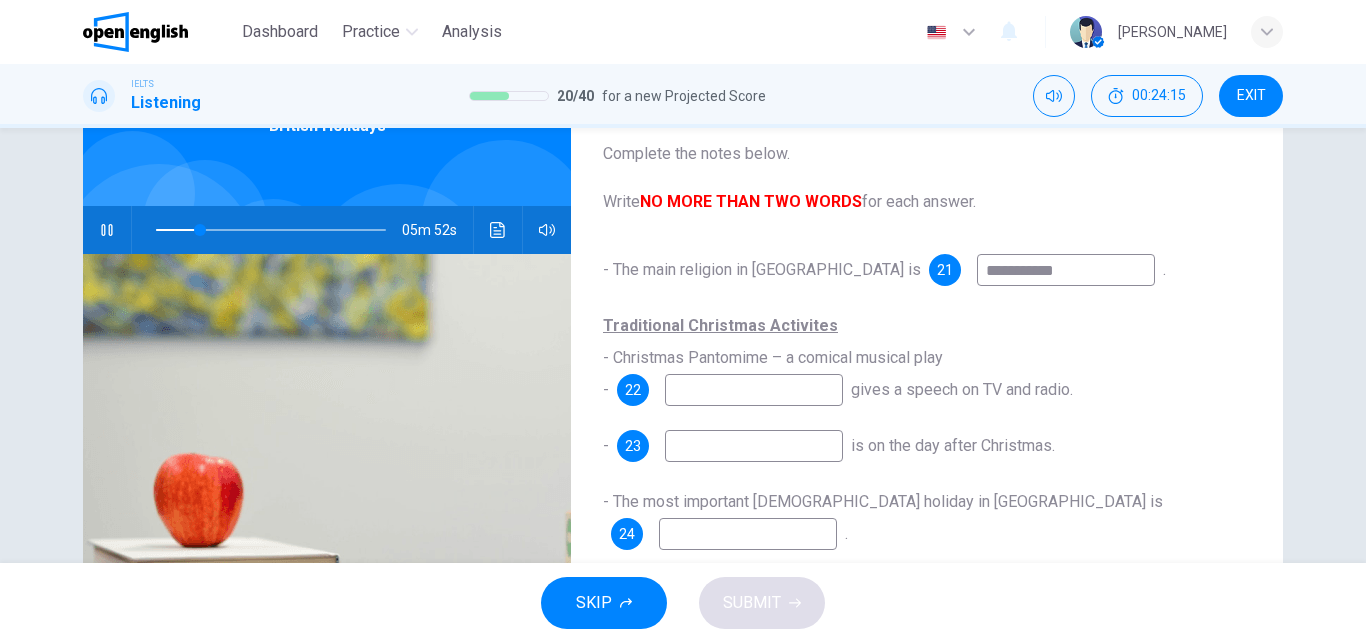 click 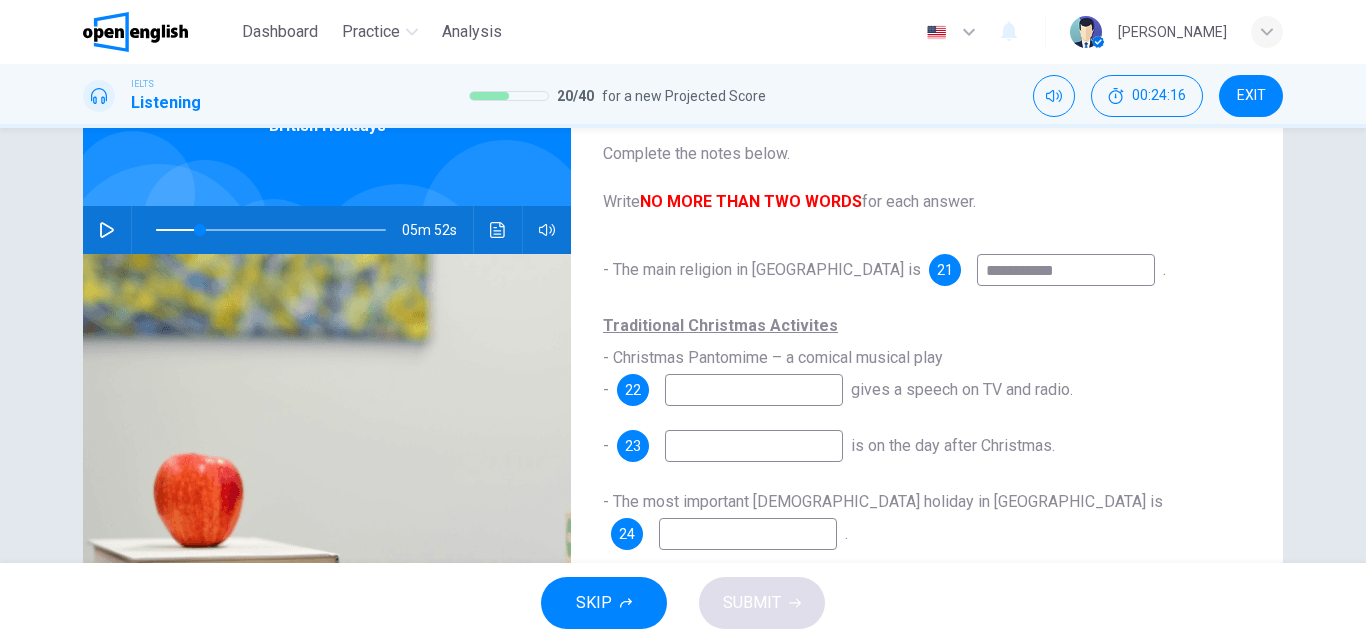 click at bounding box center (754, 390) 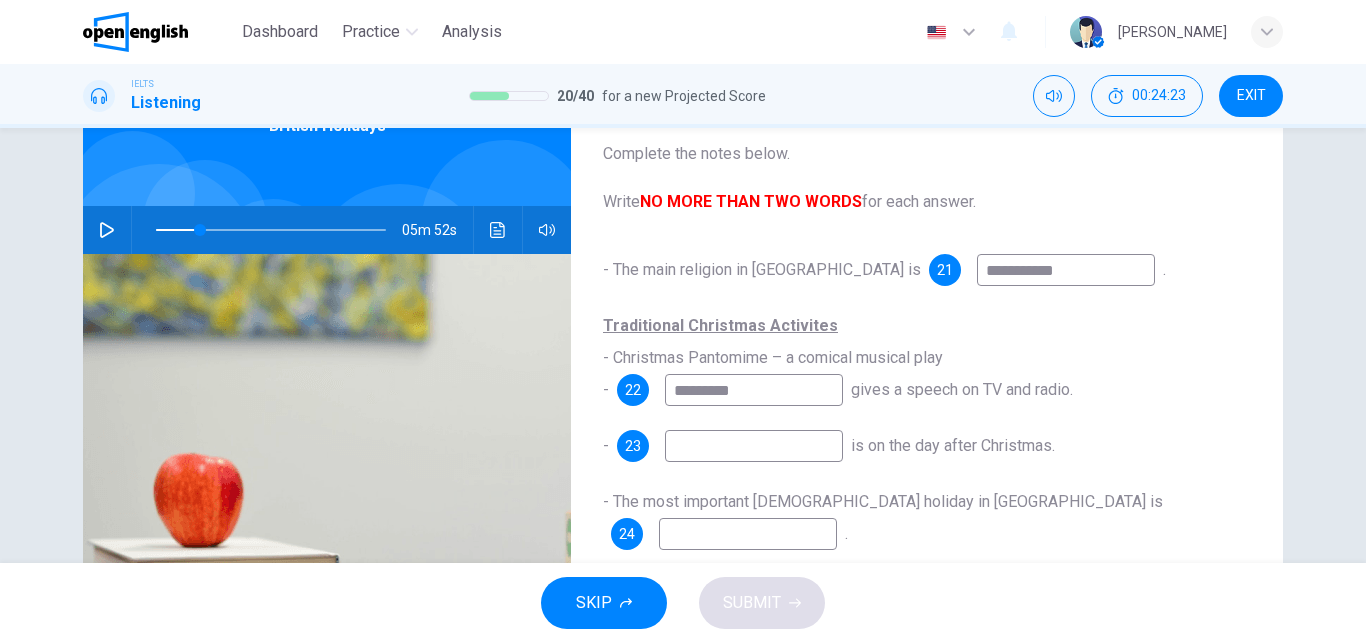 type on "**********" 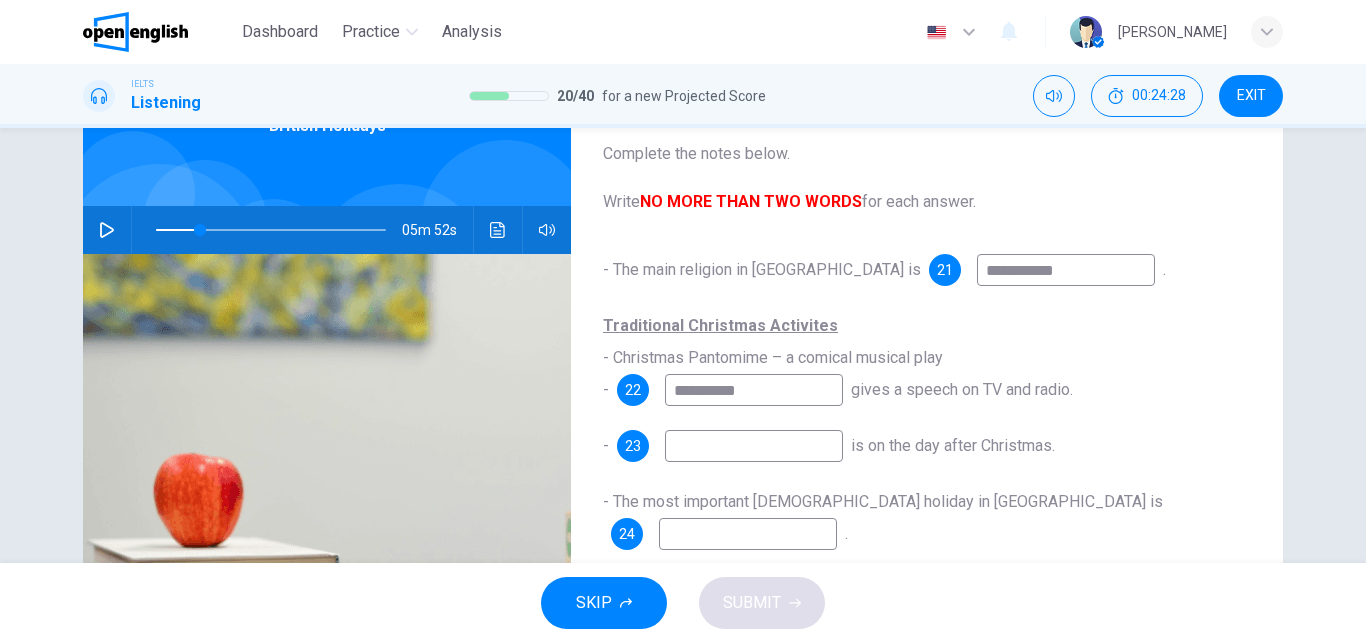 type on "**" 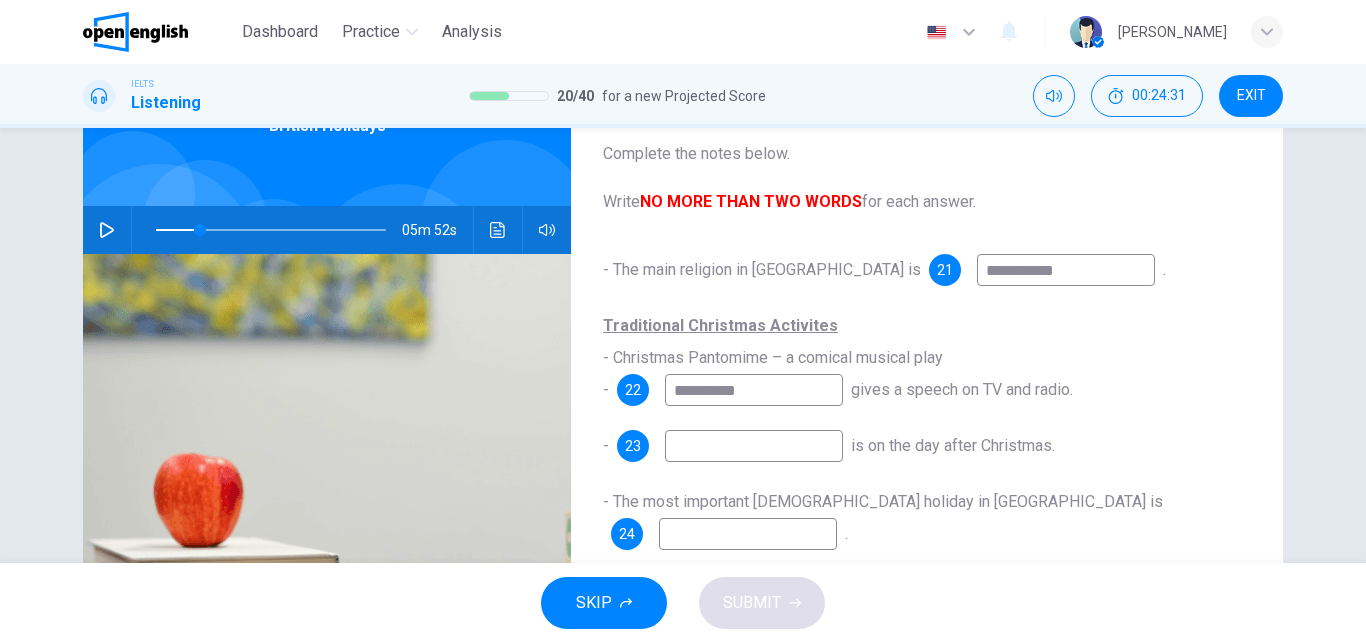 click on "**********" at bounding box center [754, 390] 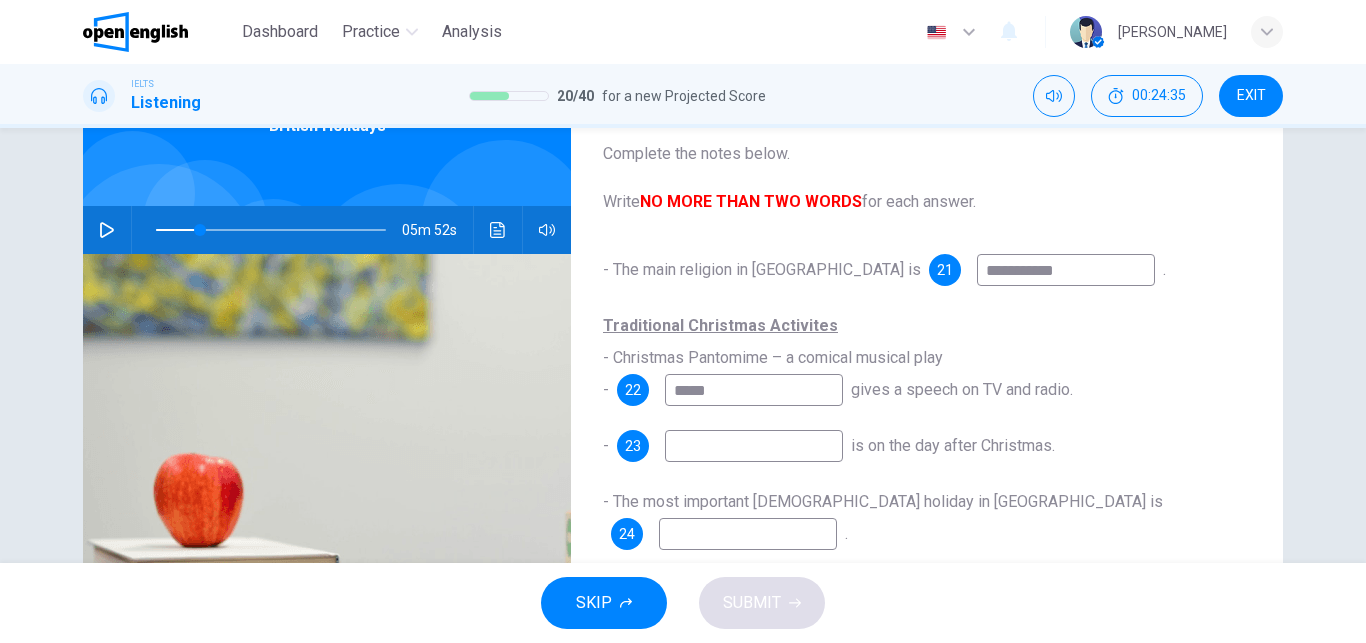 type on "*****" 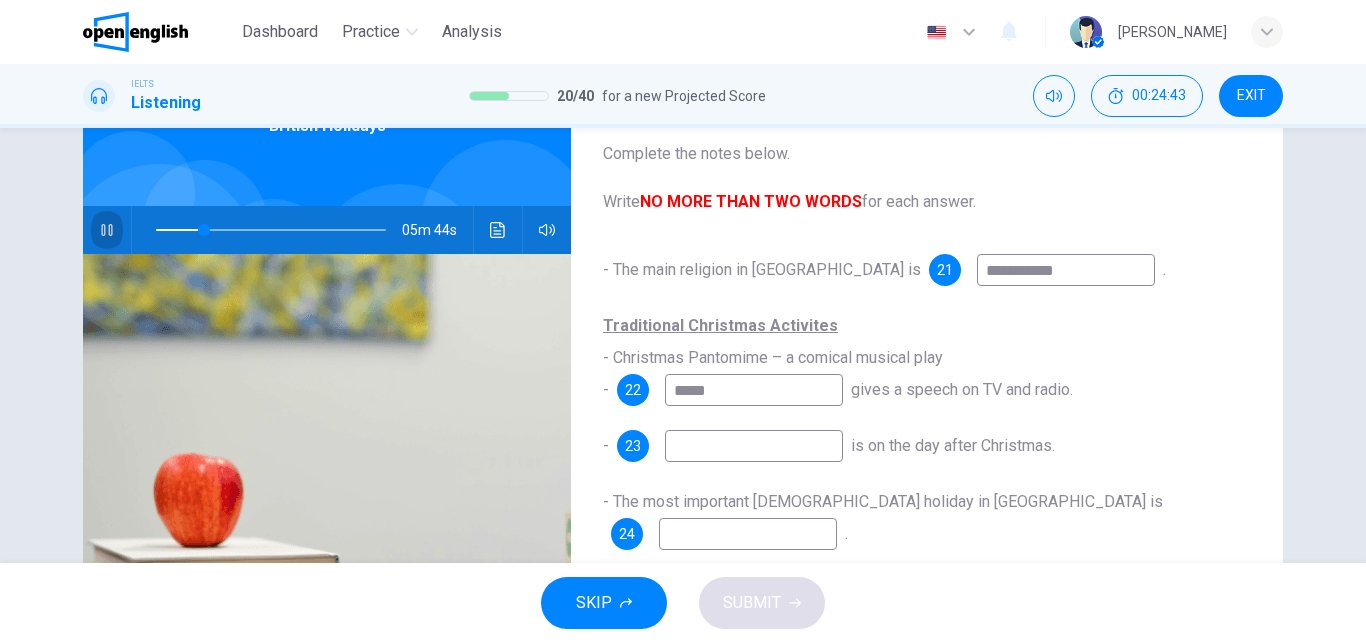 click at bounding box center (107, 230) 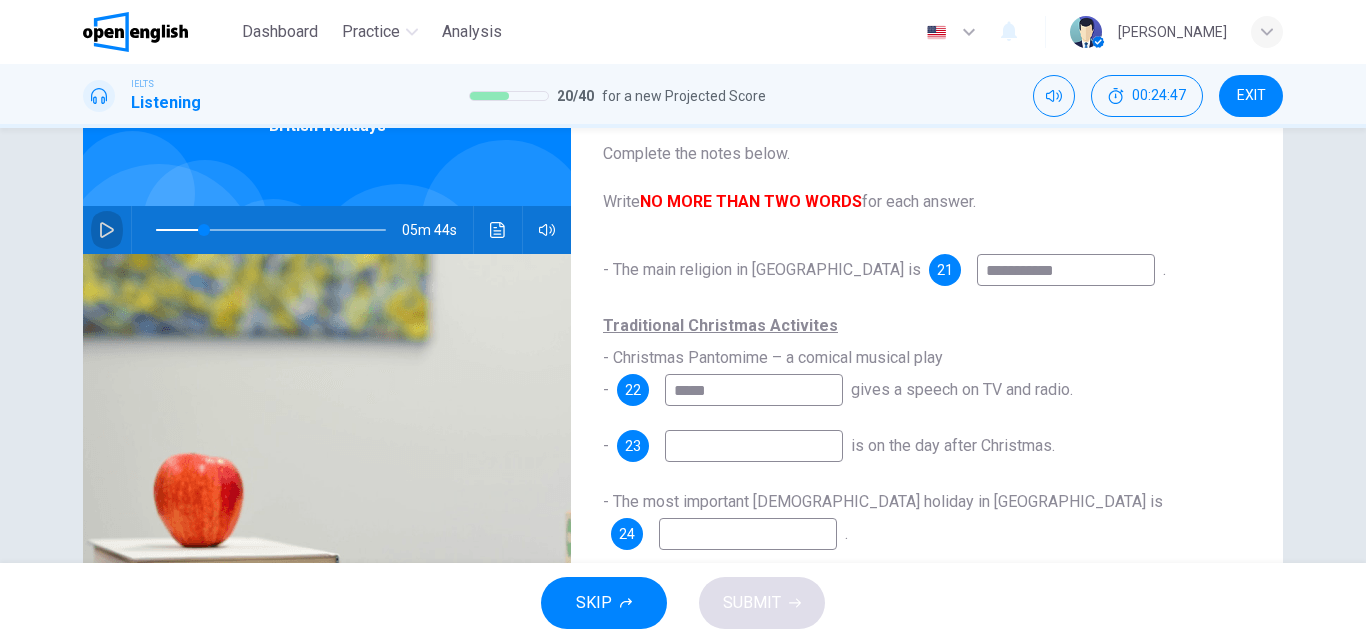 click at bounding box center (107, 230) 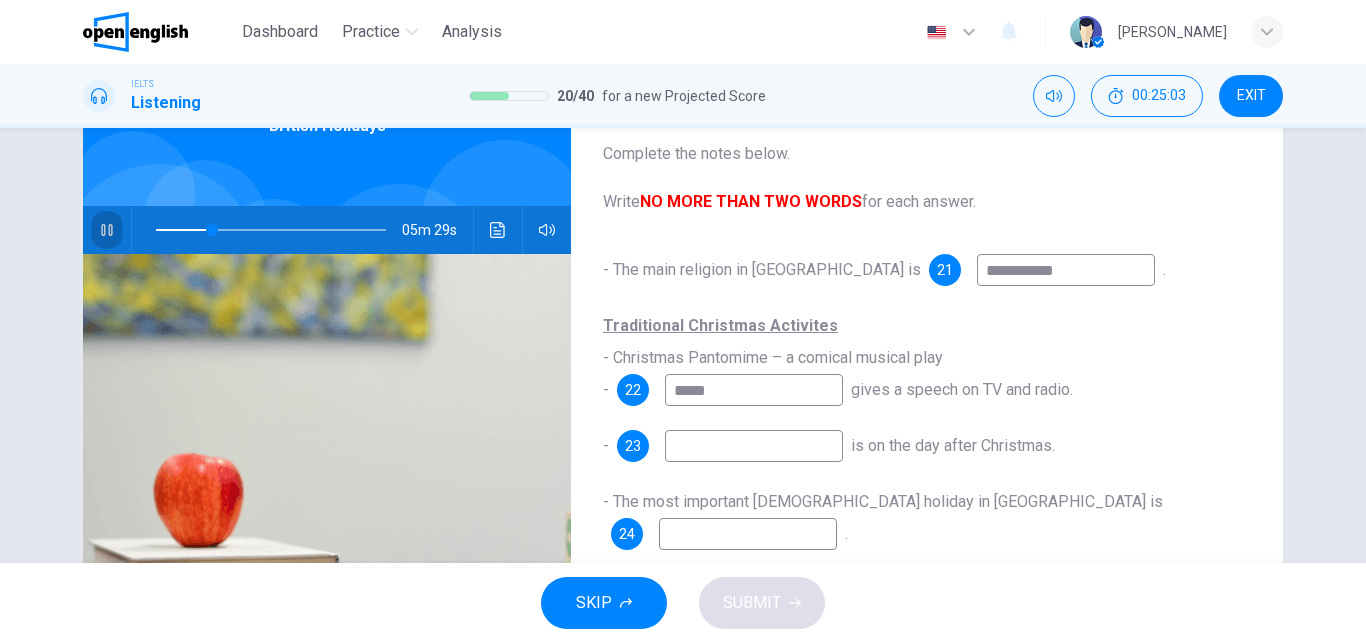 click at bounding box center [107, 230] 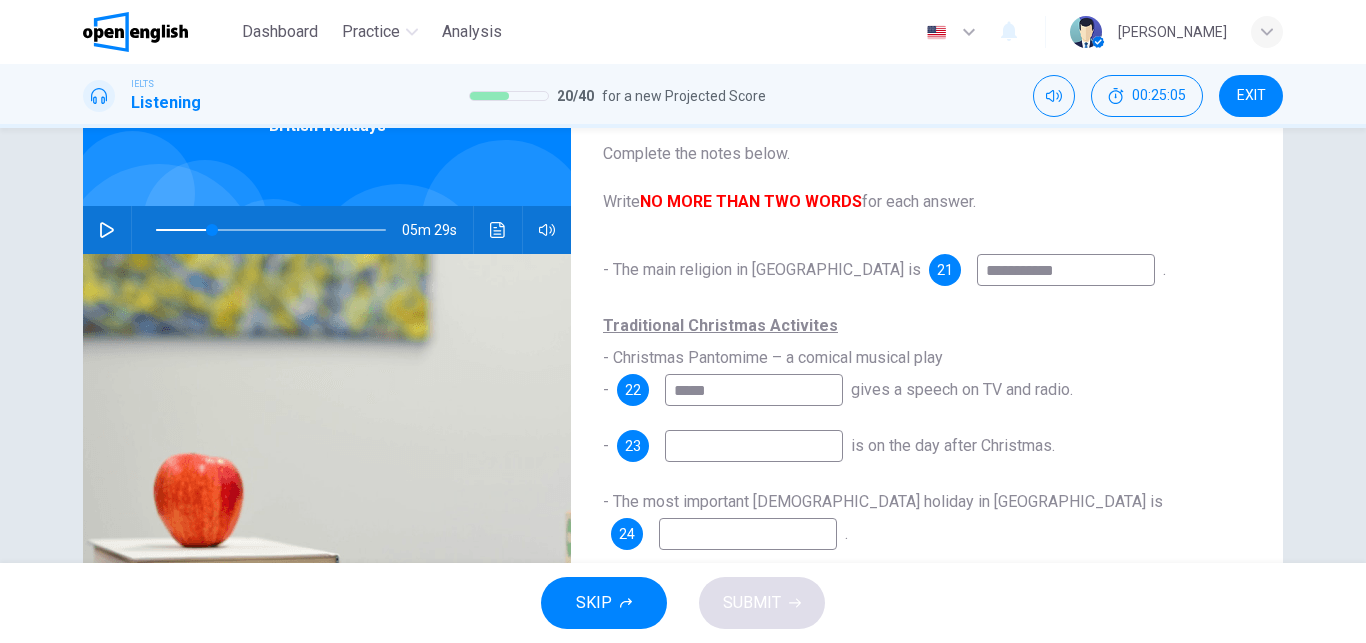 click at bounding box center [754, 446] 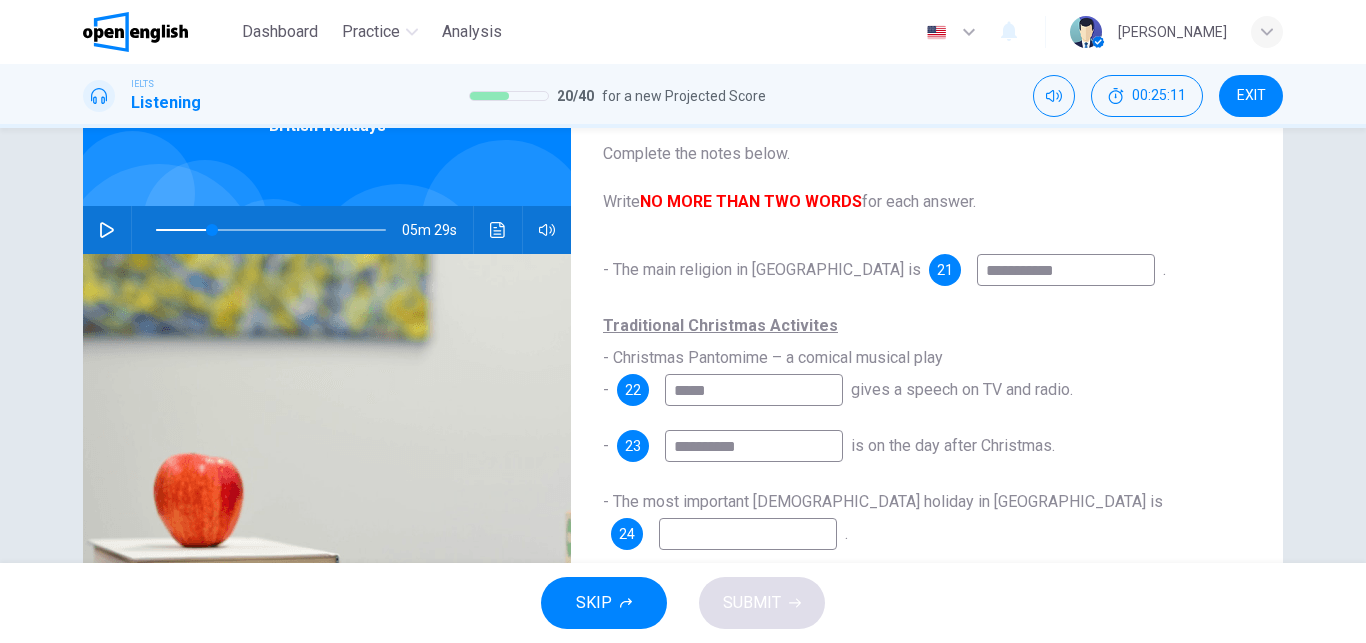 type on "**********" 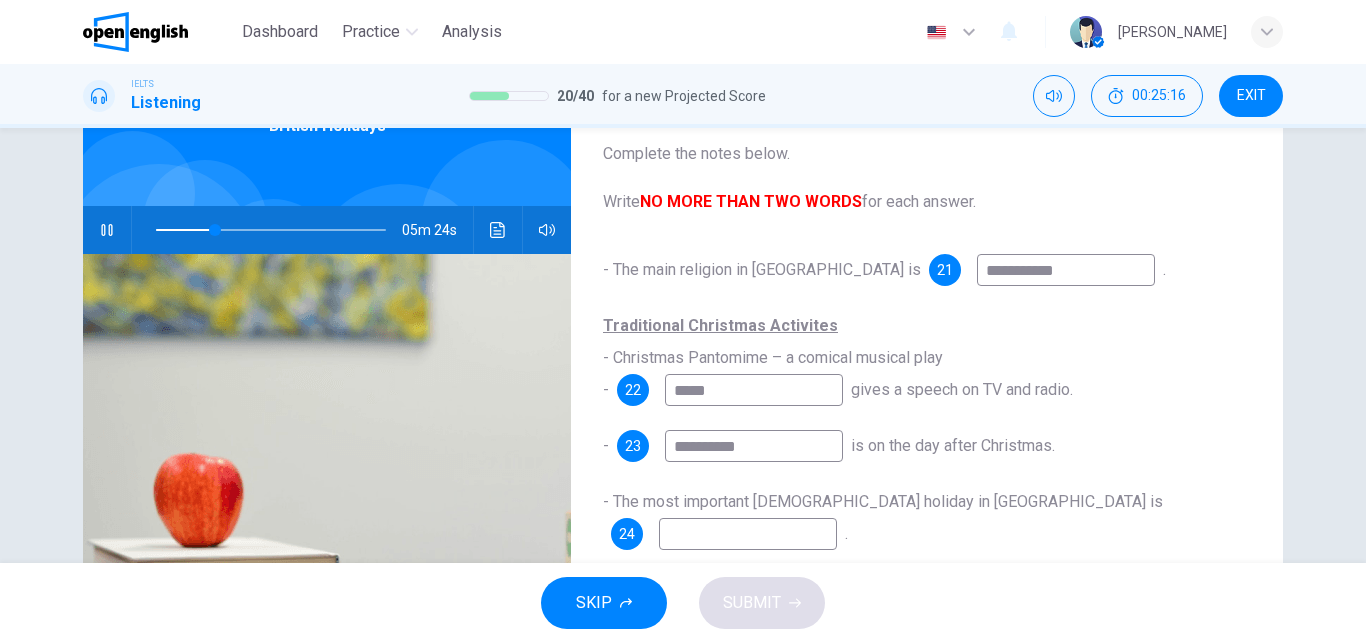 click at bounding box center (748, 534) 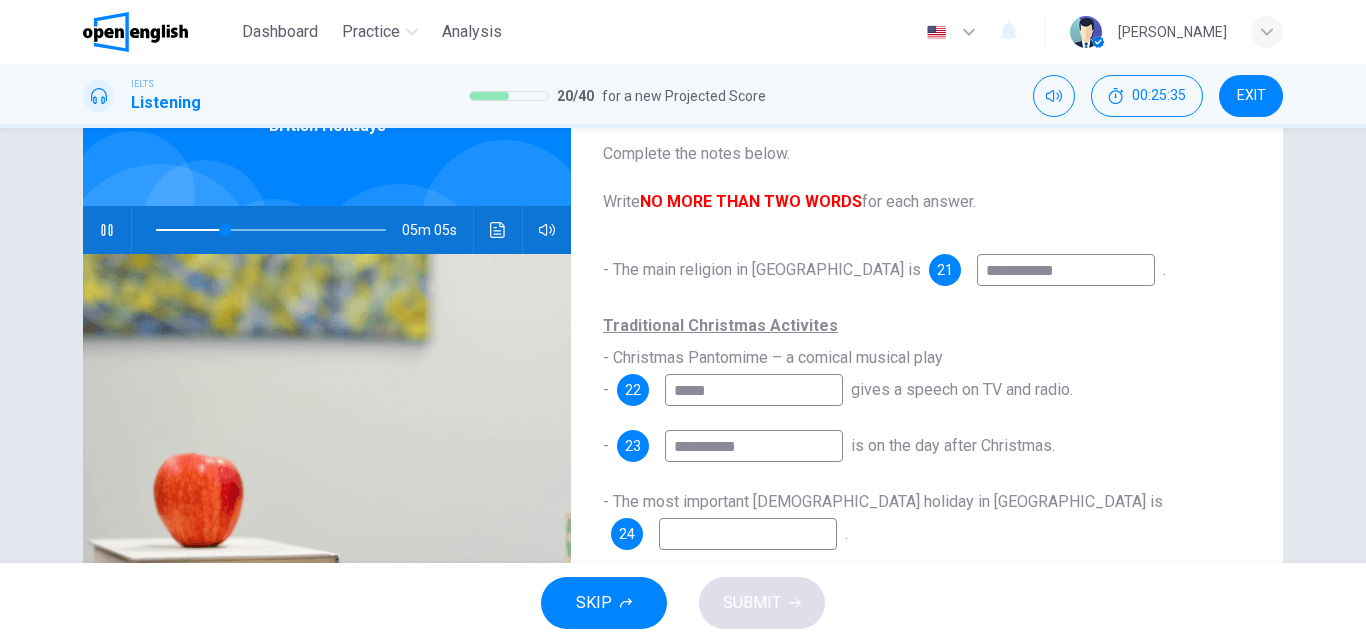 click at bounding box center (748, 534) 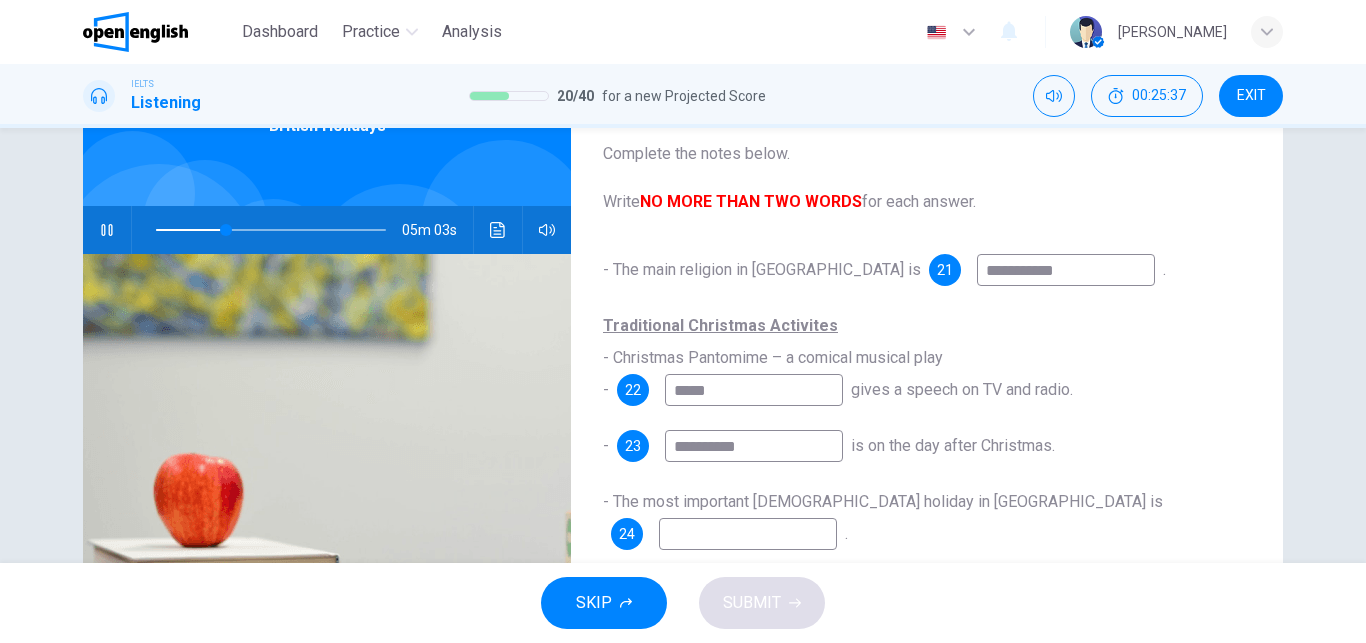 click 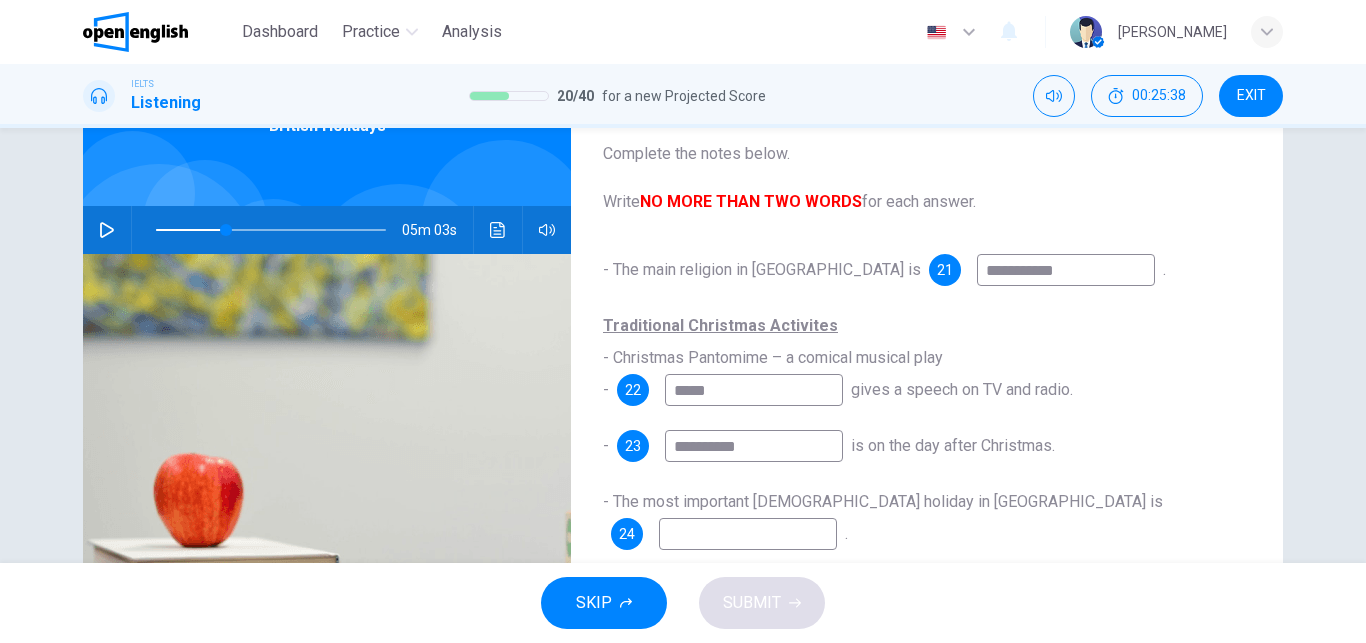 type 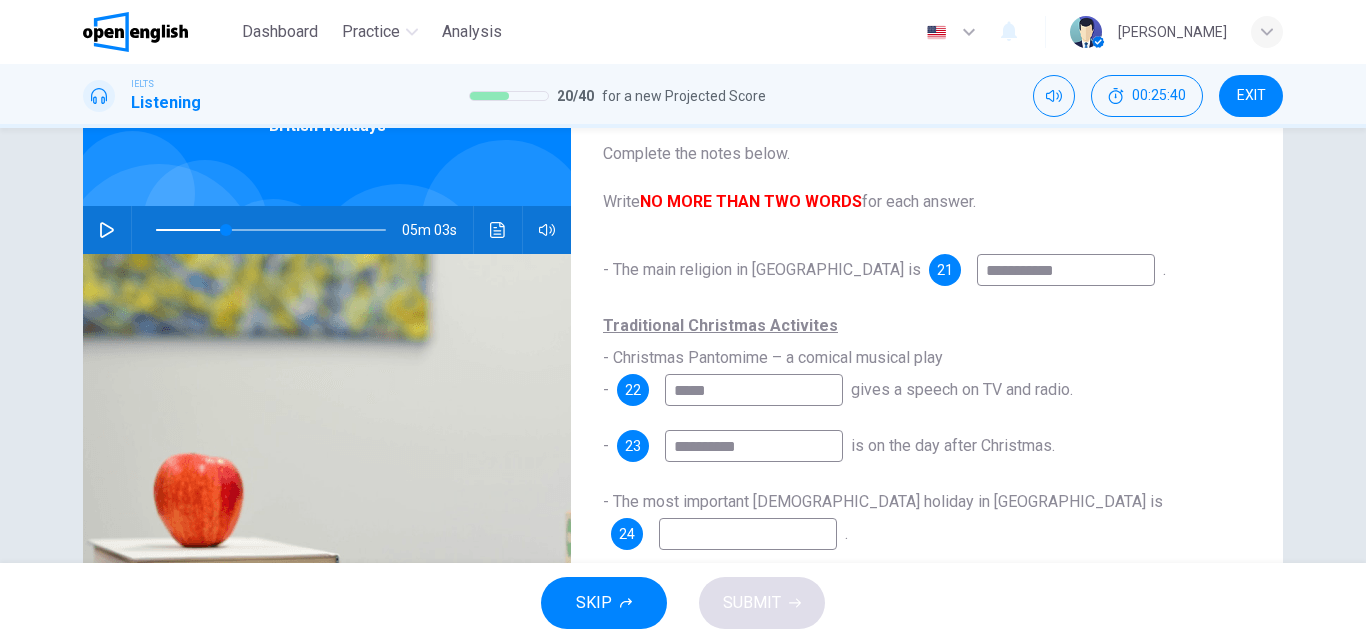 type on "**" 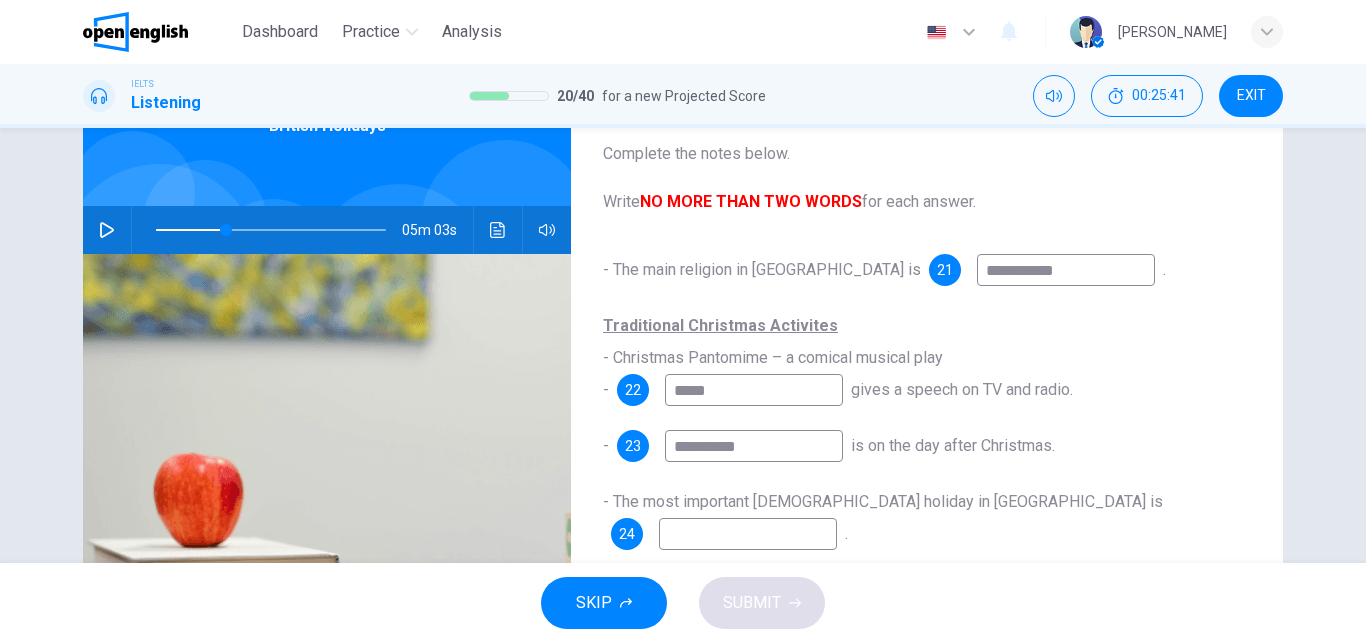click at bounding box center (748, 534) 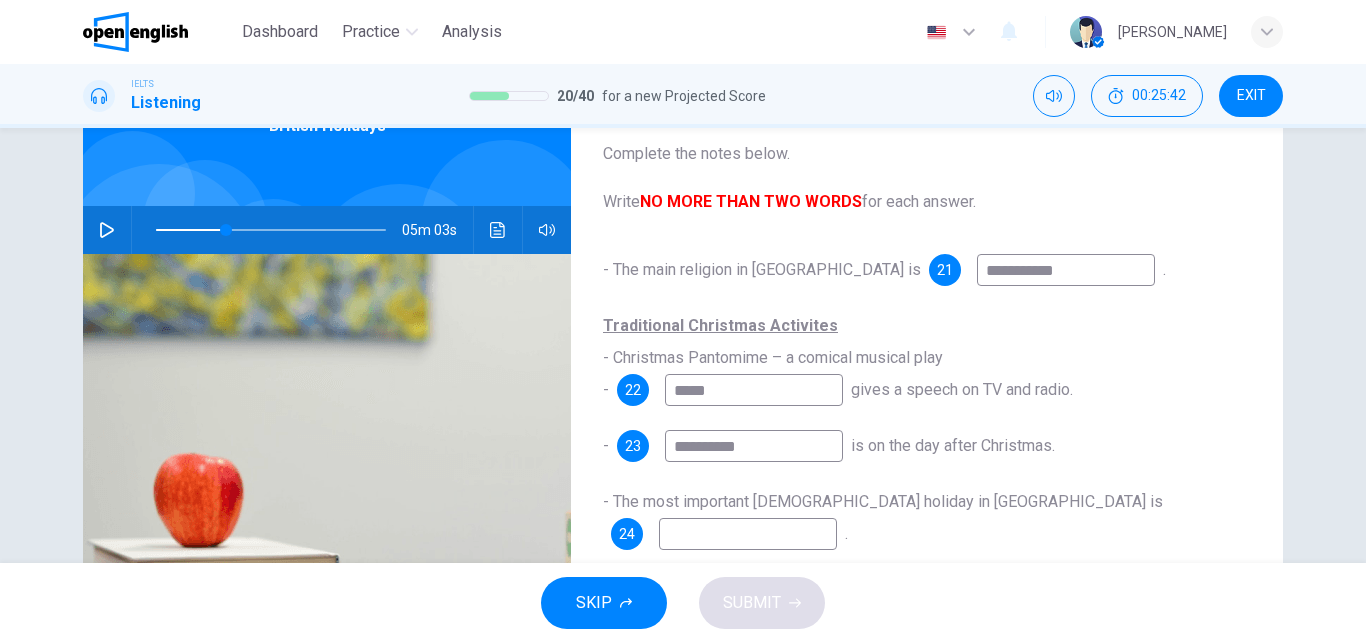 type on "*" 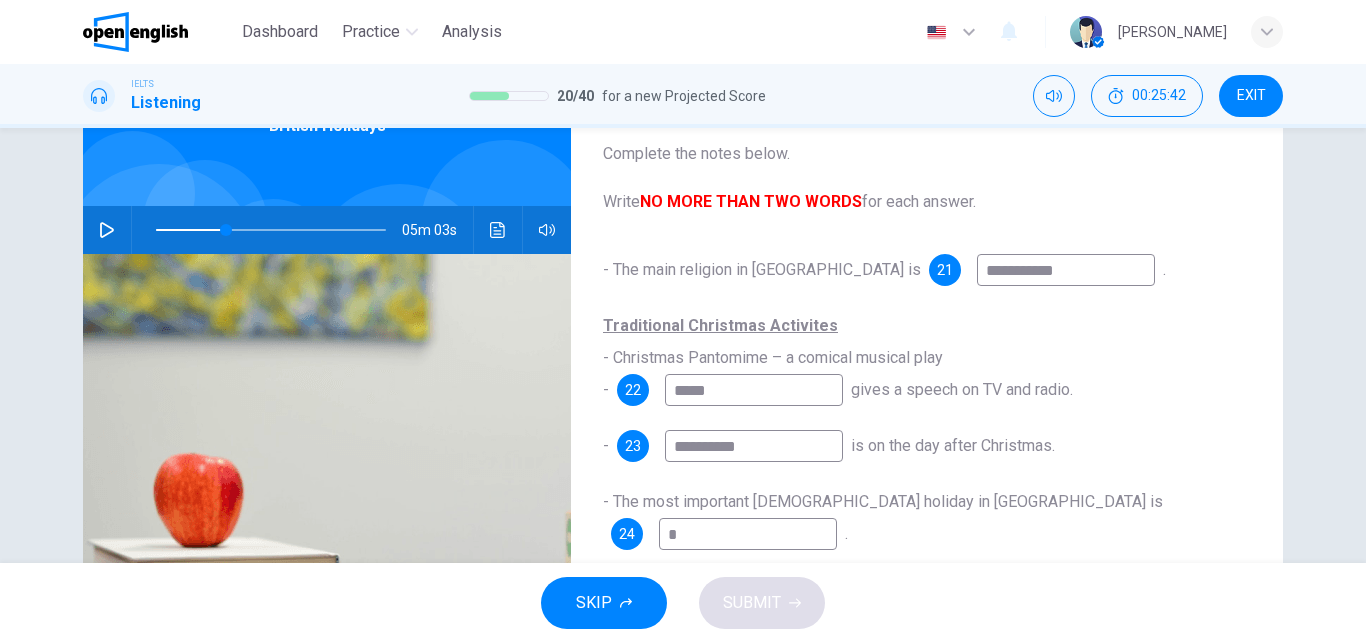 type on "**" 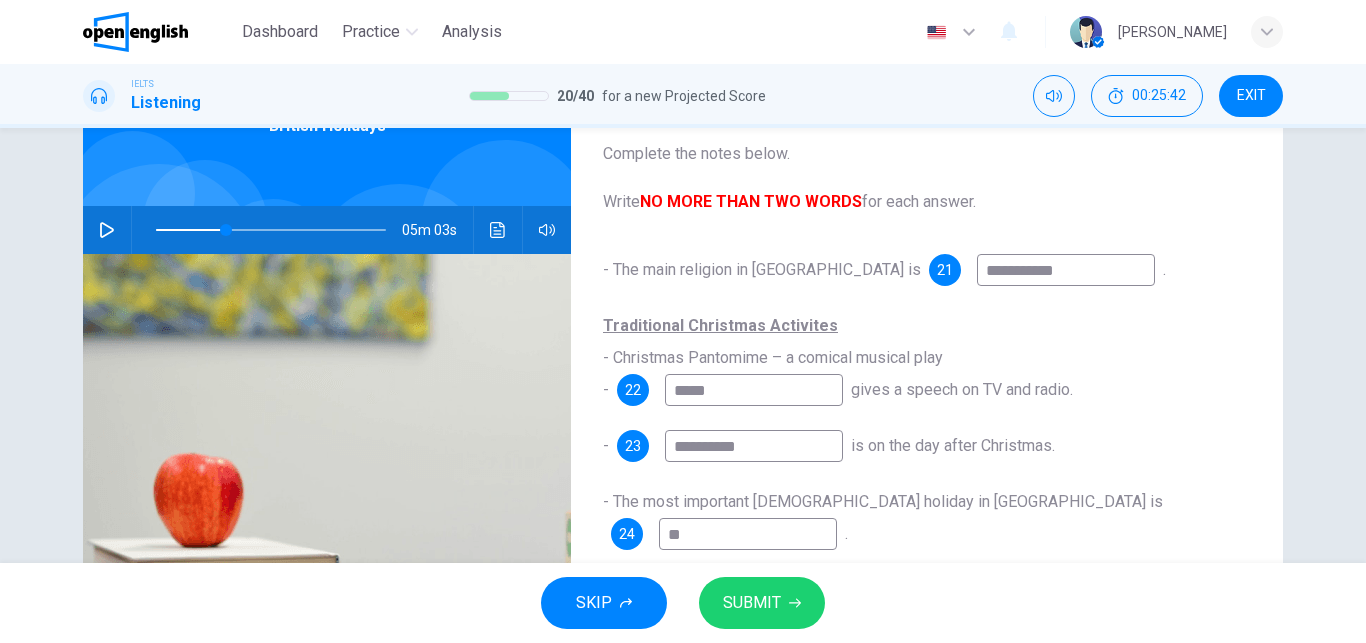 type on "**" 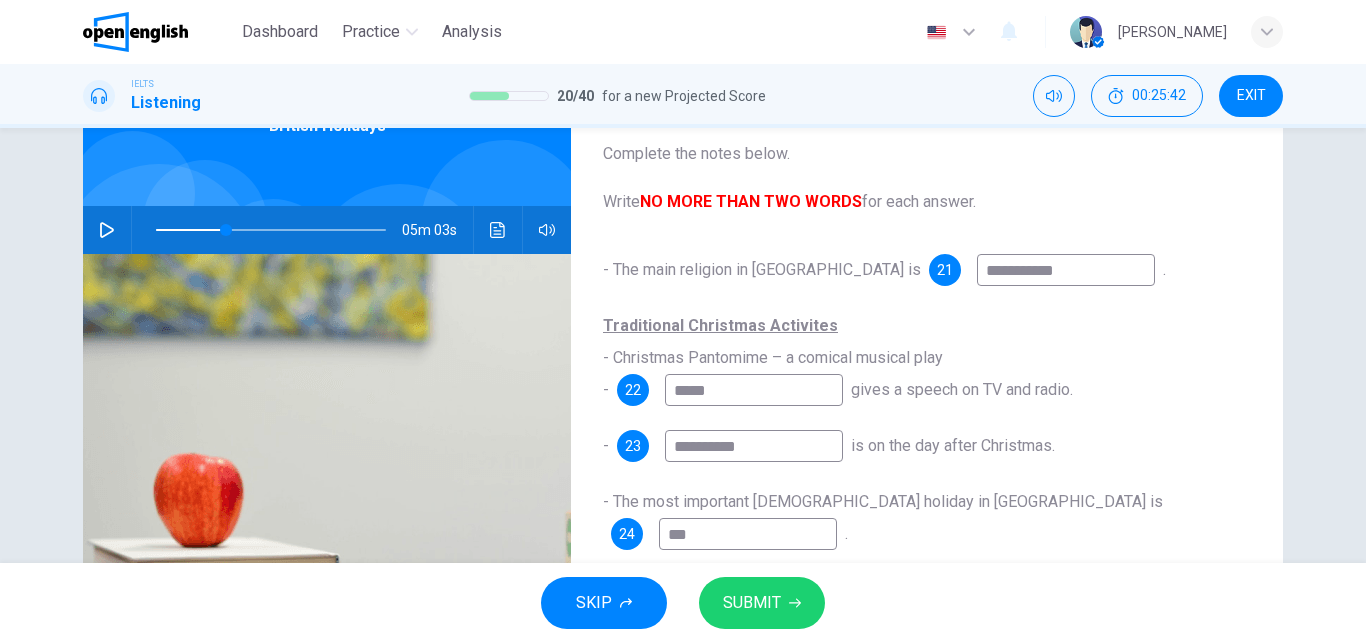 type on "**" 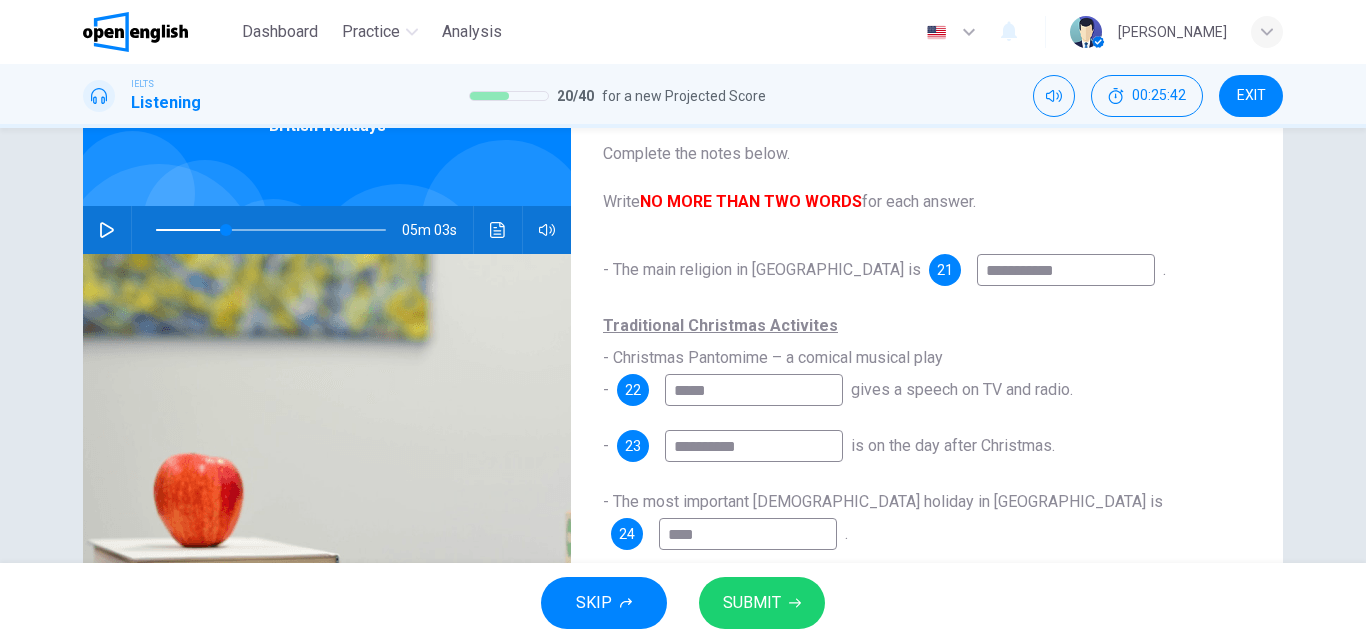 type on "**" 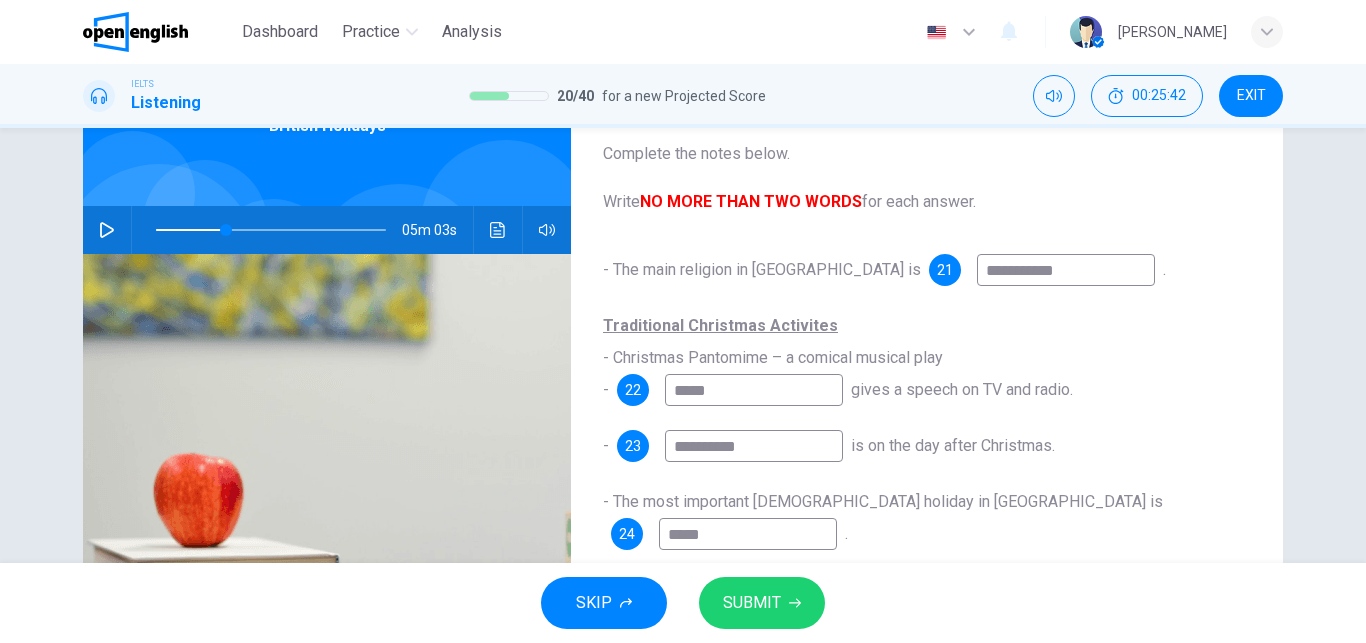 type on "**" 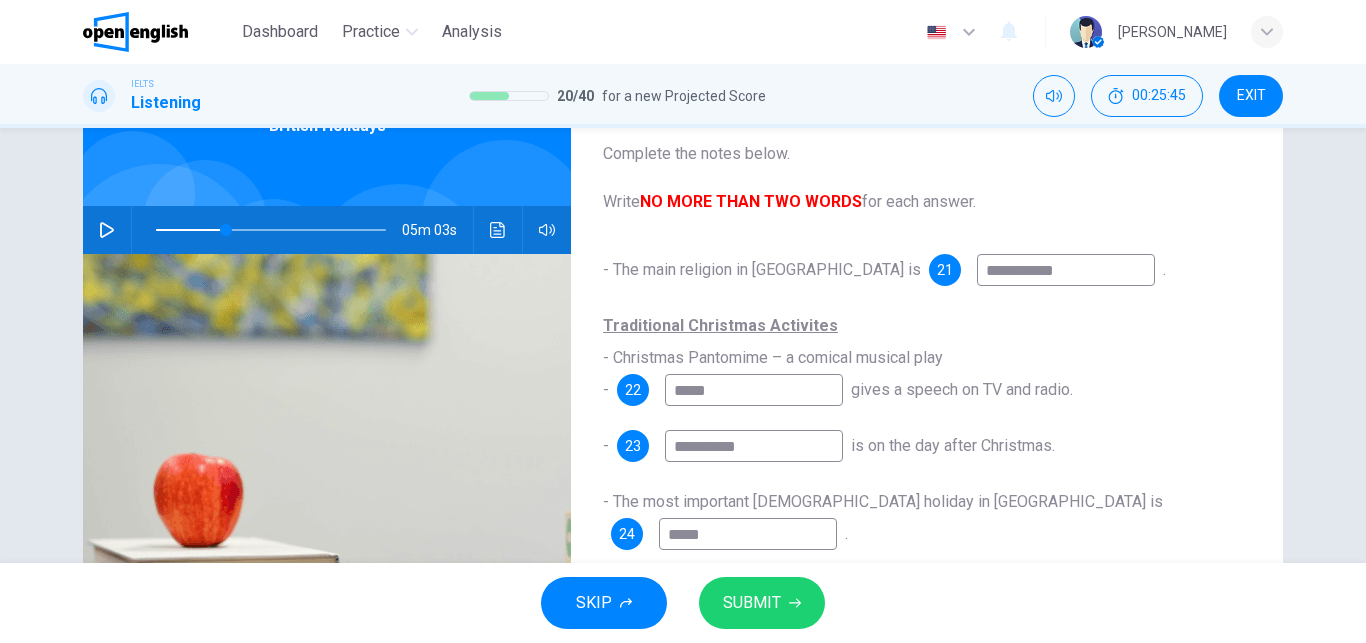 type on "*****" 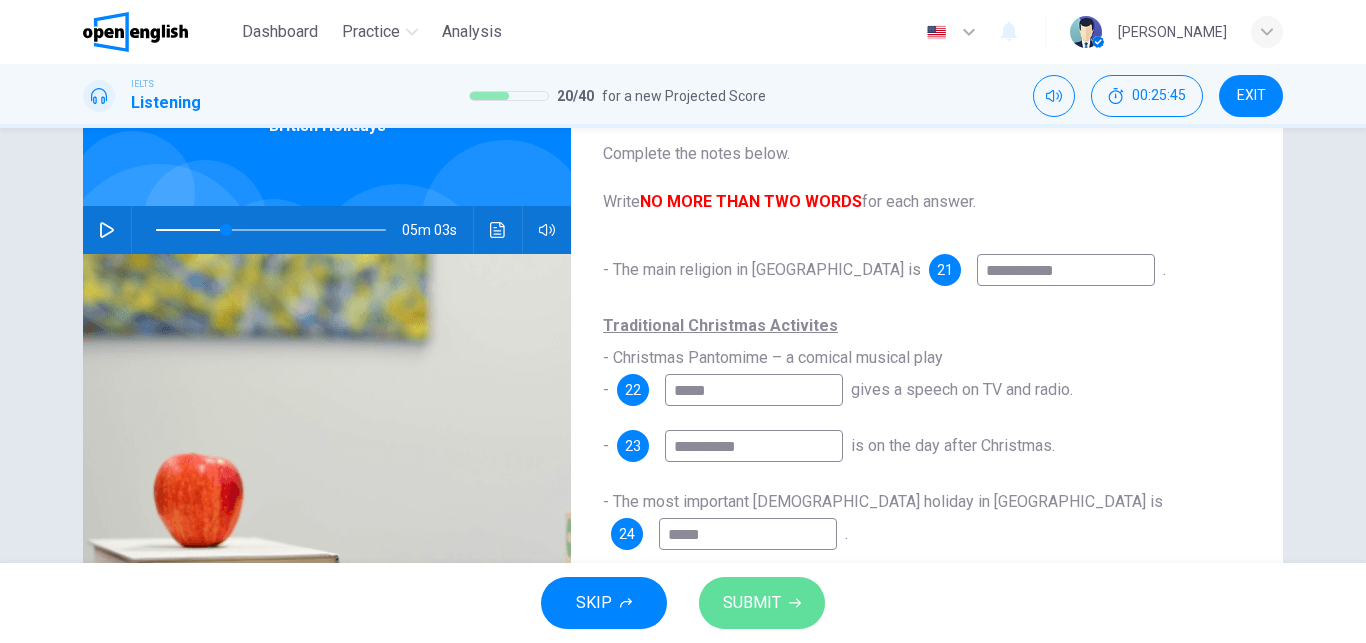click on "SUBMIT" at bounding box center [752, 603] 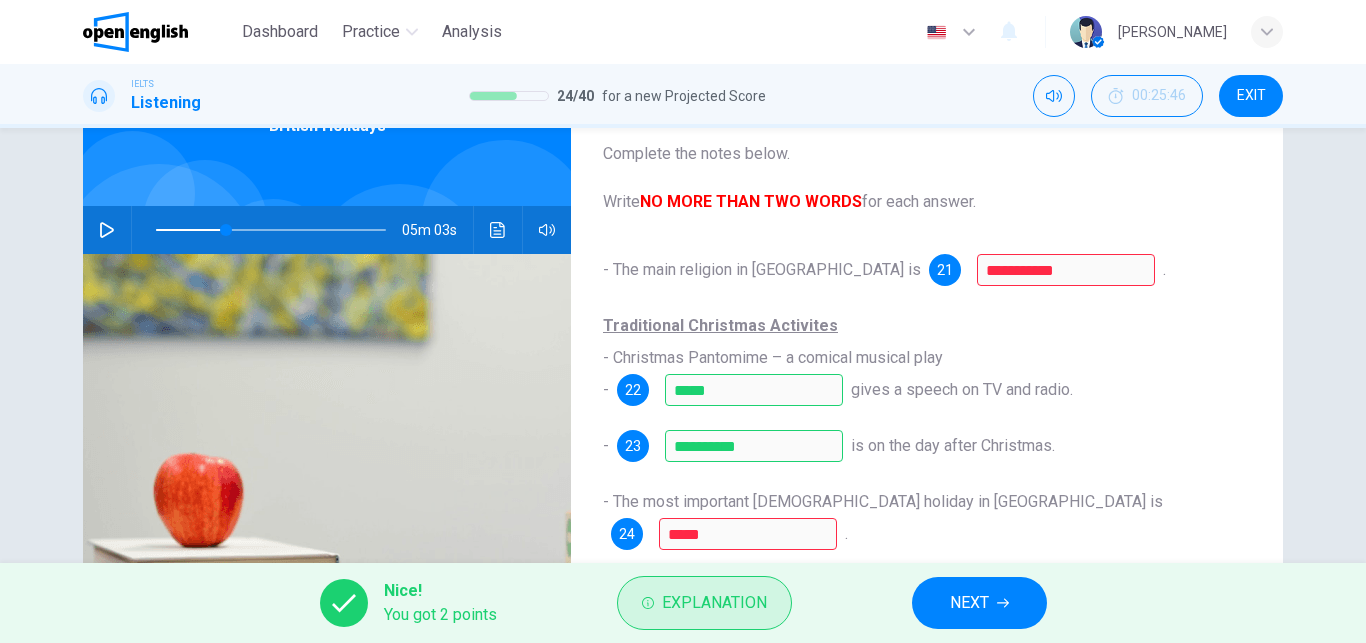 click on "Explanation" at bounding box center [714, 603] 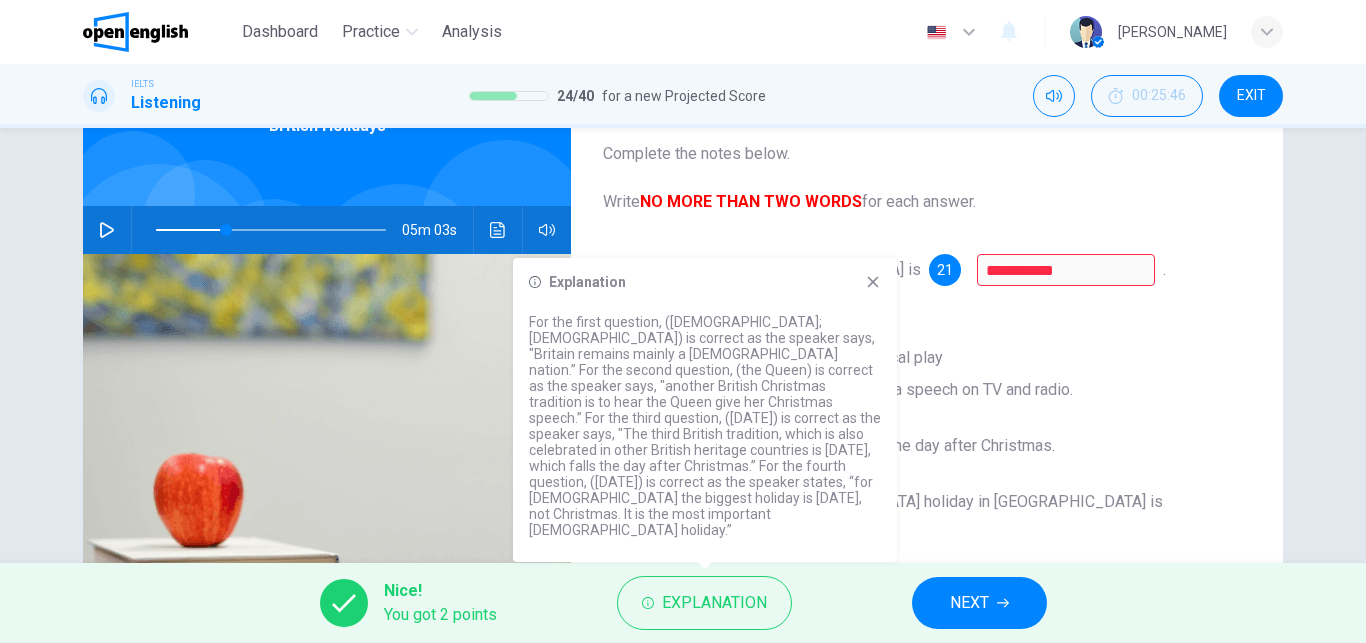 click on "NEXT" at bounding box center (969, 603) 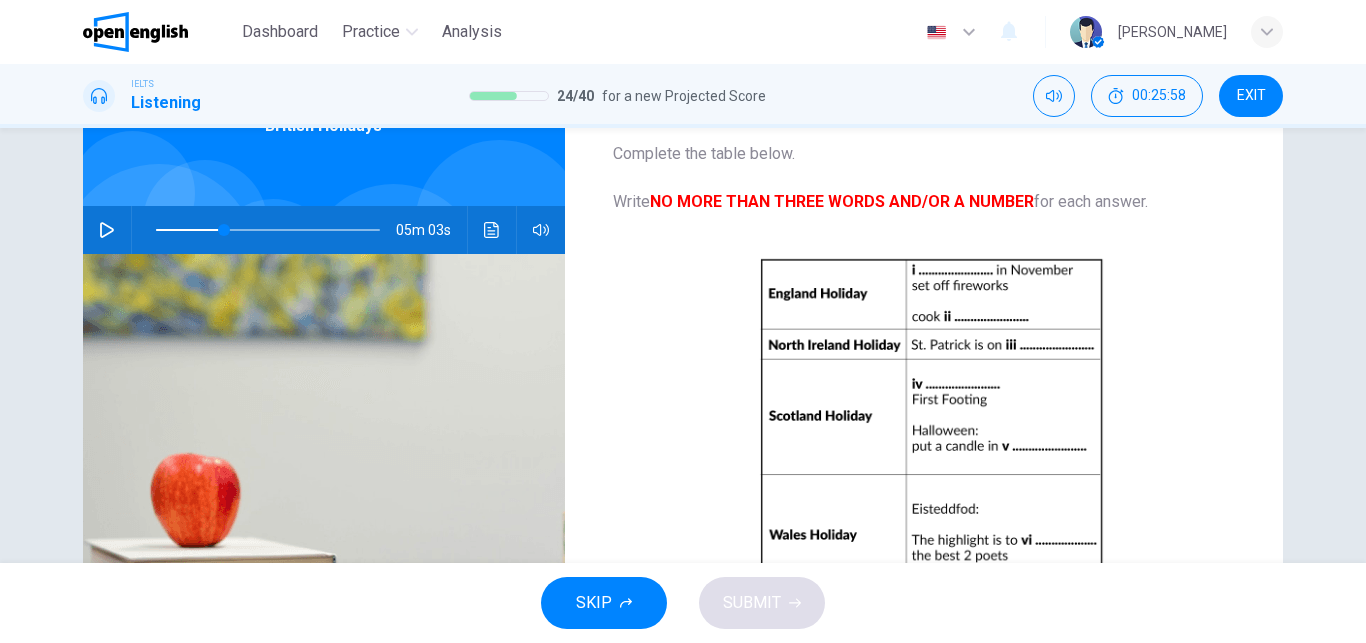 click 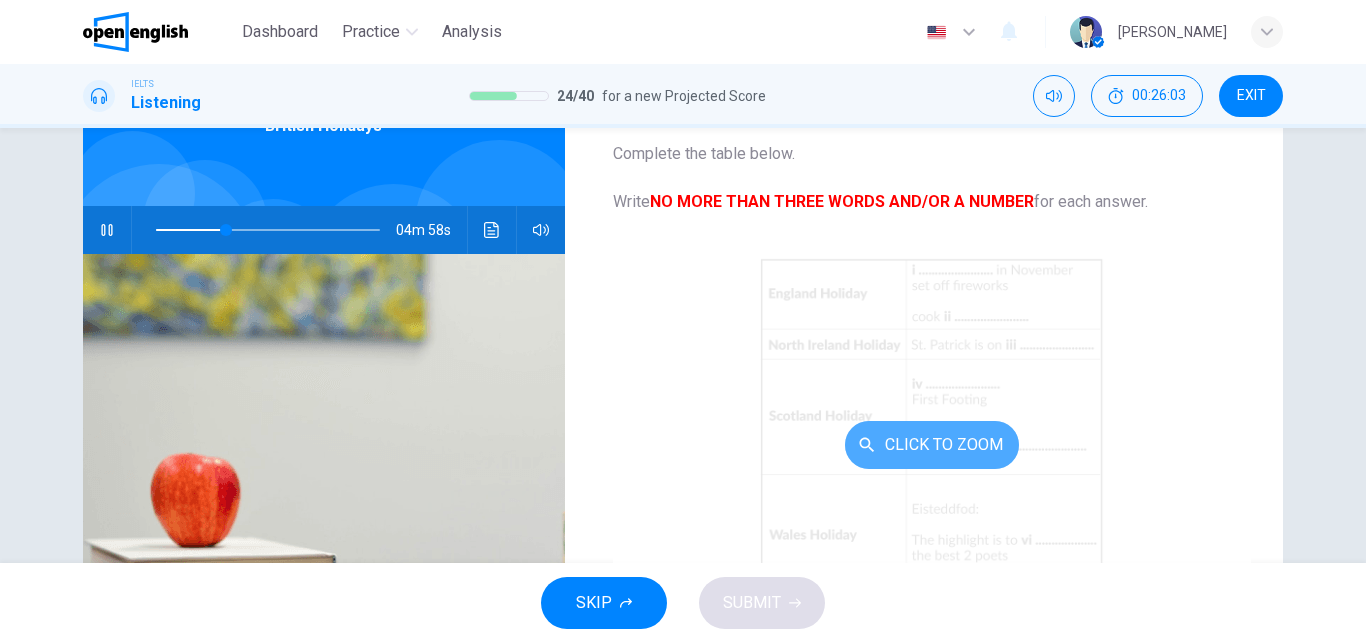 click on "Click to Zoom" at bounding box center (932, 445) 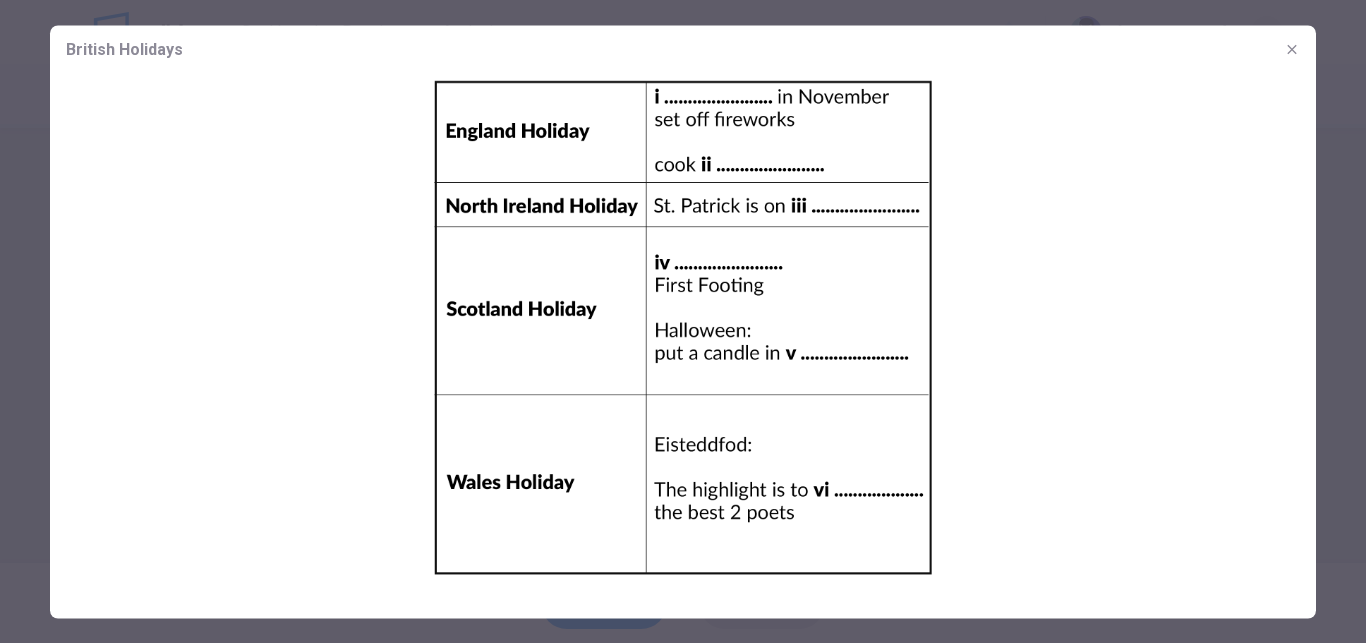 click at bounding box center (683, 327) 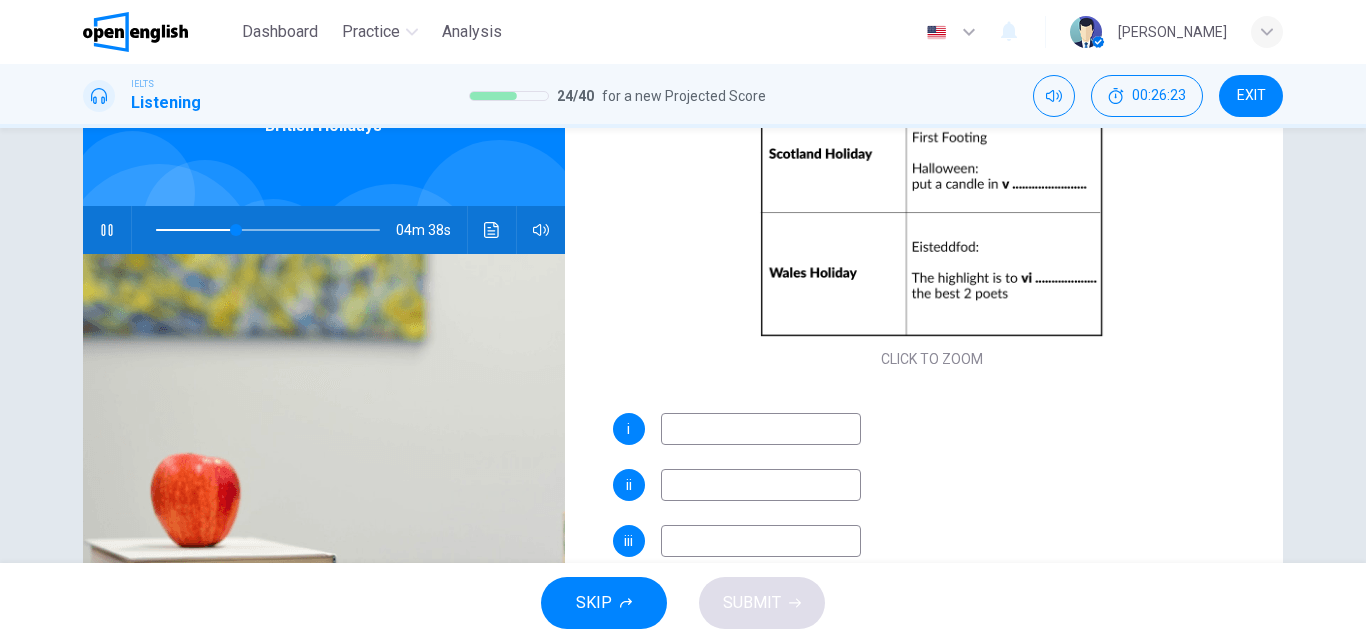 scroll, scrollTop: 0, scrollLeft: 0, axis: both 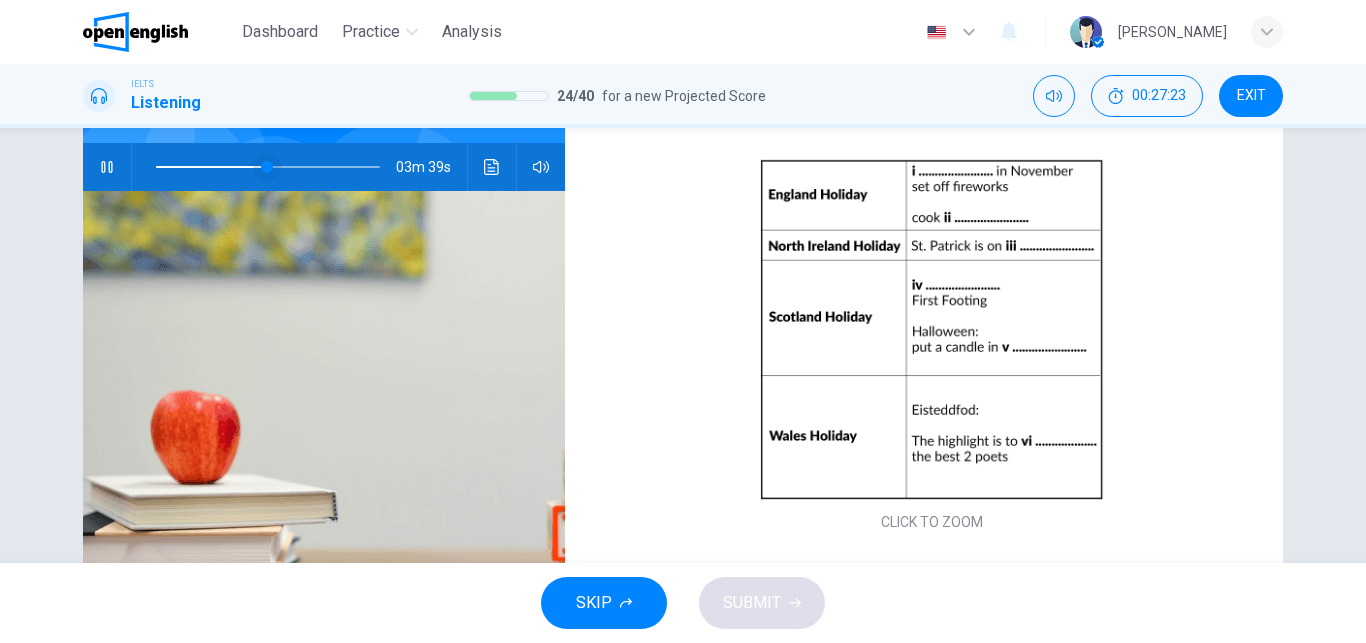 click at bounding box center [267, 167] 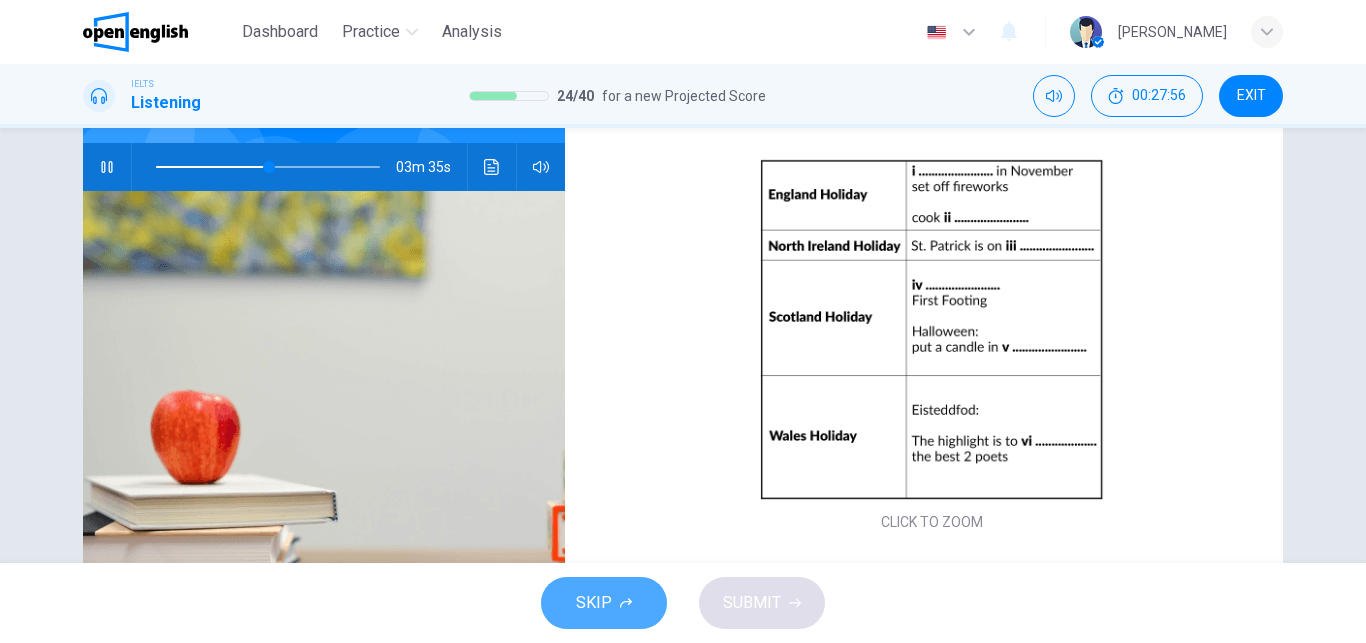 click on "SKIP" at bounding box center [604, 603] 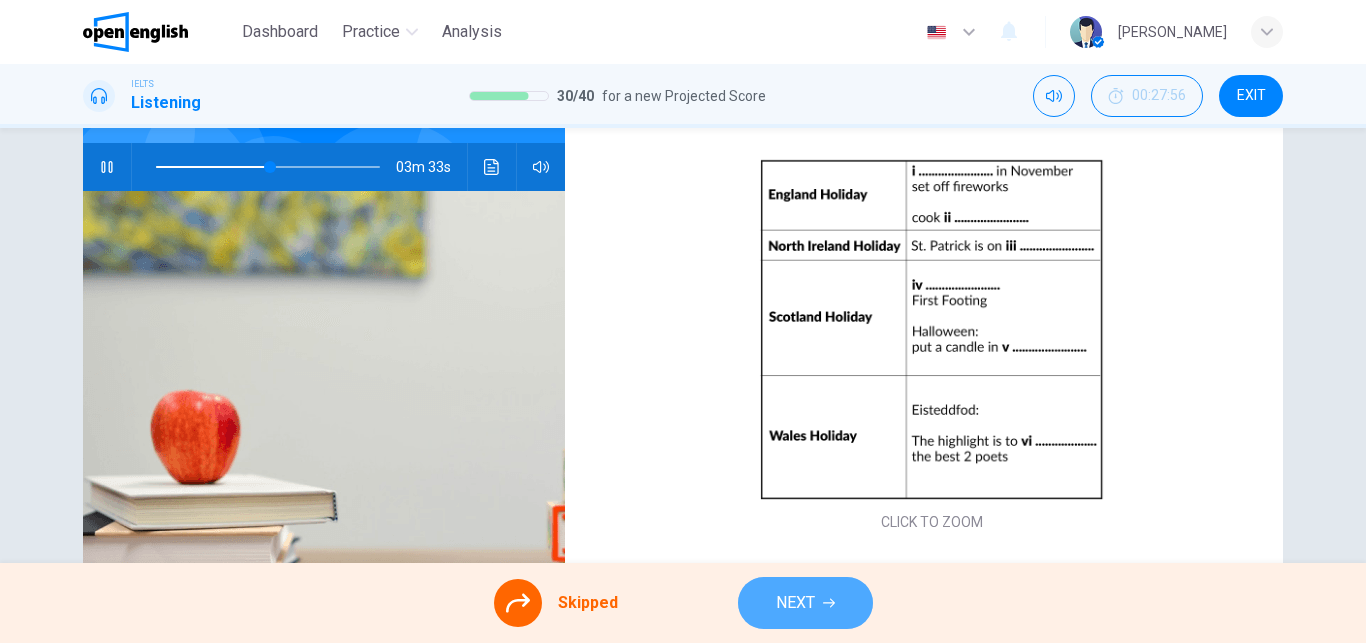 type on "**" 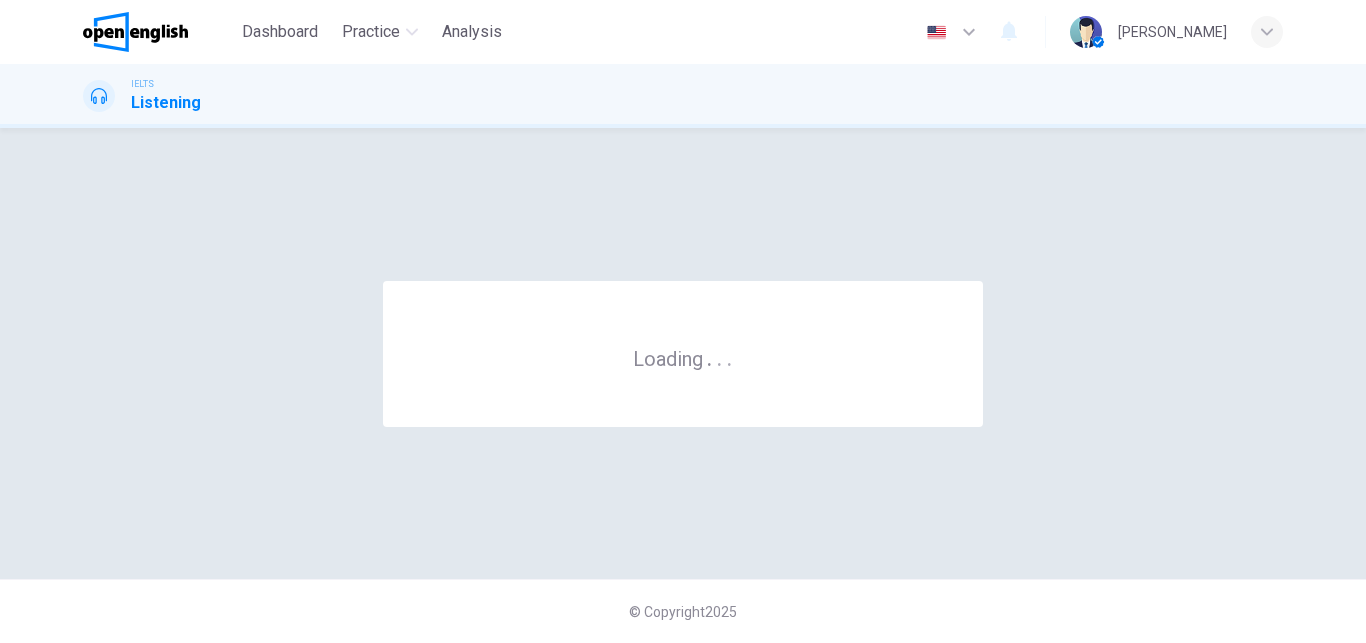 scroll, scrollTop: 0, scrollLeft: 0, axis: both 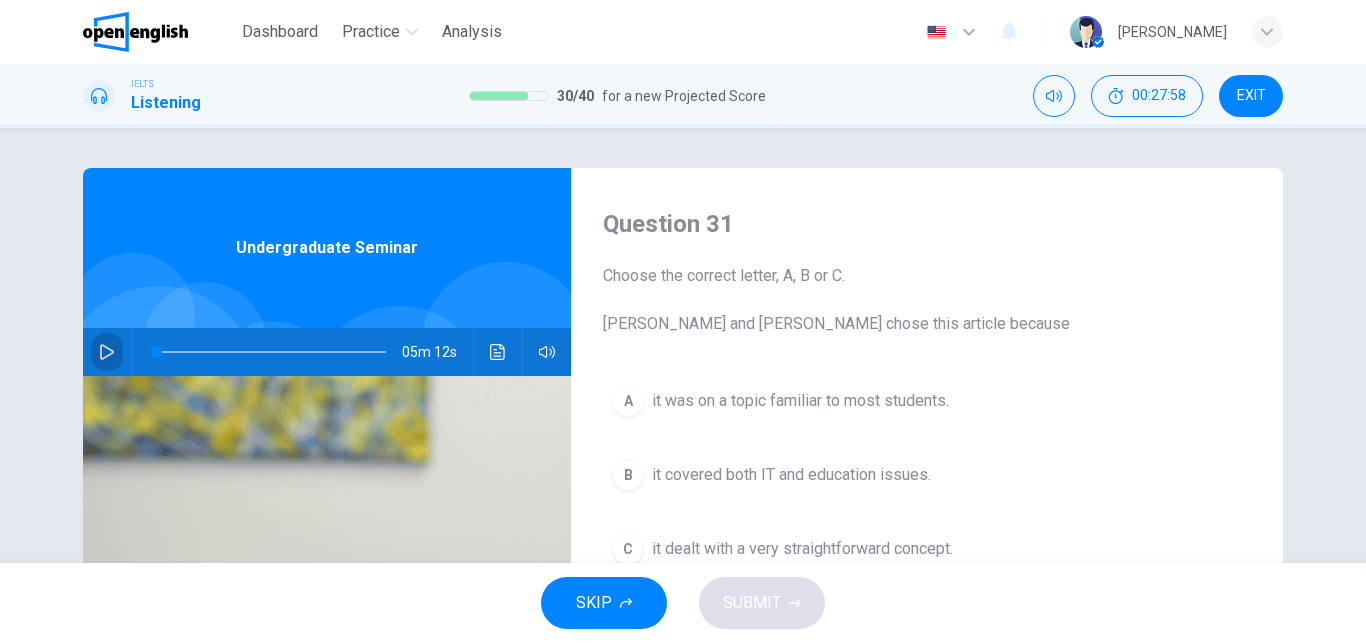 click at bounding box center (107, 352) 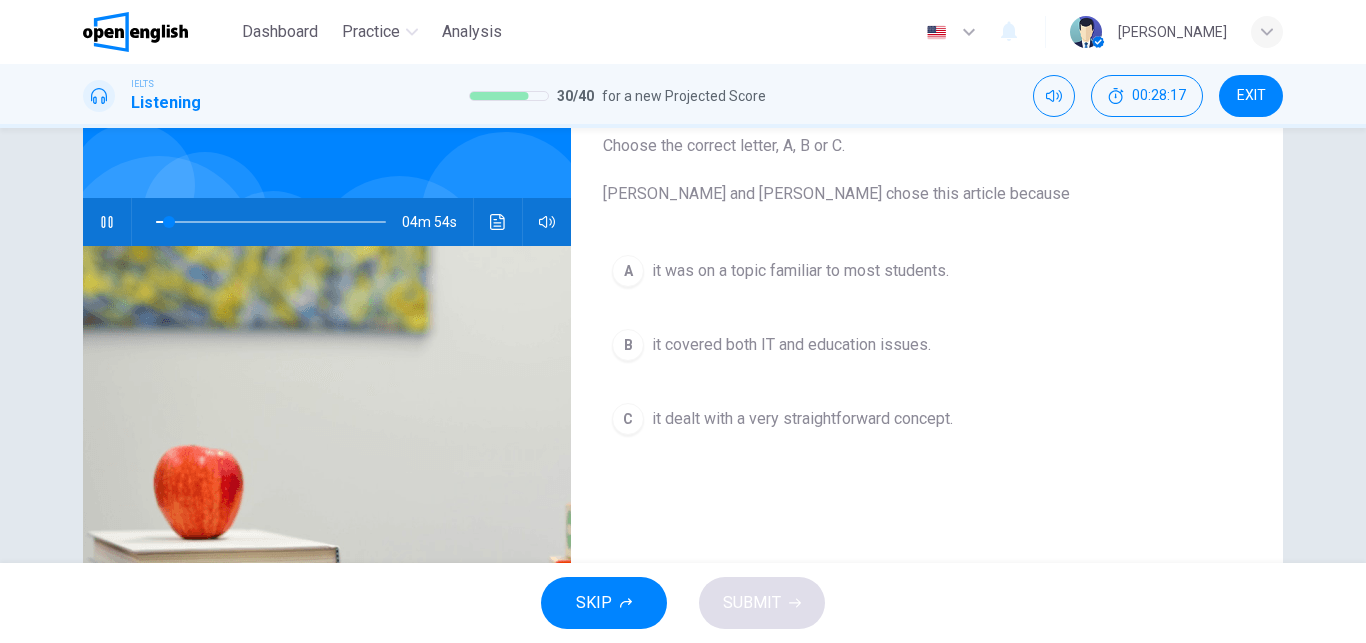 scroll, scrollTop: 132, scrollLeft: 0, axis: vertical 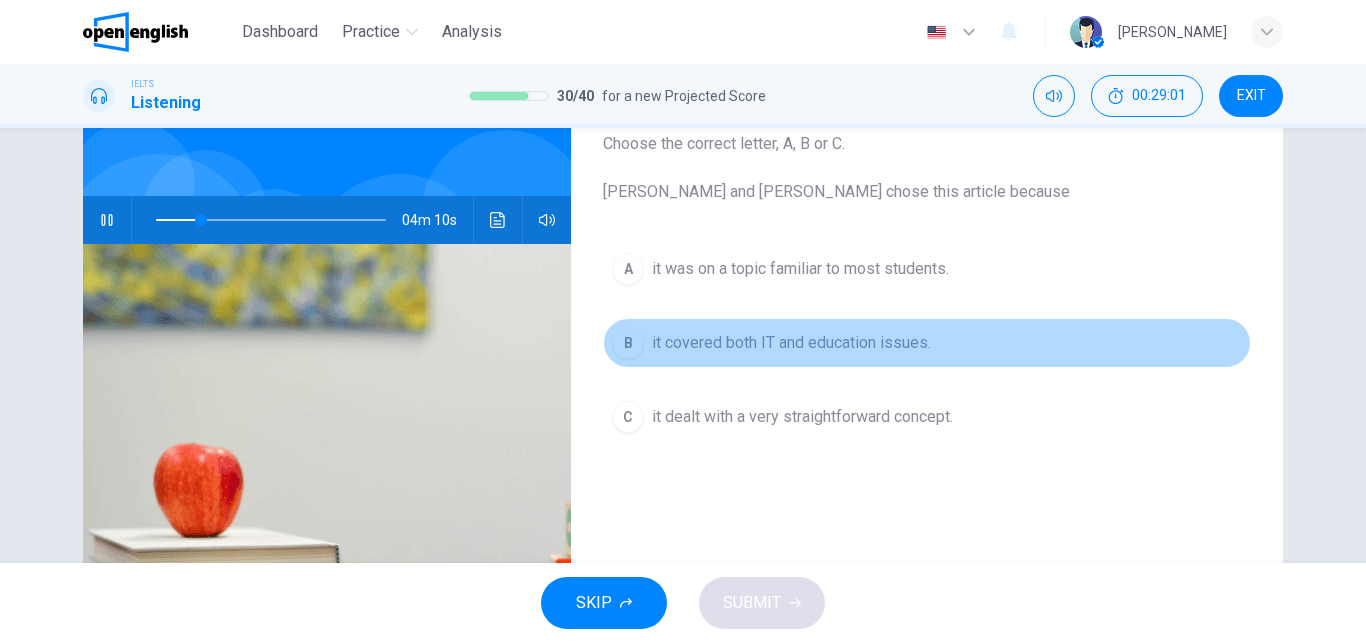click on "B" at bounding box center [628, 343] 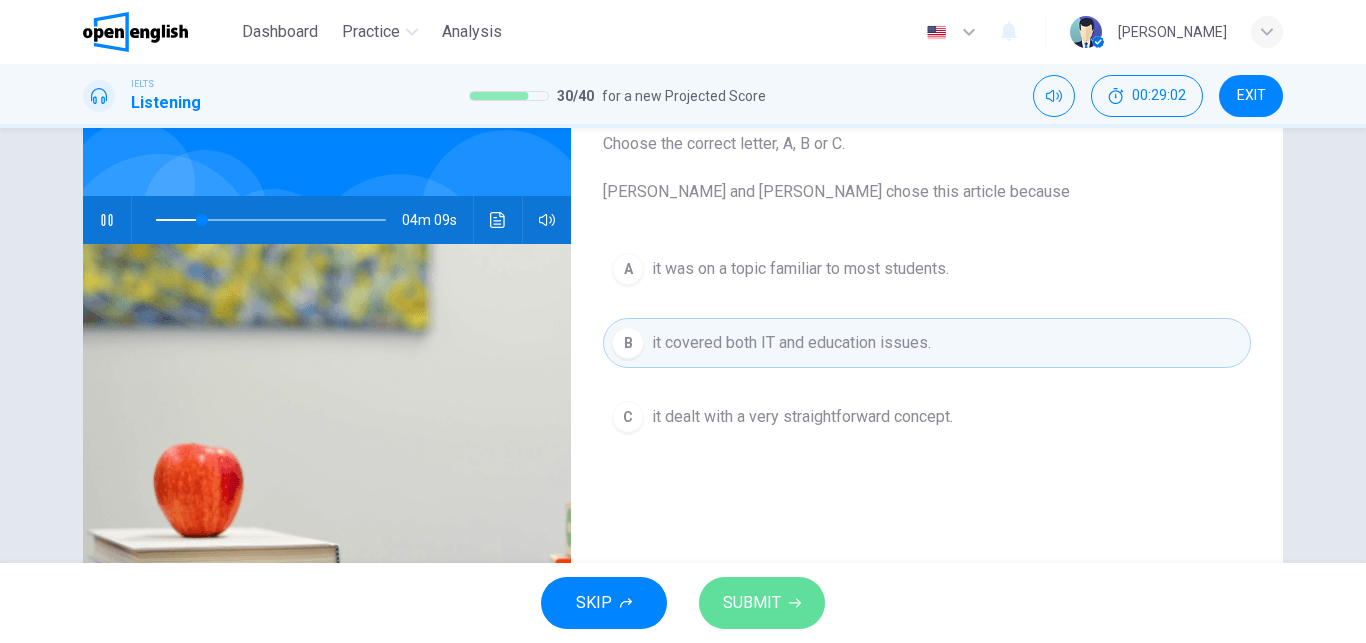 click on "SUBMIT" at bounding box center [762, 603] 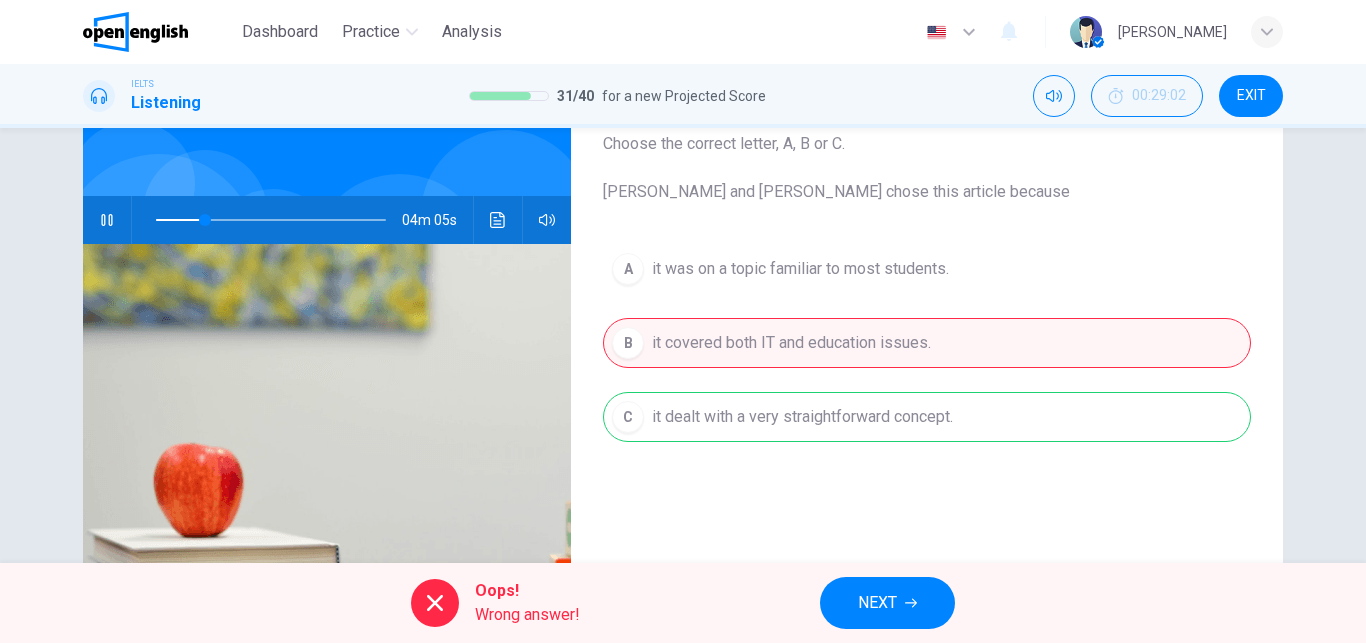 click on "NEXT" at bounding box center (877, 603) 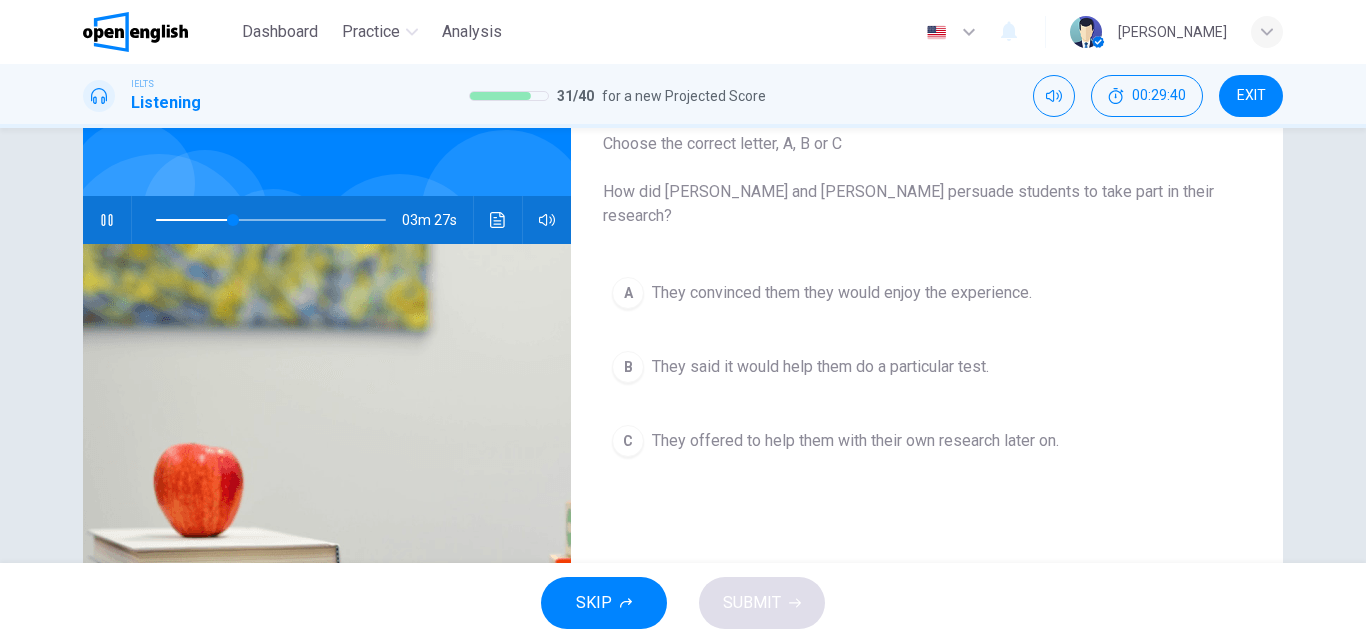 click on "They said it would help them do a particular test." at bounding box center (820, 367) 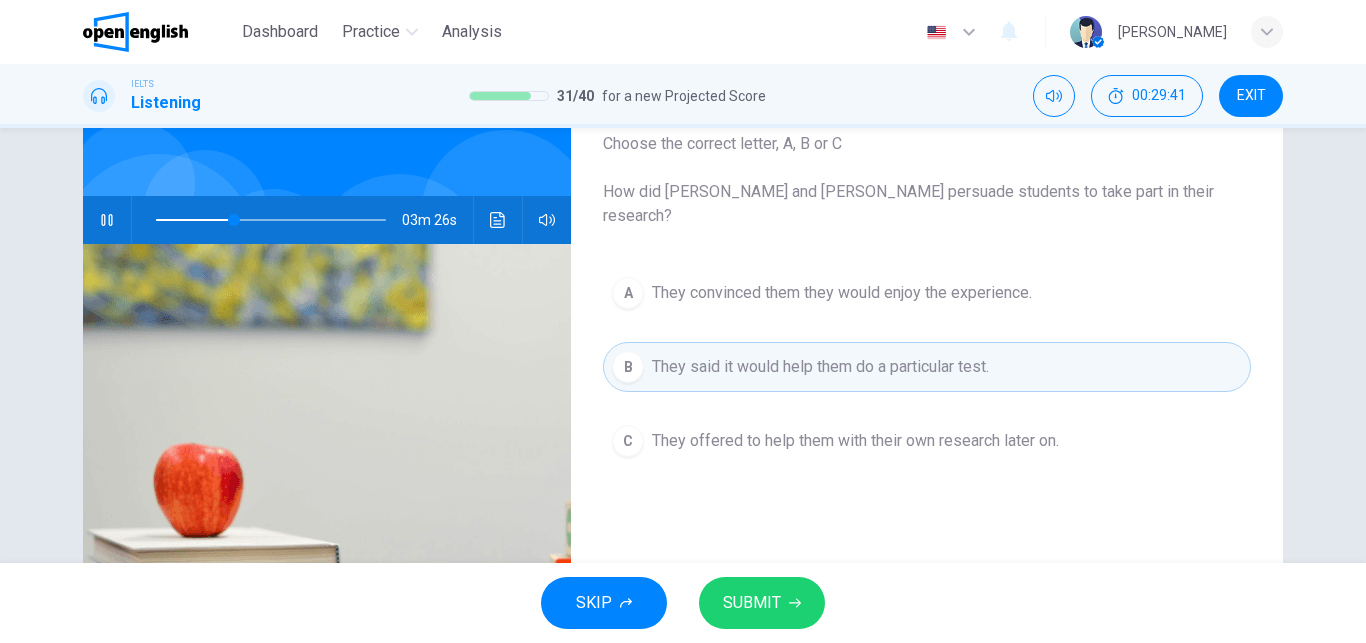 click on "SUBMIT" at bounding box center [752, 603] 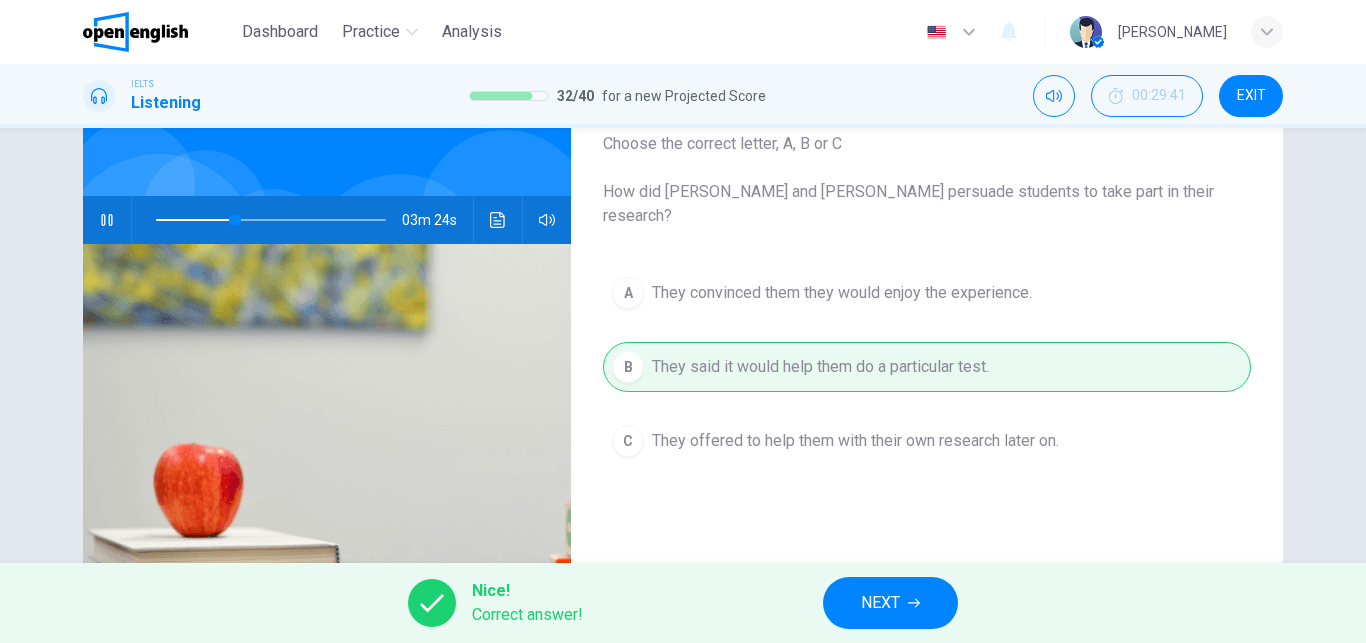 click on "NEXT" at bounding box center (890, 603) 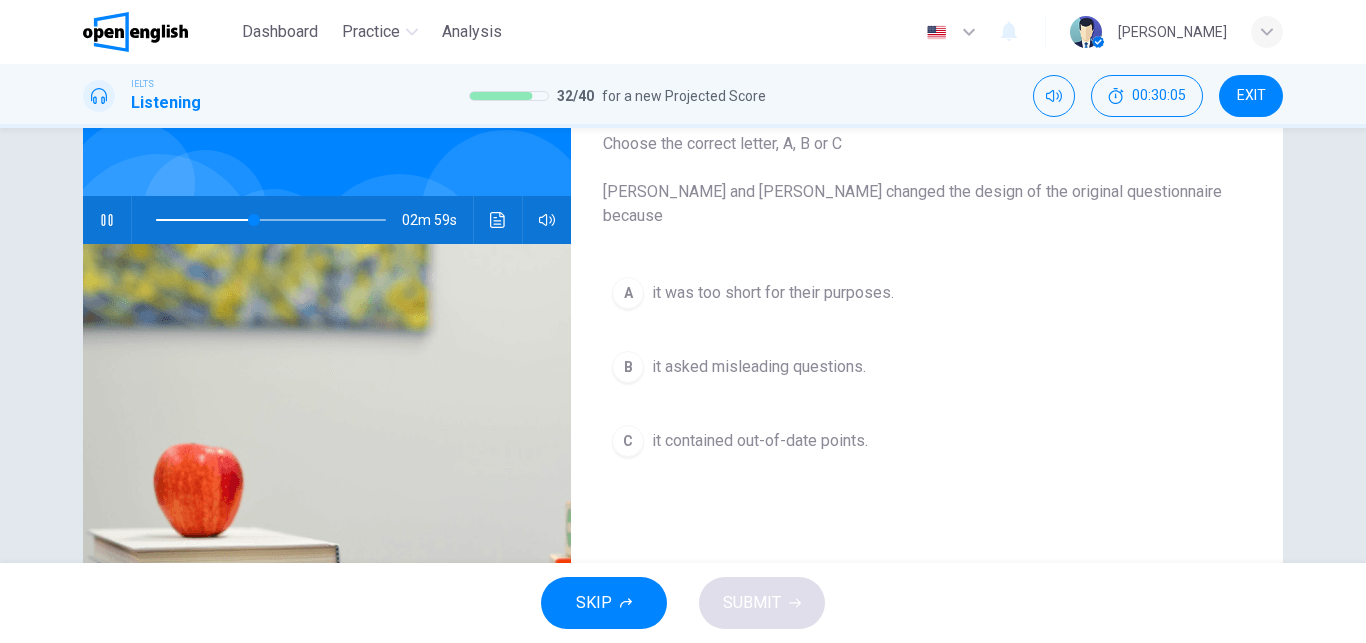 click on "it contained out-of-date points." at bounding box center [760, 441] 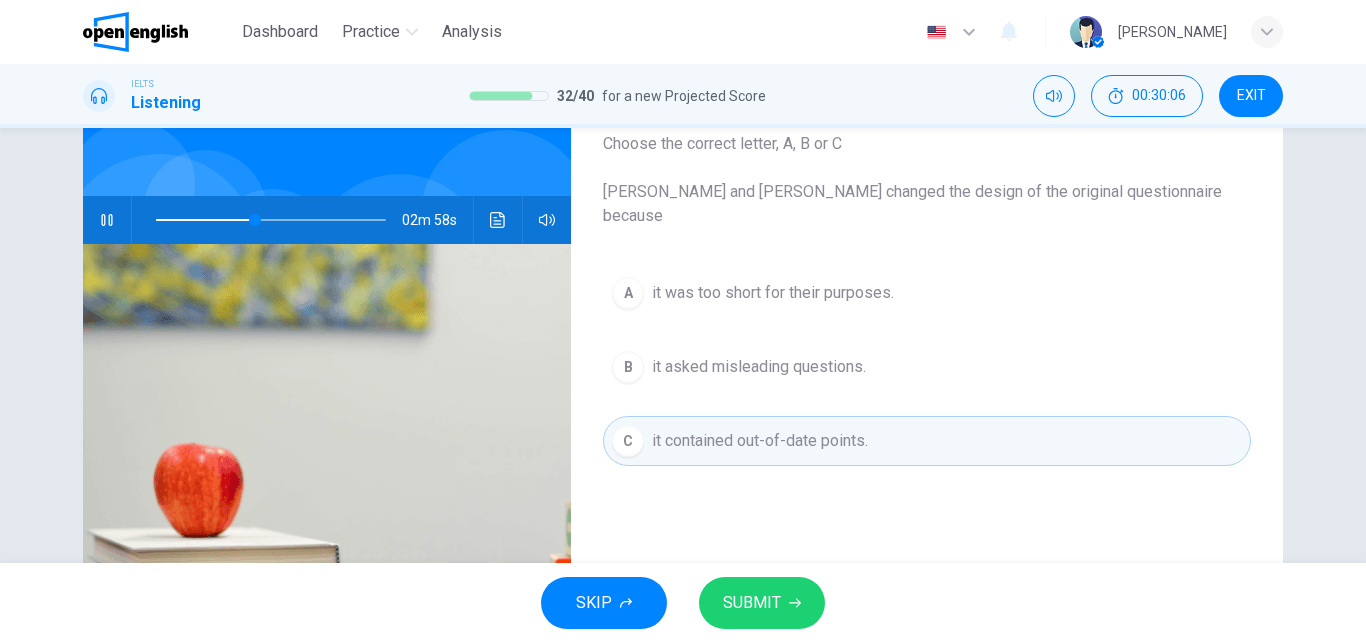 click on "SUBMIT" at bounding box center [762, 603] 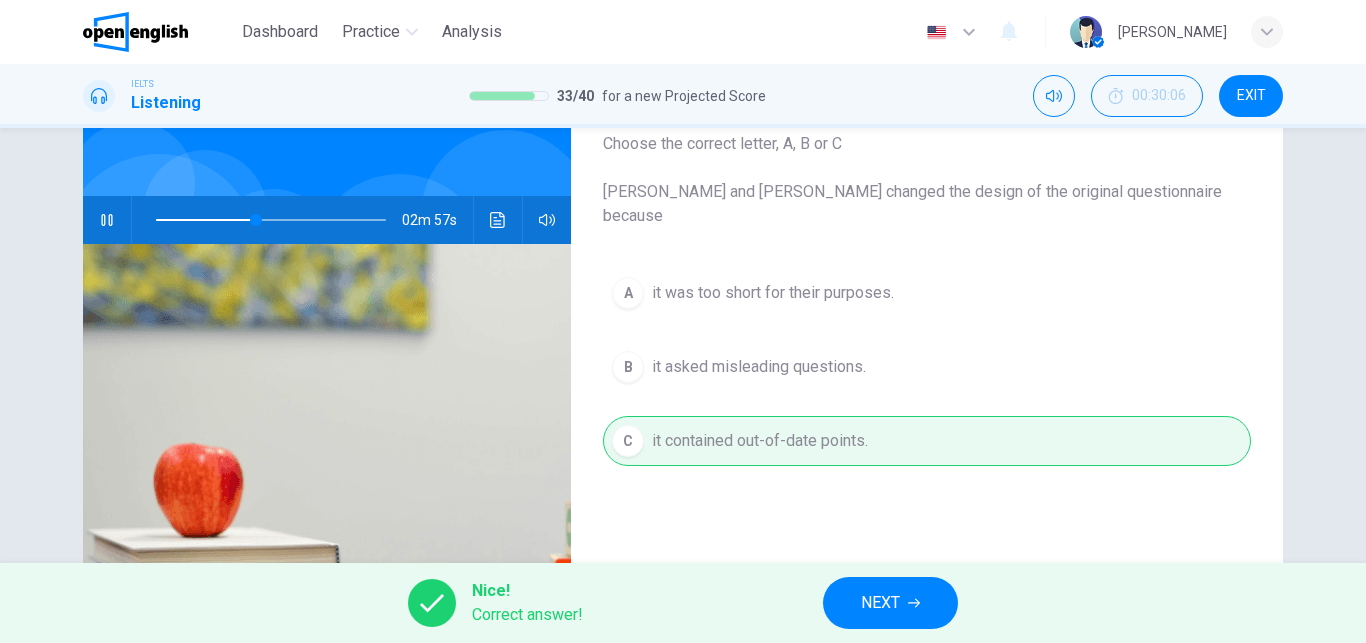 click on "NEXT" at bounding box center (890, 603) 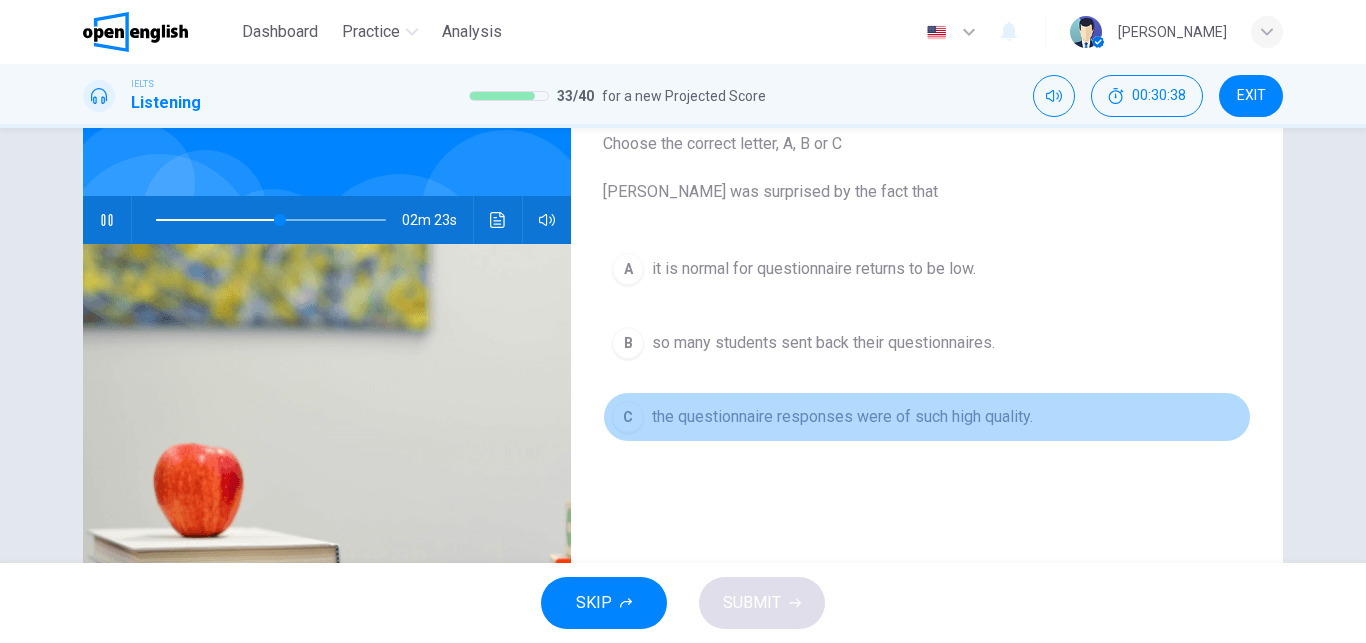 click on "the questionnaire responses were of such high quality." at bounding box center [842, 417] 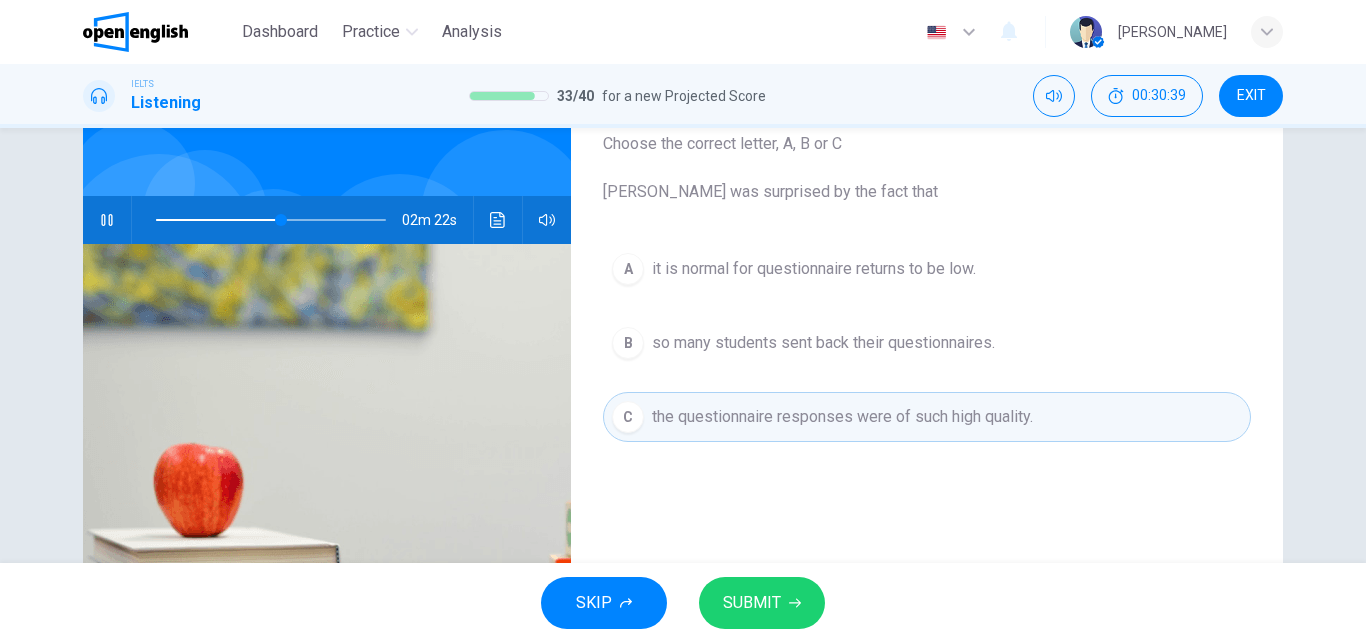 click on "SUBMIT" at bounding box center [752, 603] 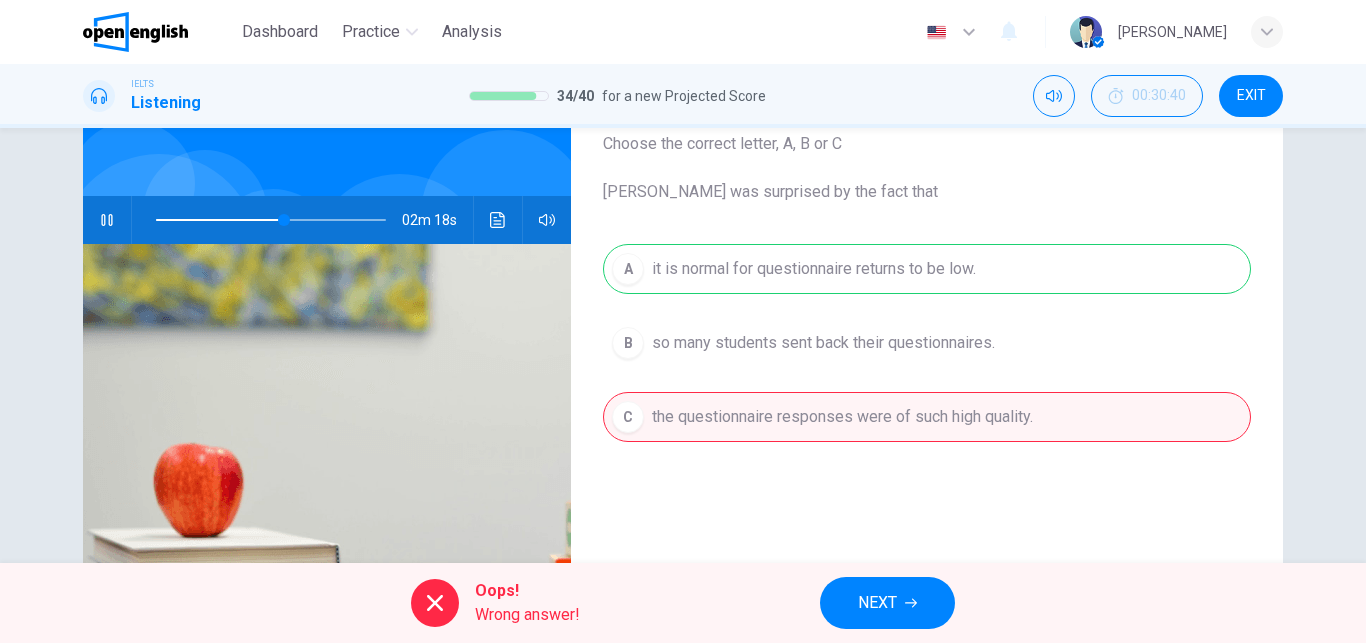 click on "NEXT" at bounding box center [877, 603] 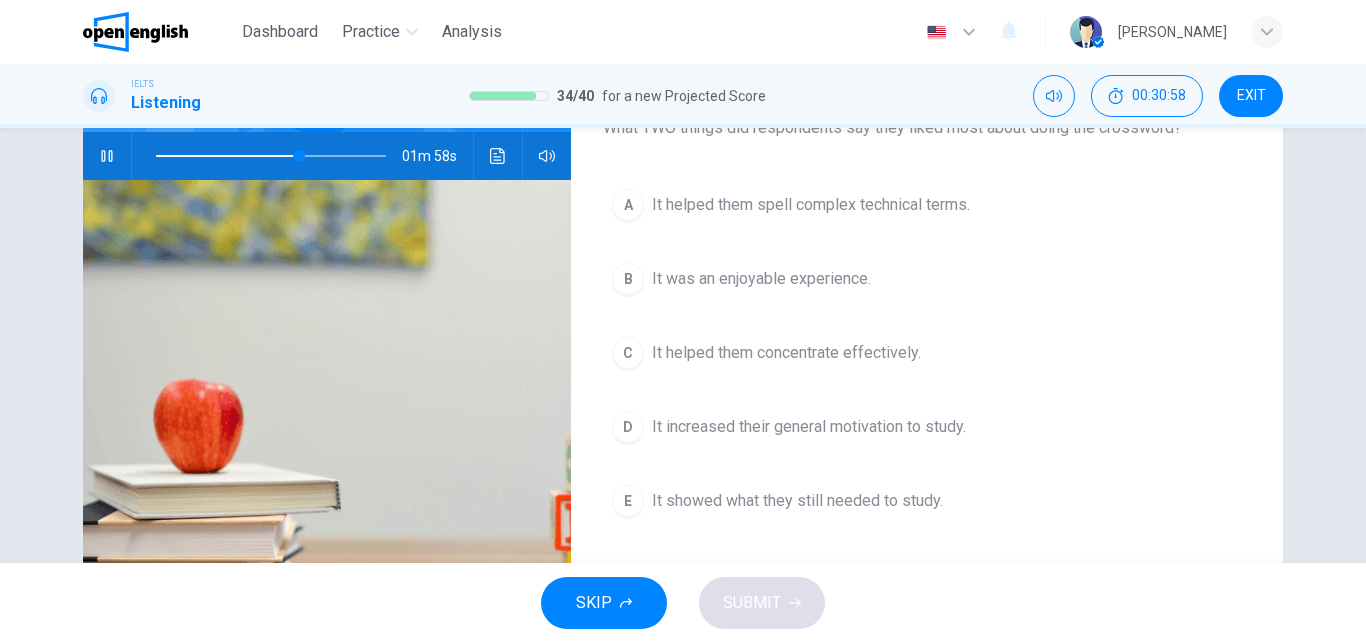 scroll, scrollTop: 198, scrollLeft: 0, axis: vertical 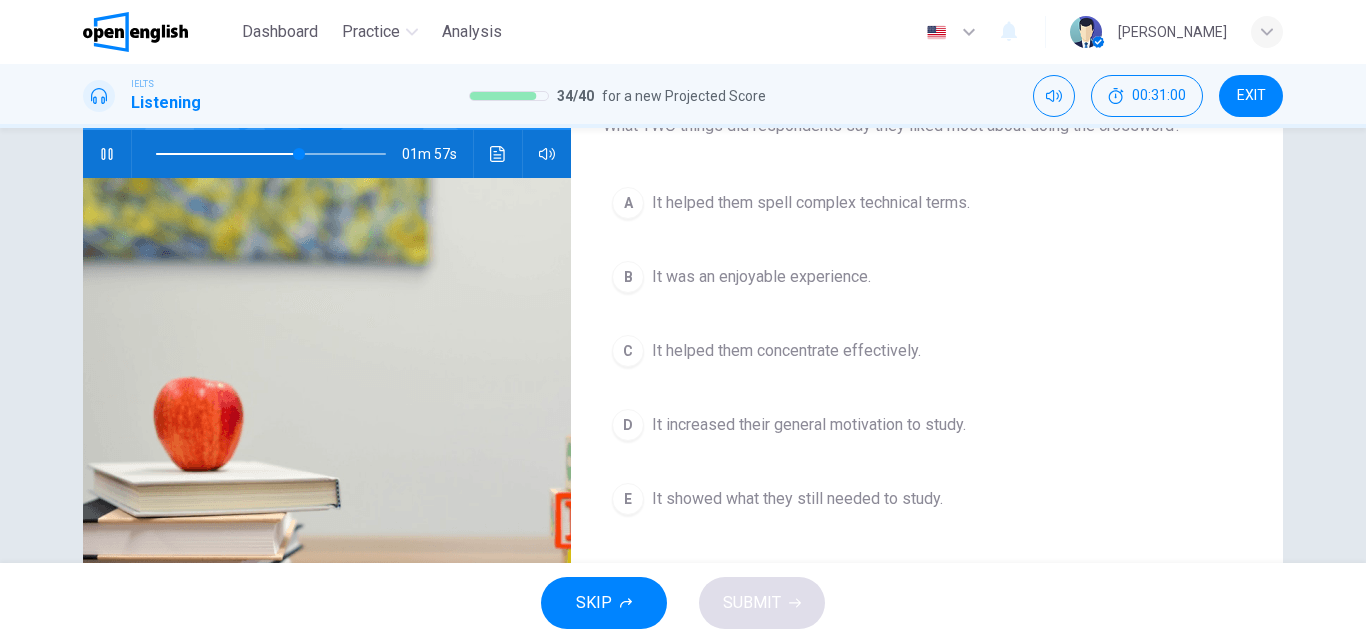 click on "It increased their general motivation to study." at bounding box center (809, 425) 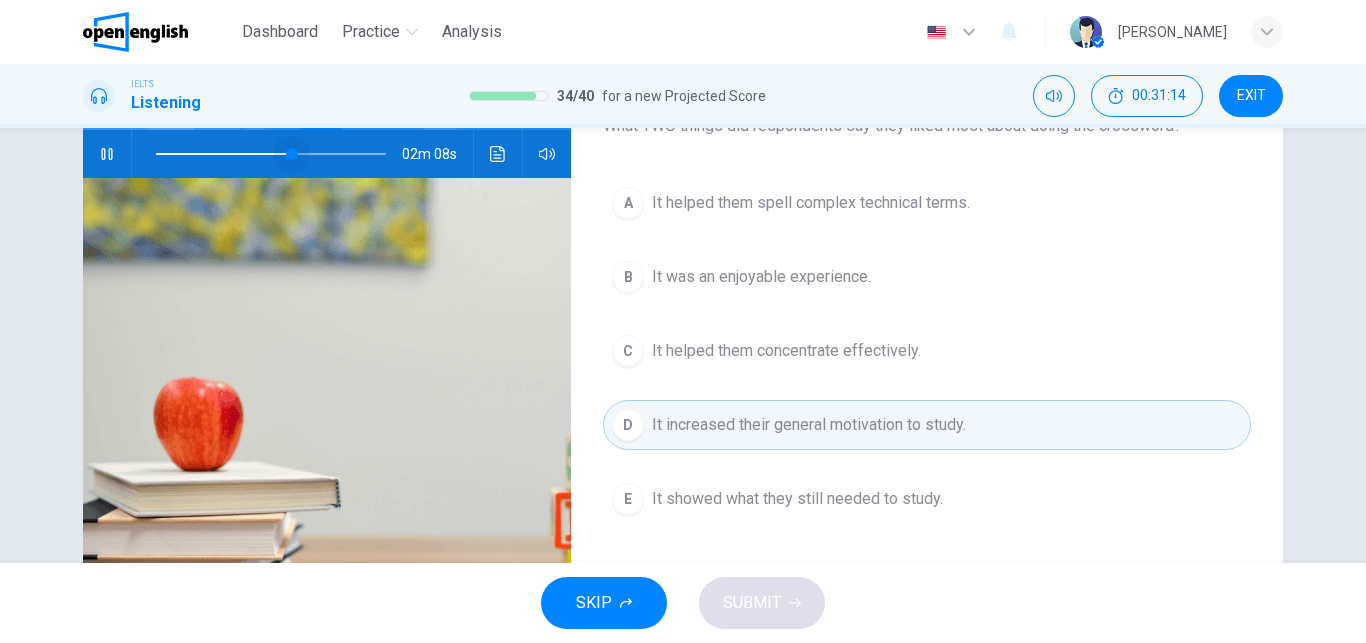 click at bounding box center [292, 154] 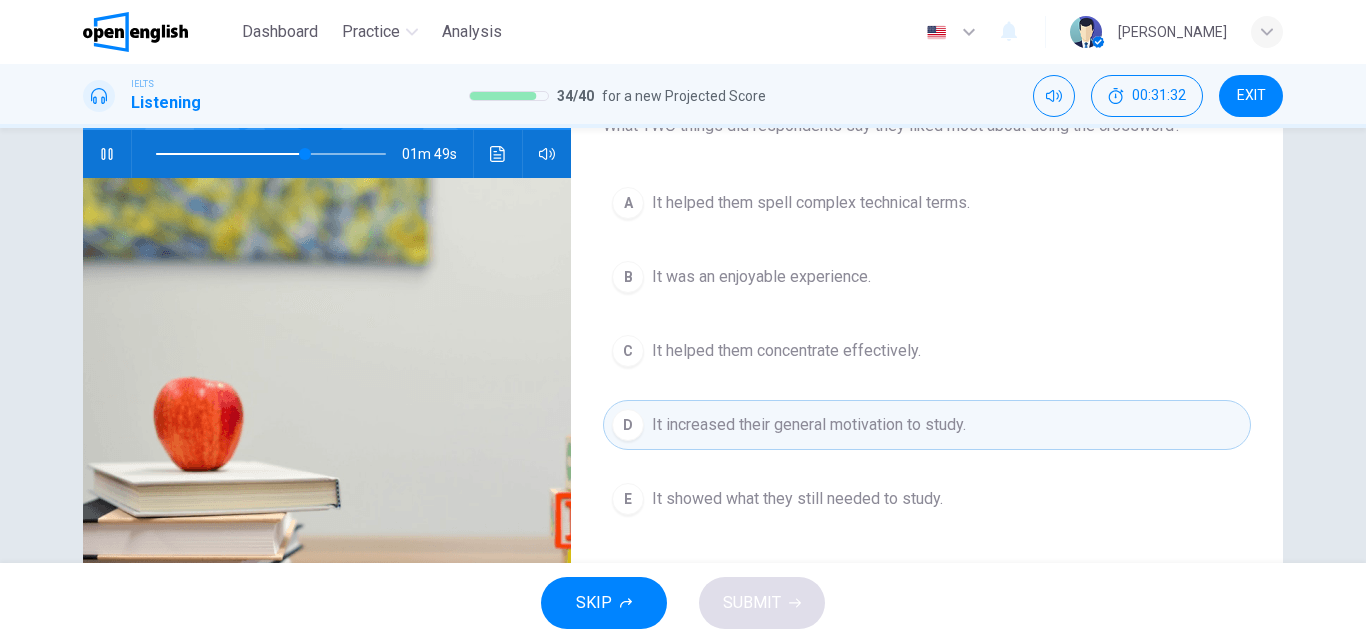 click on "It helped them spell complex technical terms." at bounding box center (811, 203) 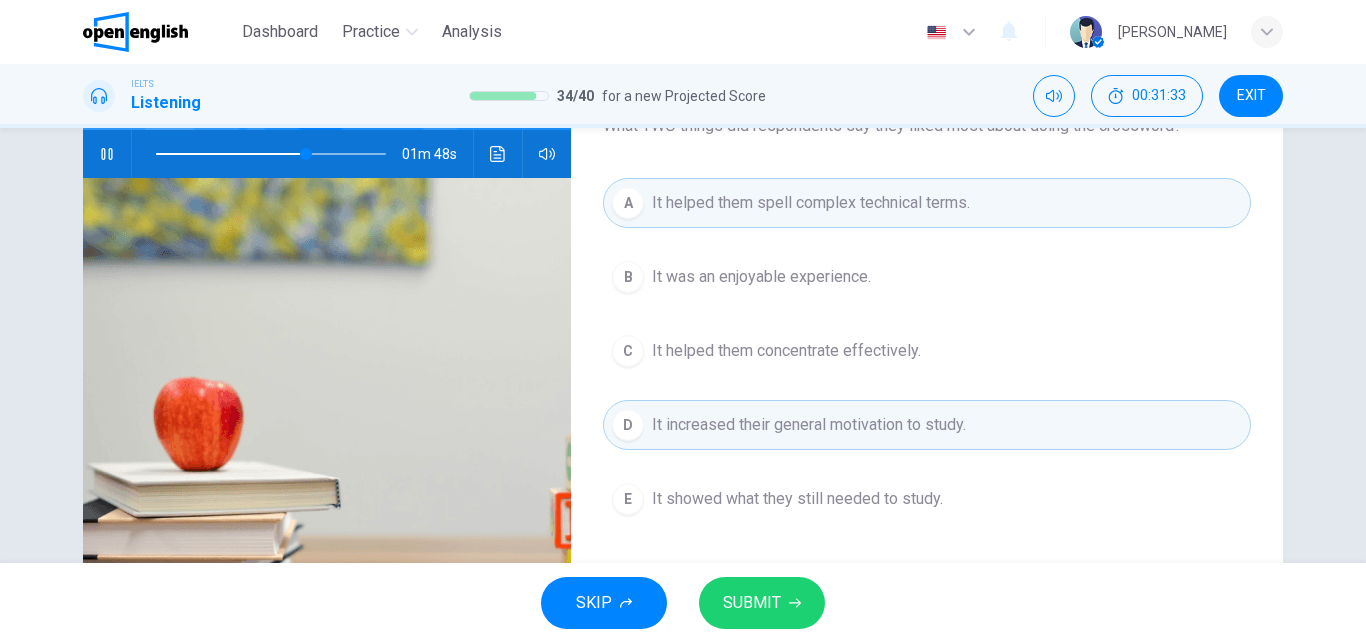 click on "SUBMIT" at bounding box center [762, 603] 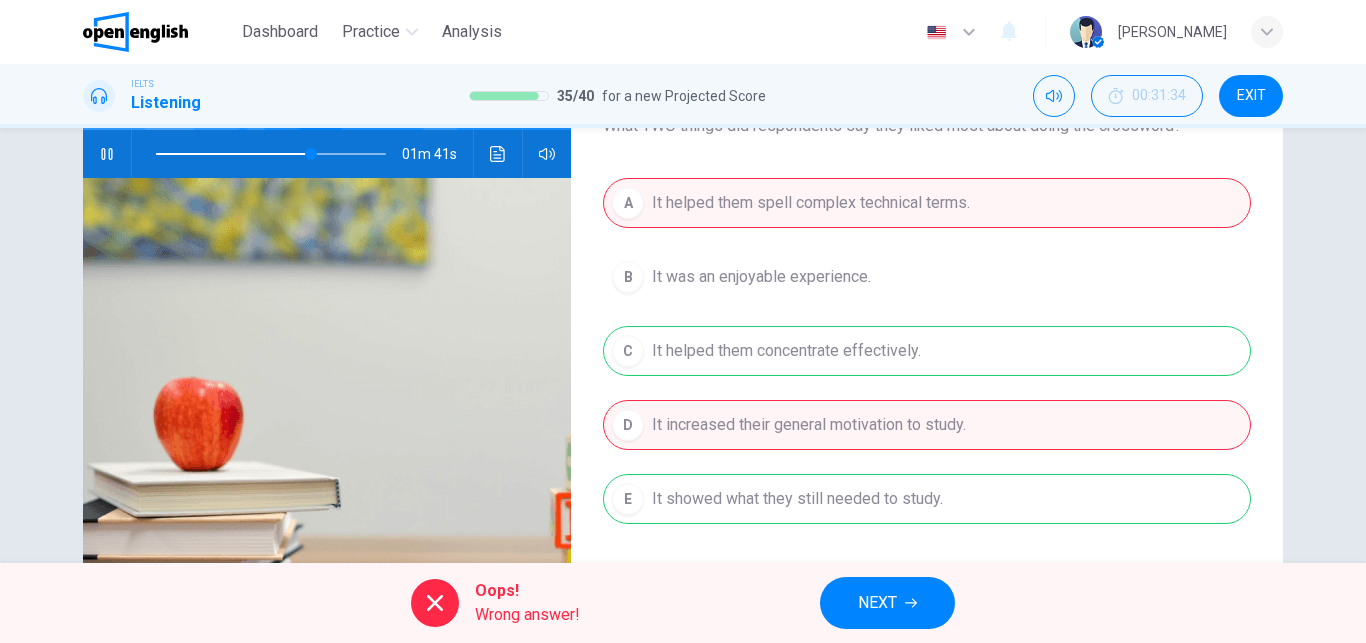 click on "NEXT" at bounding box center (887, 603) 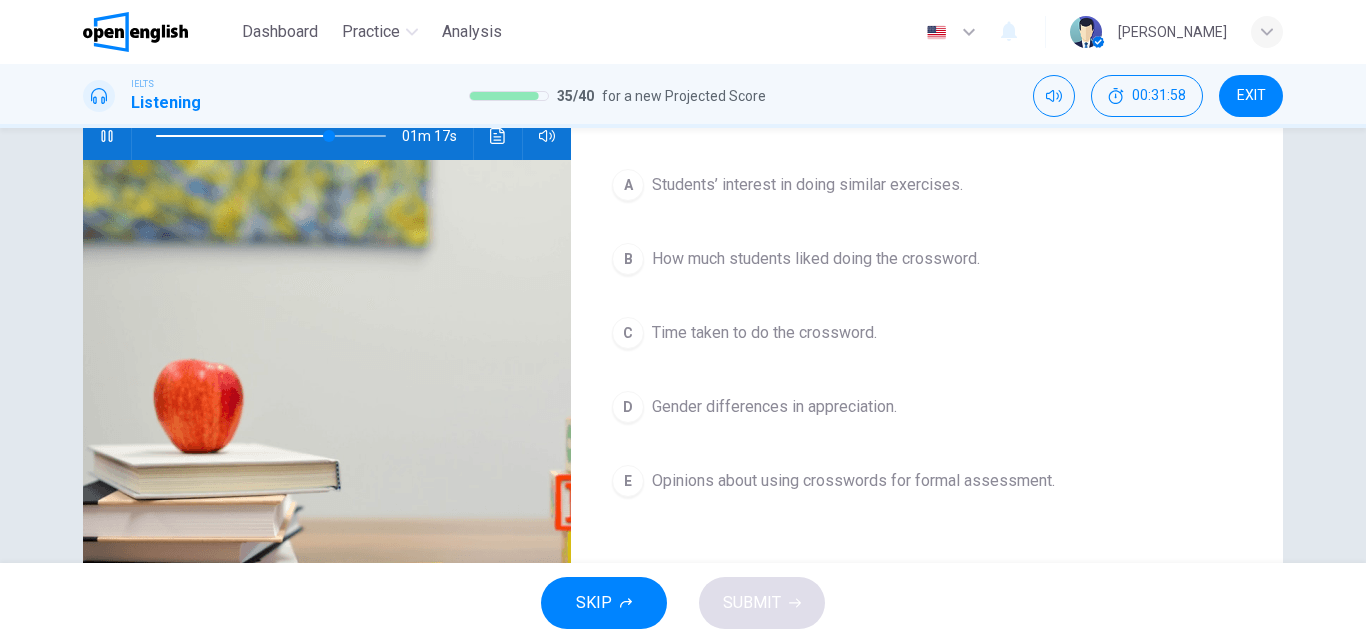 scroll, scrollTop: 220, scrollLeft: 0, axis: vertical 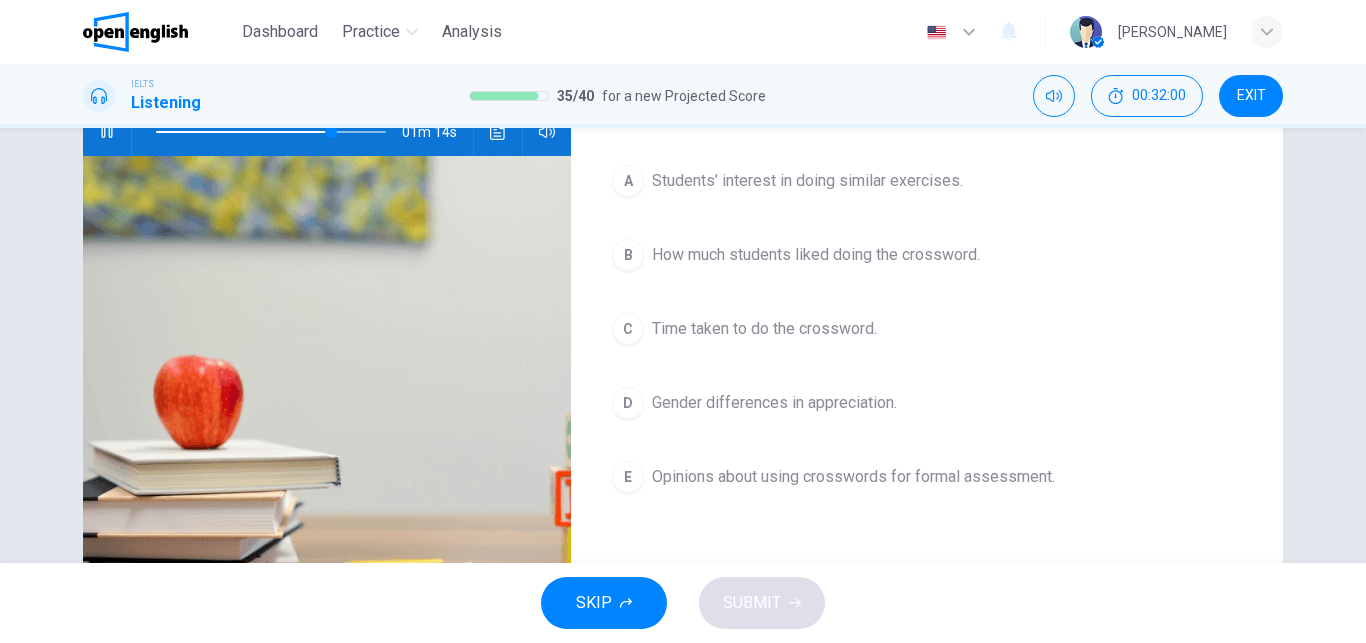 click on "A Students’ interest in doing similar exercises." at bounding box center [927, 181] 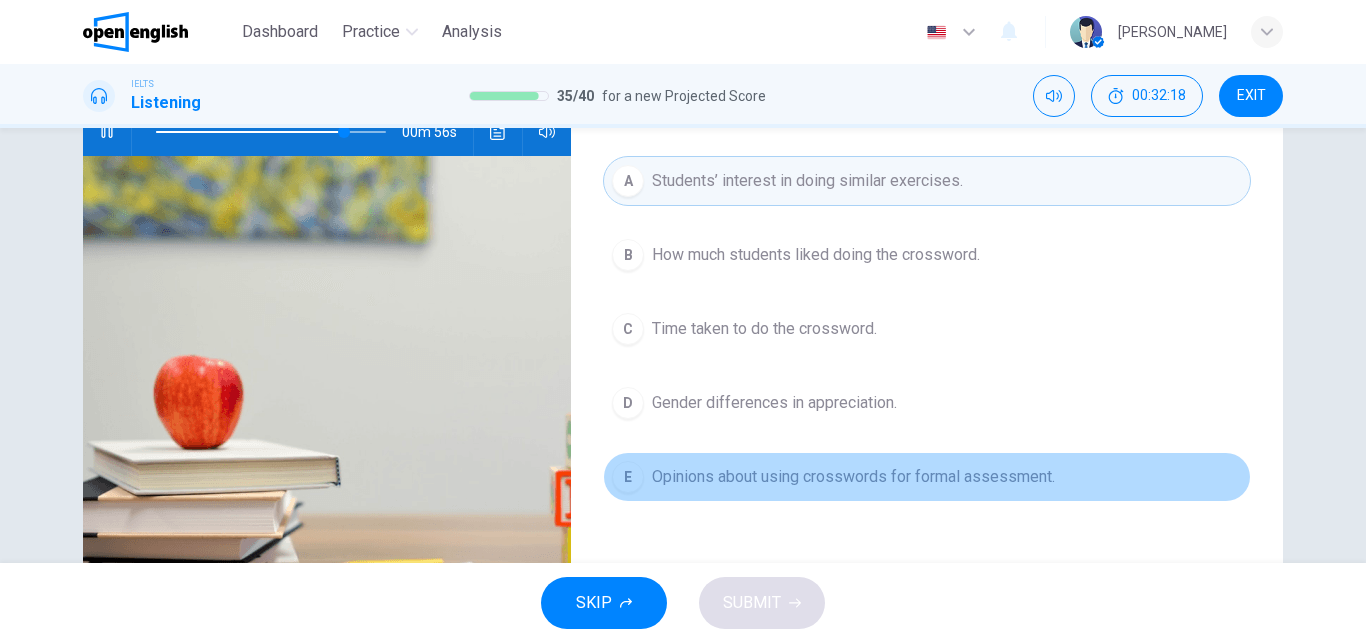 click on "Opinions about using crosswords for formal assessment." at bounding box center (853, 477) 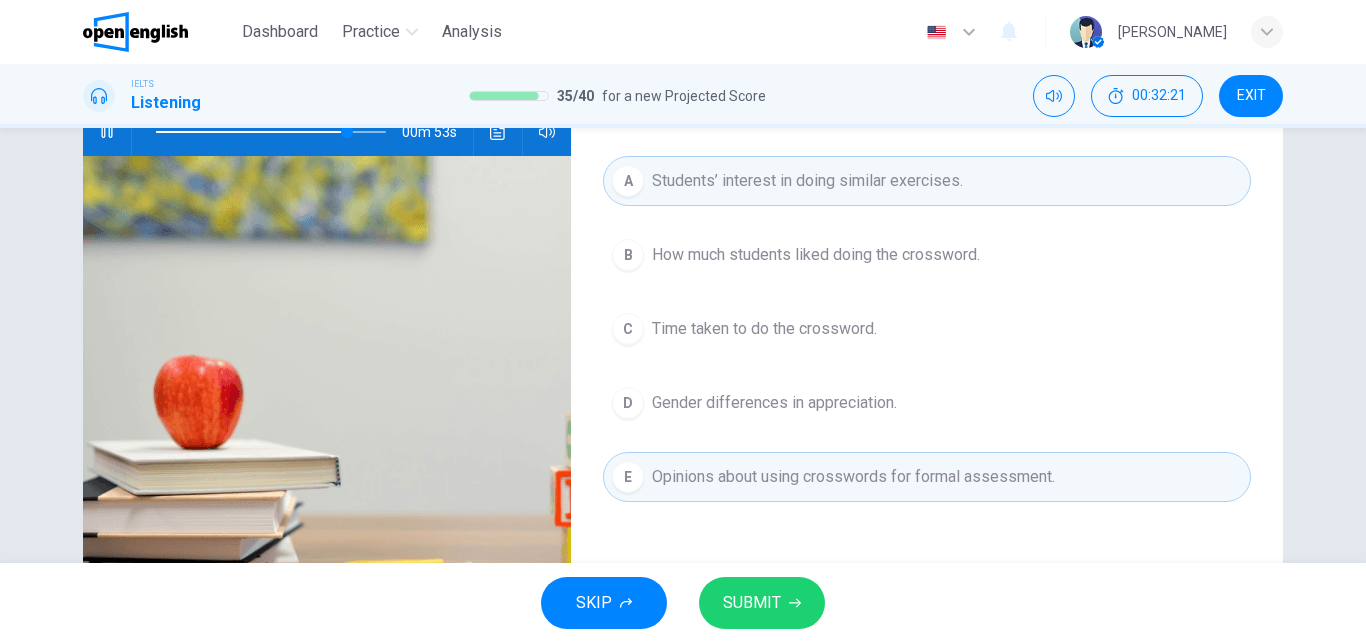click on "SUBMIT" at bounding box center [762, 603] 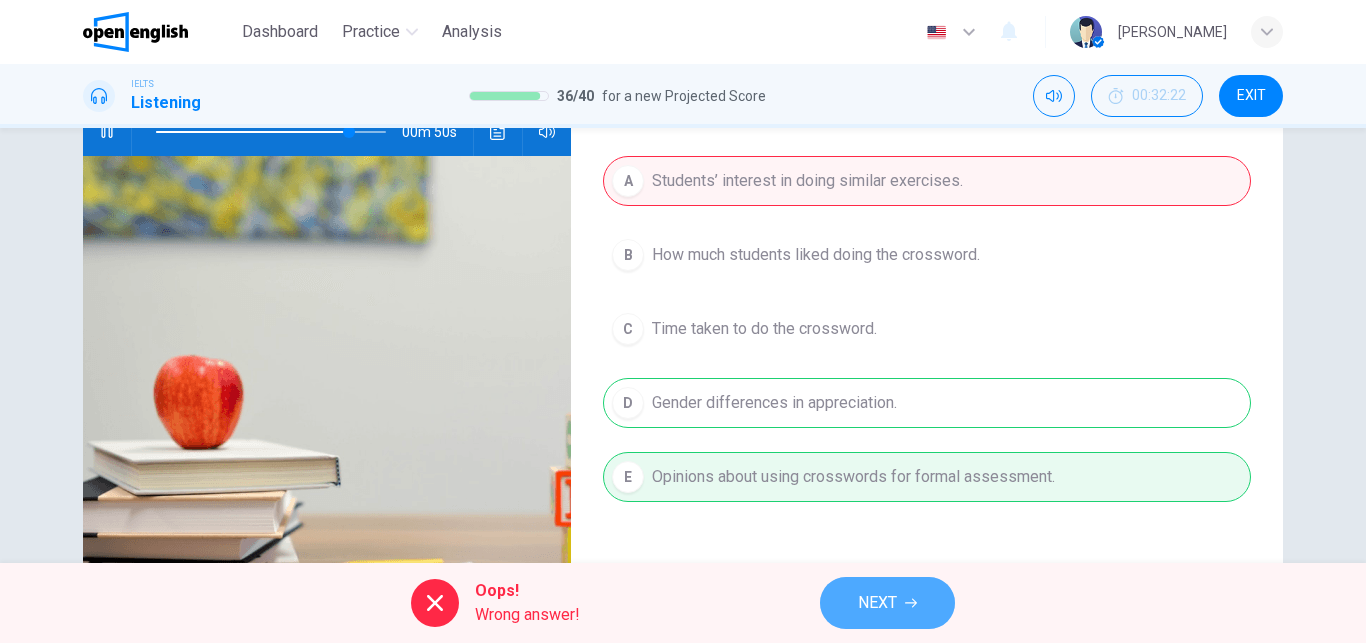 click on "NEXT" at bounding box center (877, 603) 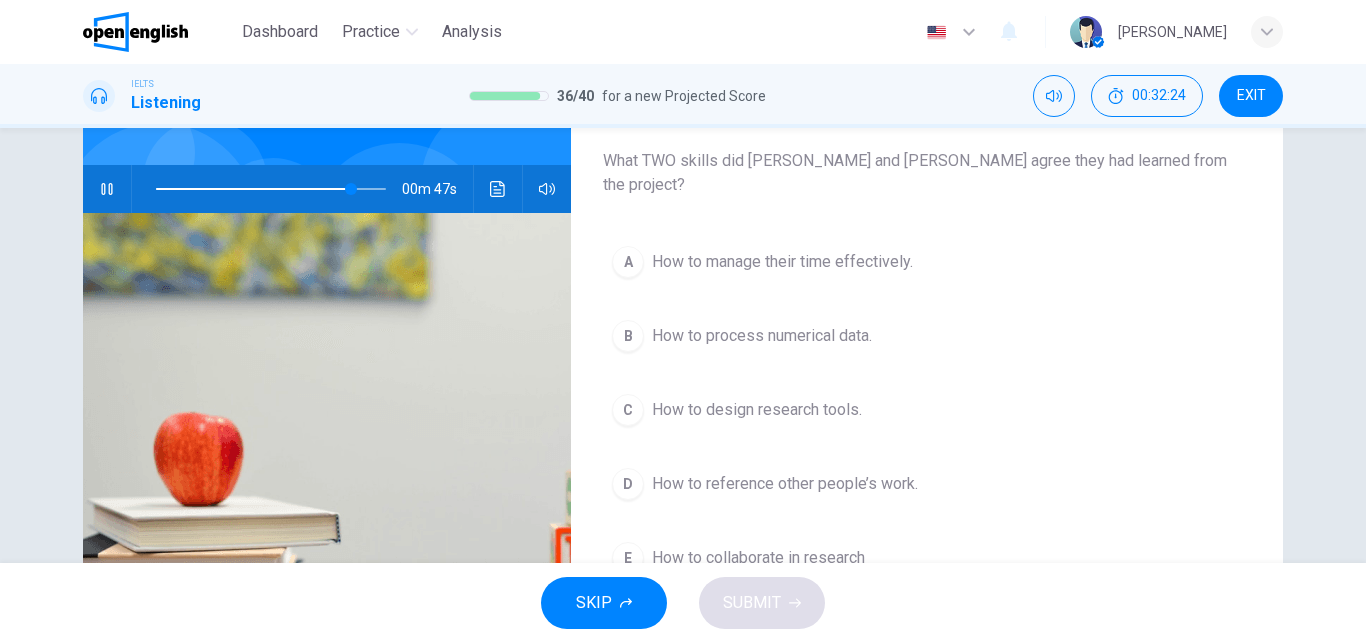 scroll, scrollTop: 157, scrollLeft: 0, axis: vertical 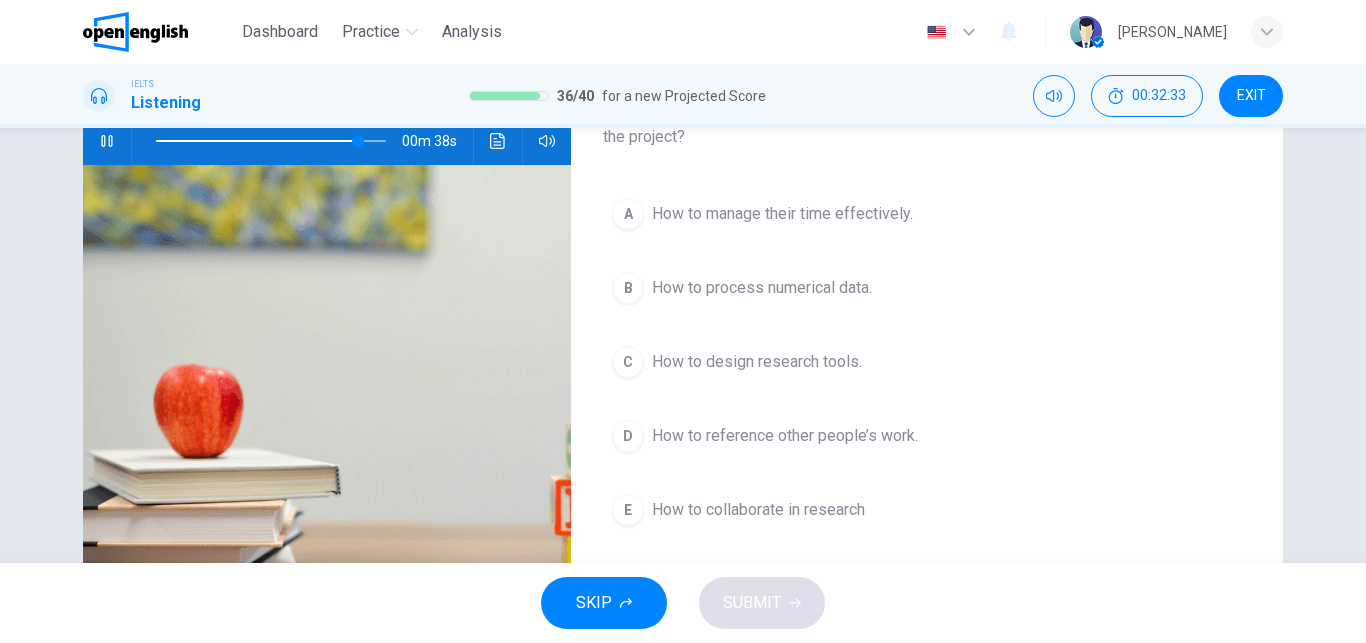 click at bounding box center [271, 141] 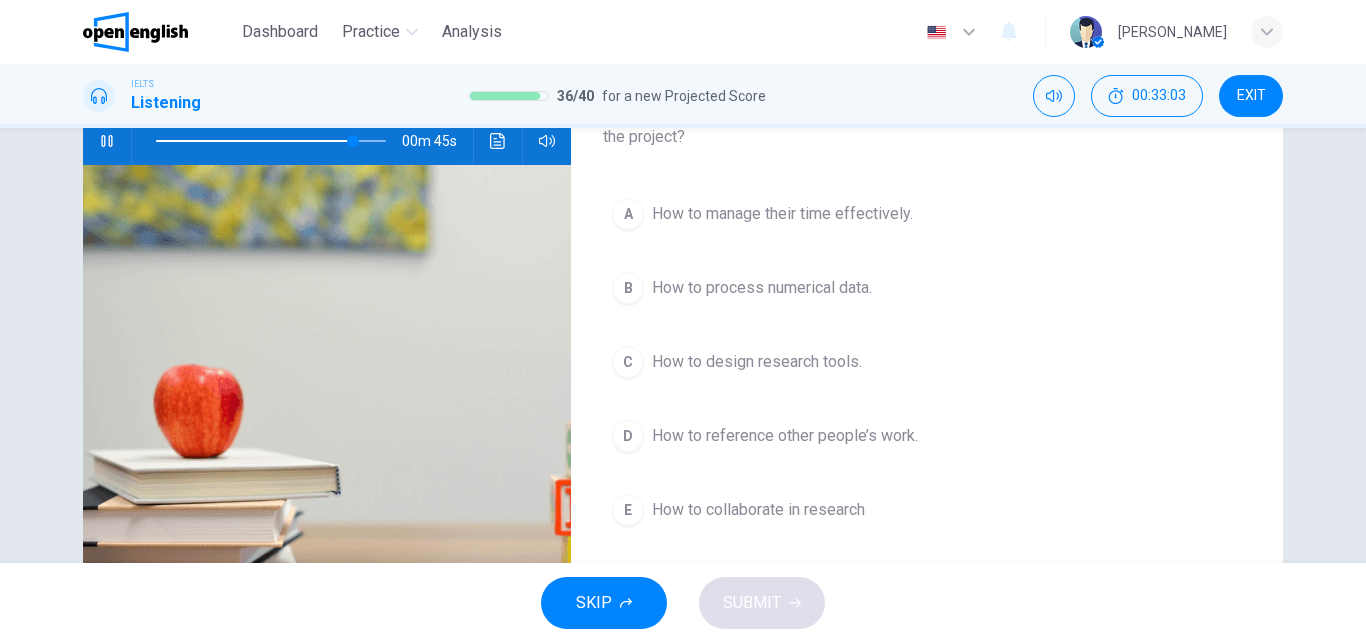 click on "How to process numerical data." at bounding box center (762, 288) 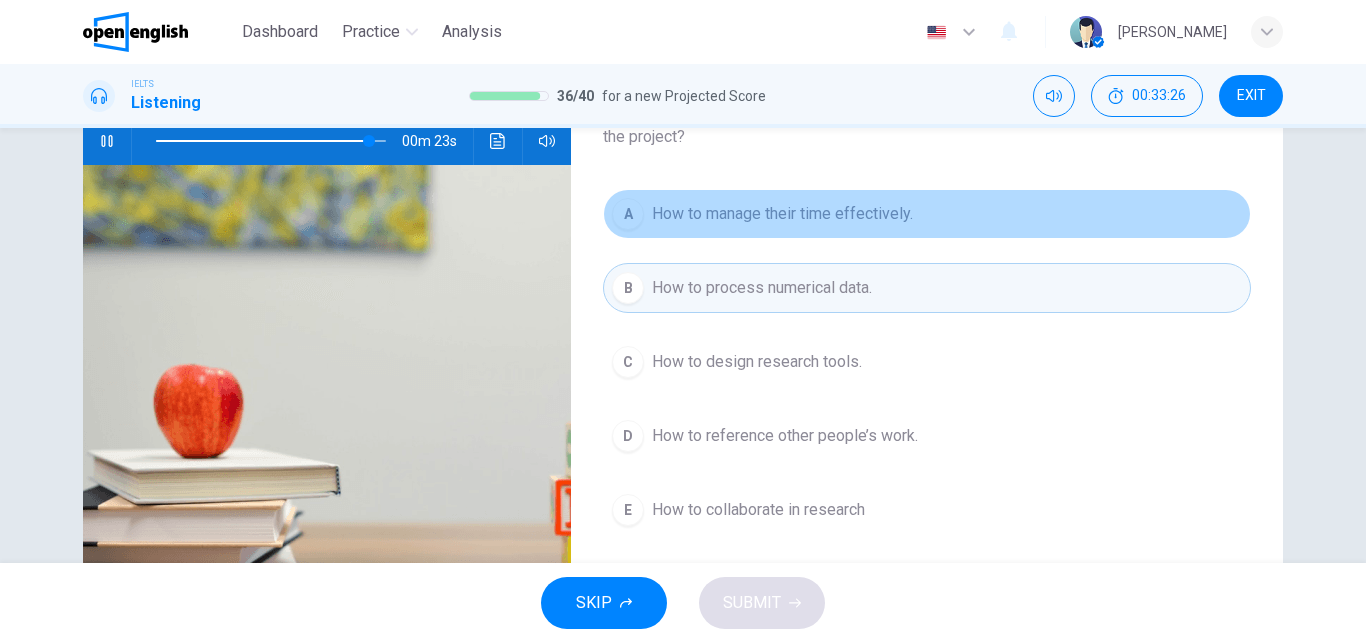 click on "How to manage their time effectively." at bounding box center [782, 214] 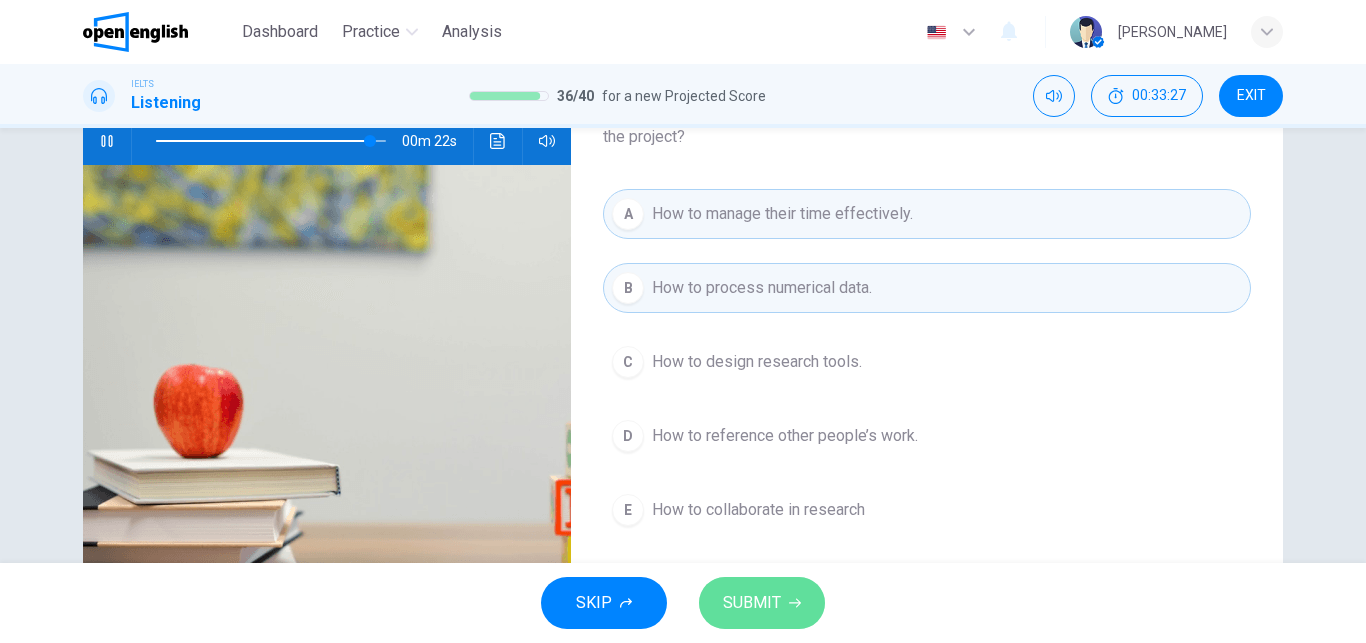click 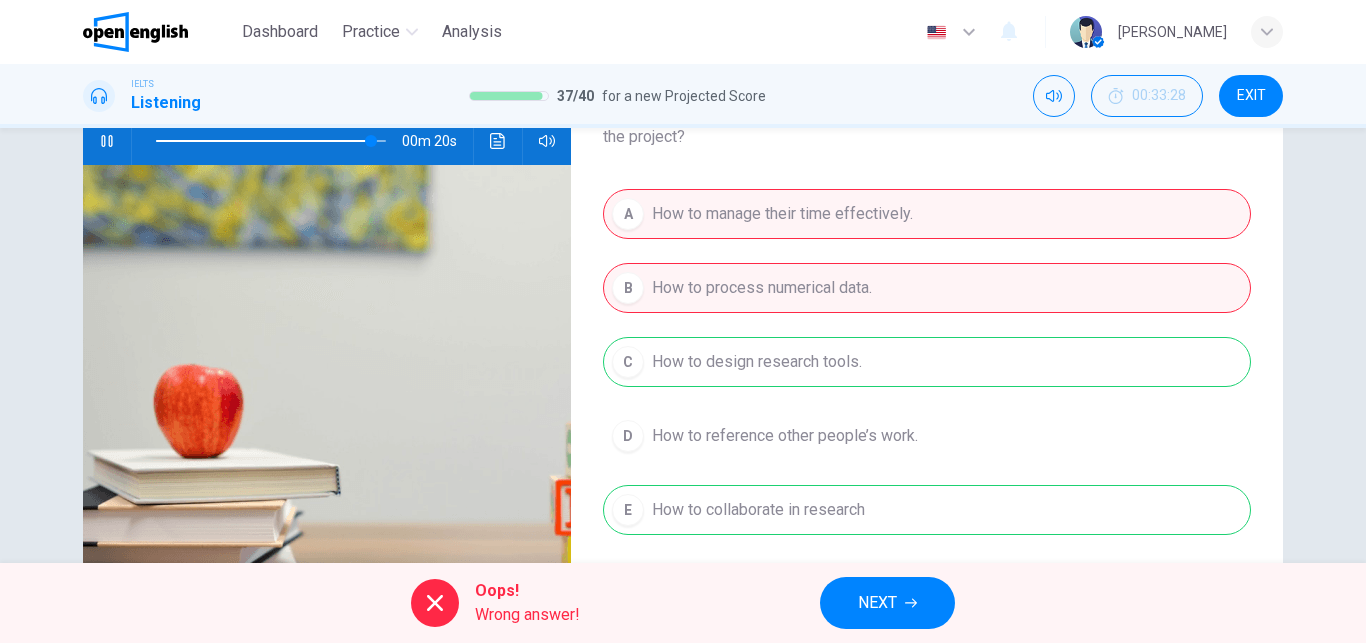 type on "**" 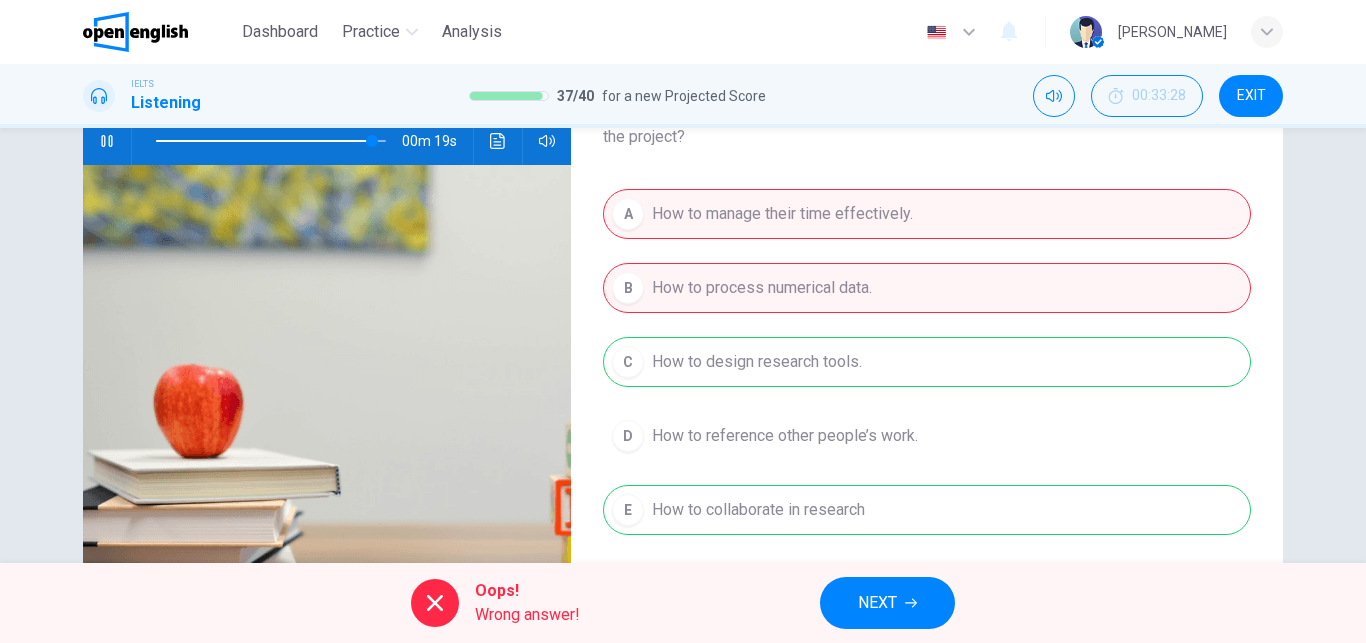 click on "NEXT" at bounding box center (887, 603) 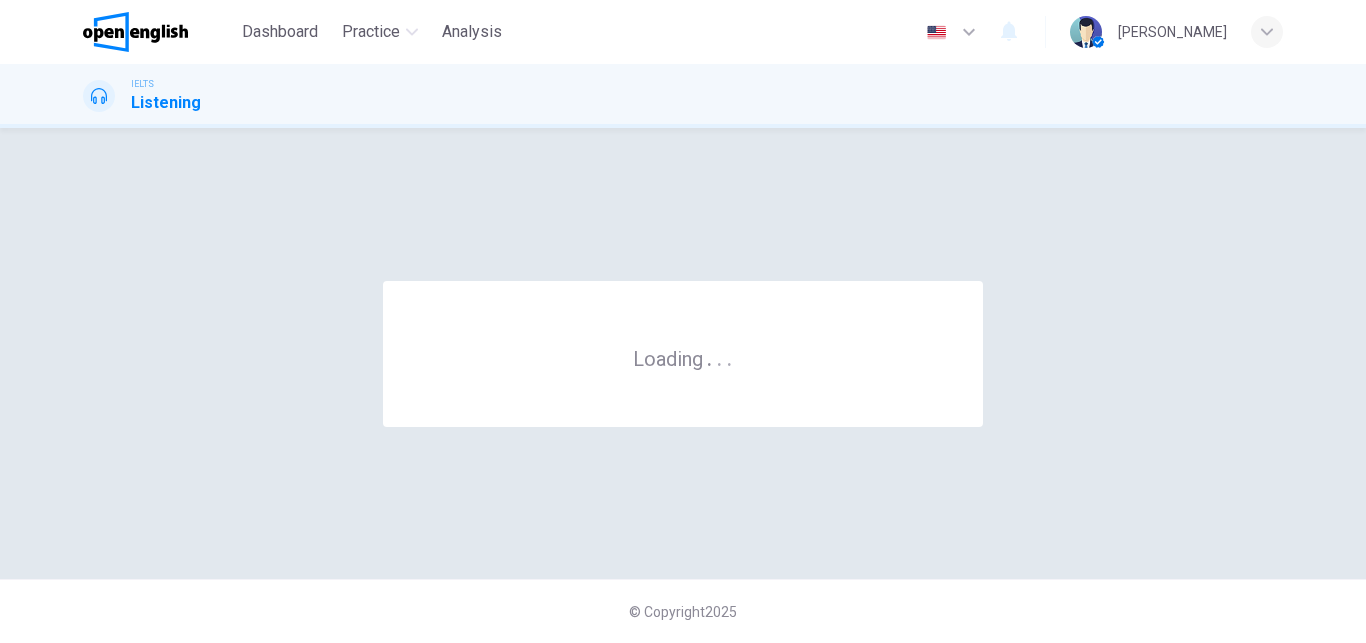 scroll, scrollTop: 0, scrollLeft: 0, axis: both 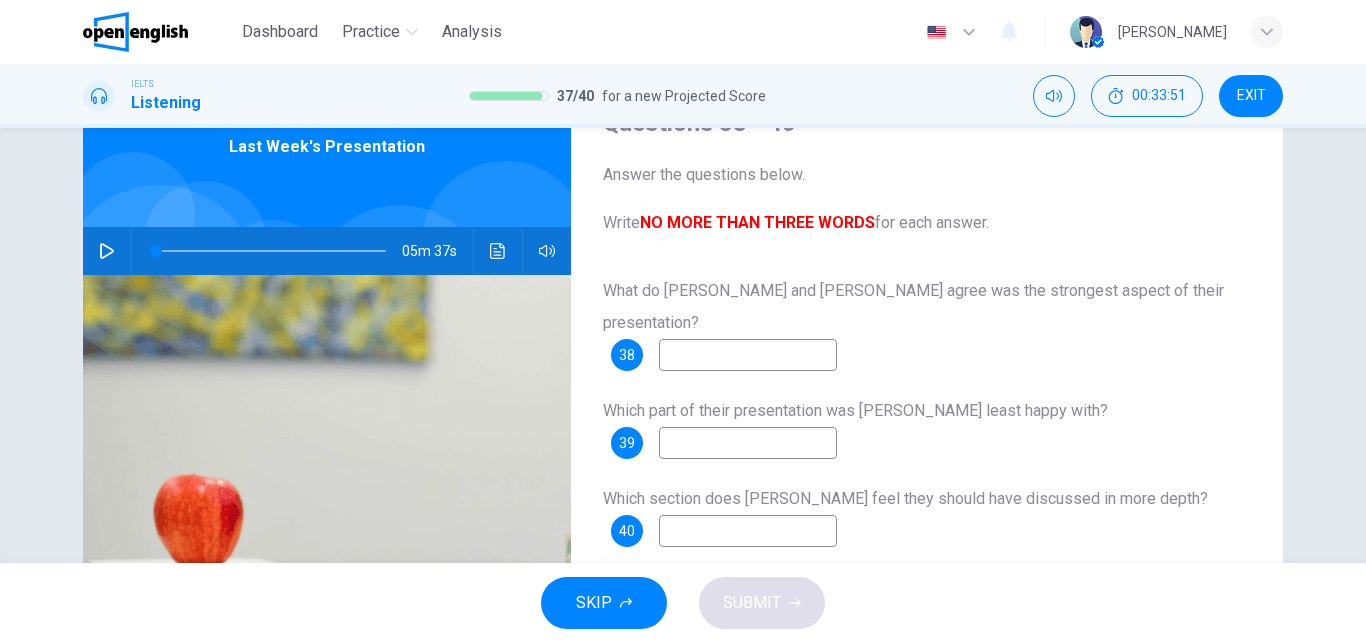 click 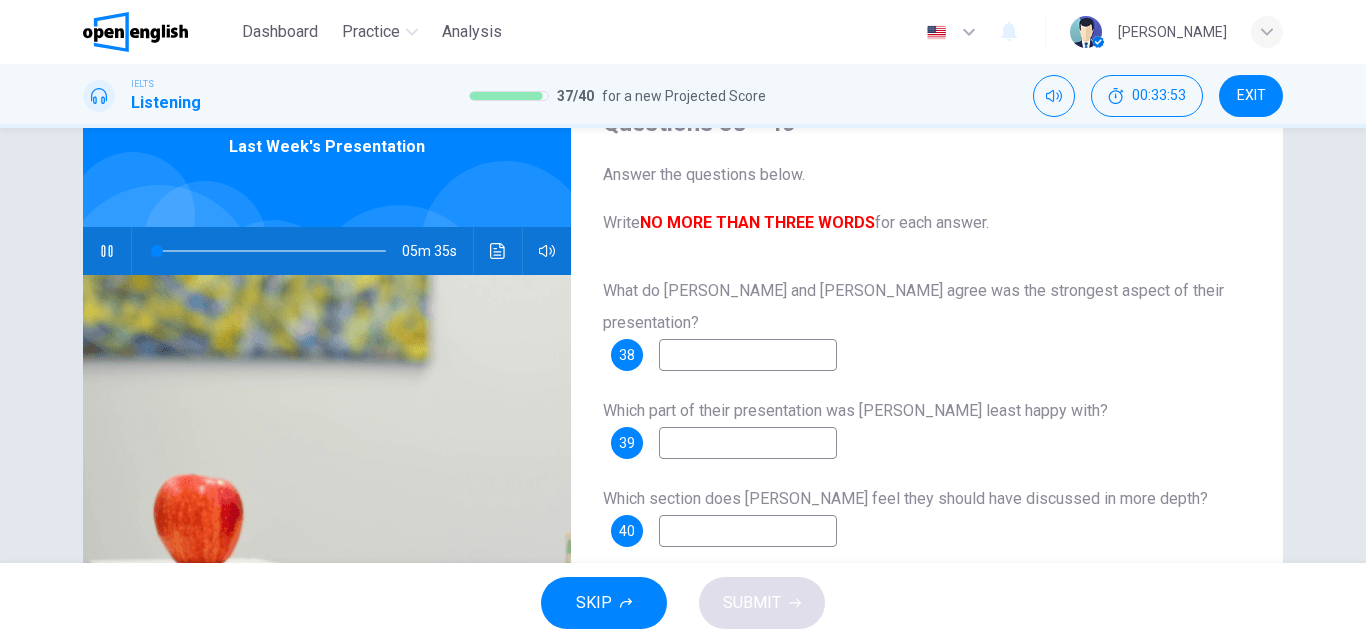 type on "*" 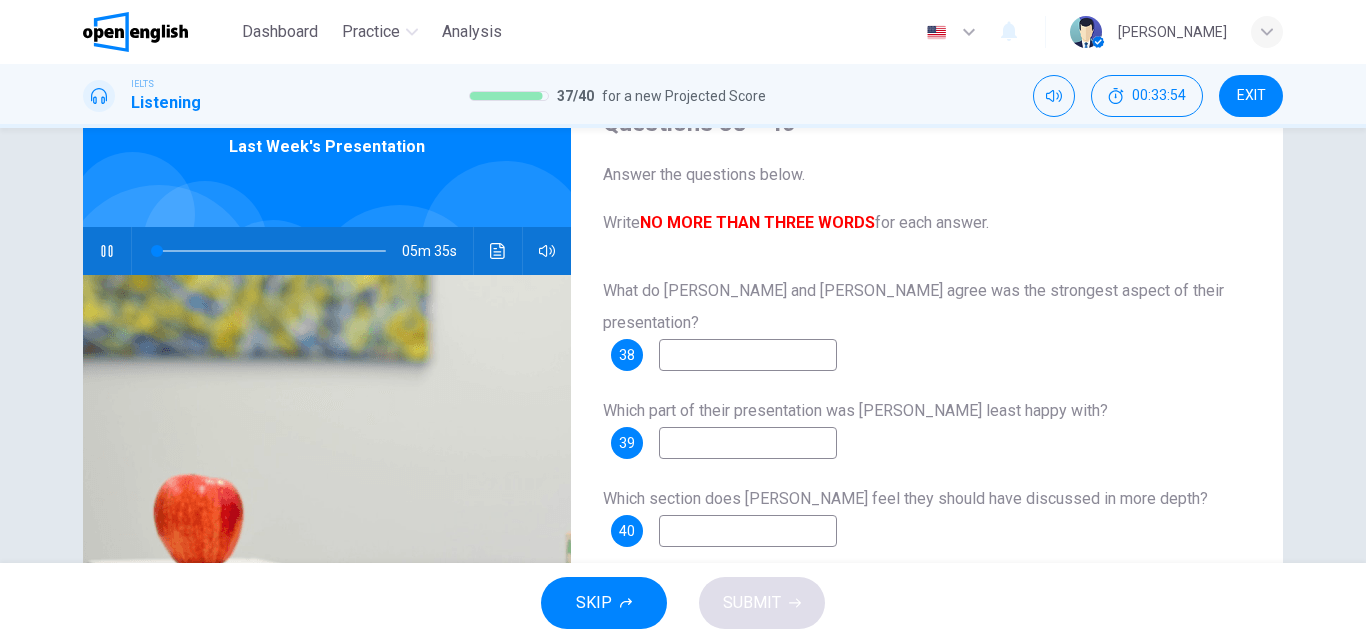 type 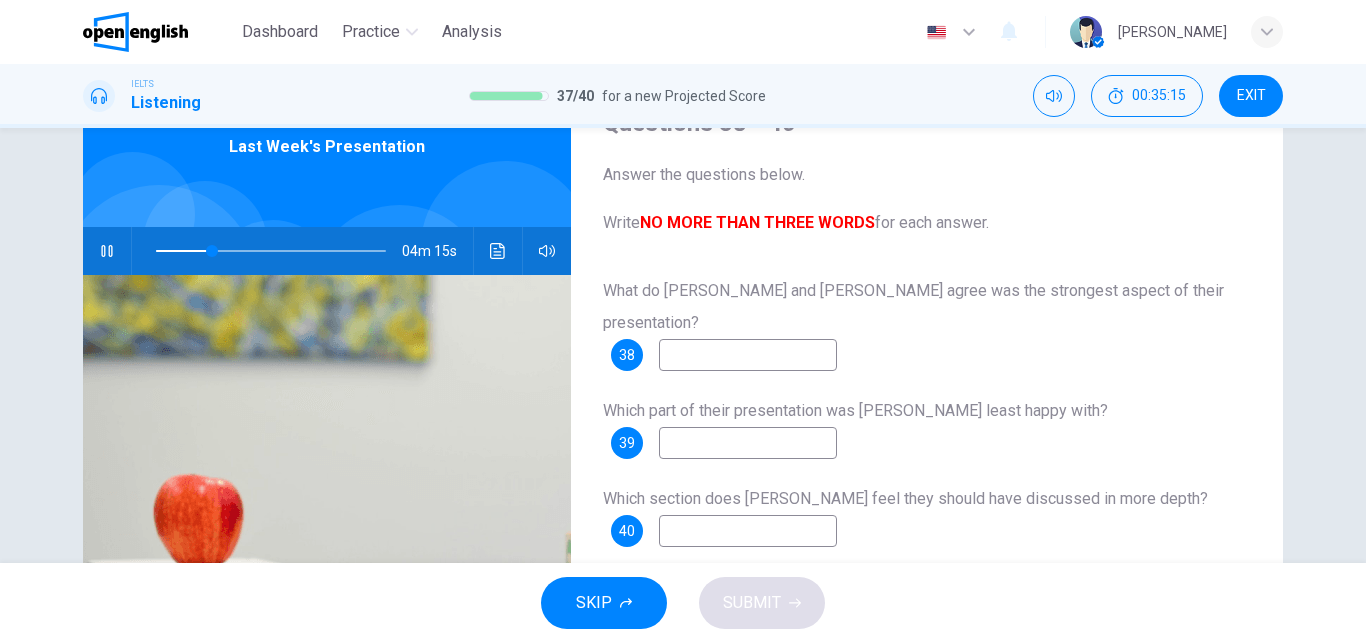 click 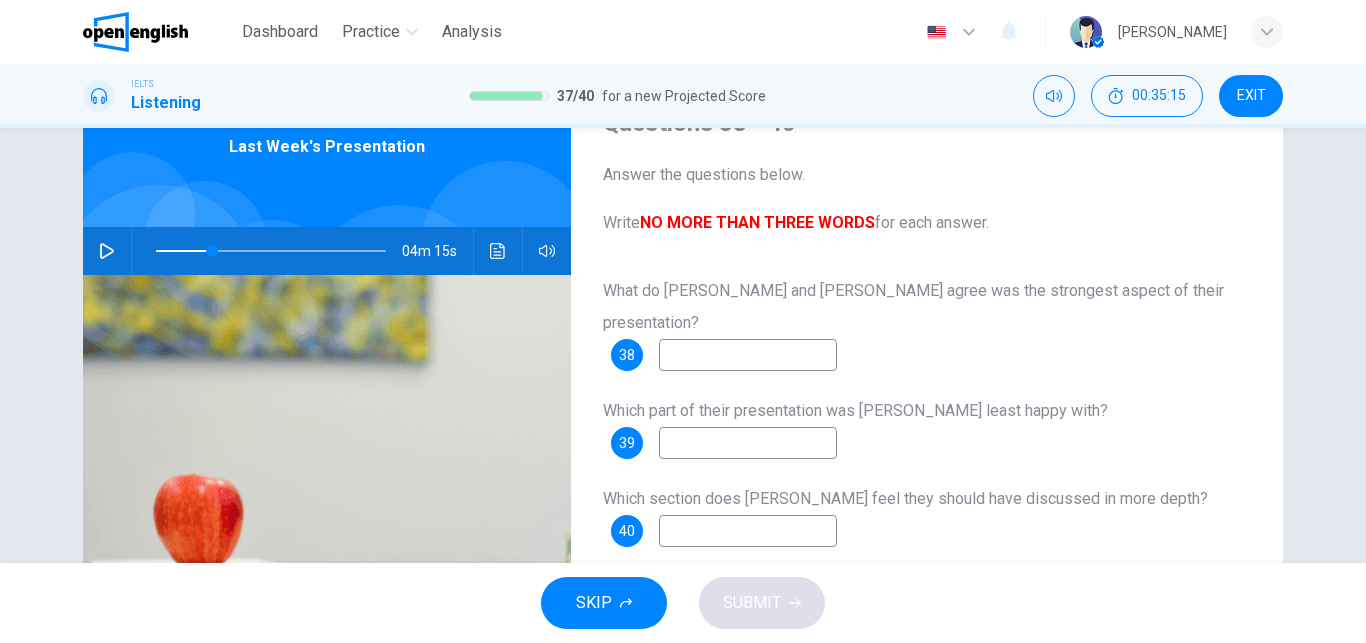 type on "**" 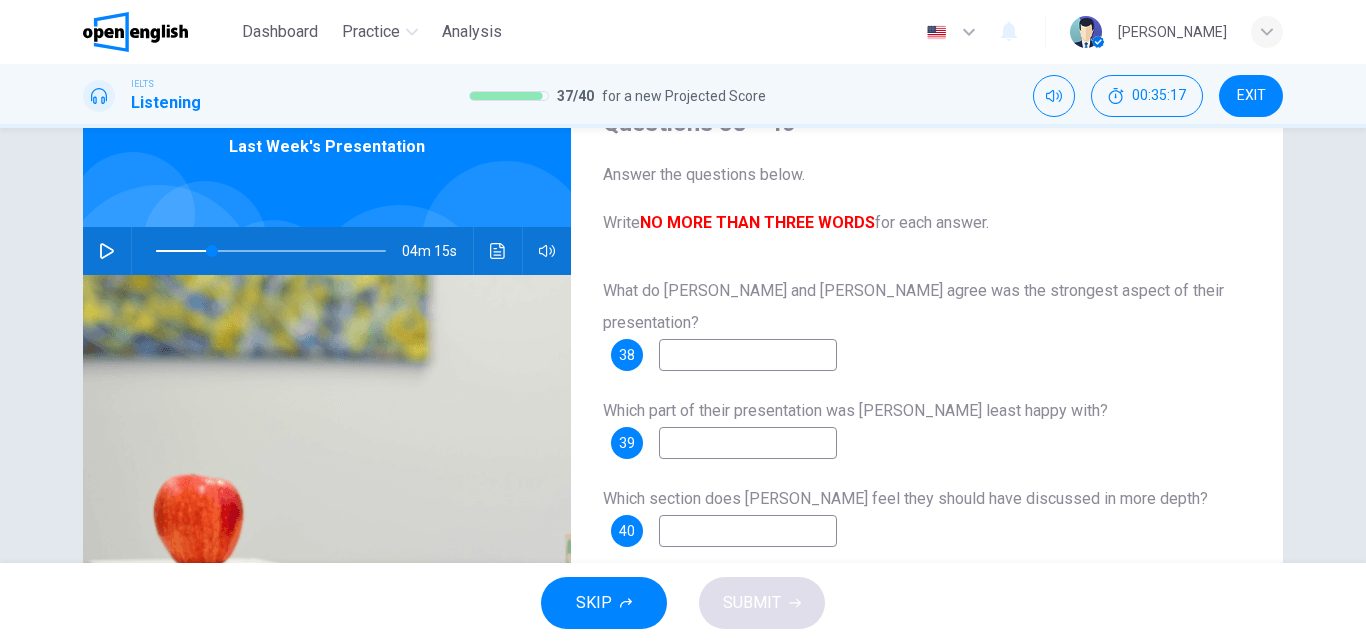 click at bounding box center (748, 355) 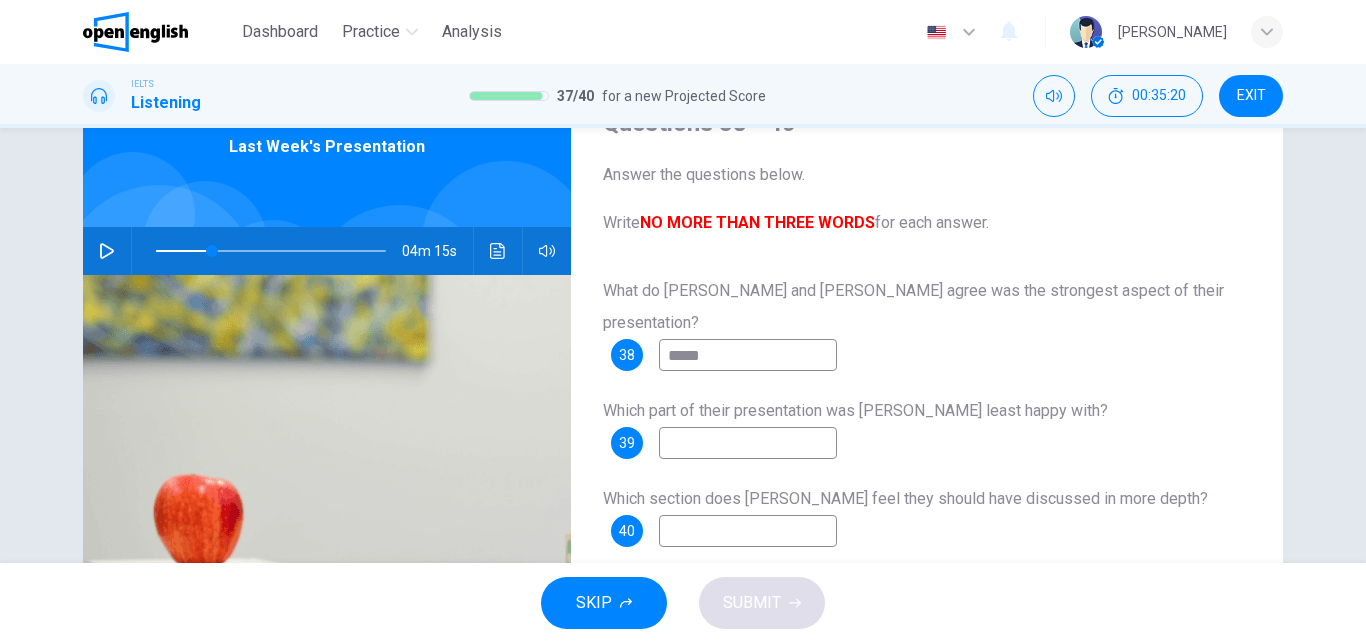type on "******" 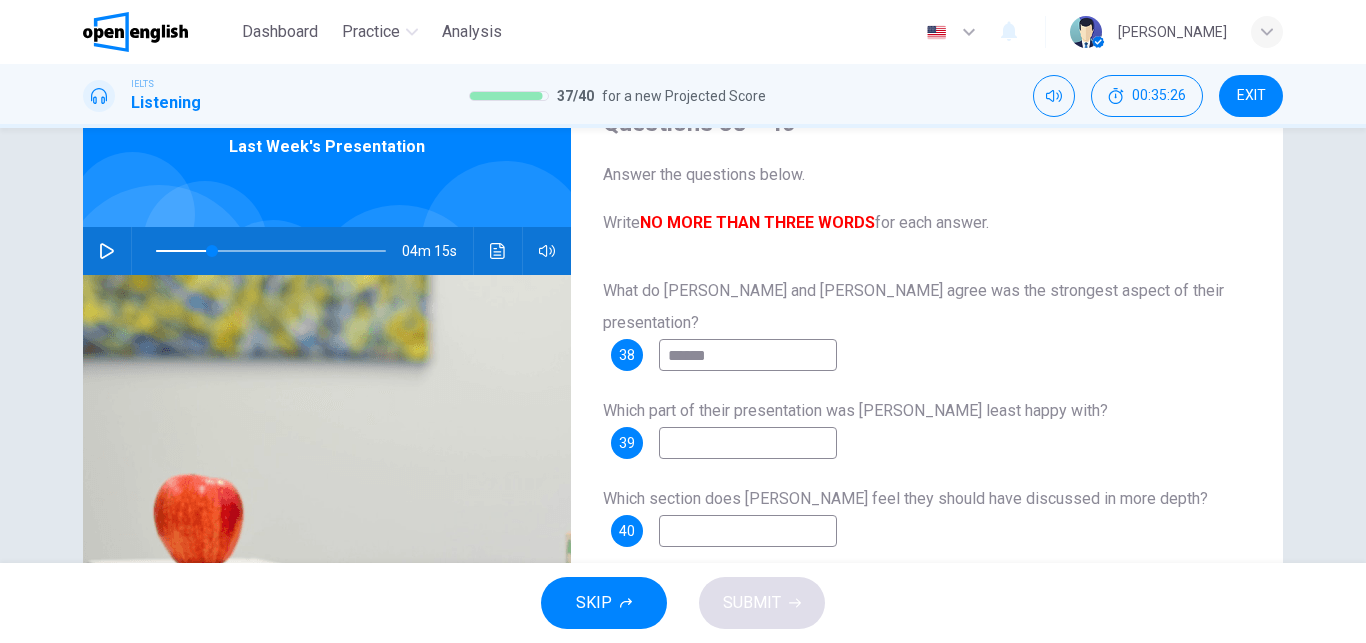 type on "**" 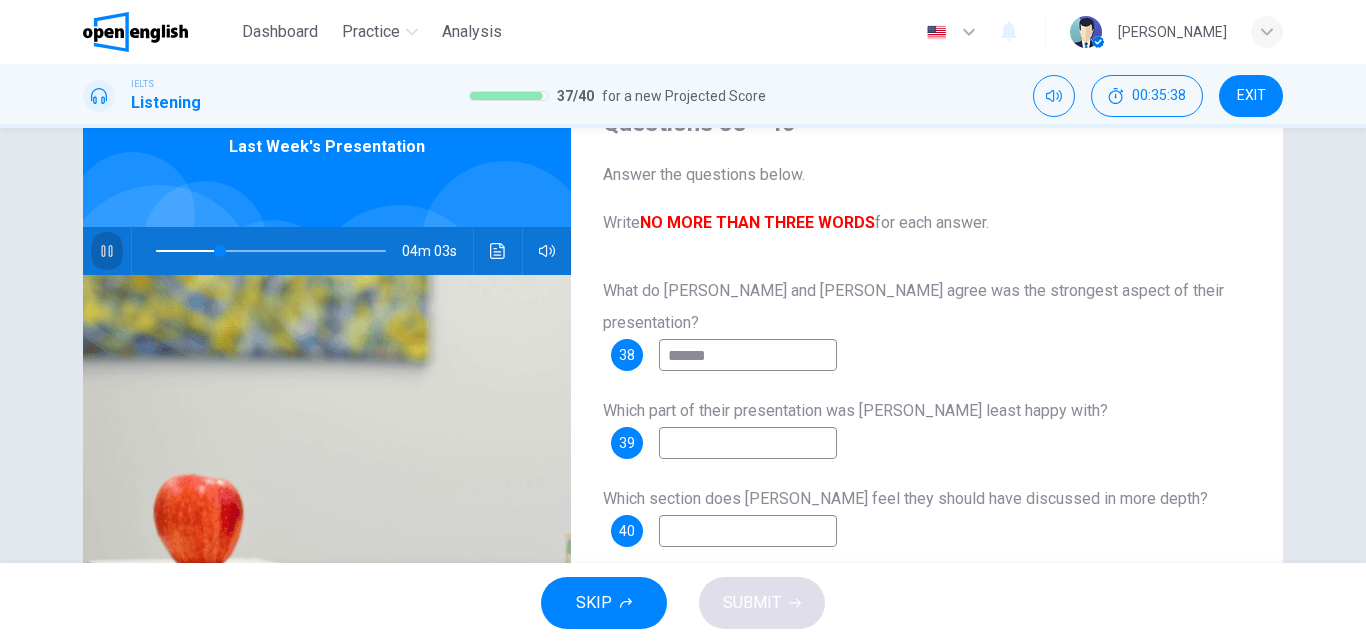 click 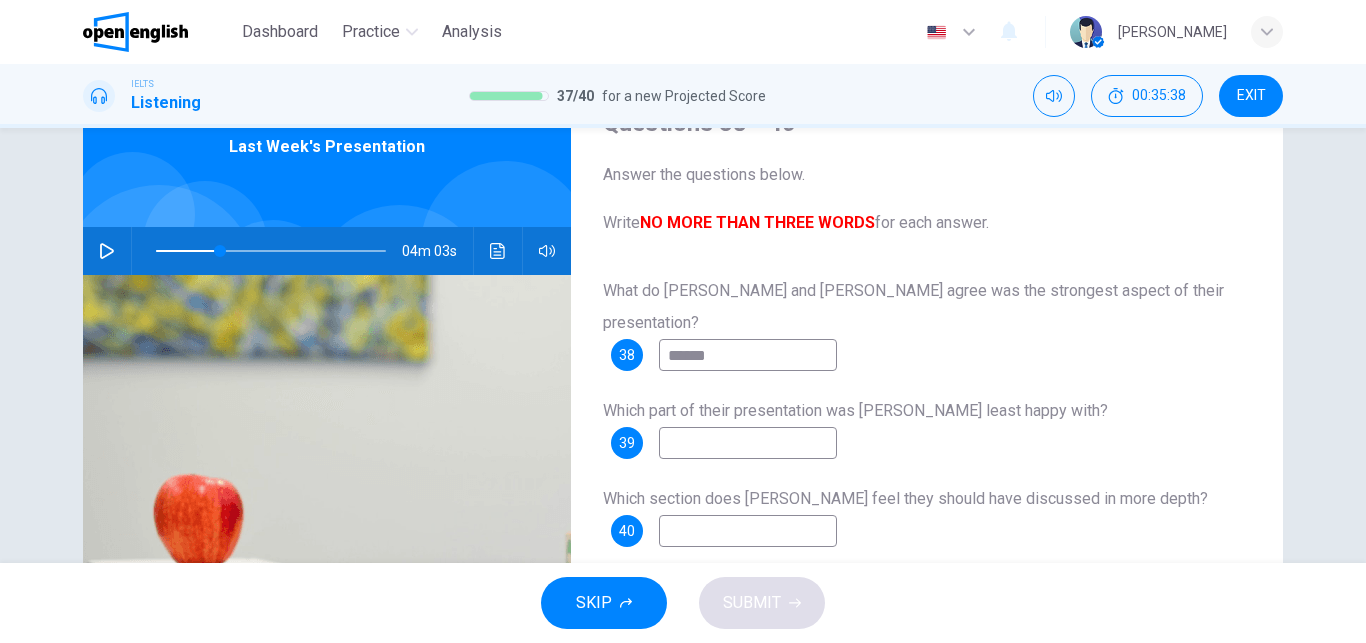 type on "**" 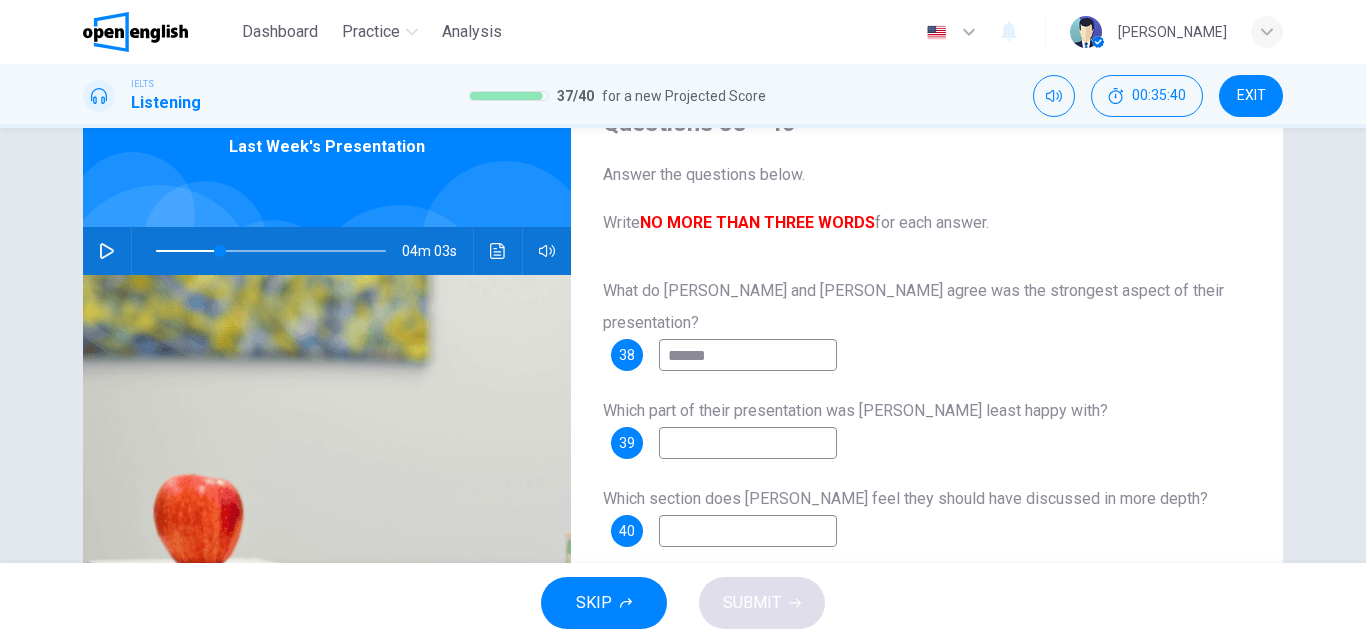click at bounding box center [748, 443] 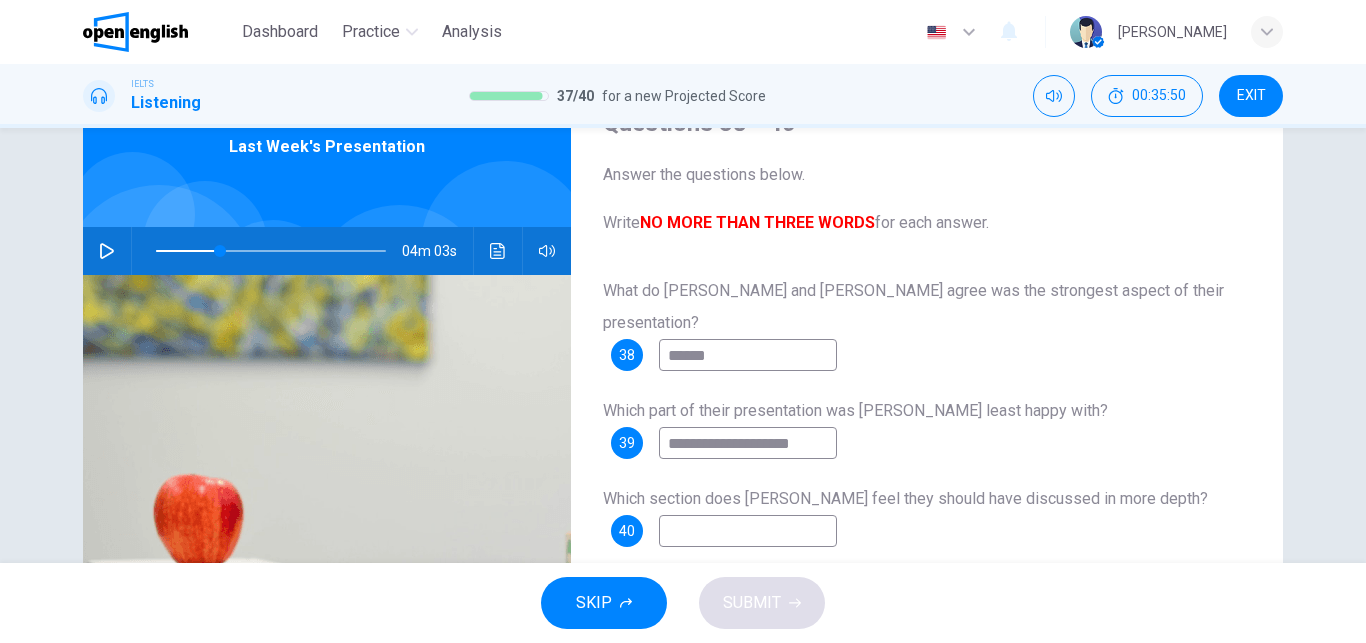 type on "**********" 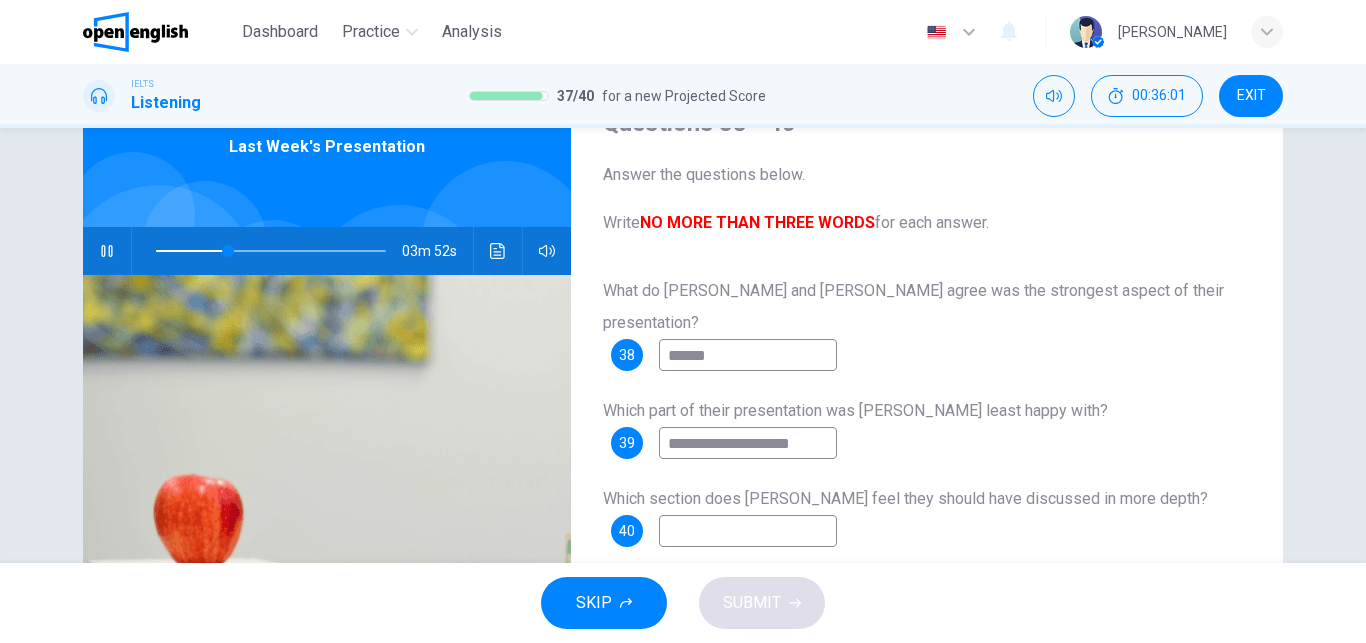 click at bounding box center (748, 531) 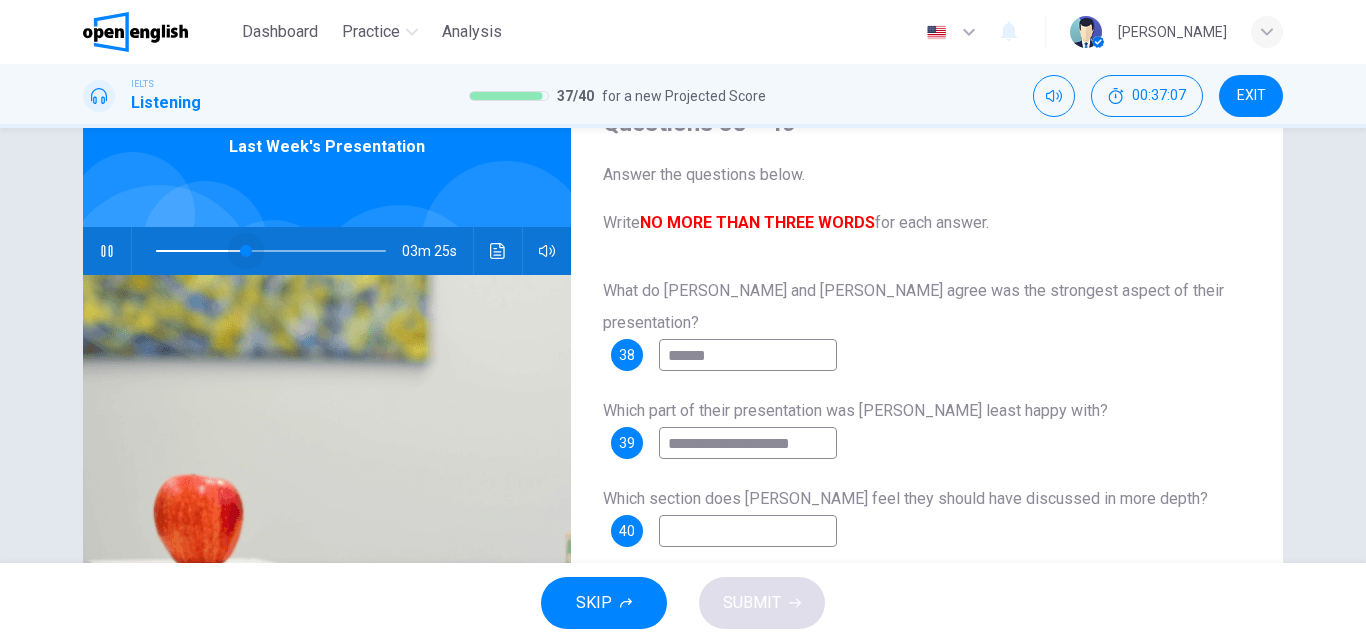 click at bounding box center (271, 251) 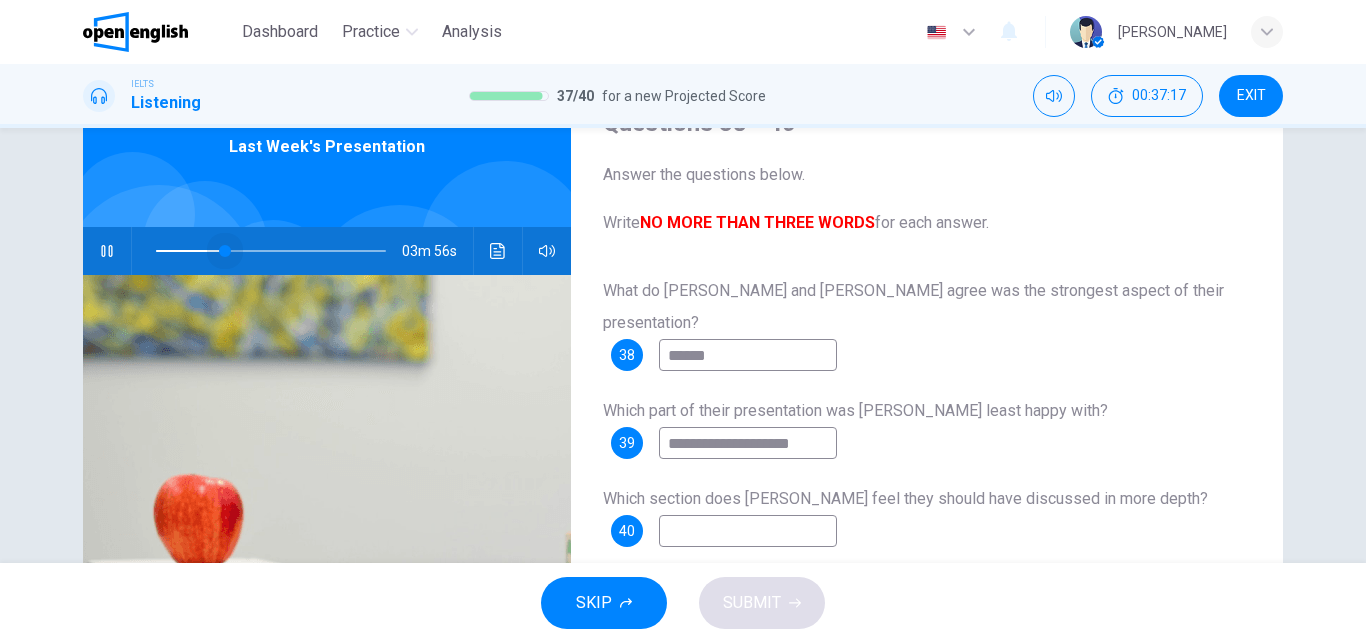 click at bounding box center (271, 251) 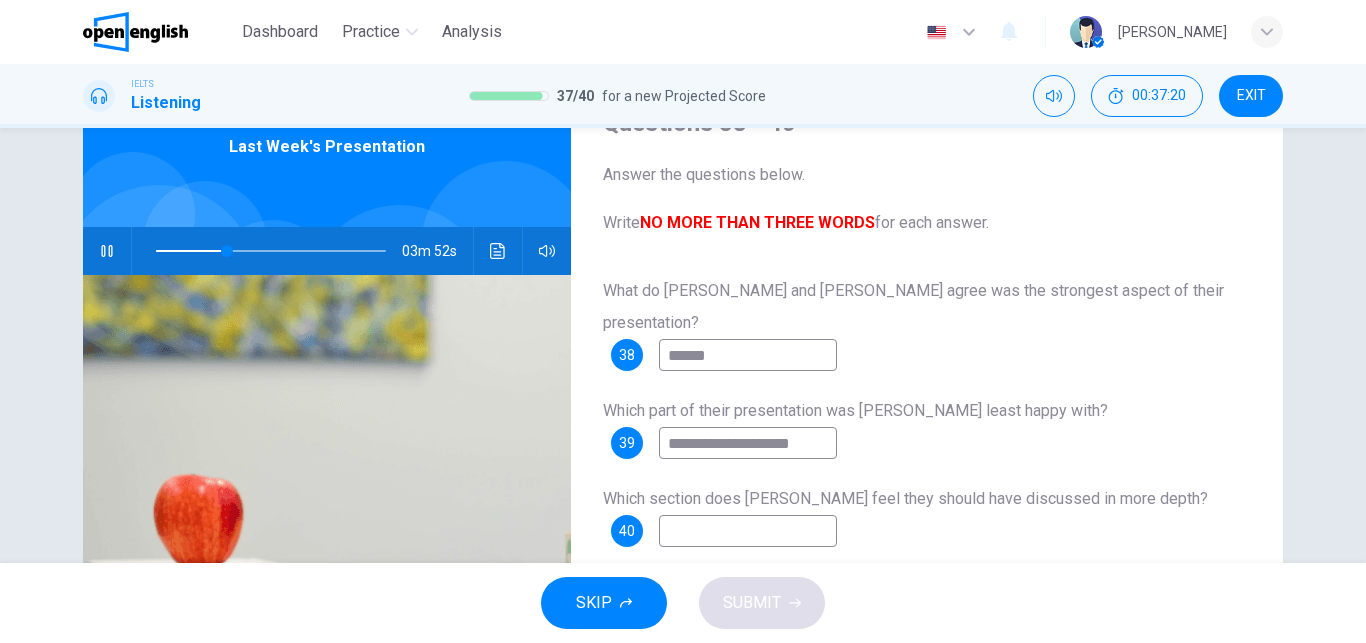 click at bounding box center [748, 531] 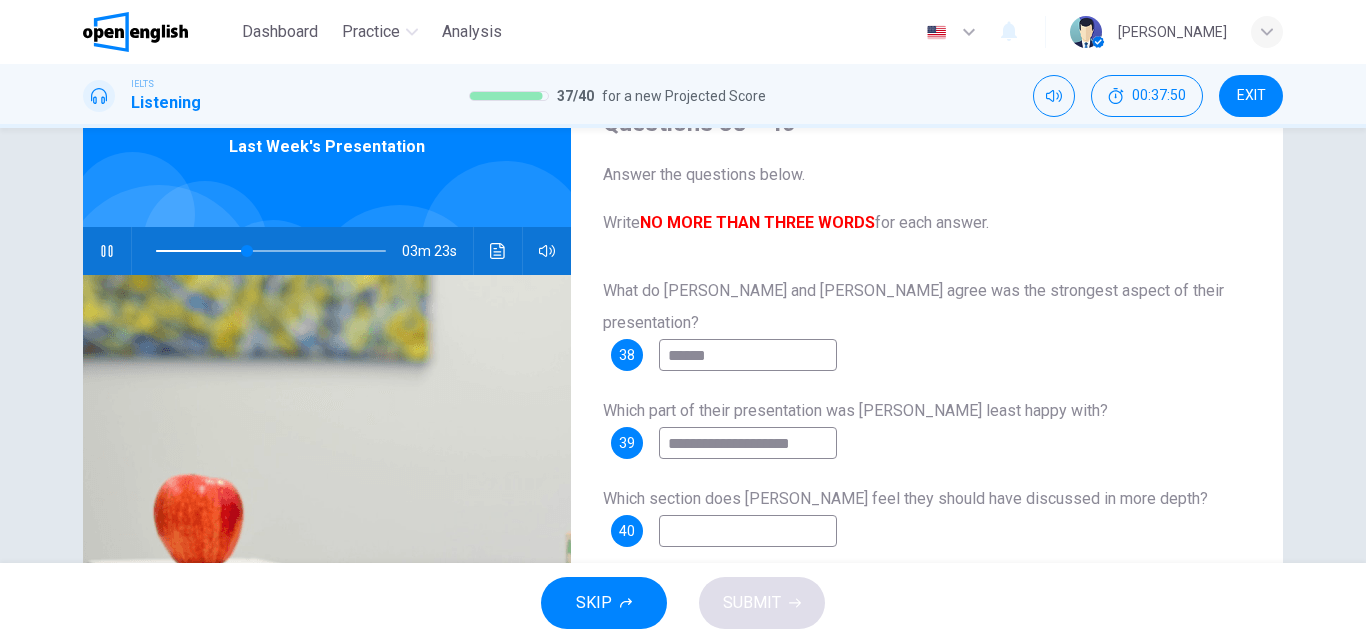 type on "**" 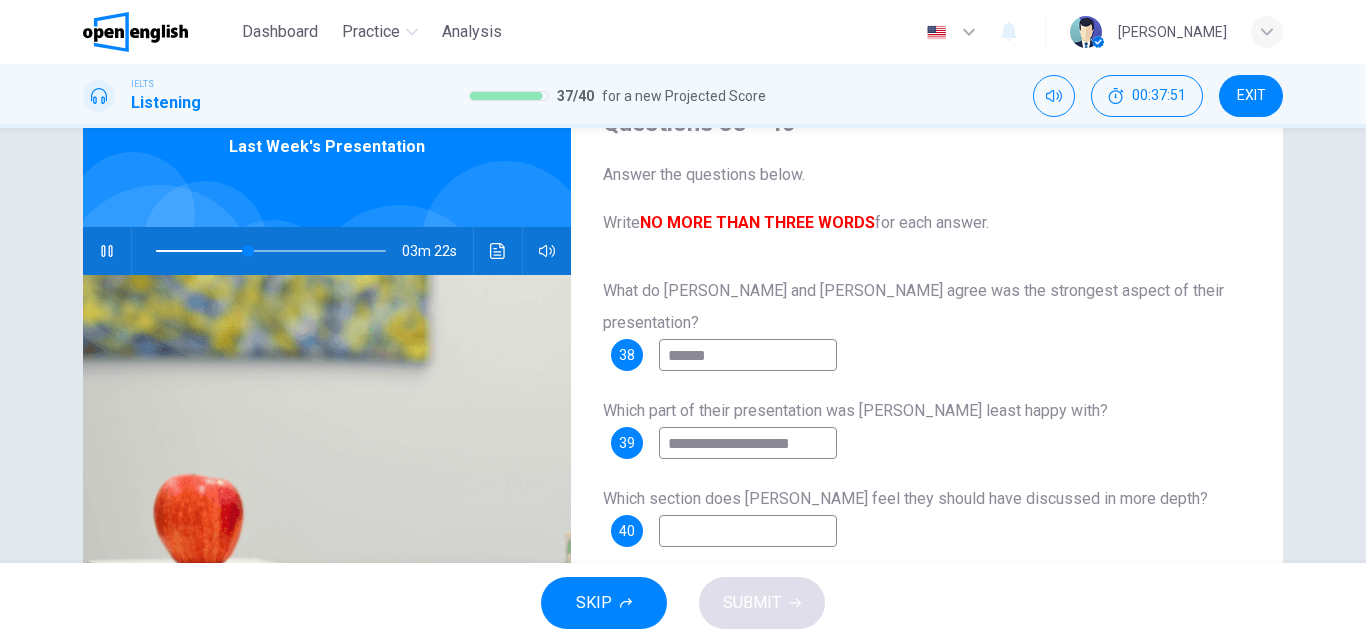 type on "*" 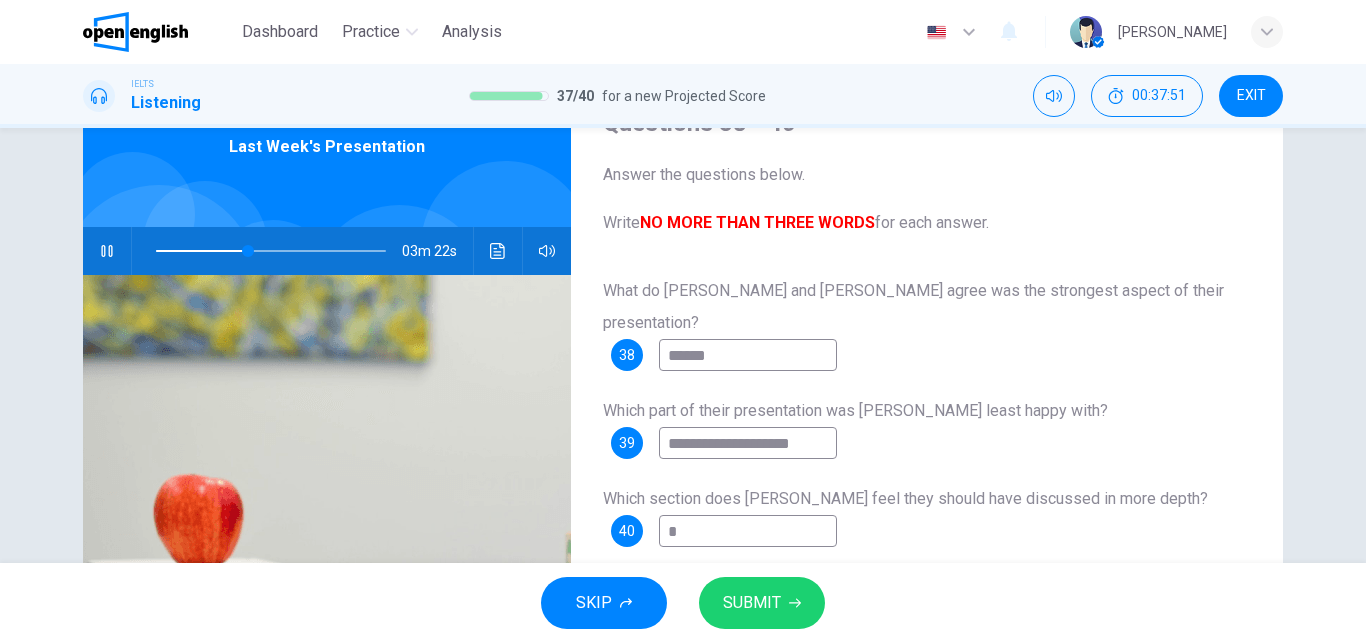 type on "**" 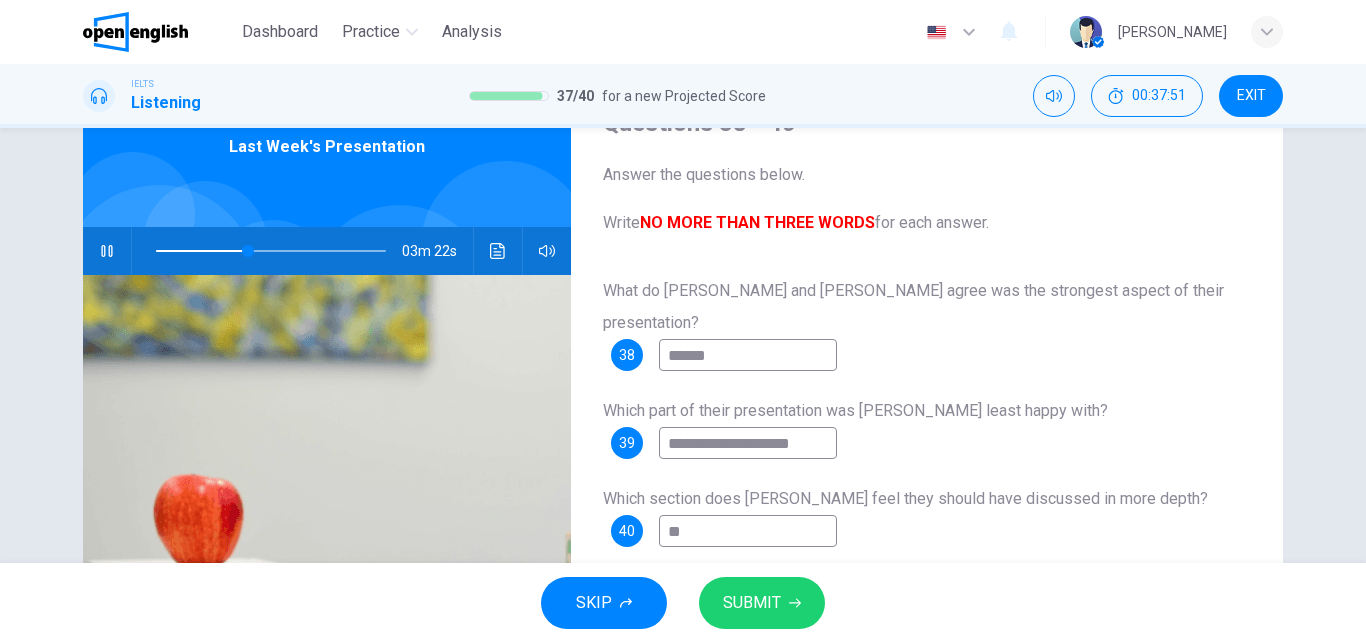 type on "**" 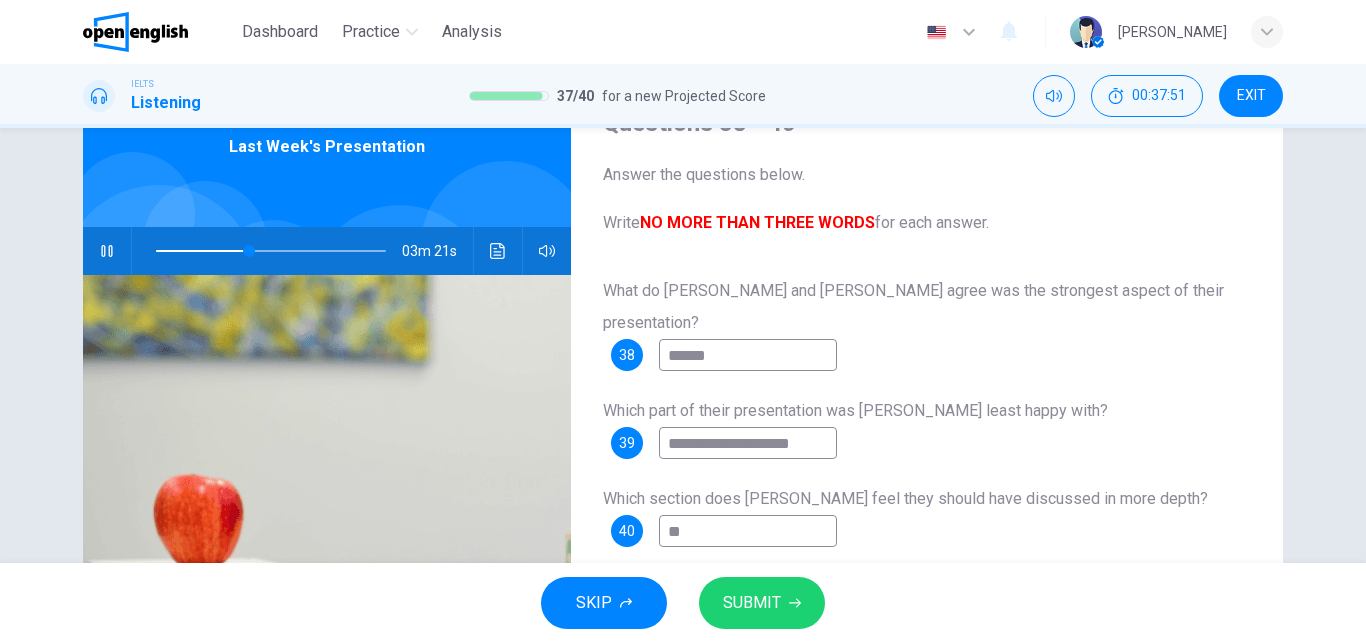 type on "***" 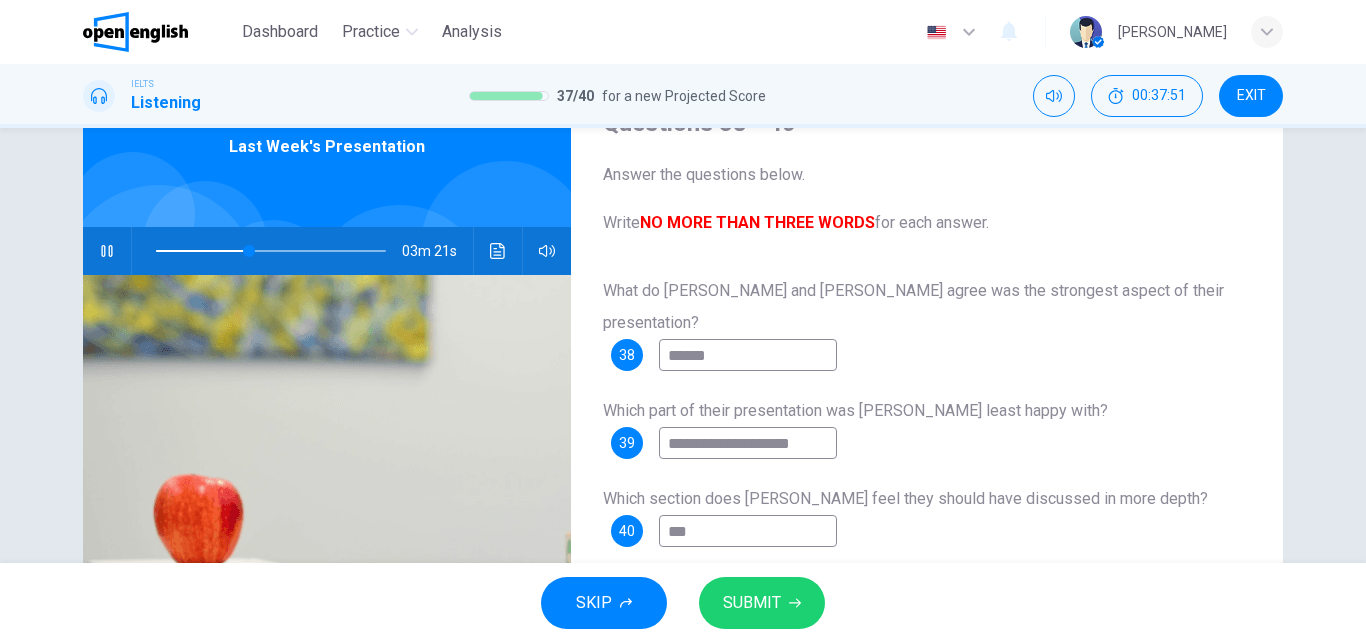 type on "**" 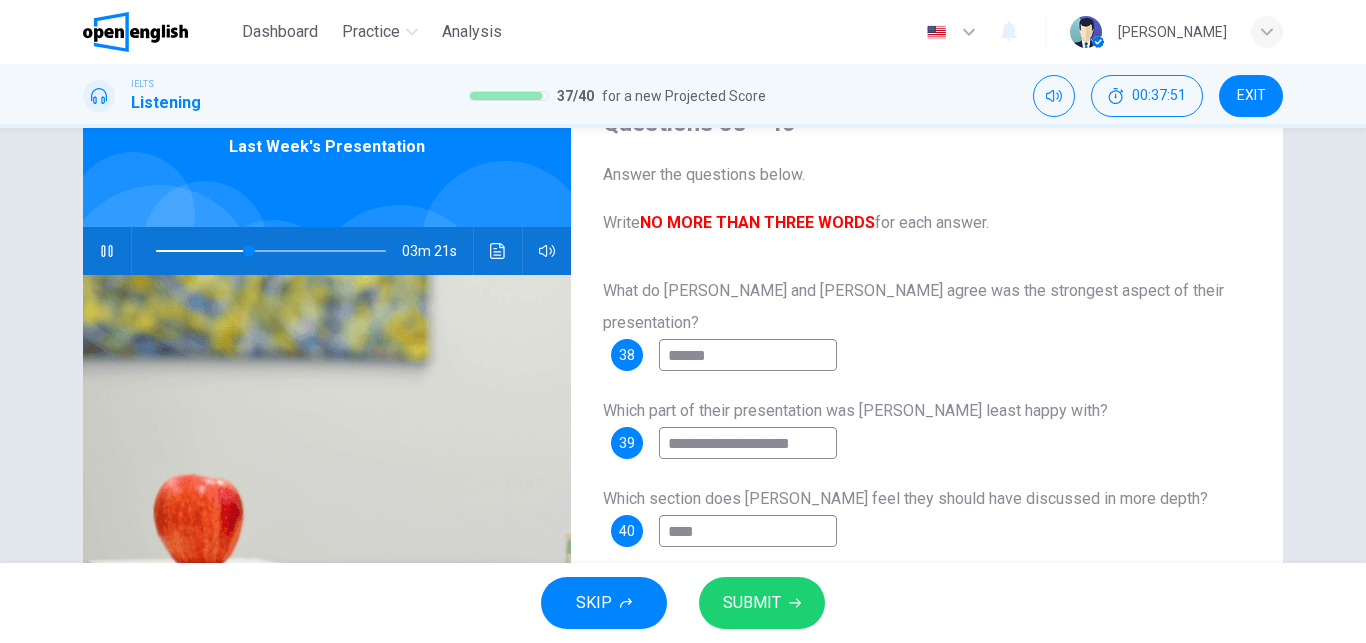 type on "**" 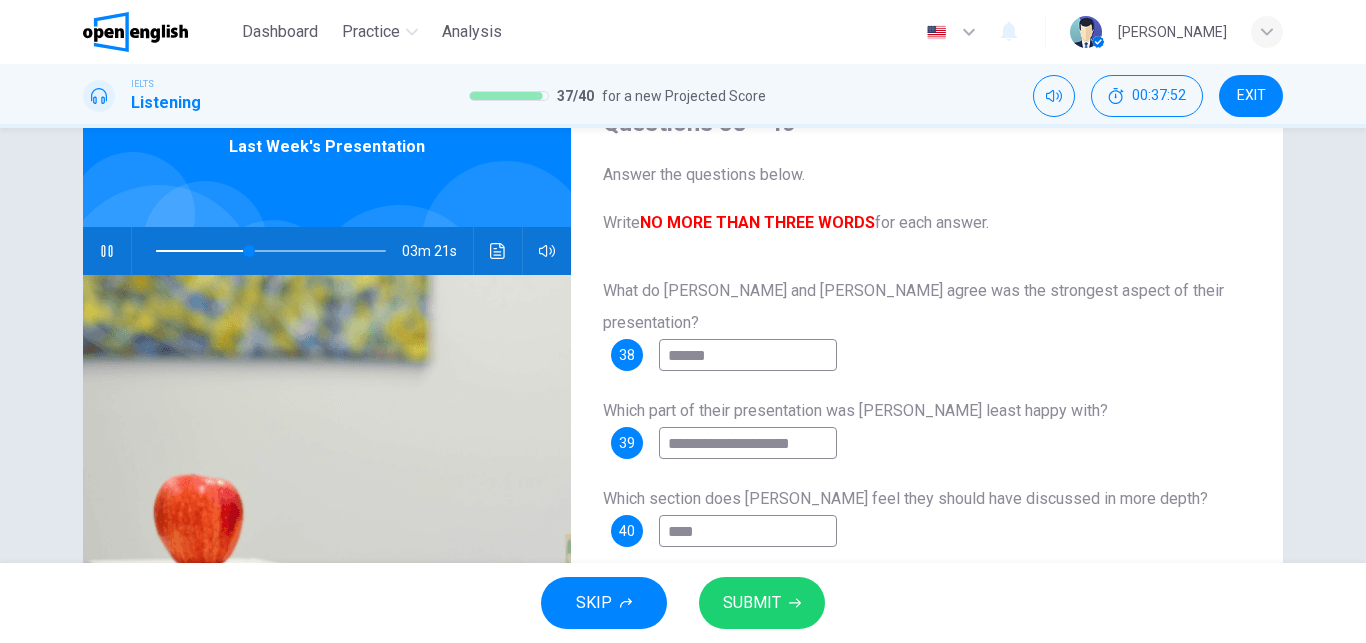 type on "*****" 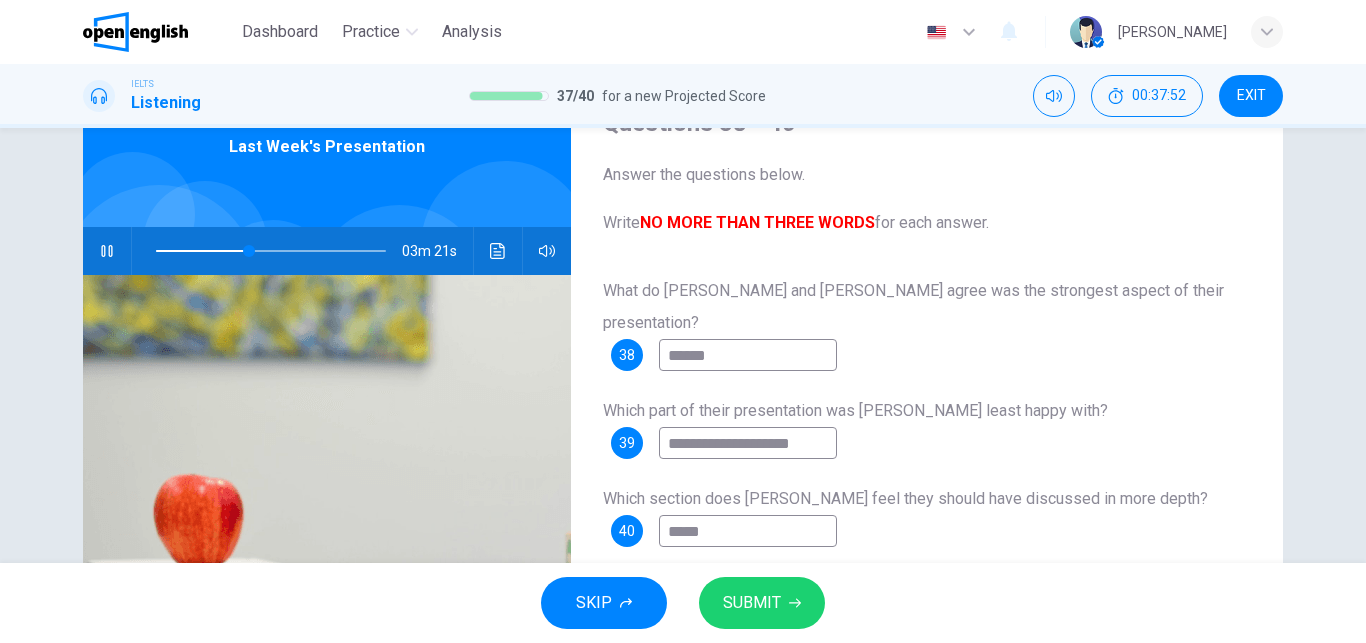 type on "******" 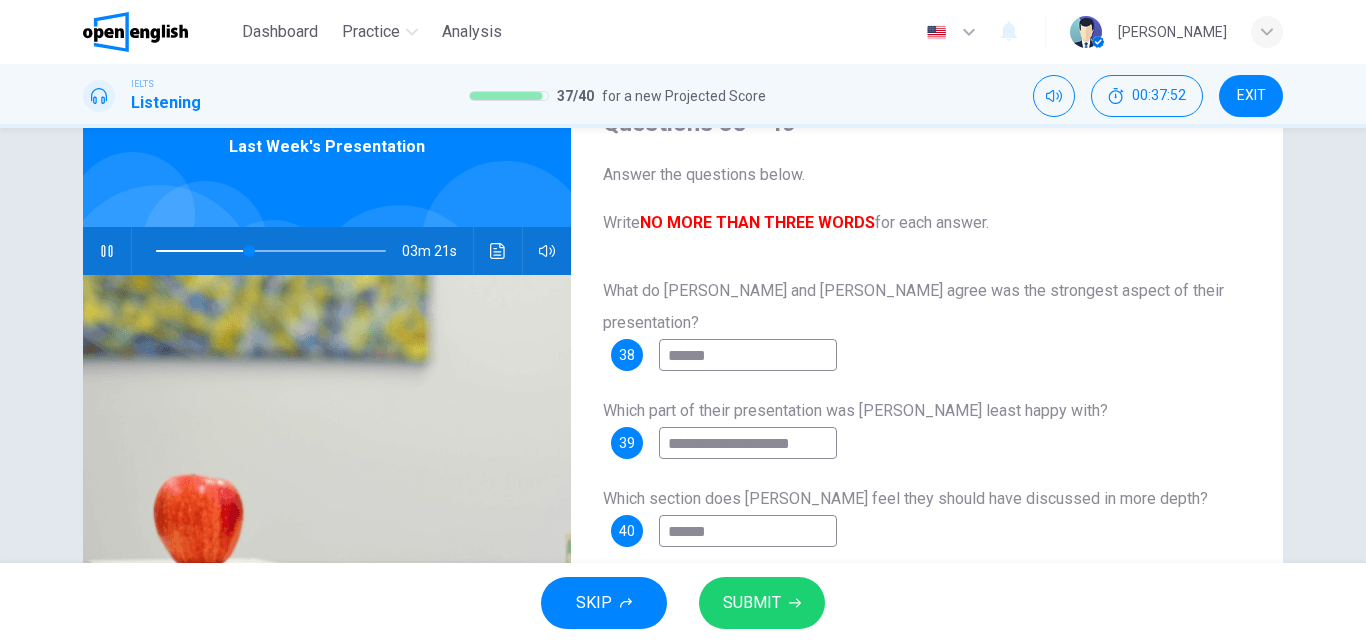 type on "**" 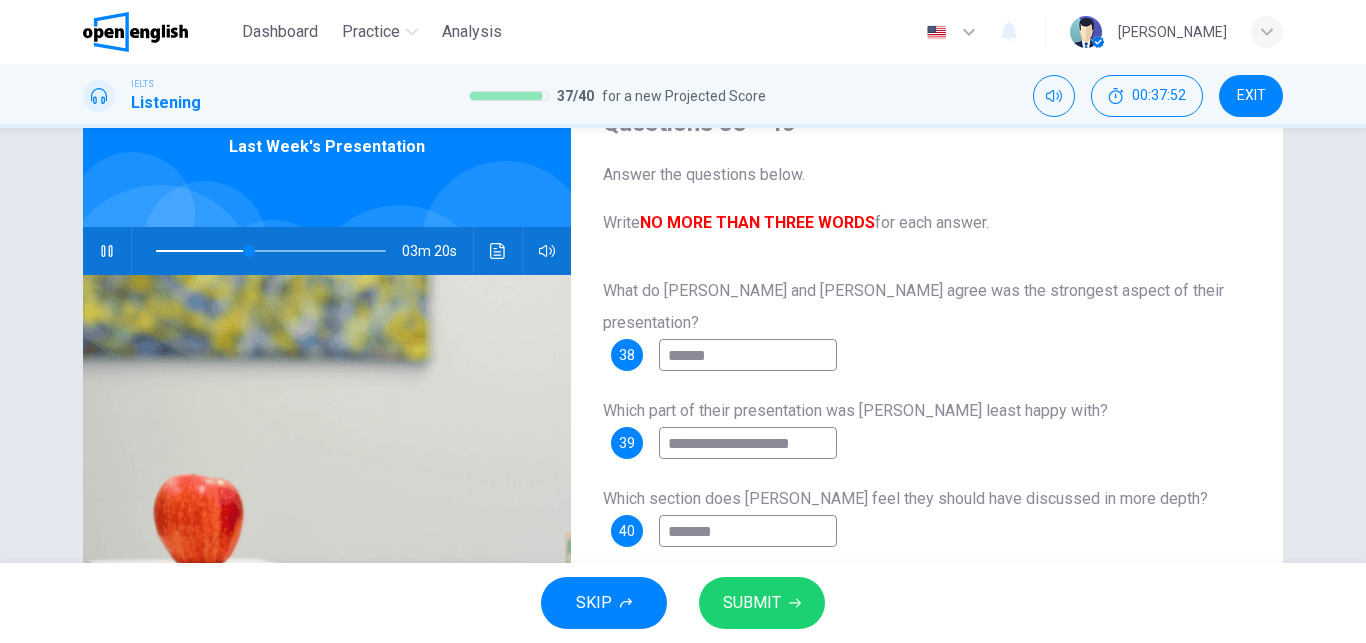 type on "**" 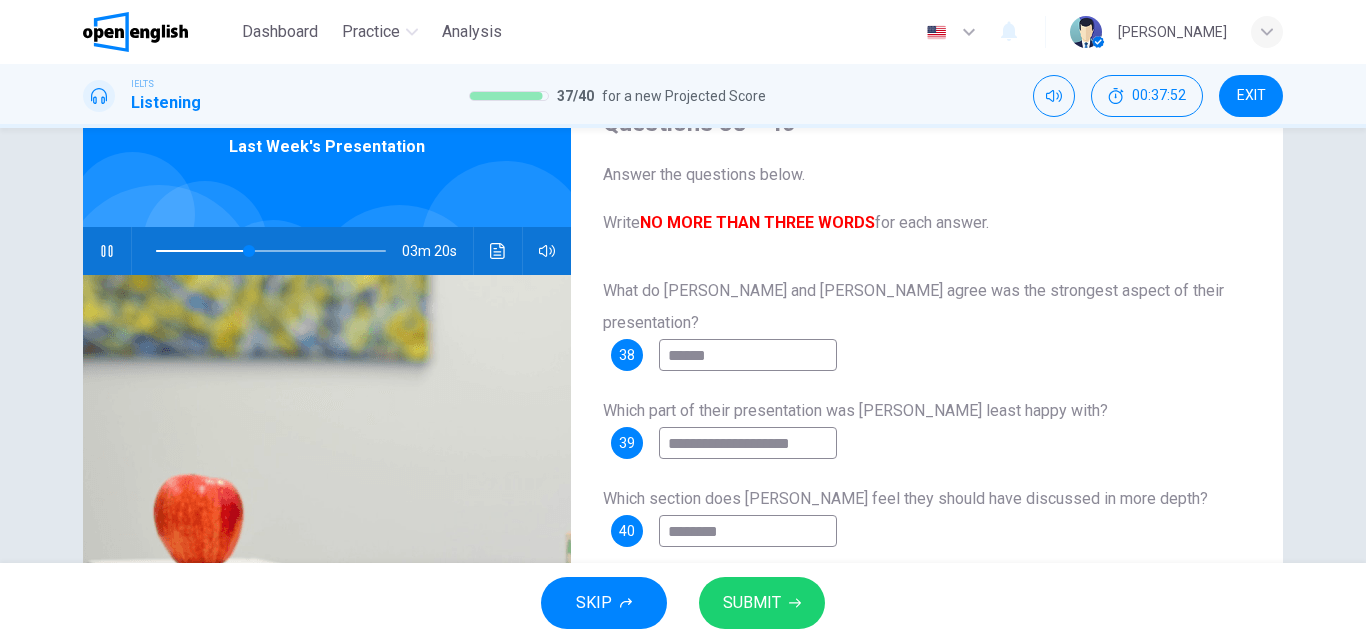type on "**" 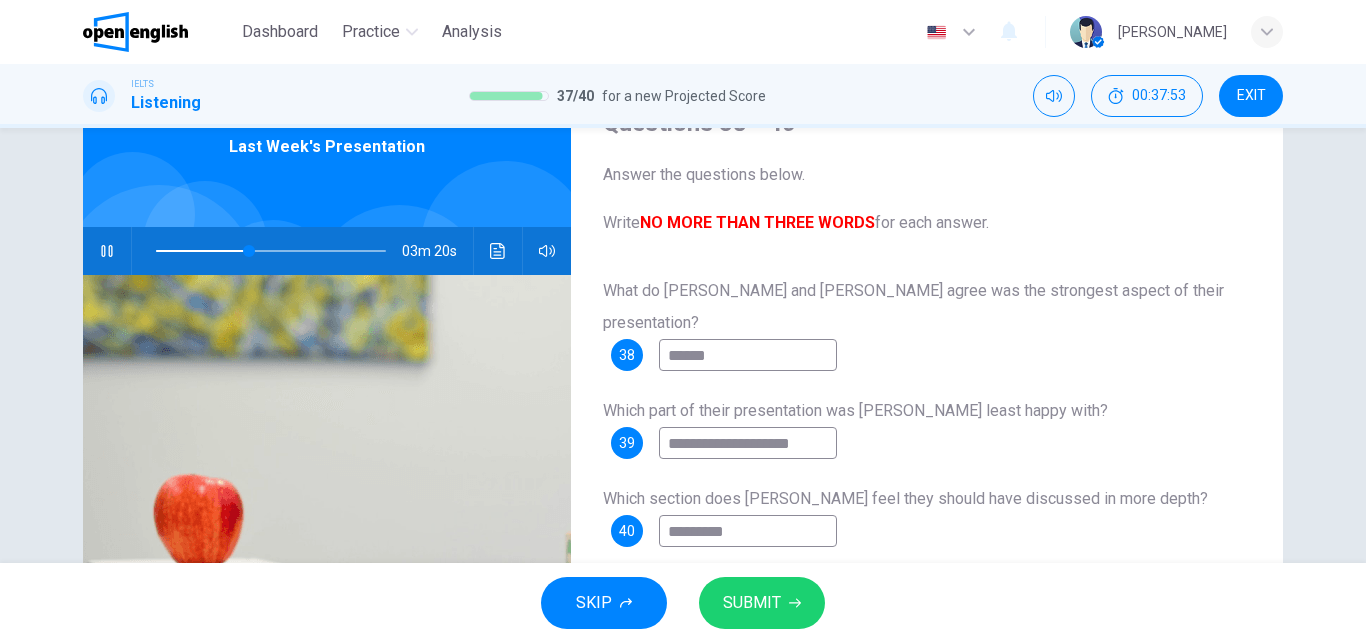 type on "**" 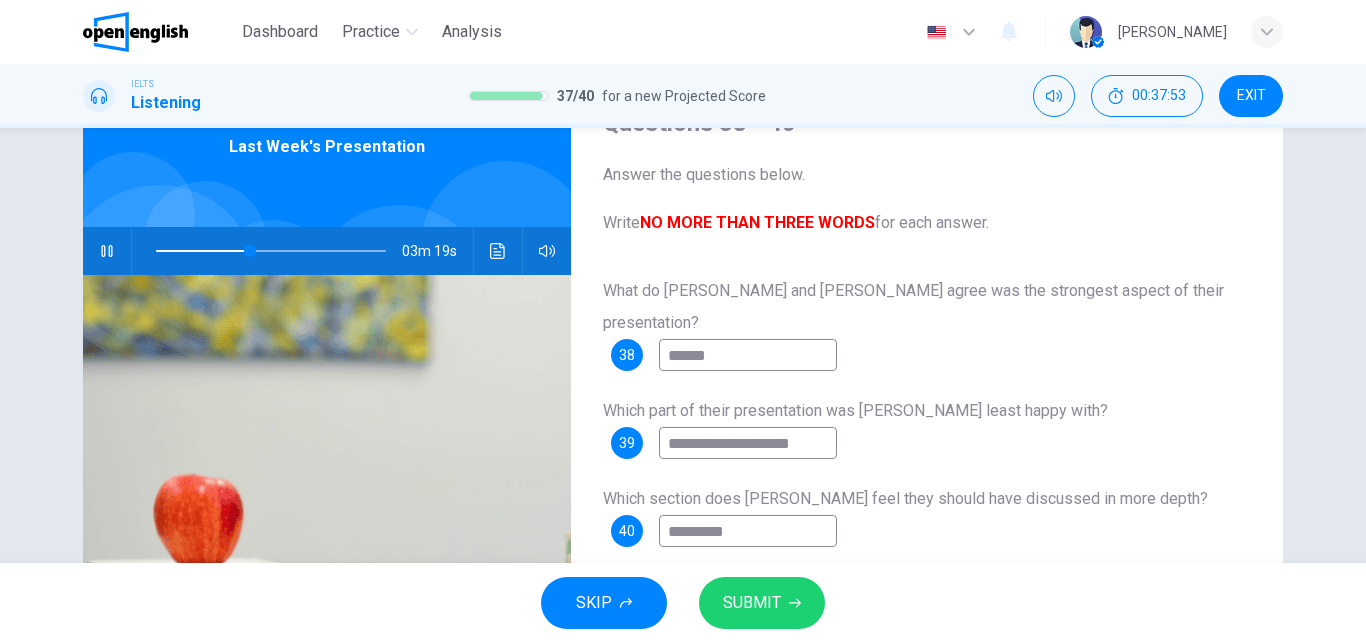 type on "*********" 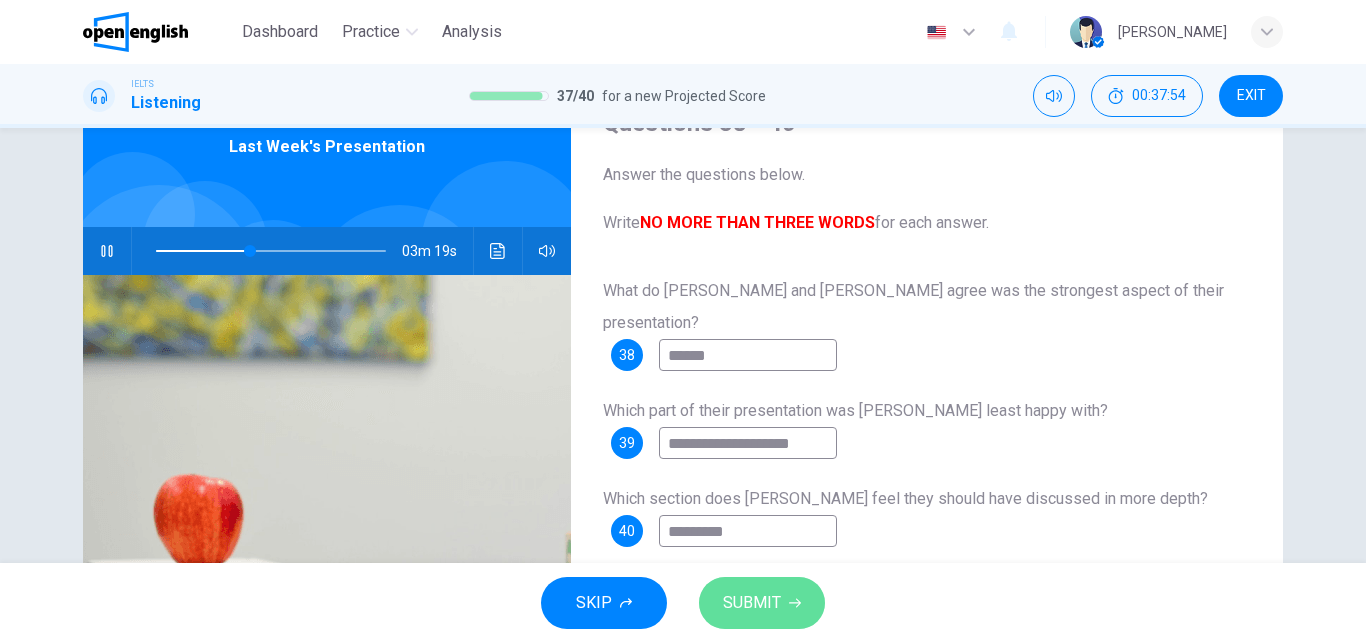 click on "SUBMIT" at bounding box center [762, 603] 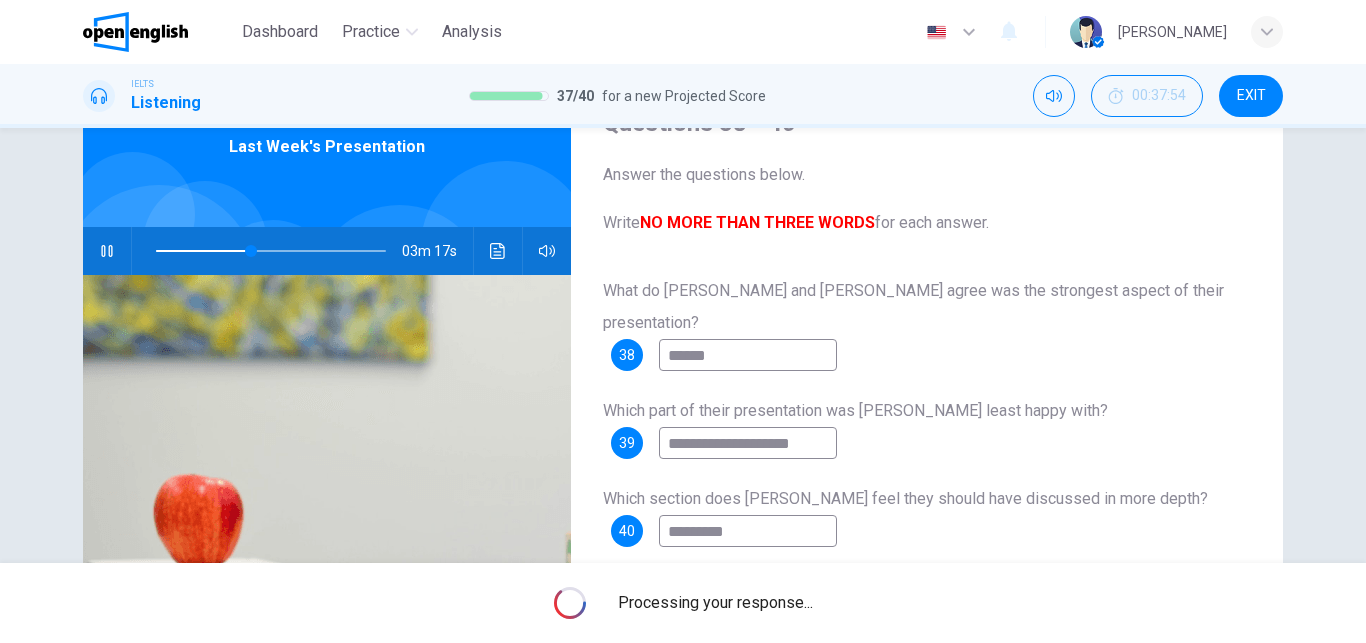 type on "**" 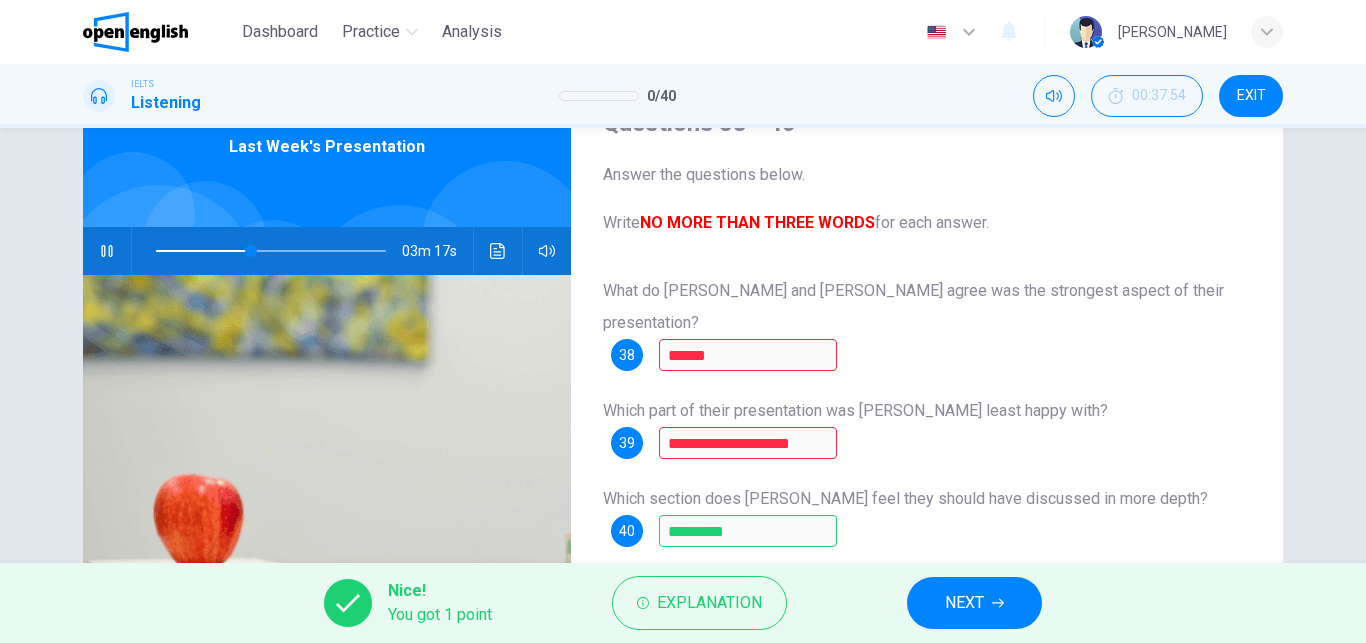 scroll, scrollTop: 0, scrollLeft: 0, axis: both 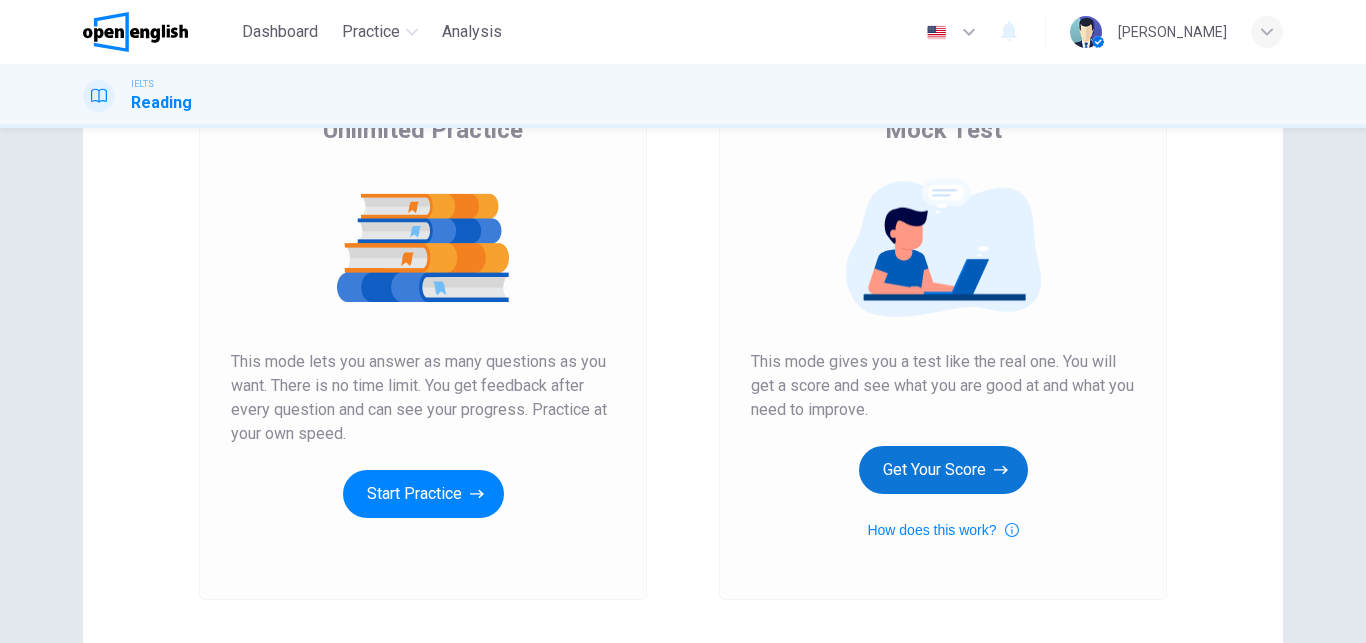 click on "Get Your Score" at bounding box center [943, 470] 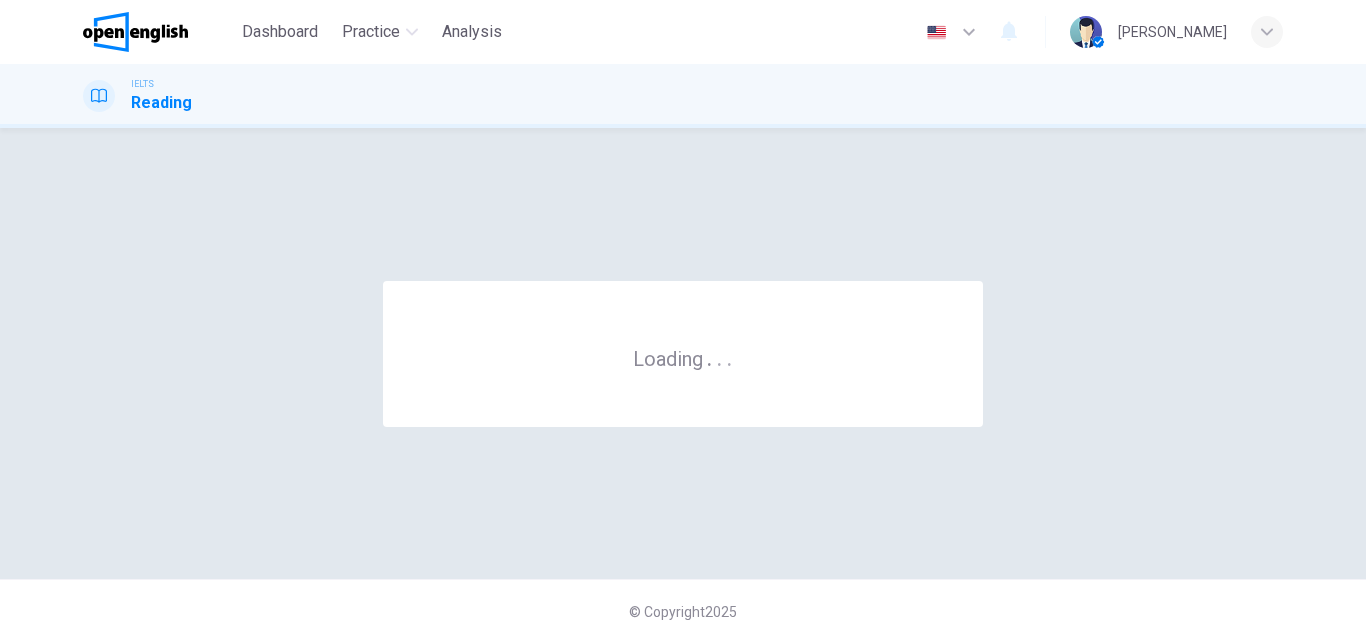 scroll, scrollTop: 0, scrollLeft: 0, axis: both 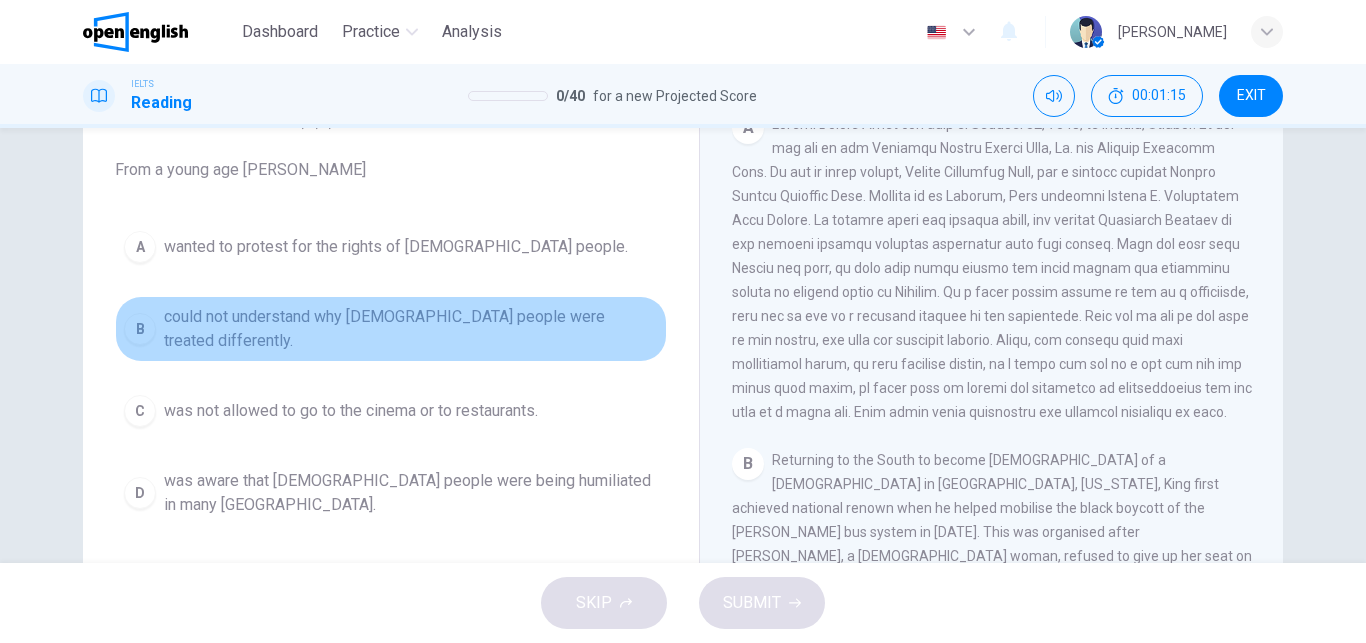 click on "B" at bounding box center [140, 329] 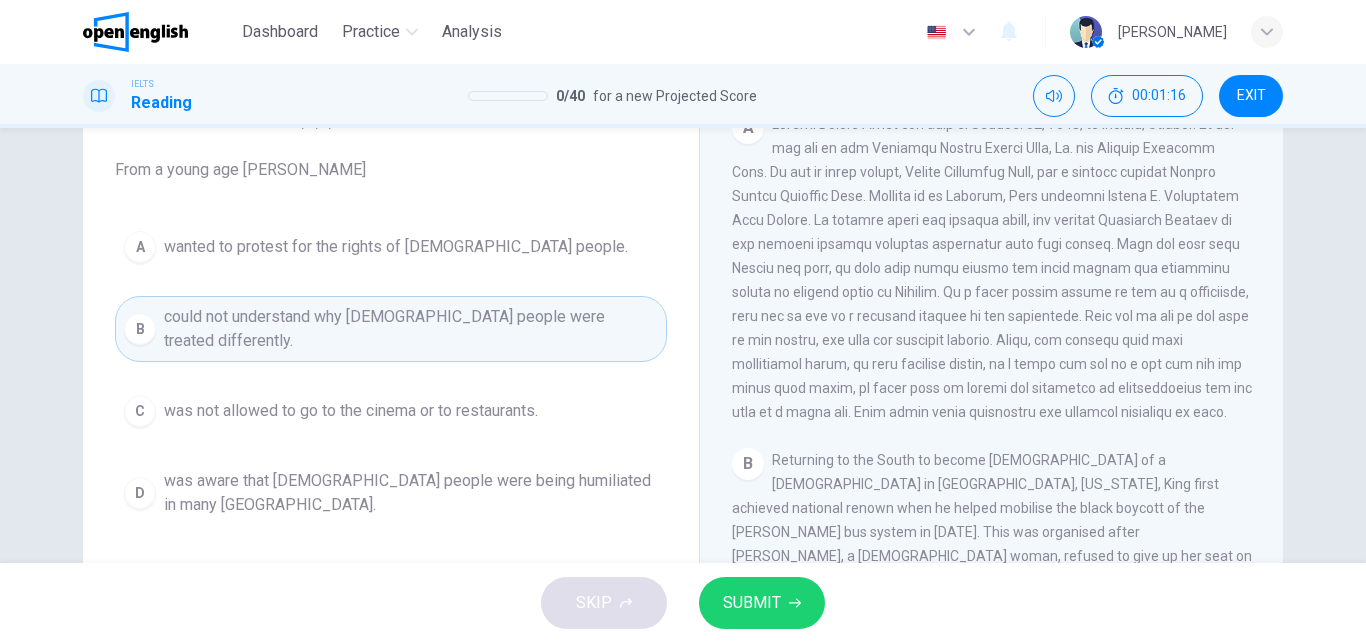 click on "SUBMIT" at bounding box center [752, 603] 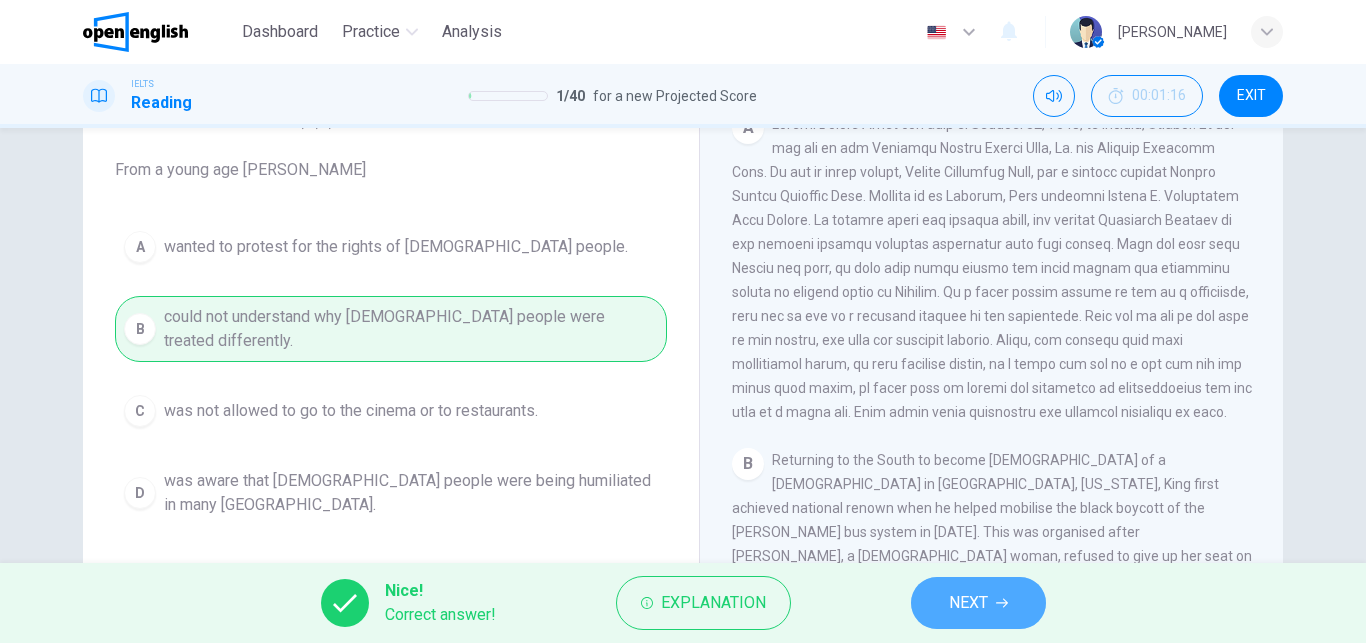 click on "NEXT" at bounding box center (968, 603) 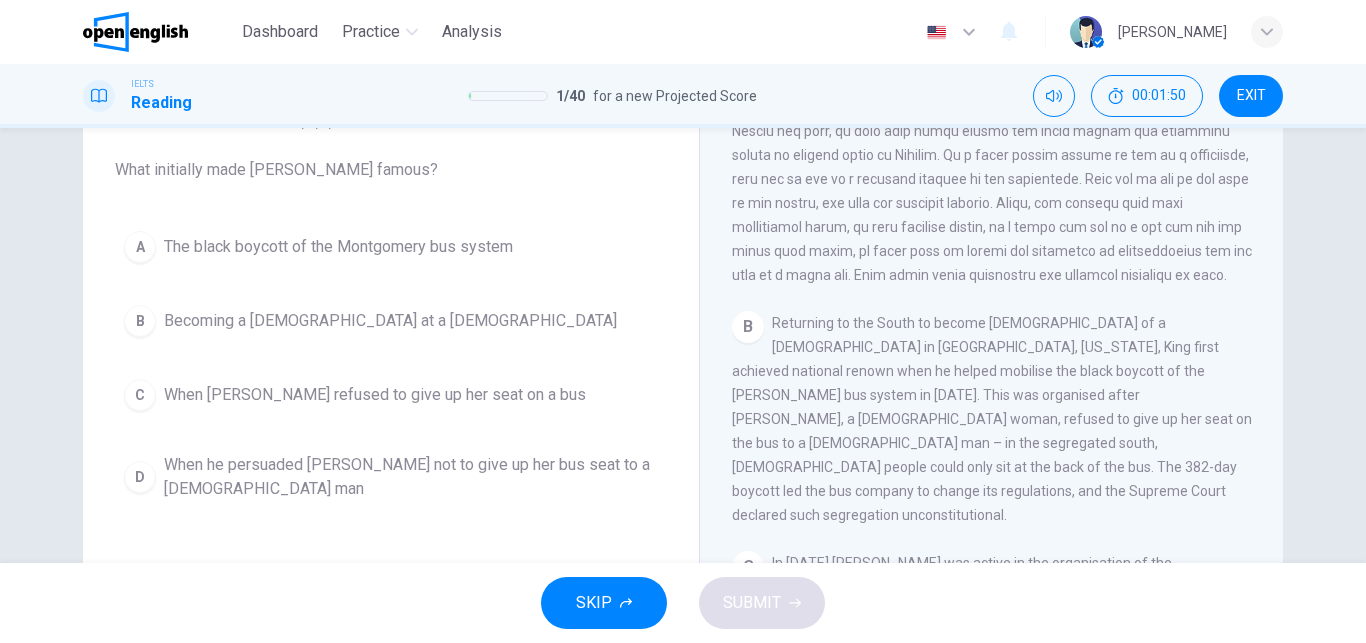 scroll, scrollTop: 551, scrollLeft: 0, axis: vertical 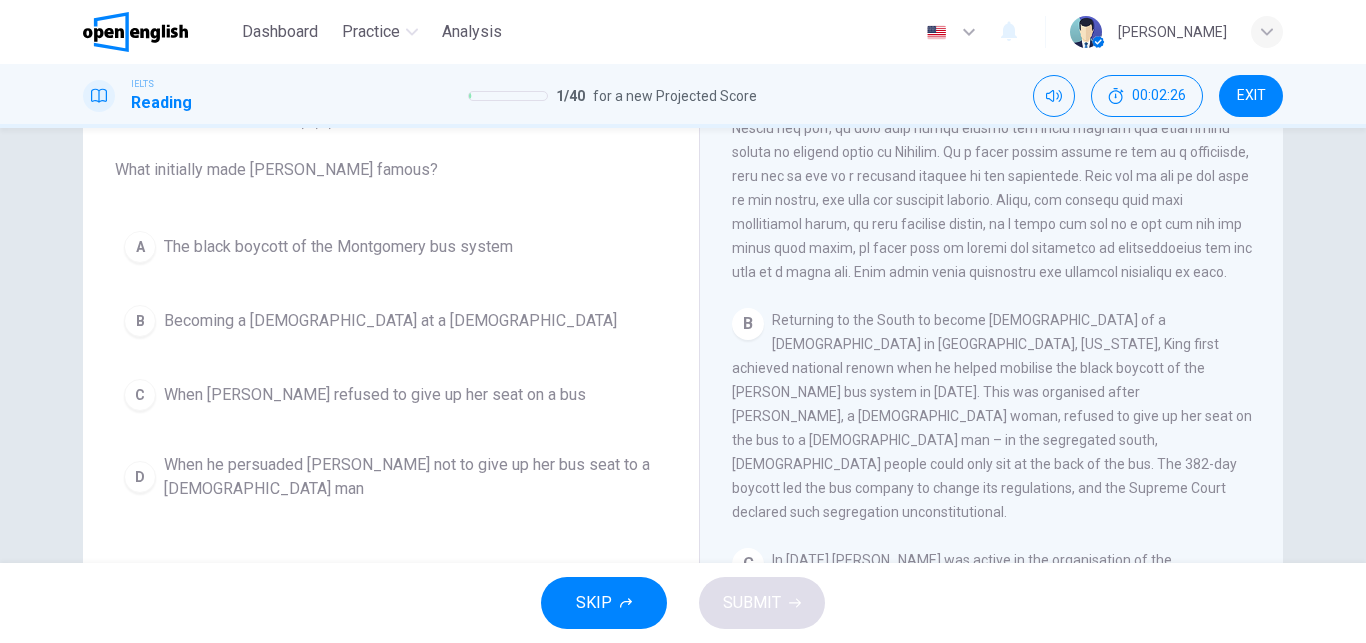 drag, startPoint x: 1272, startPoint y: 376, endPoint x: 1271, endPoint y: 364, distance: 12.0415945 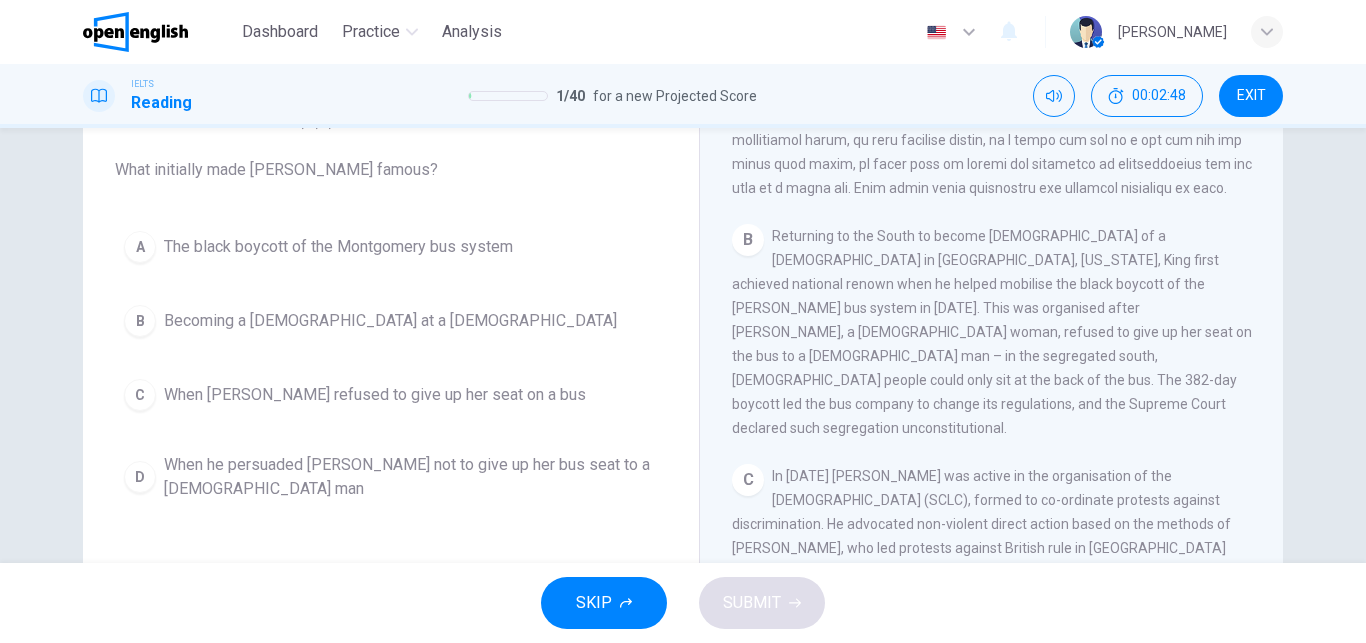 scroll, scrollTop: 654, scrollLeft: 0, axis: vertical 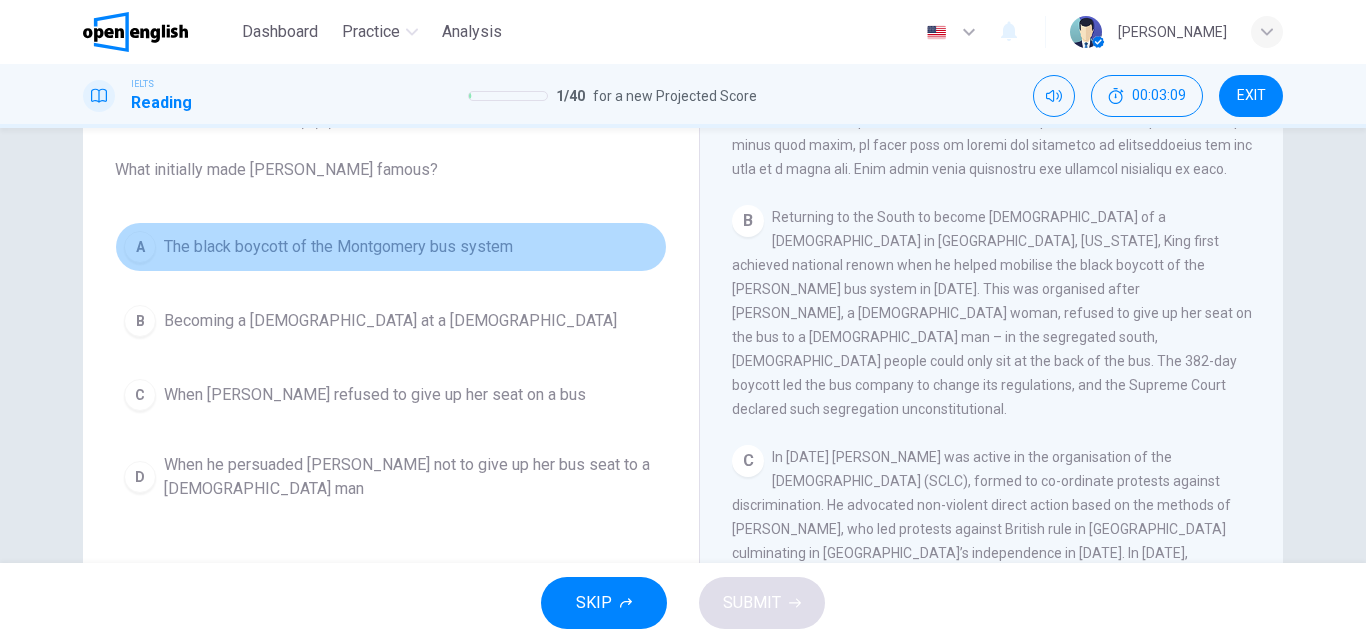 click on "A" at bounding box center (140, 247) 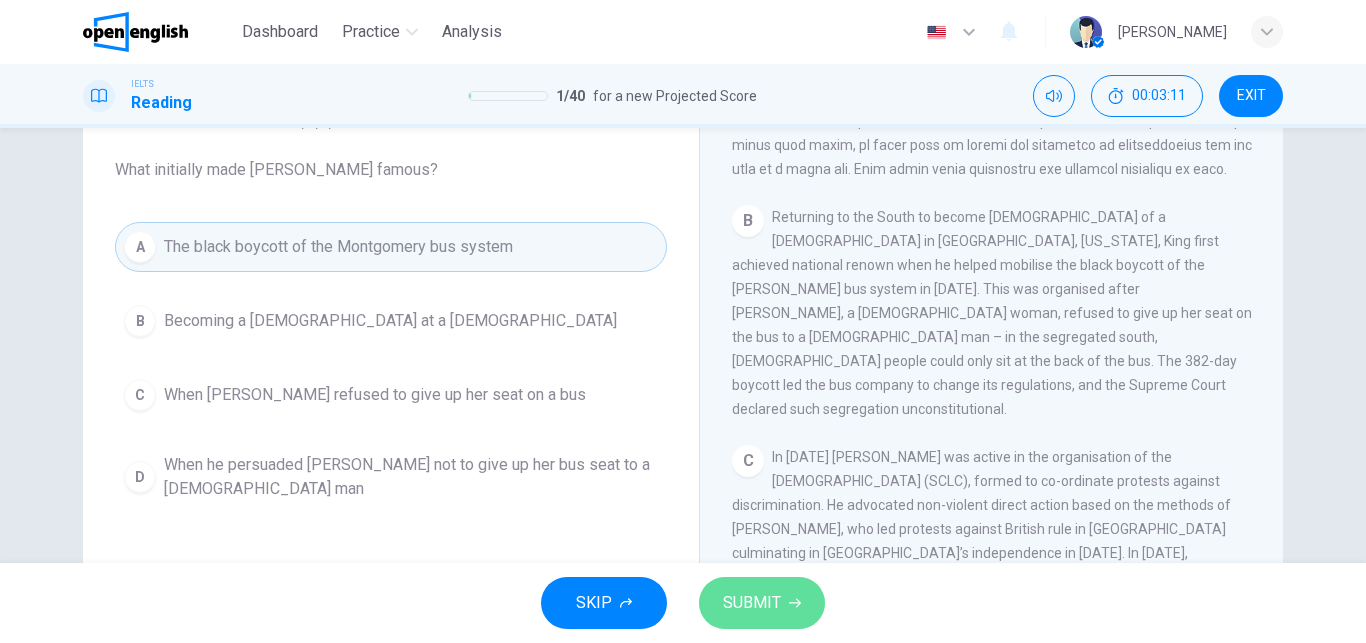 click on "SUBMIT" at bounding box center [762, 603] 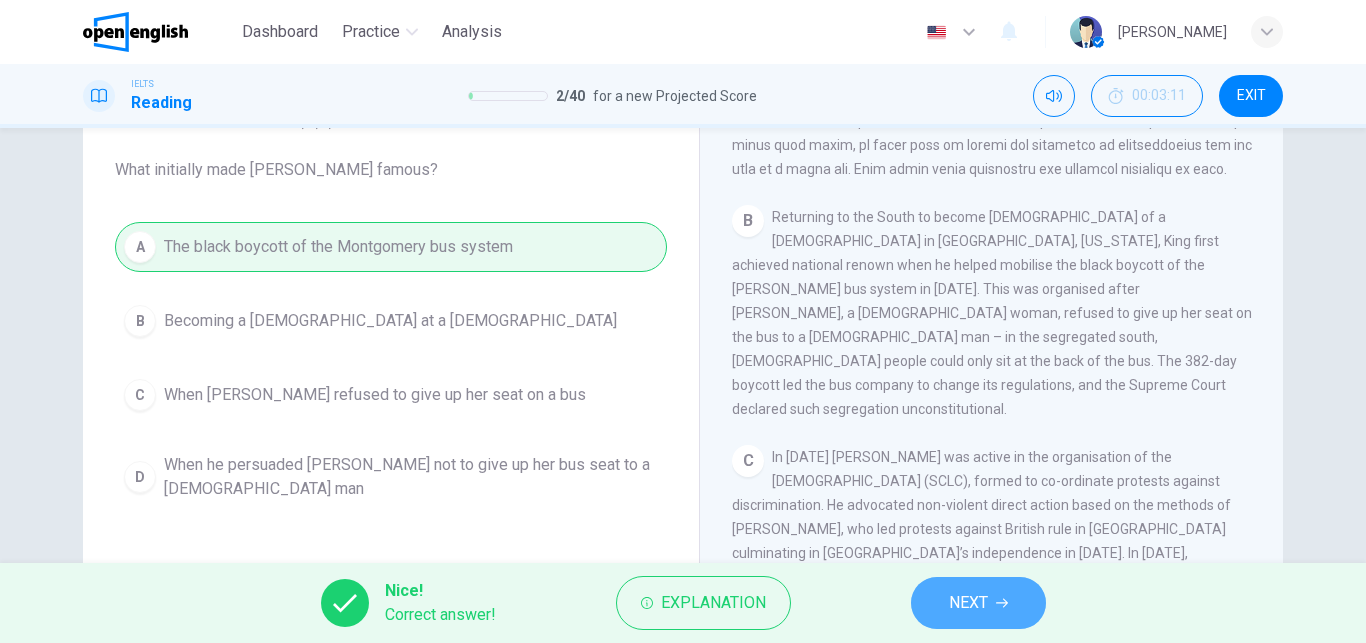 click on "NEXT" at bounding box center [978, 603] 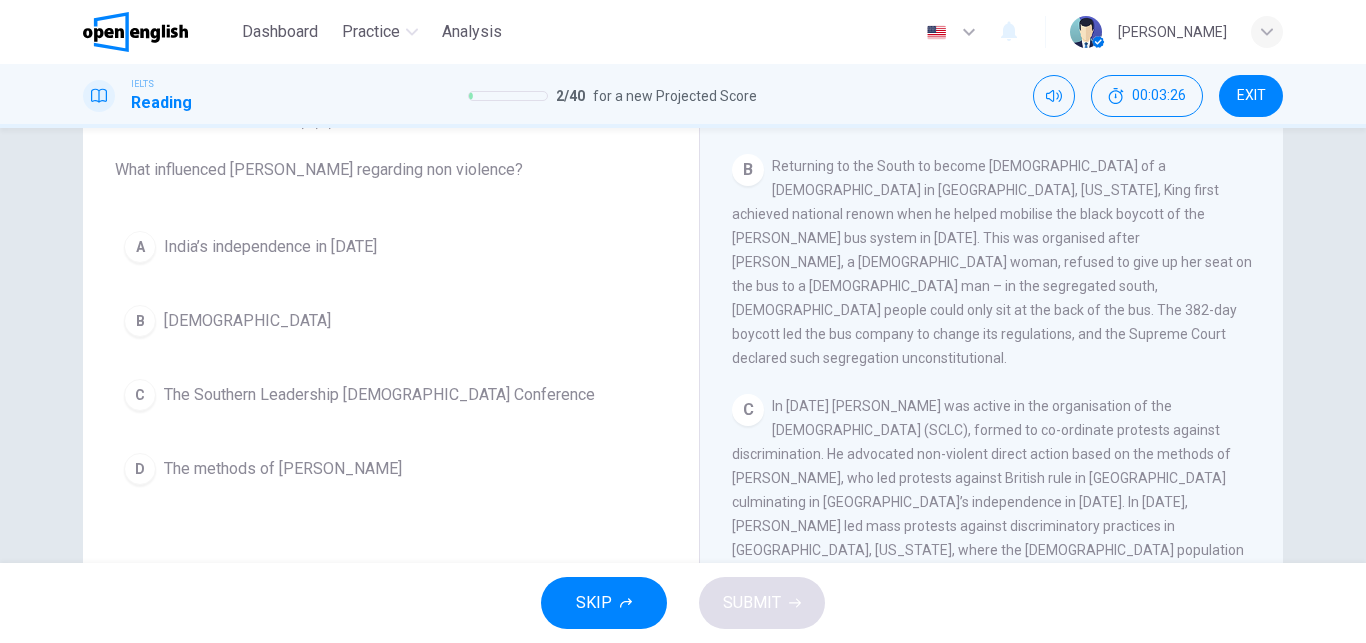 scroll, scrollTop: 714, scrollLeft: 0, axis: vertical 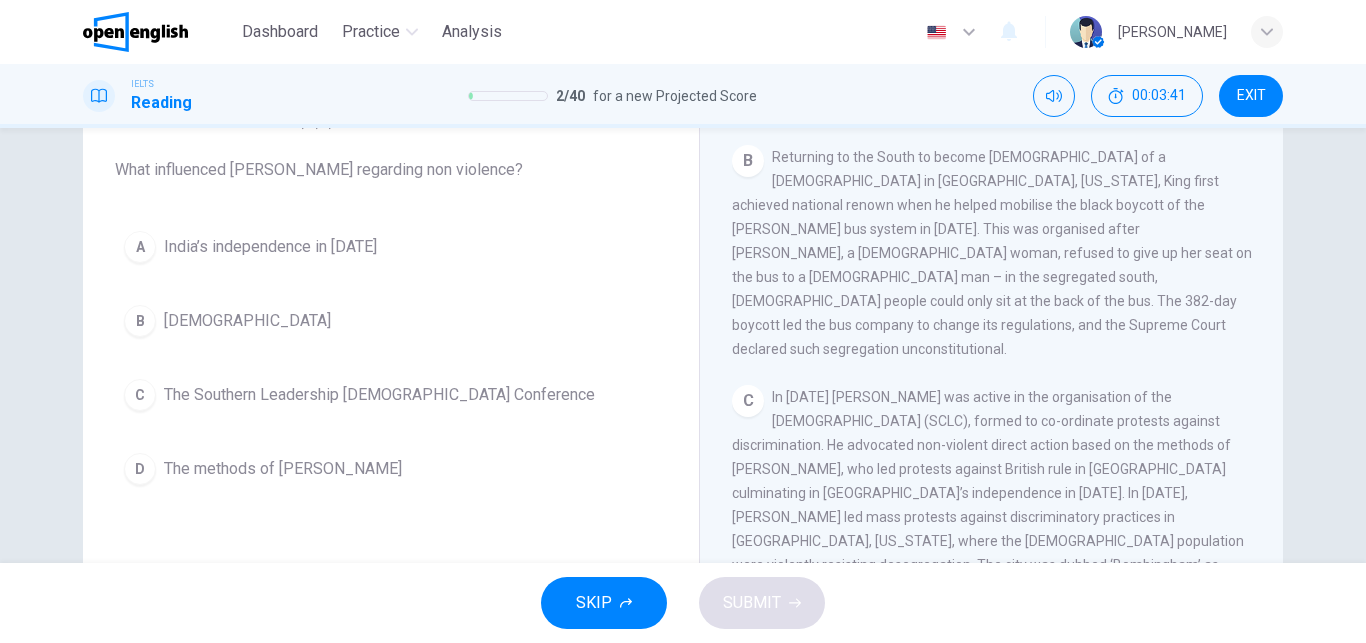 click on "The methods of Gandhi" at bounding box center (283, 469) 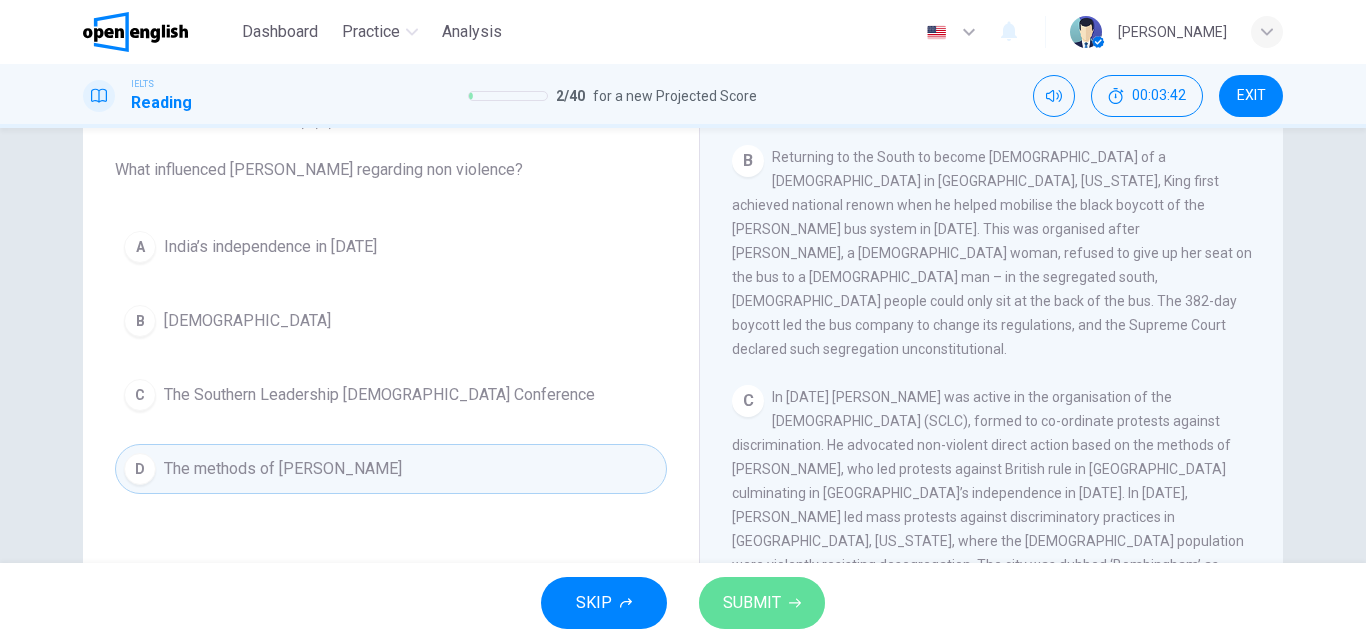 click on "SUBMIT" at bounding box center [752, 603] 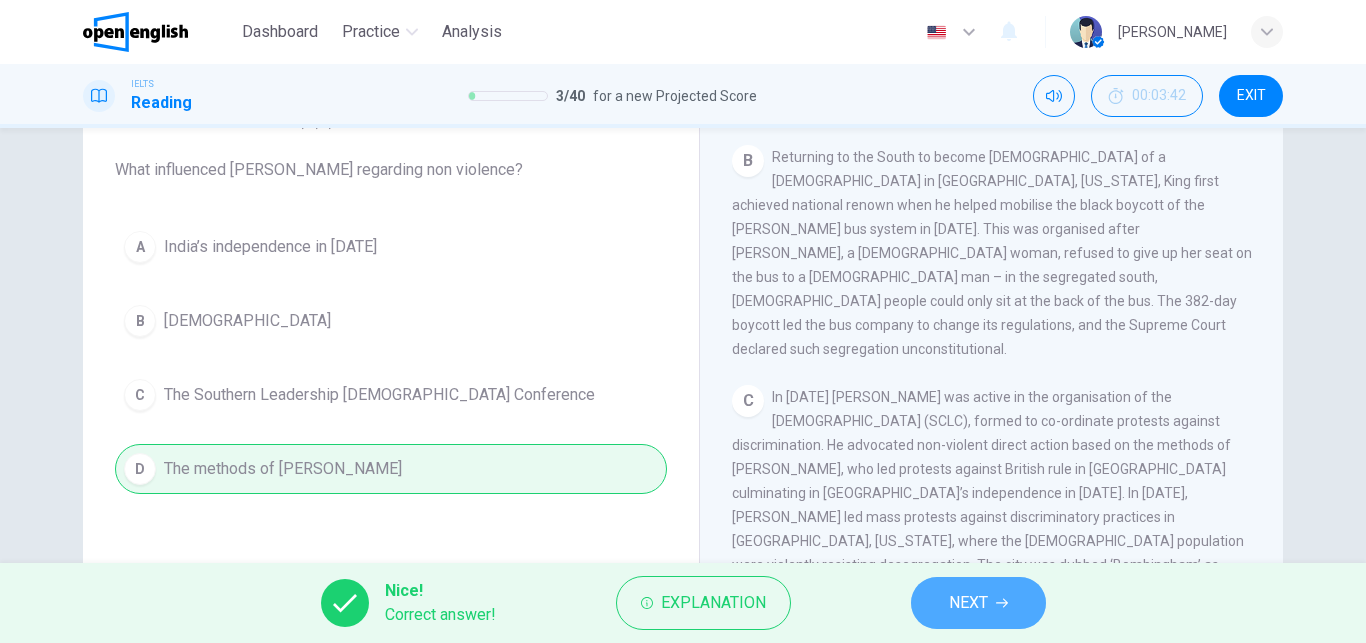 click on "NEXT" at bounding box center (978, 603) 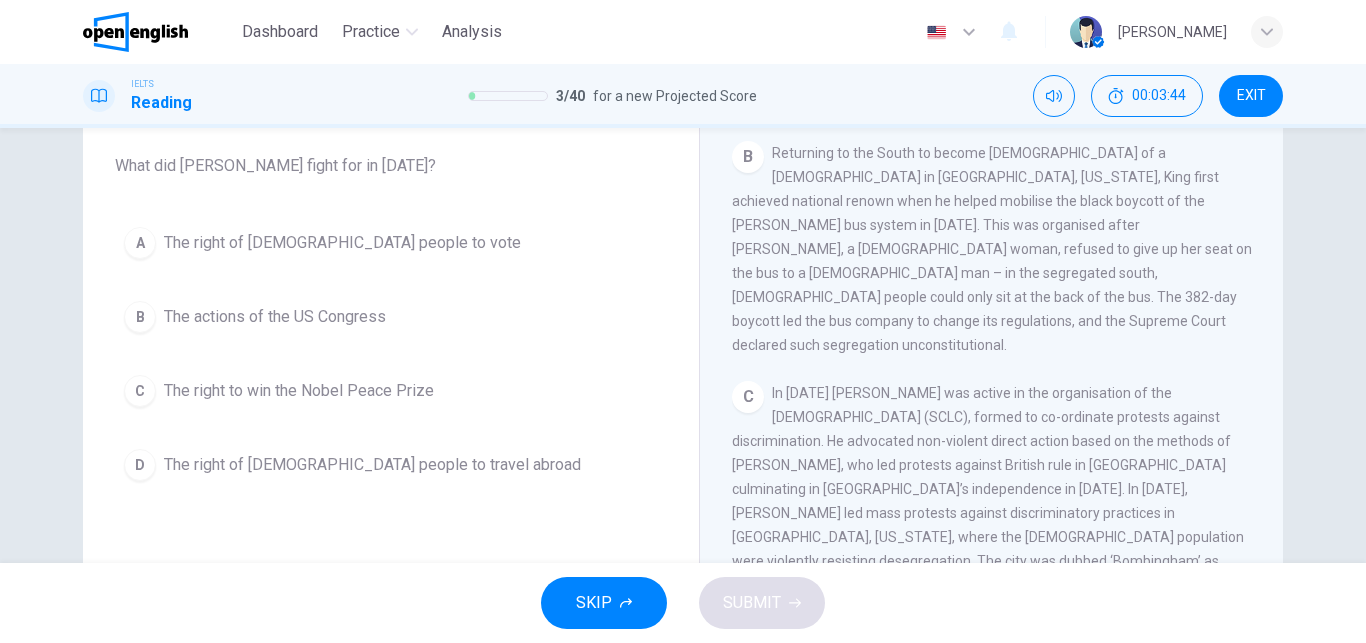 scroll, scrollTop: 157, scrollLeft: 0, axis: vertical 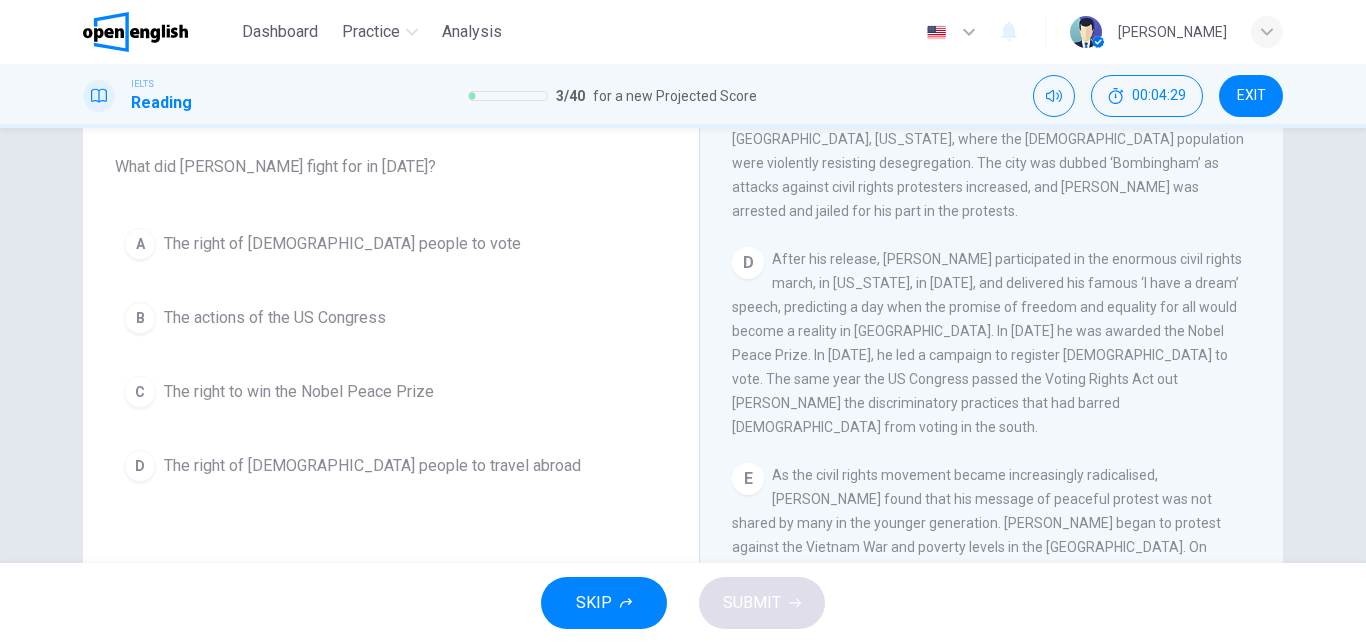 click on "The right of black people to vote" at bounding box center (342, 244) 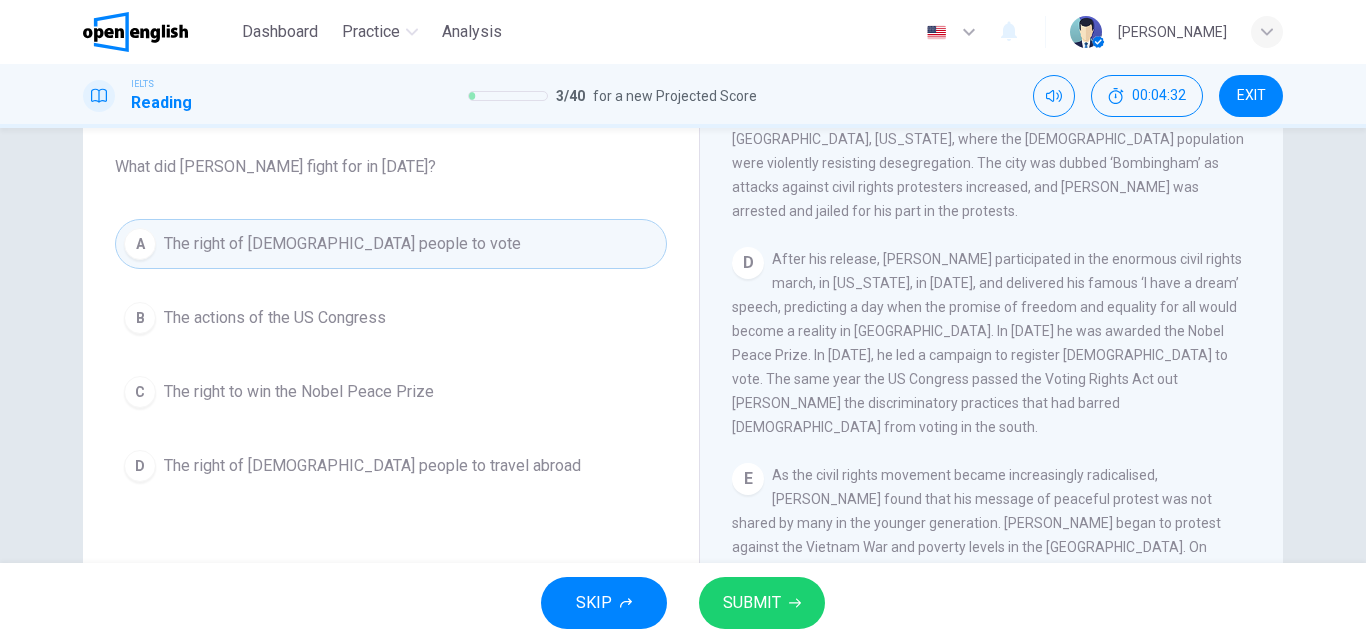 click on "SUBMIT" at bounding box center (762, 603) 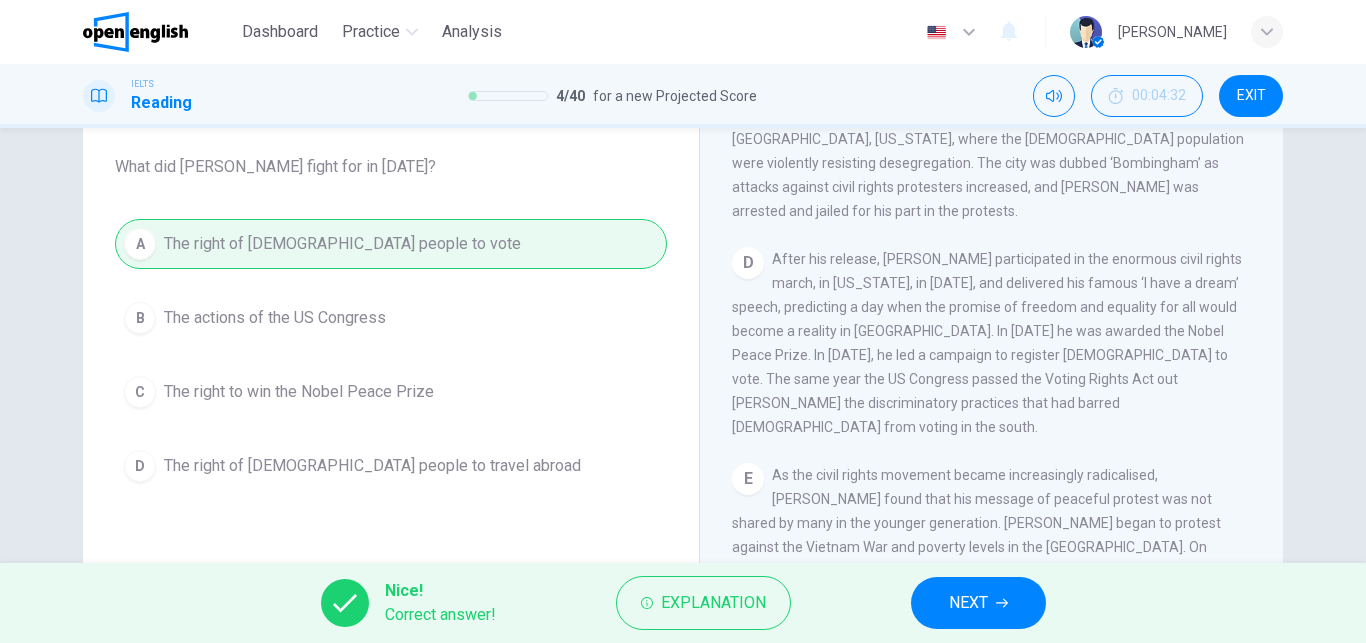 click on "NEXT" at bounding box center (968, 603) 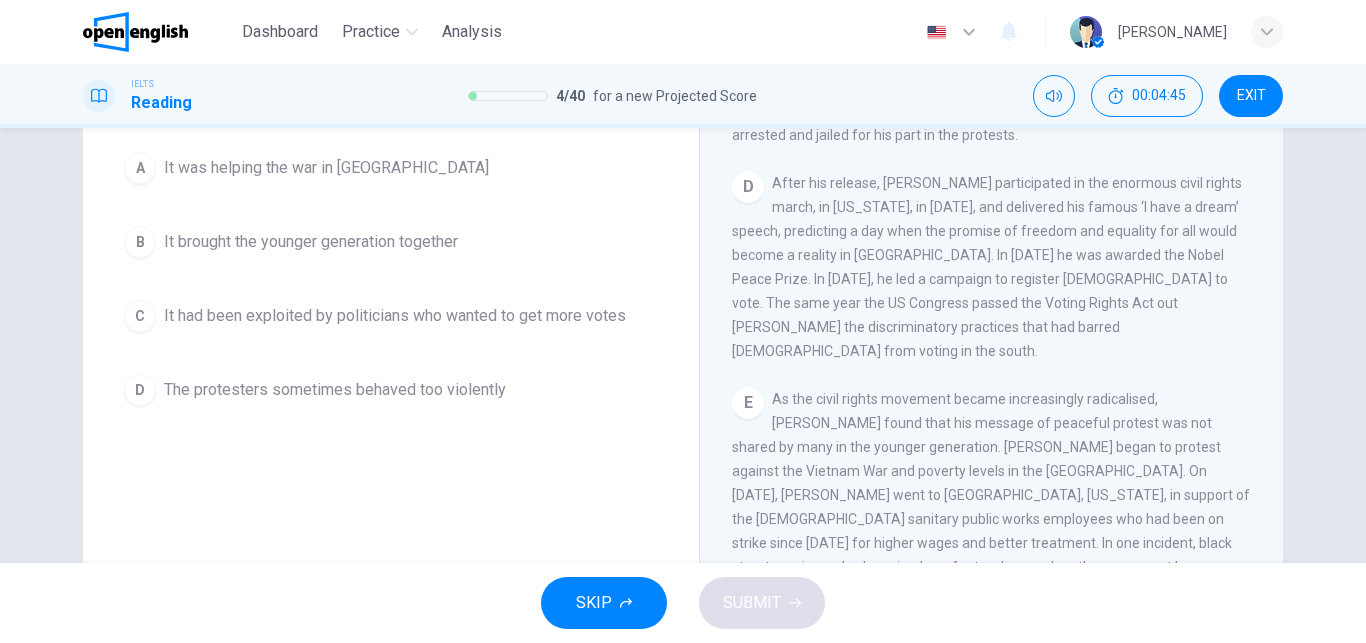 scroll, scrollTop: 231, scrollLeft: 0, axis: vertical 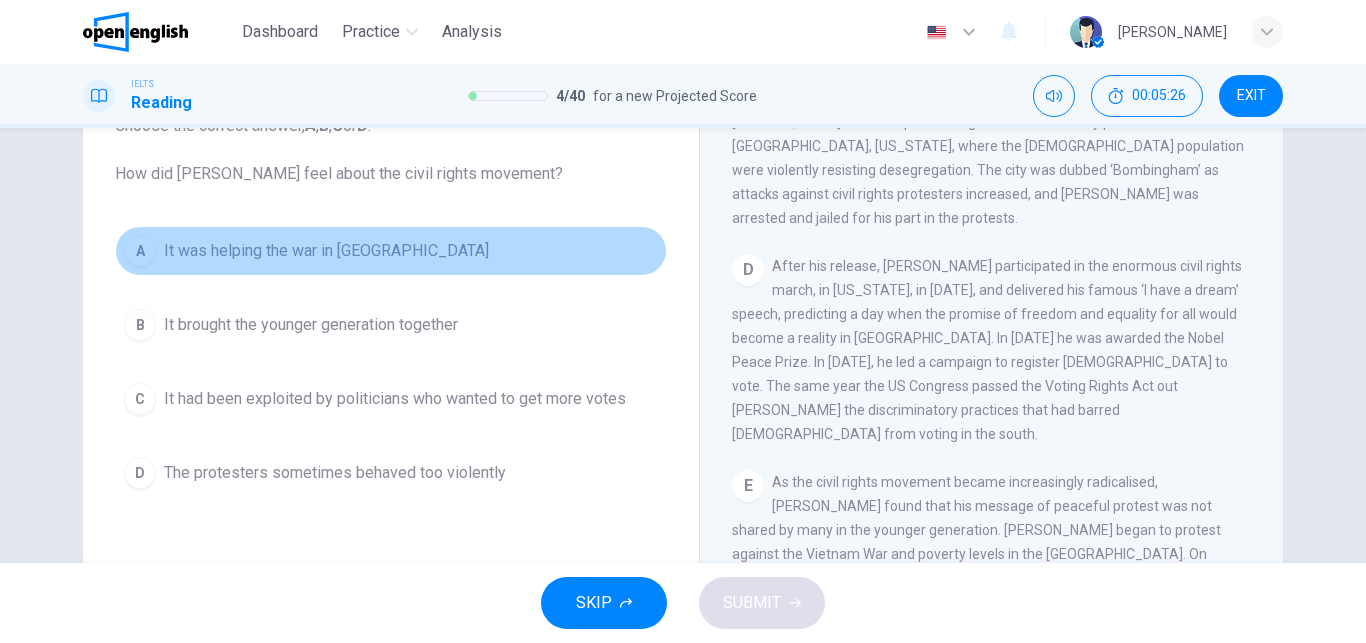 click on "A It was helping the war in Vietnam" at bounding box center [391, 251] 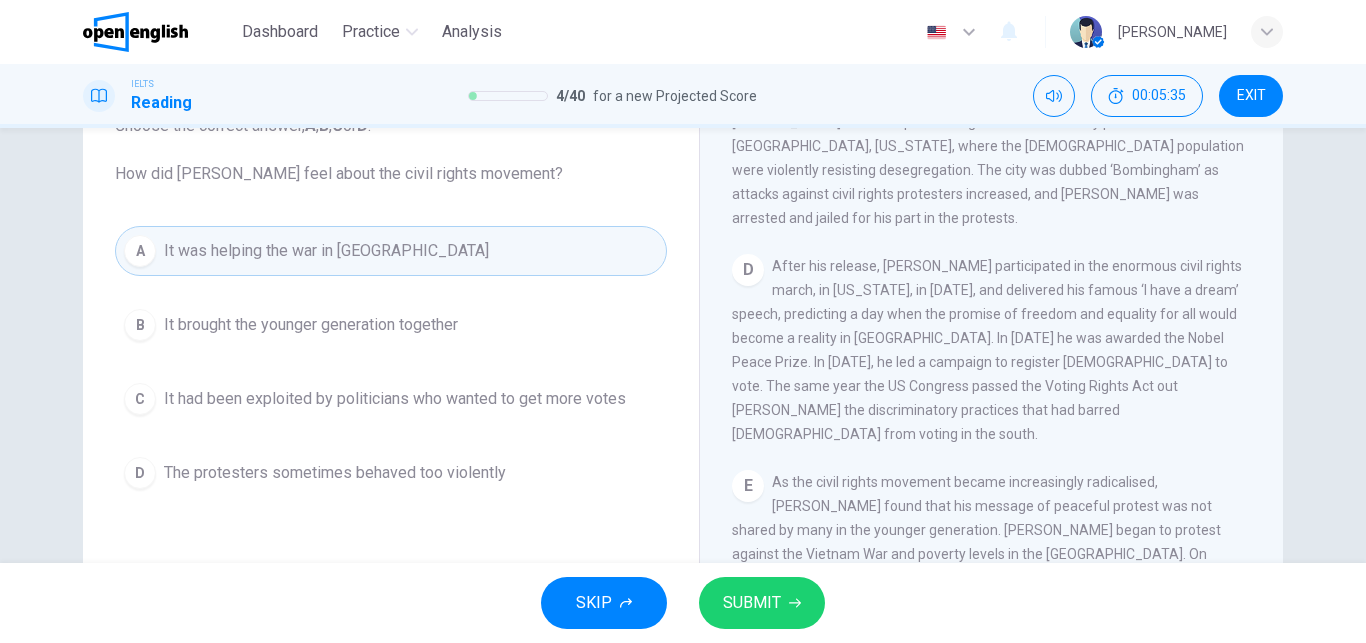 click on "SUBMIT" at bounding box center (752, 603) 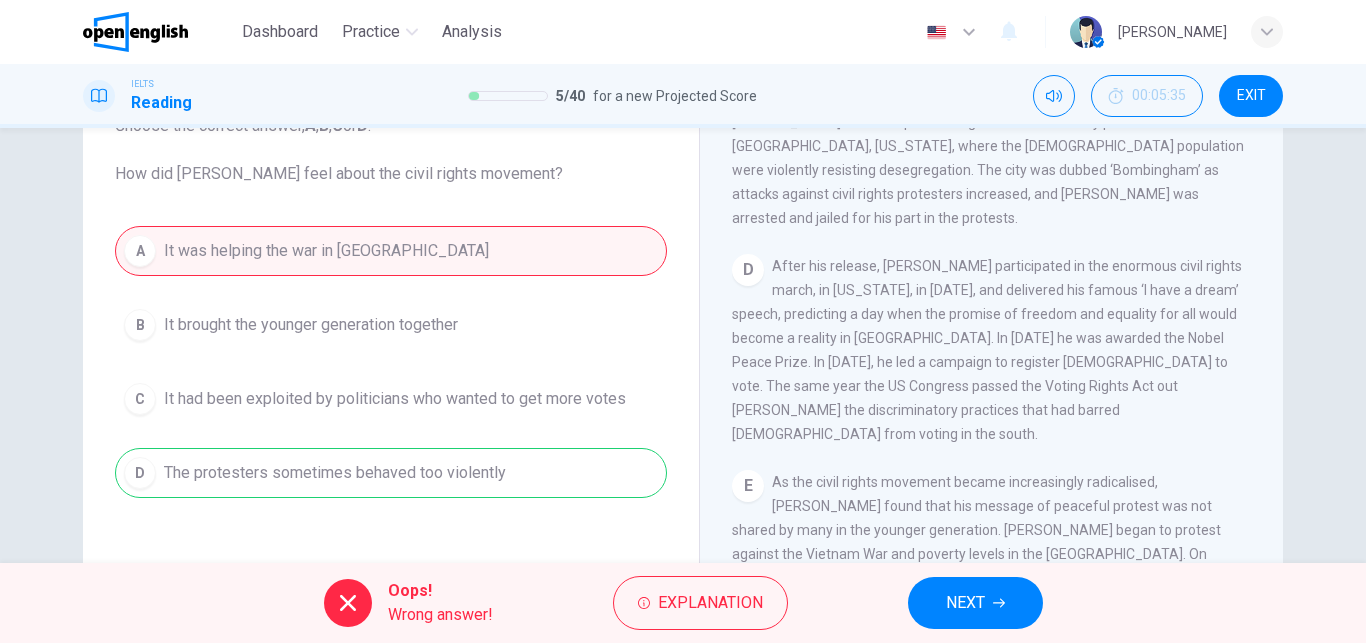 click on "NEXT" at bounding box center [975, 603] 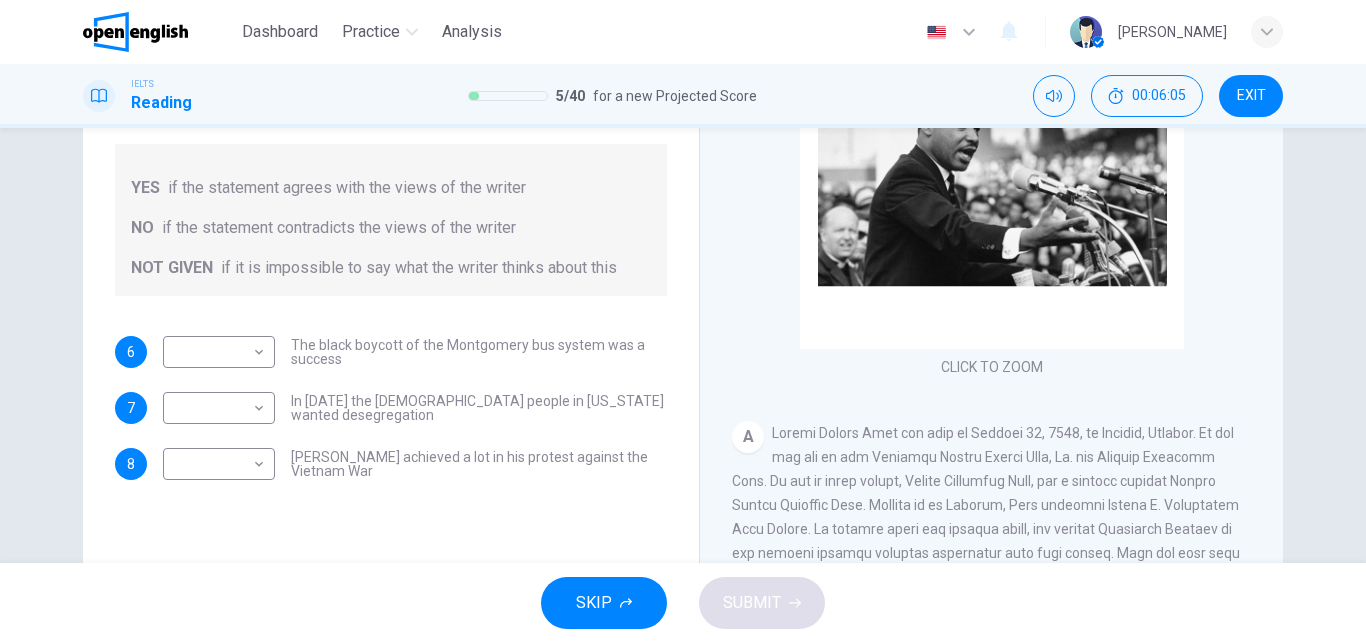 scroll, scrollTop: 254, scrollLeft: 0, axis: vertical 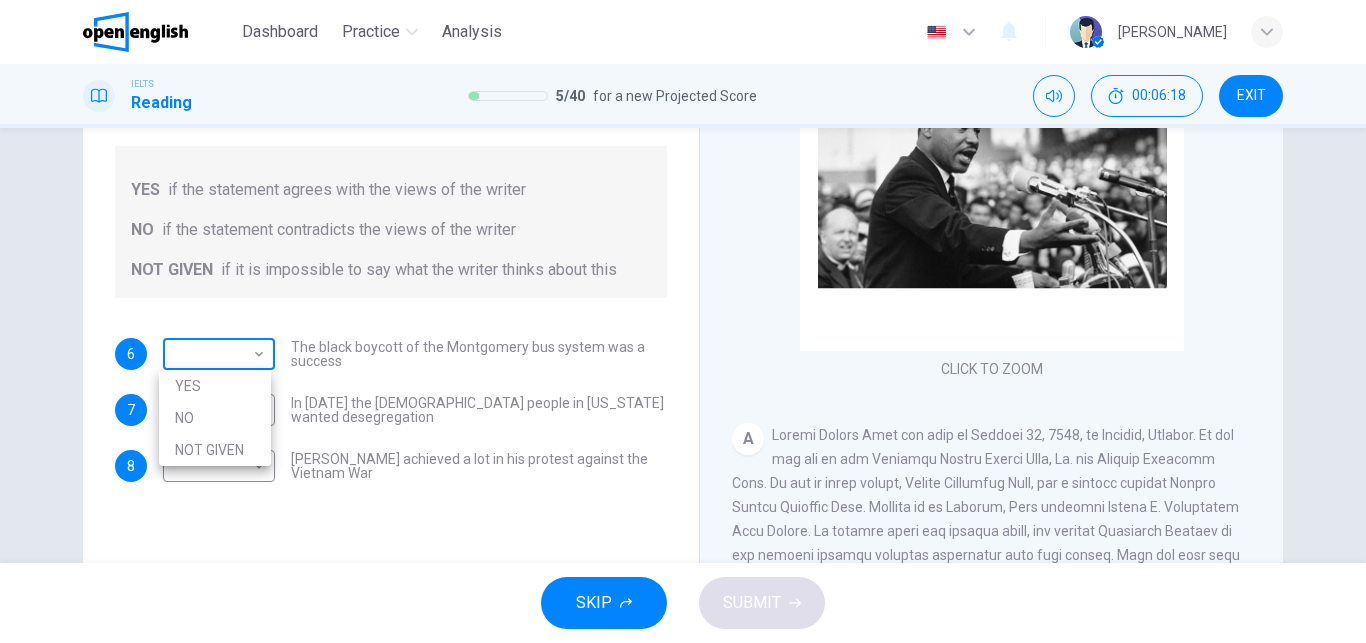 click on "This site uses cookies, as explained in our  Privacy Policy . If you agree to the use of cookies, please click the Accept button and continue to browse our site.   Privacy Policy Accept This site uses cookies, as explained in our  Privacy Policy . If you agree to the use of cookies, please click the Accept button and continue to browse our site.   Privacy Policy Accept Dashboard Practice Analysis English ** ​ Diana T. IELTS Reading 5 / 40 for a new Projected Score 00:06:18 EXIT Questions 6 - 8 Do the following statements agree with the information given in the Reading Passage? In the space below, write YES if the statement agrees with the views of the writer NO if the statement contradicts the views of the writer NOT GIVEN if it is impossible to say what the writer thinks about this 6 ​ ​ The black boycott of the Montgomery bus system was a success 7 ​ ​ In 1963 the white people in Alabama wanted desegregation 8 ​ ​ Martin Luther King achieved a lot in his protest against the Vietnam War A B C D" at bounding box center (683, 321) 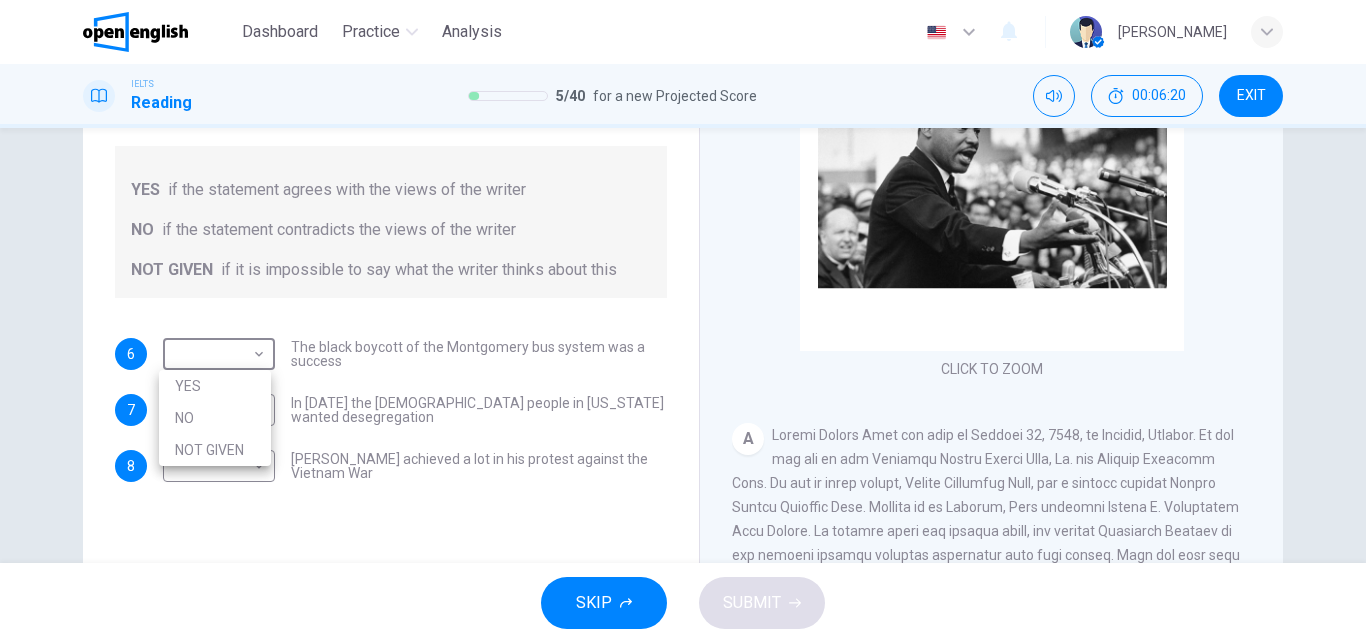 click on "YES" at bounding box center (215, 386) 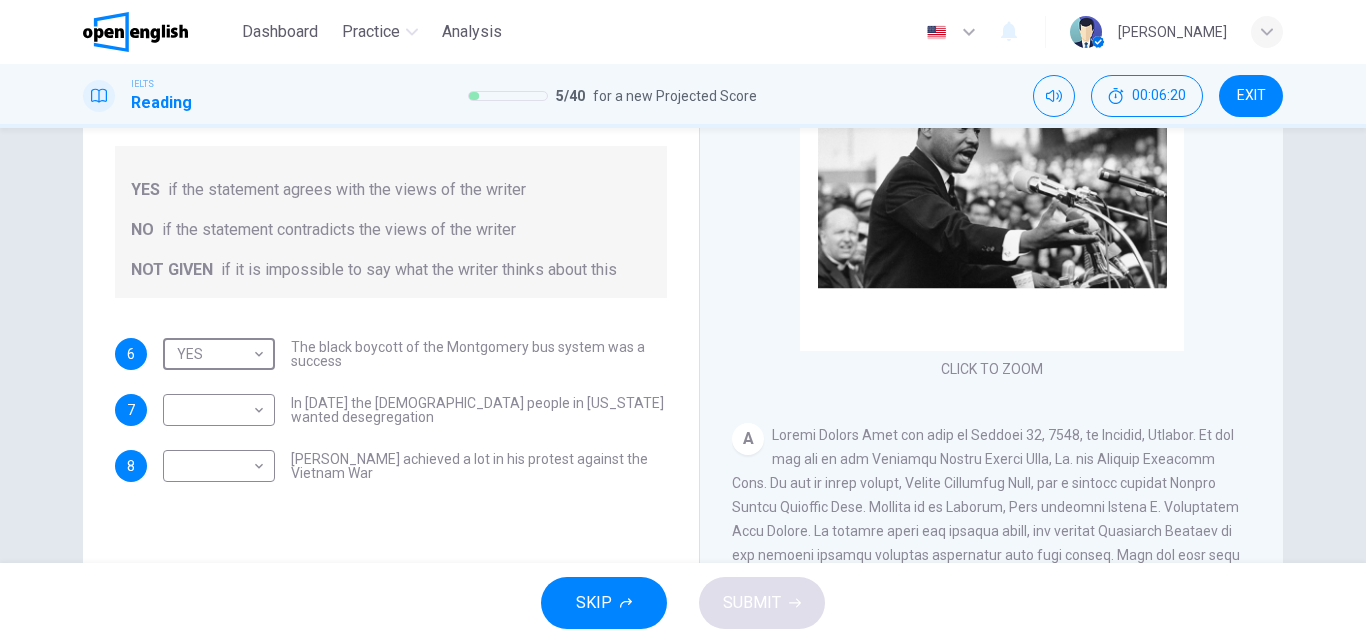 type on "***" 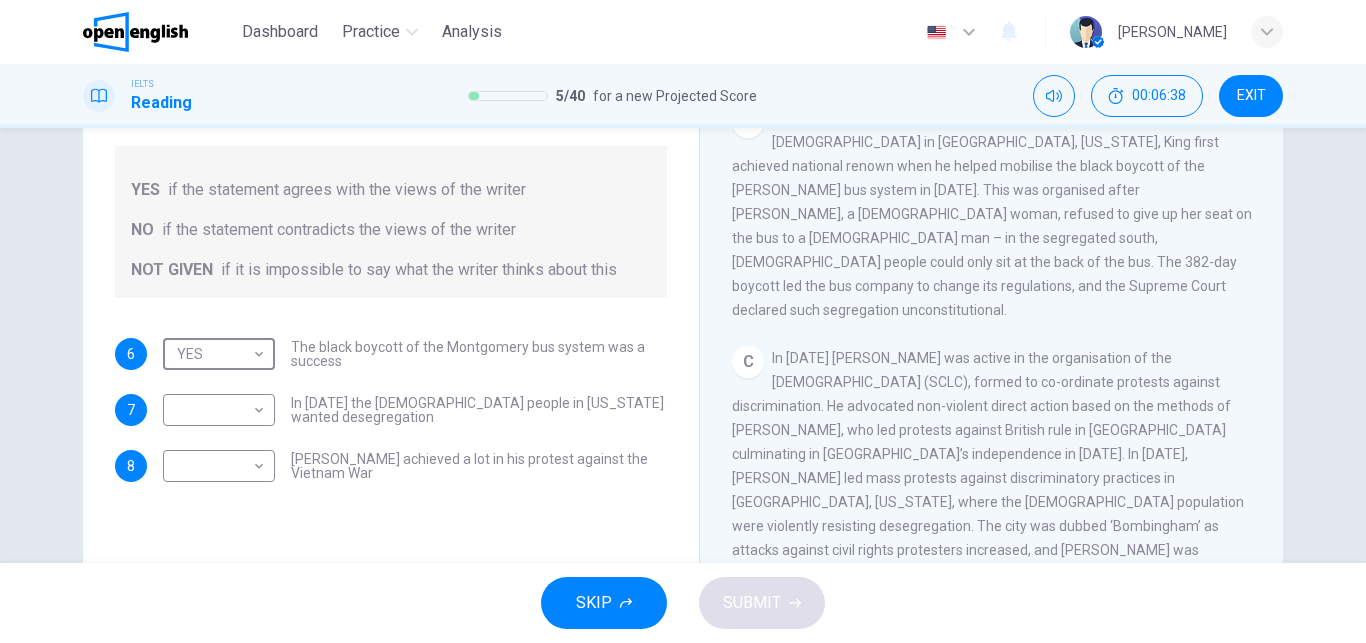 scroll, scrollTop: 683, scrollLeft: 0, axis: vertical 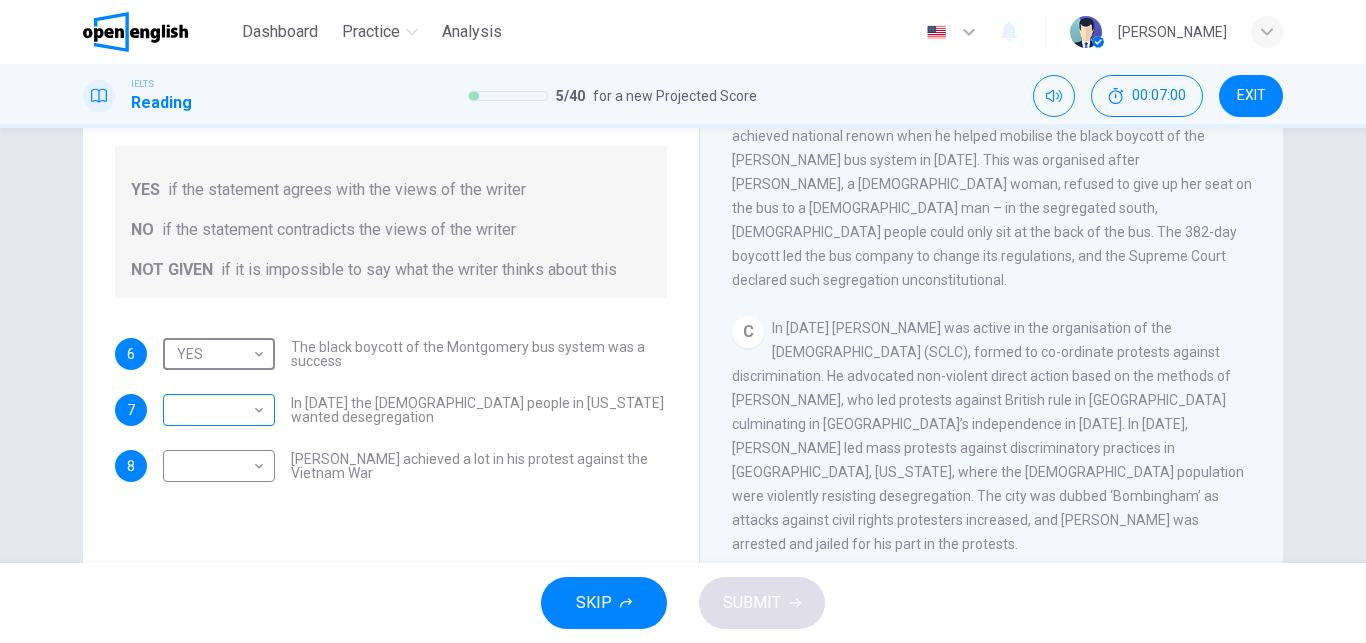 click on "This site uses cookies, as explained in our  Privacy Policy . If you agree to the use of cookies, please click the Accept button and continue to browse our site.   Privacy Policy Accept This site uses cookies, as explained in our  Privacy Policy . If you agree to the use of cookies, please click the Accept button and continue to browse our site.   Privacy Policy Accept Dashboard Practice Analysis English ** ​ Diana T. IELTS Reading 5 / 40 for a new Projected Score 00:07:00 EXIT Questions 6 - 8 Do the following statements agree with the information given in the Reading Passage? In the space below, write YES if the statement agrees with the views of the writer NO if the statement contradicts the views of the writer NOT GIVEN if it is impossible to say what the writer thinks about this 6 YES *** ​ The black boycott of the Montgomery bus system was a success 7 ​ ​ In 1963 the white people in Alabama wanted desegregation 8 ​ ​ Martin Luther King achieved a lot in his protest against the Vietnam War A B" at bounding box center (683, 321) 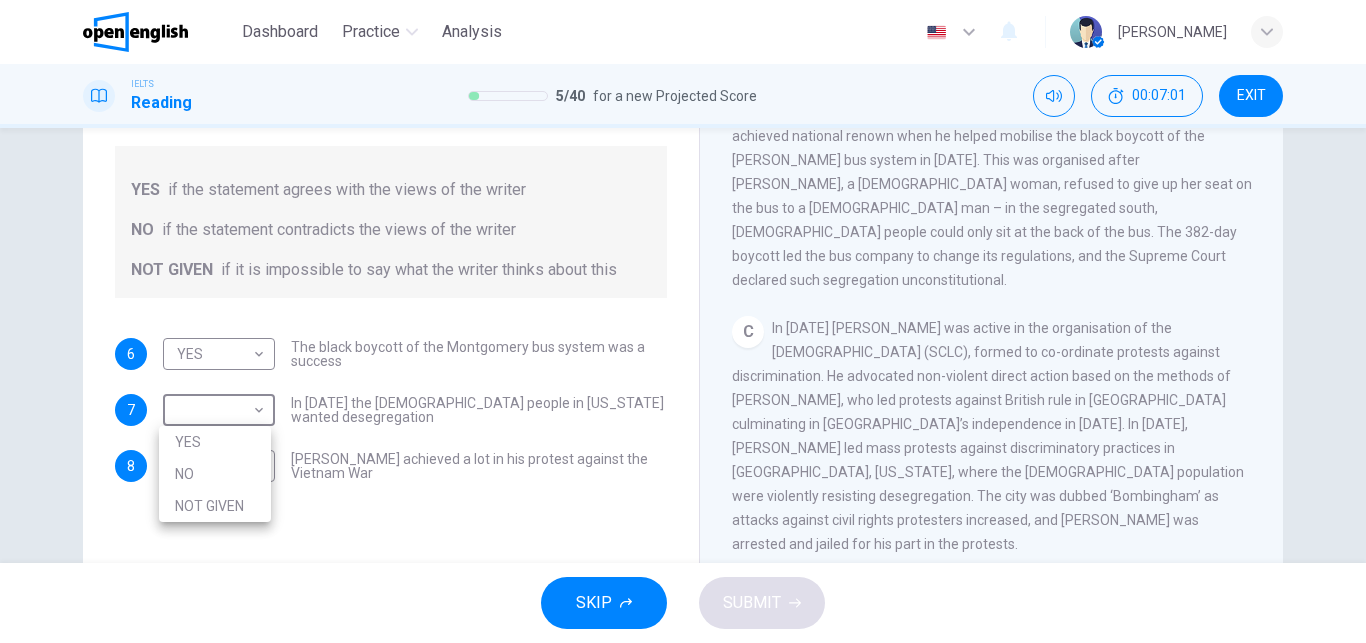 click on "YES" at bounding box center (215, 442) 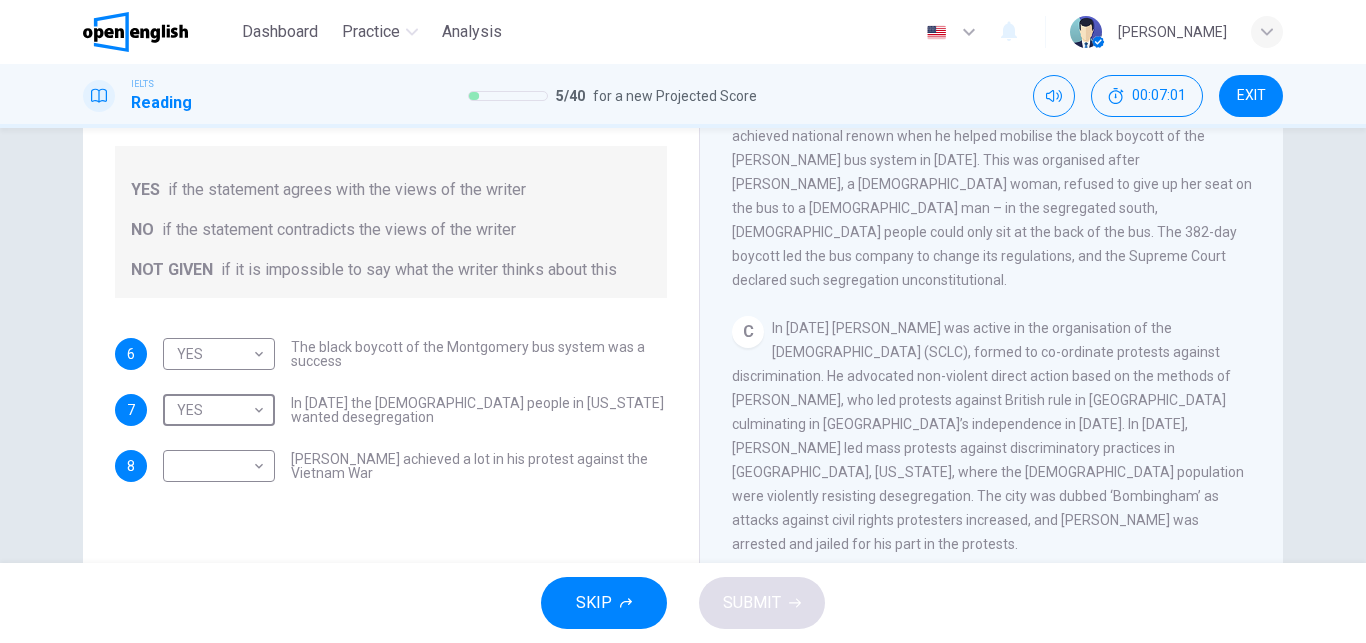type on "***" 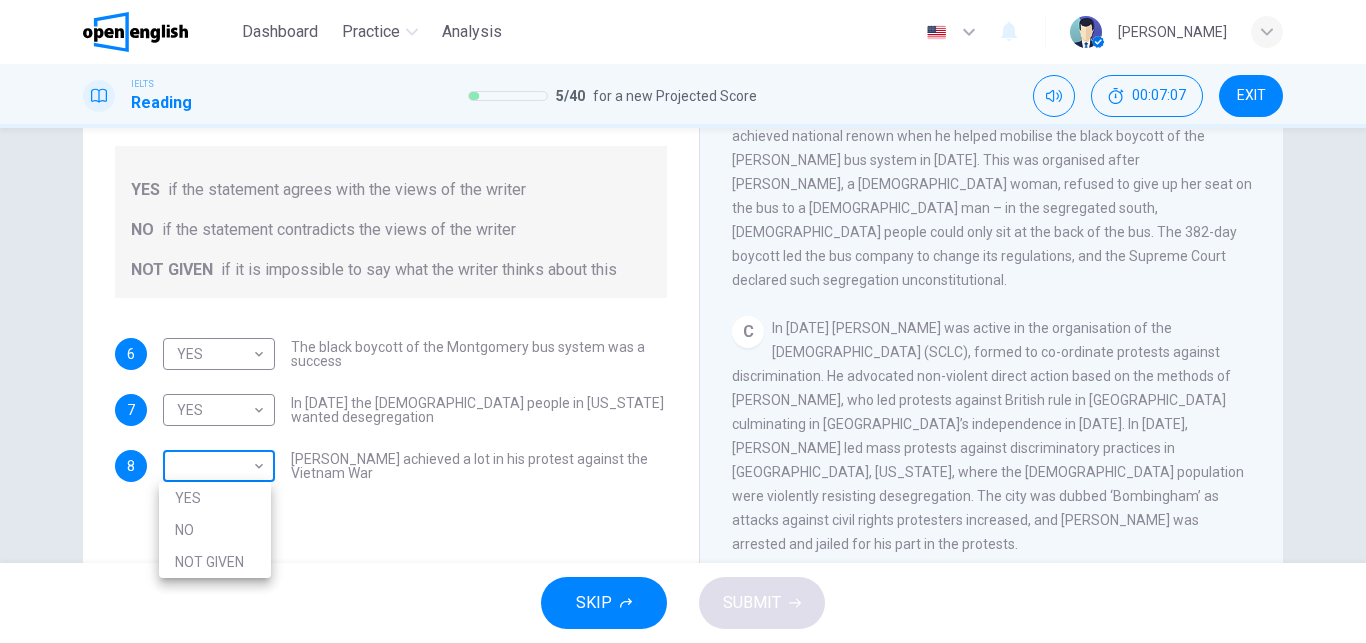 click on "This site uses cookies, as explained in our  Privacy Policy . If you agree to the use of cookies, please click the Accept button and continue to browse our site.   Privacy Policy Accept This site uses cookies, as explained in our  Privacy Policy . If you agree to the use of cookies, please click the Accept button and continue to browse our site.   Privacy Policy Accept Dashboard Practice Analysis English ** ​ Diana T. IELTS Reading 5 / 40 for a new Projected Score 00:07:07 EXIT Questions 6 - 8 Do the following statements agree with the information given in the Reading Passage? In the space below, write YES if the statement agrees with the views of the writer NO if the statement contradicts the views of the writer NOT GIVEN if it is impossible to say what the writer thinks about this 6 YES *** ​ The black boycott of the Montgomery bus system was a success 7 YES *** ​ In 1963 the white people in Alabama wanted desegregation 8 ​ ​ Martin Luther King achieved a lot in his protest against the Vietnam War" at bounding box center [683, 321] 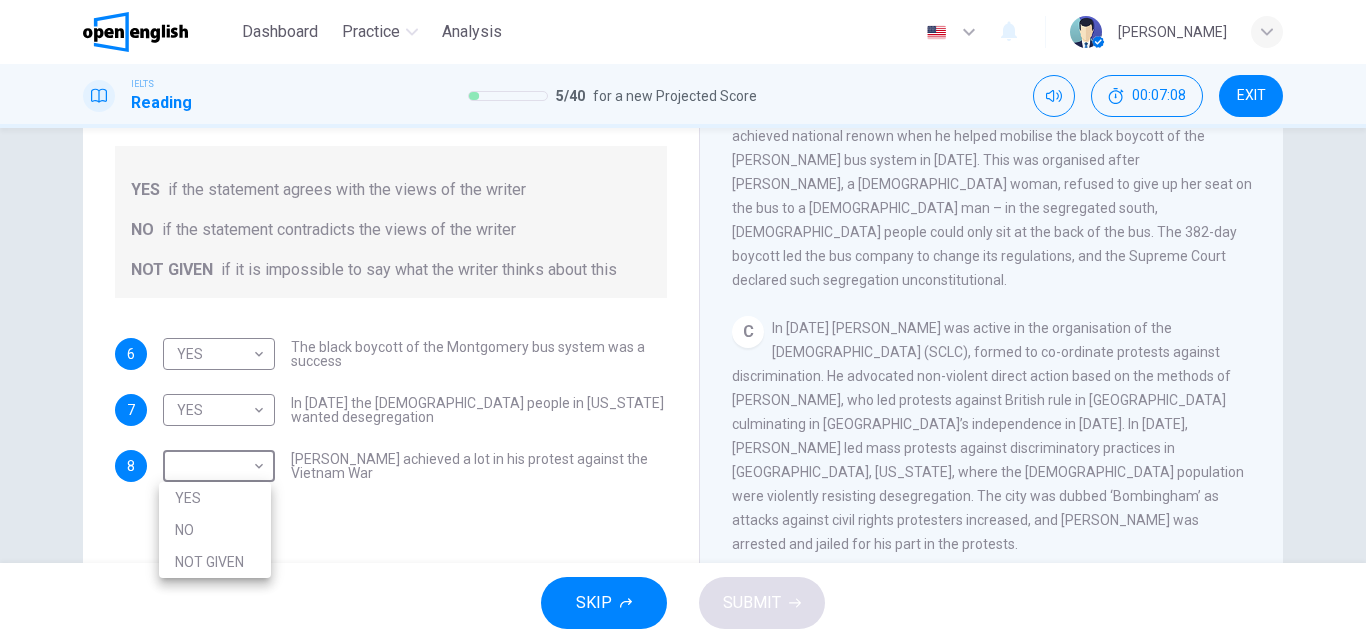 click on "YES" at bounding box center [215, 498] 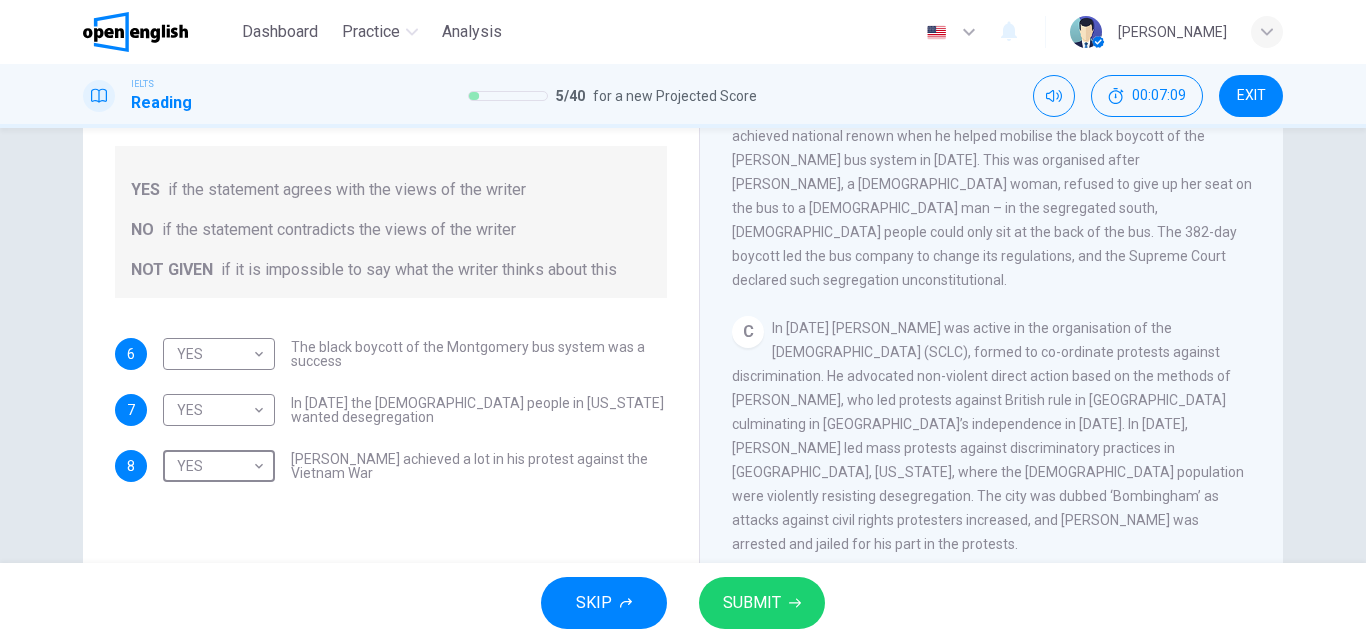 click on "SUBMIT" at bounding box center (762, 603) 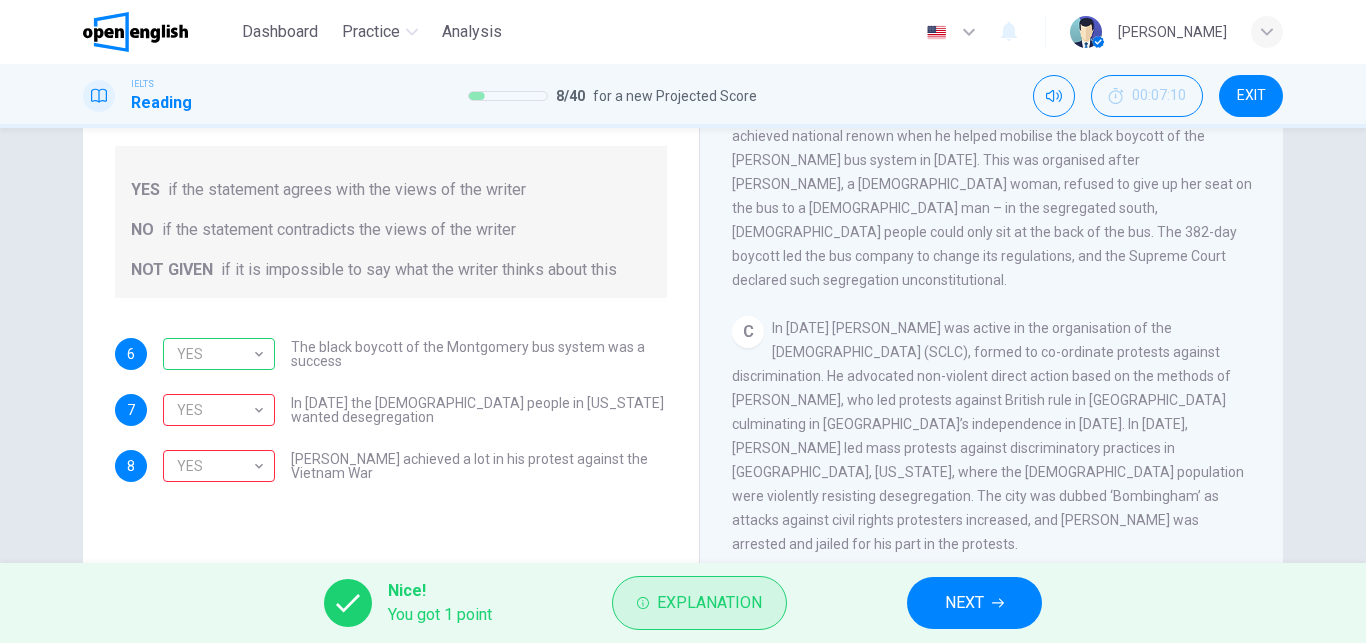click on "Explanation" at bounding box center (709, 603) 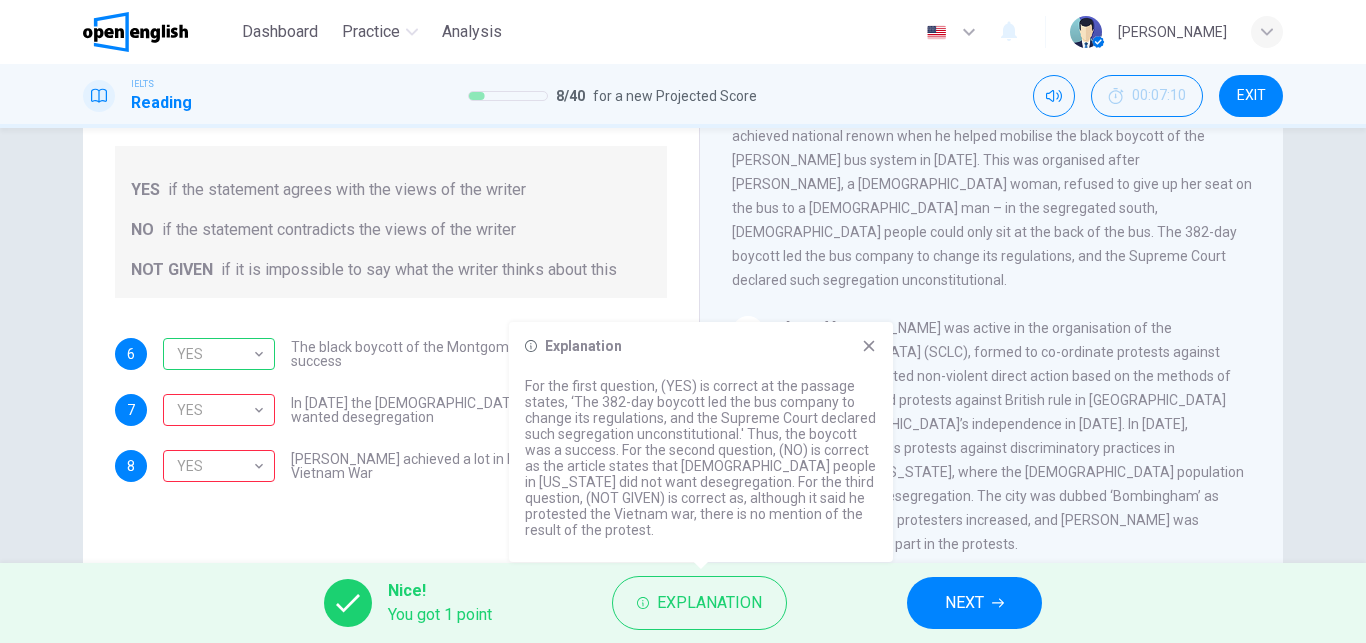 click 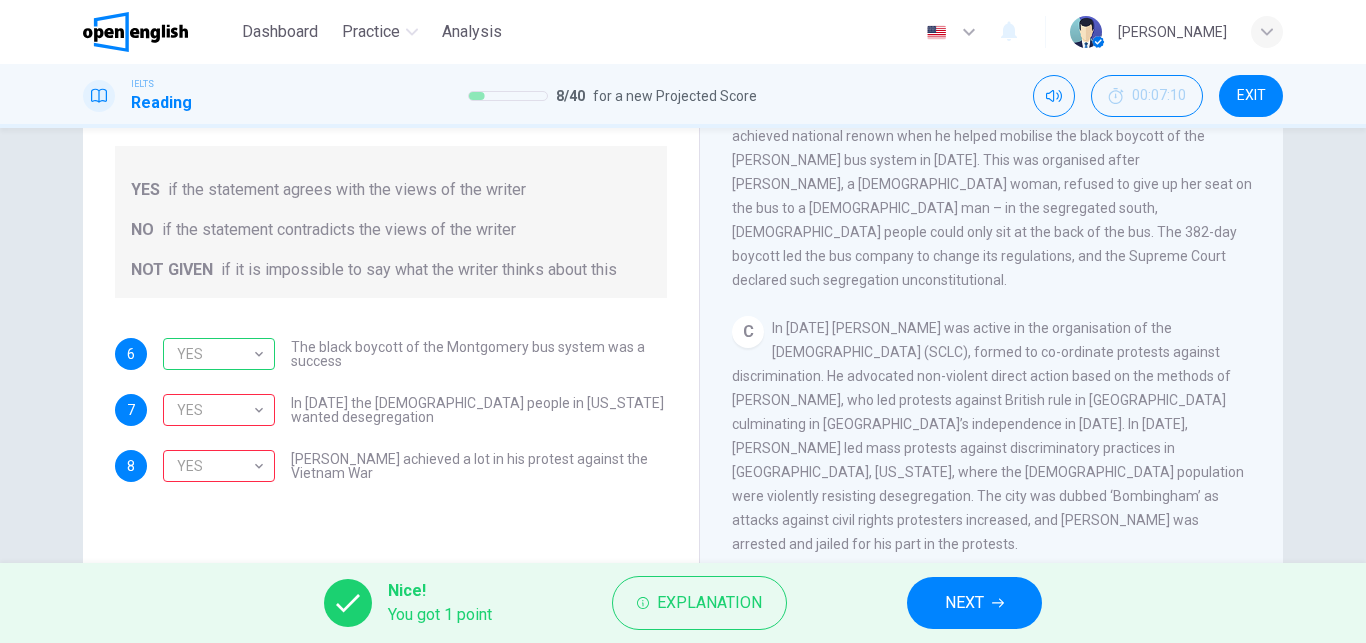 click 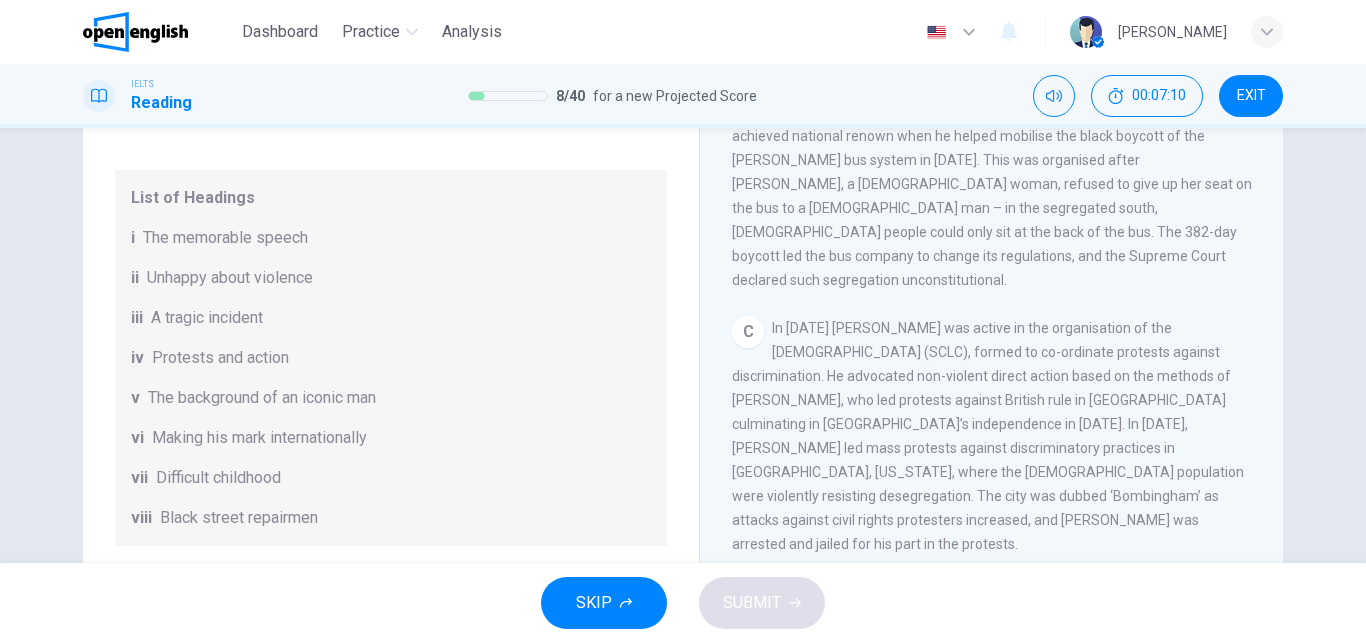 scroll, scrollTop: 302, scrollLeft: 0, axis: vertical 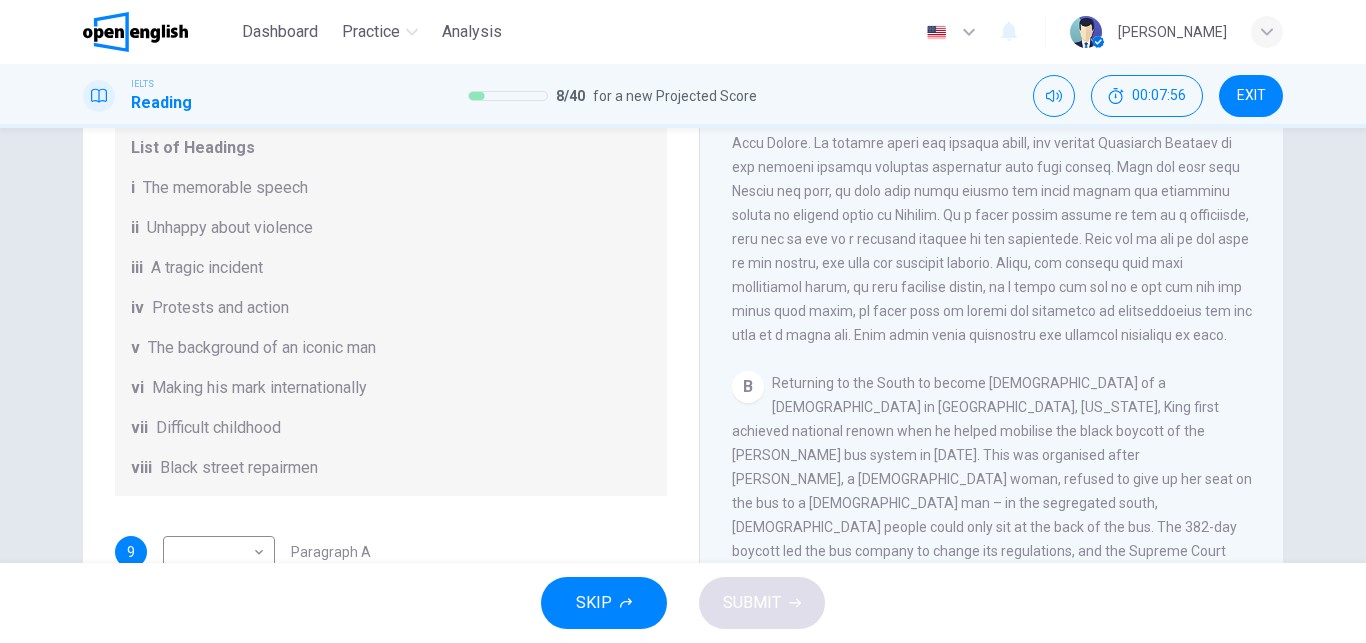 drag, startPoint x: 679, startPoint y: 301, endPoint x: 678, endPoint y: 344, distance: 43.011627 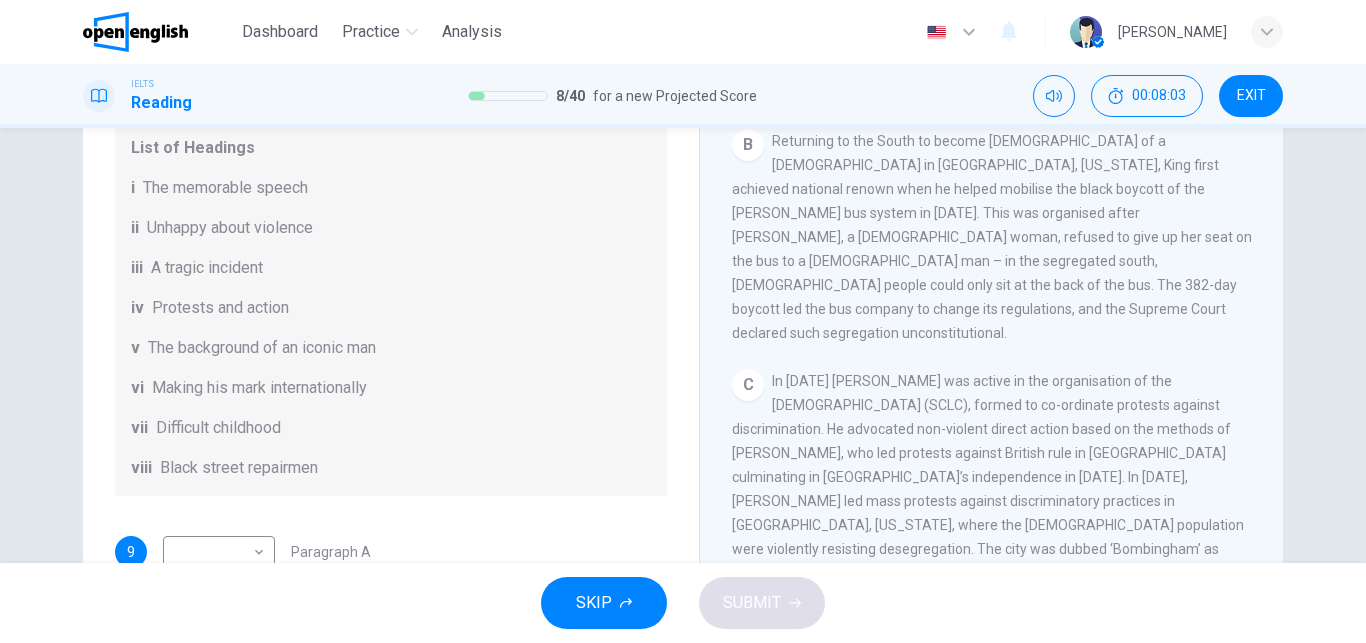 scroll, scrollTop: 704, scrollLeft: 0, axis: vertical 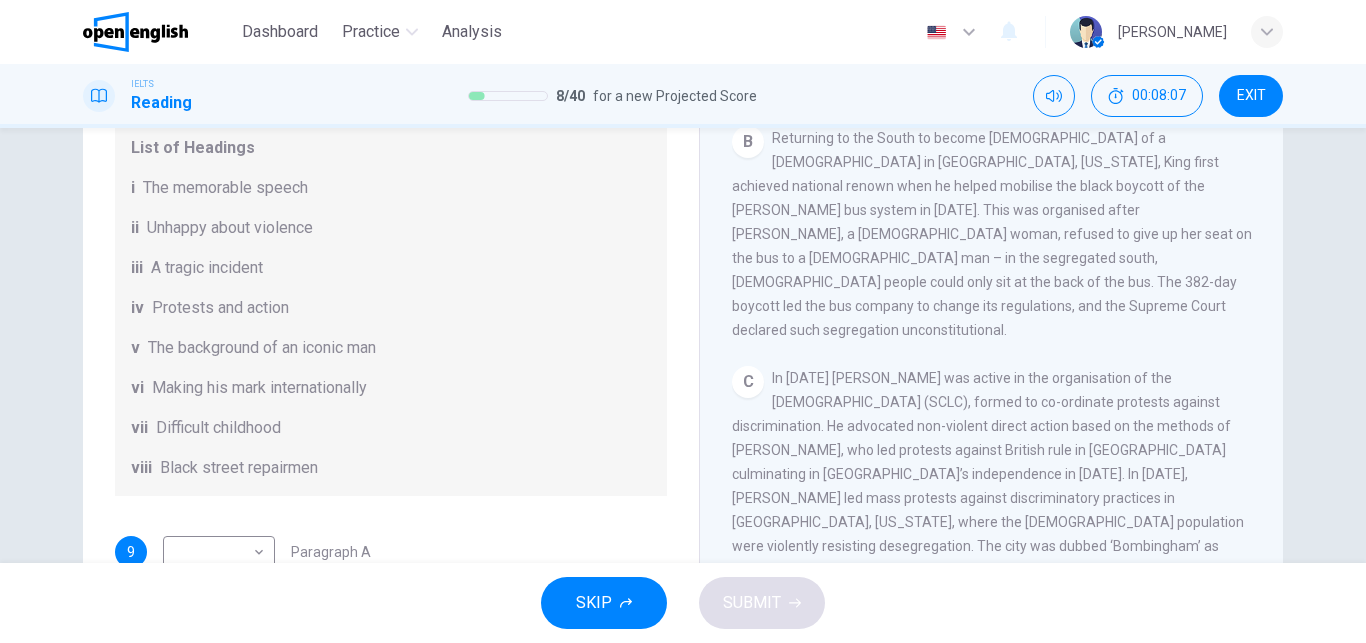 drag, startPoint x: 670, startPoint y: 261, endPoint x: 657, endPoint y: 342, distance: 82.036575 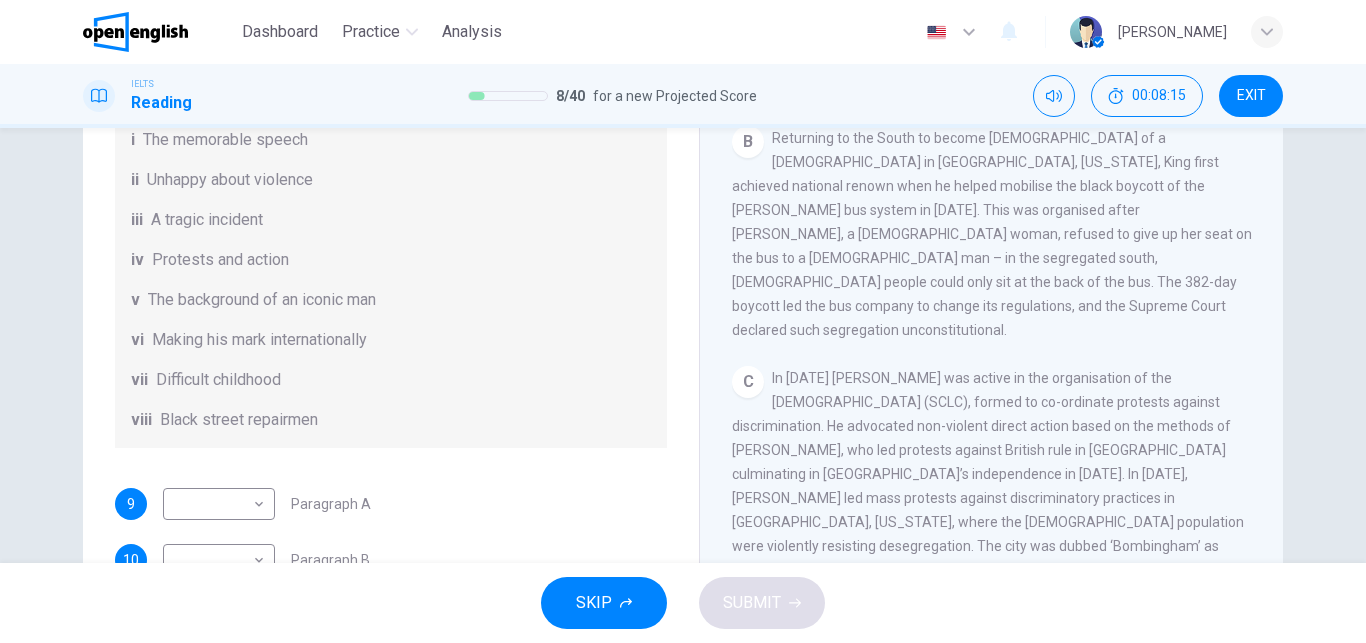 scroll, scrollTop: 170, scrollLeft: 0, axis: vertical 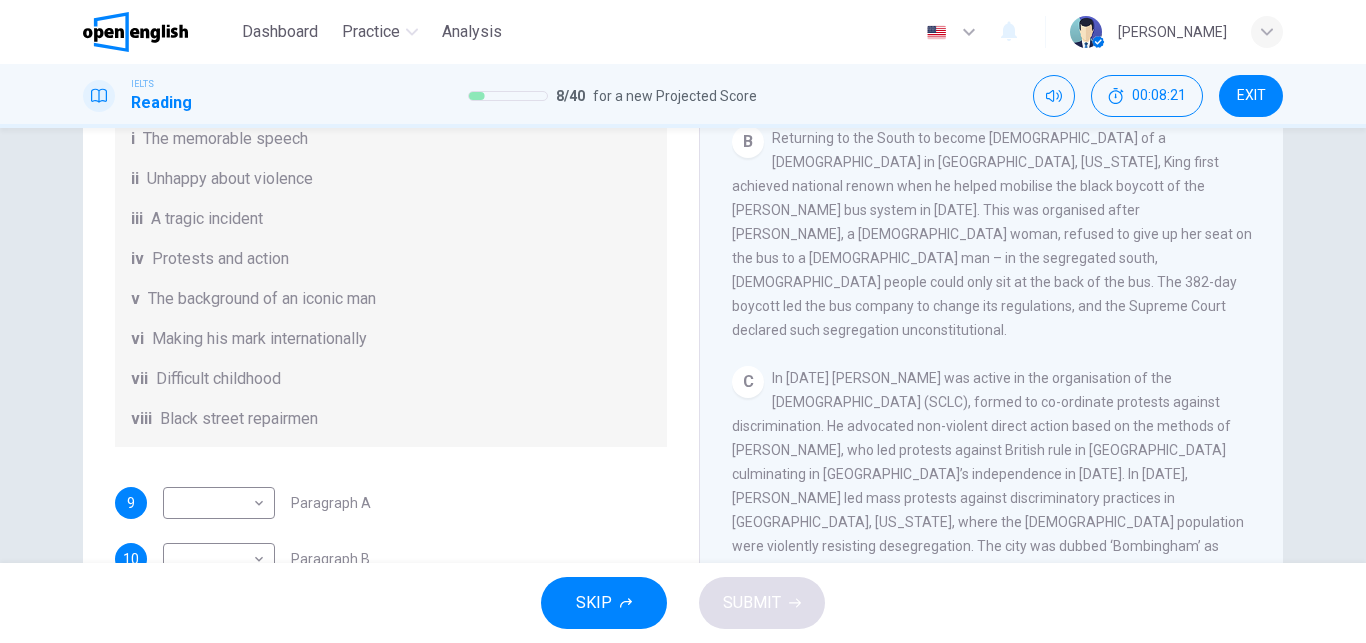 click on "Questions 9 - 14 The Reading Passage has 6 paragraphs.
Choose the correct heading for each paragraph  A – F , from the list of headings.
Write the correct number,  i – viii , in the spaces below. List of Headings i The memorable speech ii Unhappy about violence iii A tragic incident iv Protests and action v The background of an iconic man vi Making his mark internationally vii Difficult childhood viii Black street repairmen 9 ​ ​ Paragraph A 10 ​ ​ Paragraph B 11 ​ ​ Paragraph C 12 ​ ​ Paragraph D 13 ​ ​ Paragraph E 14 ​ ​ Paragraph F Martin Luther King CLICK TO ZOOM Click to Zoom A B C D E F" at bounding box center [683, 332] 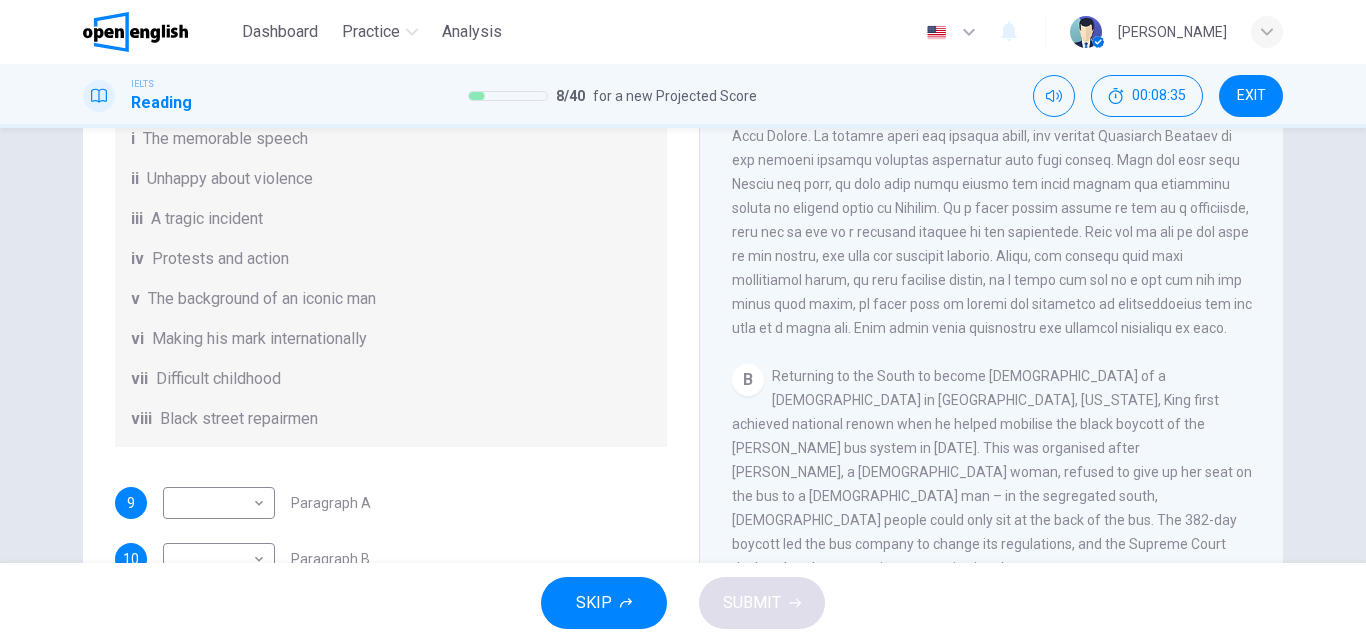 scroll, scrollTop: 493, scrollLeft: 0, axis: vertical 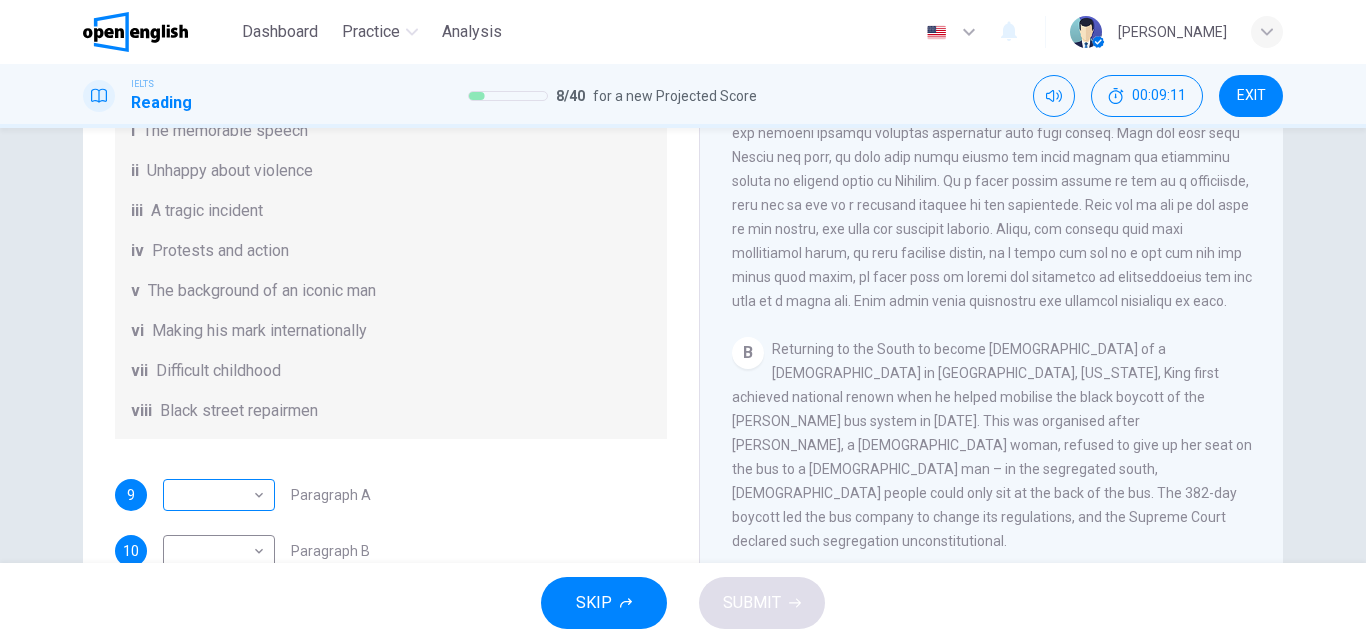click on "This site uses cookies, as explained in our  Privacy Policy . If you agree to the use of cookies, please click the Accept button and continue to browse our site.   Privacy Policy Accept This site uses cookies, as explained in our  Privacy Policy . If you agree to the use of cookies, please click the Accept button and continue to browse our site.   Privacy Policy Accept Dashboard Practice Analysis English ** ​ Diana T. IELTS Reading 8 / 40 for a new Projected Score 00:09:11 EXIT Questions 9 - 14 The Reading Passage has 6 paragraphs.
Choose the correct heading for each paragraph  A – F , from the list of headings.
Write the correct number,  i – viii , in the spaces below. List of Headings i The memorable speech ii Unhappy about violence iii A tragic incident iv Protests and action v The background of an iconic man vi Making his mark internationally vii Difficult childhood viii Black street repairmen 9 ​ ​ Paragraph A 10 ​ ​ Paragraph B 11 ​ ​ Paragraph C 12 ​ ​ Paragraph D 13 ​ ​ 14" at bounding box center [683, 321] 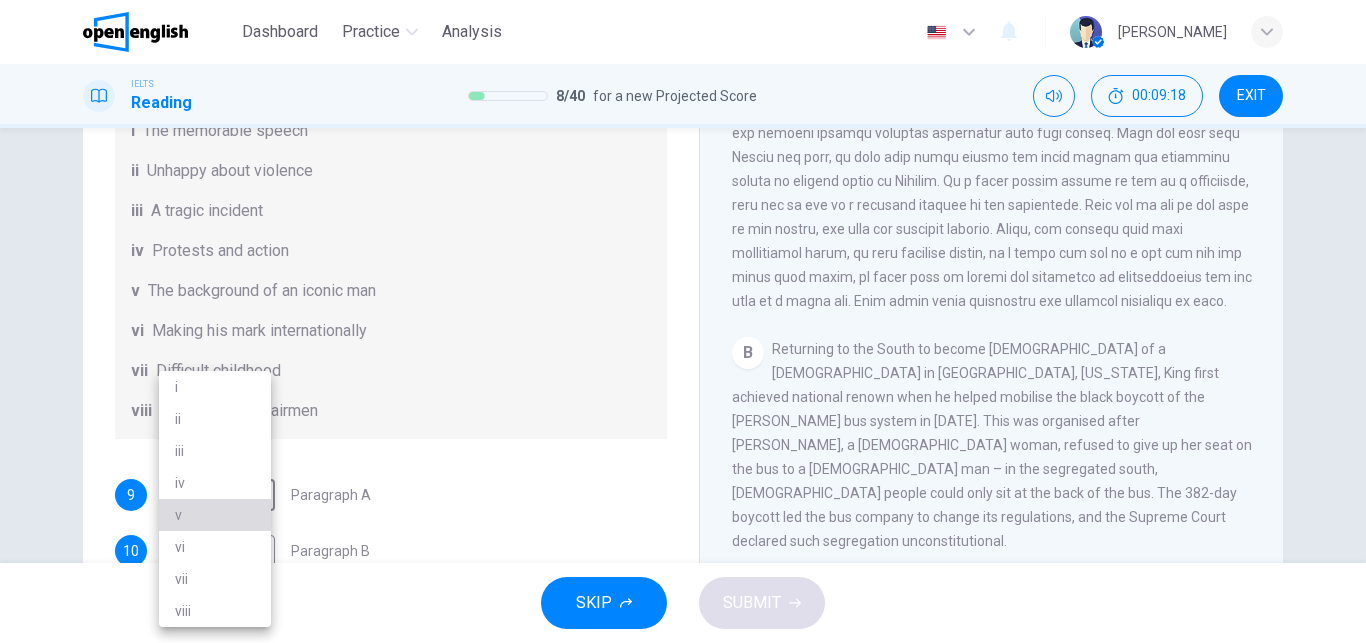 click on "v" at bounding box center (215, 515) 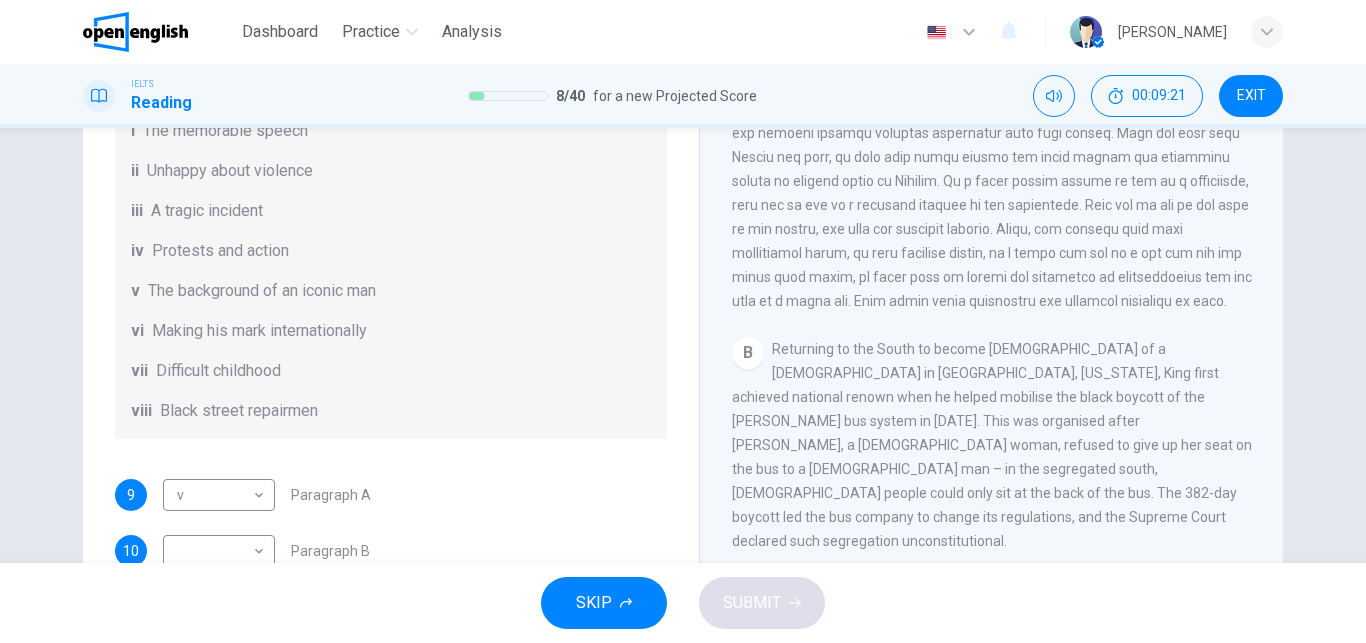 drag, startPoint x: 1274, startPoint y: 280, endPoint x: 1267, endPoint y: 332, distance: 52.46904 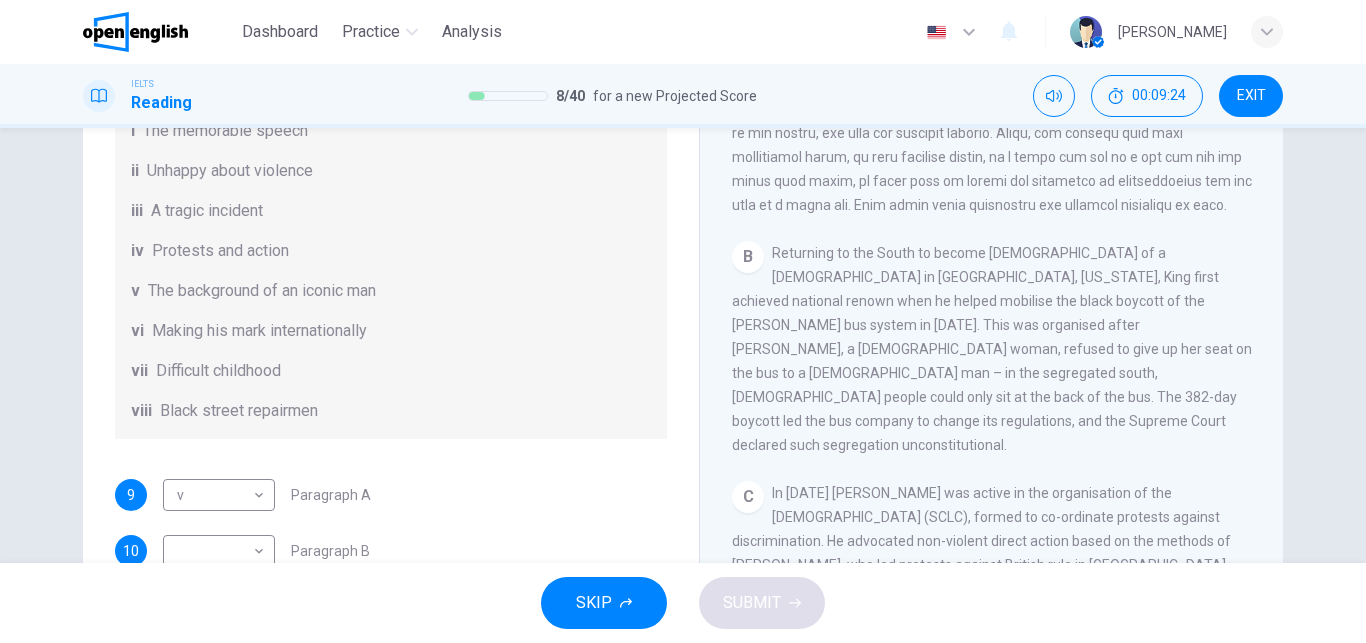 scroll, scrollTop: 604, scrollLeft: 0, axis: vertical 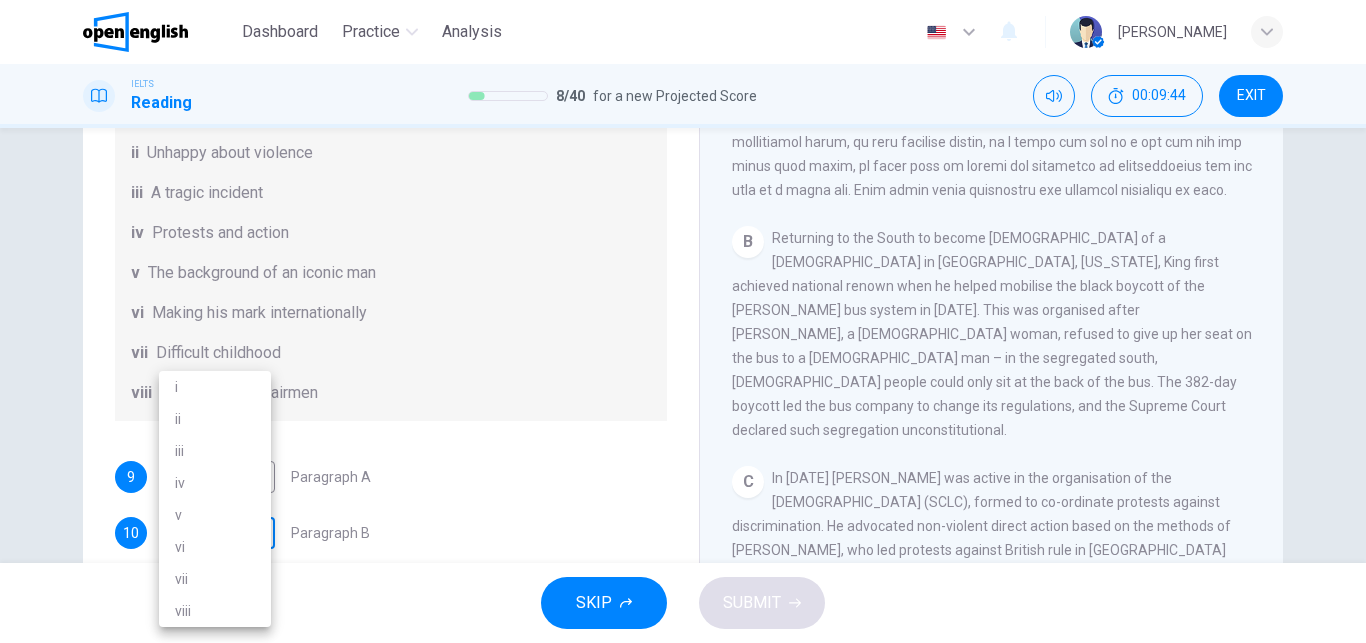 click on "This site uses cookies, as explained in our  Privacy Policy . If you agree to the use of cookies, please click the Accept button and continue to browse our site.   Privacy Policy Accept This site uses cookies, as explained in our  Privacy Policy . If you agree to the use of cookies, please click the Accept button and continue to browse our site.   Privacy Policy Accept Dashboard Practice Analysis English ** ​ Diana T. IELTS Reading 8 / 40 for a new Projected Score 00:09:44 EXIT Questions 9 - 14 The Reading Passage has 6 paragraphs.
Choose the correct heading for each paragraph  A – F , from the list of headings.
Write the correct number,  i – viii , in the spaces below. List of Headings i The memorable speech ii Unhappy about violence iii A tragic incident iv Protests and action v The background of an iconic man vi Making his mark internationally vii Difficult childhood viii Black street repairmen 9 v * ​ Paragraph A 10 ​ ​ Paragraph B 11 ​ ​ Paragraph C 12 ​ ​ Paragraph D 13 ​ ​ 14" at bounding box center (683, 321) 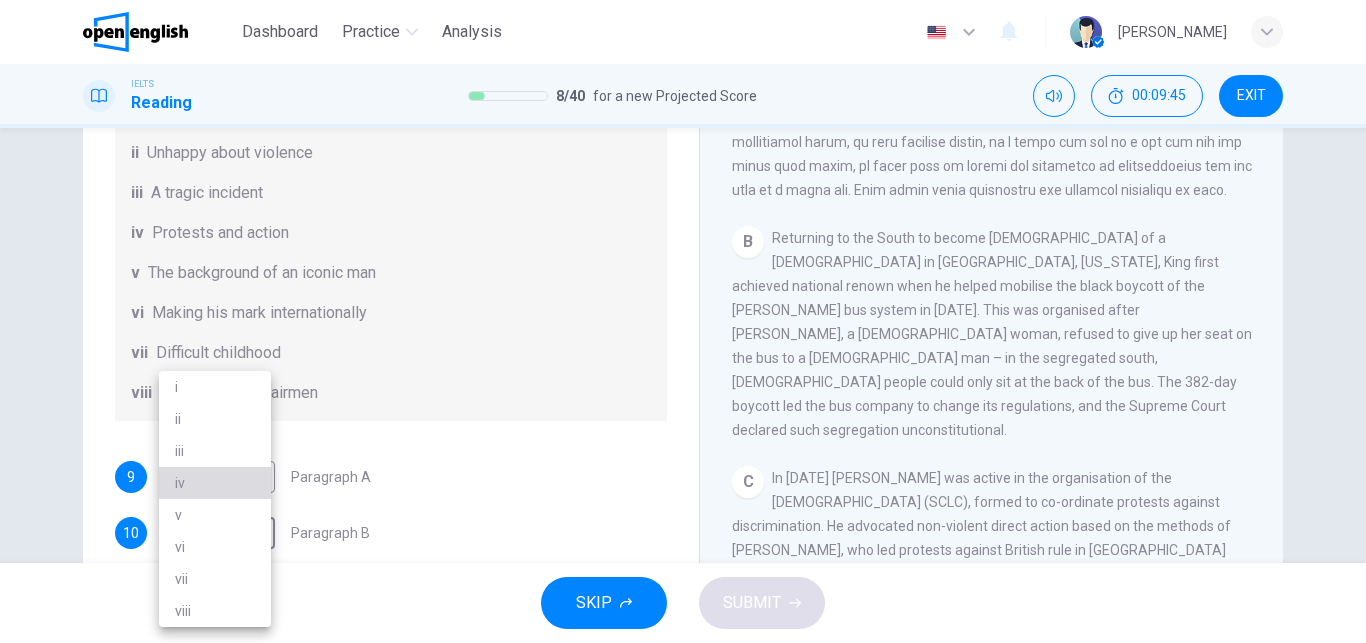 click on "iv" at bounding box center (215, 483) 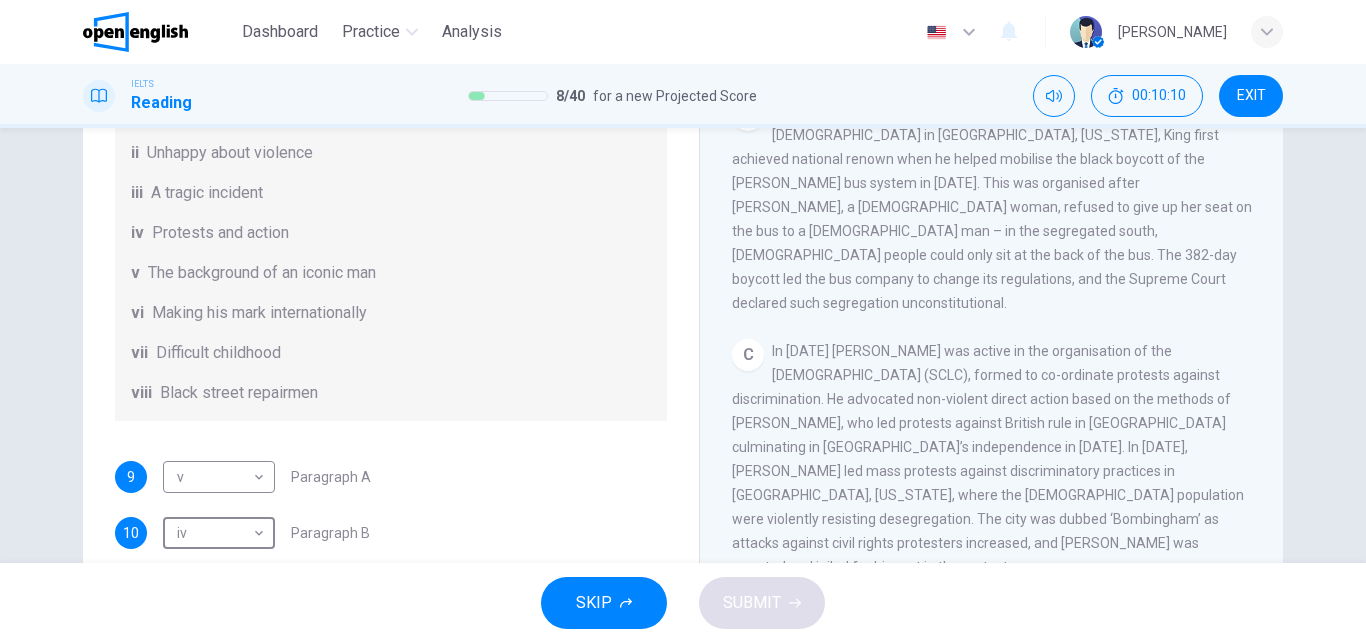 scroll, scrollTop: 719, scrollLeft: 0, axis: vertical 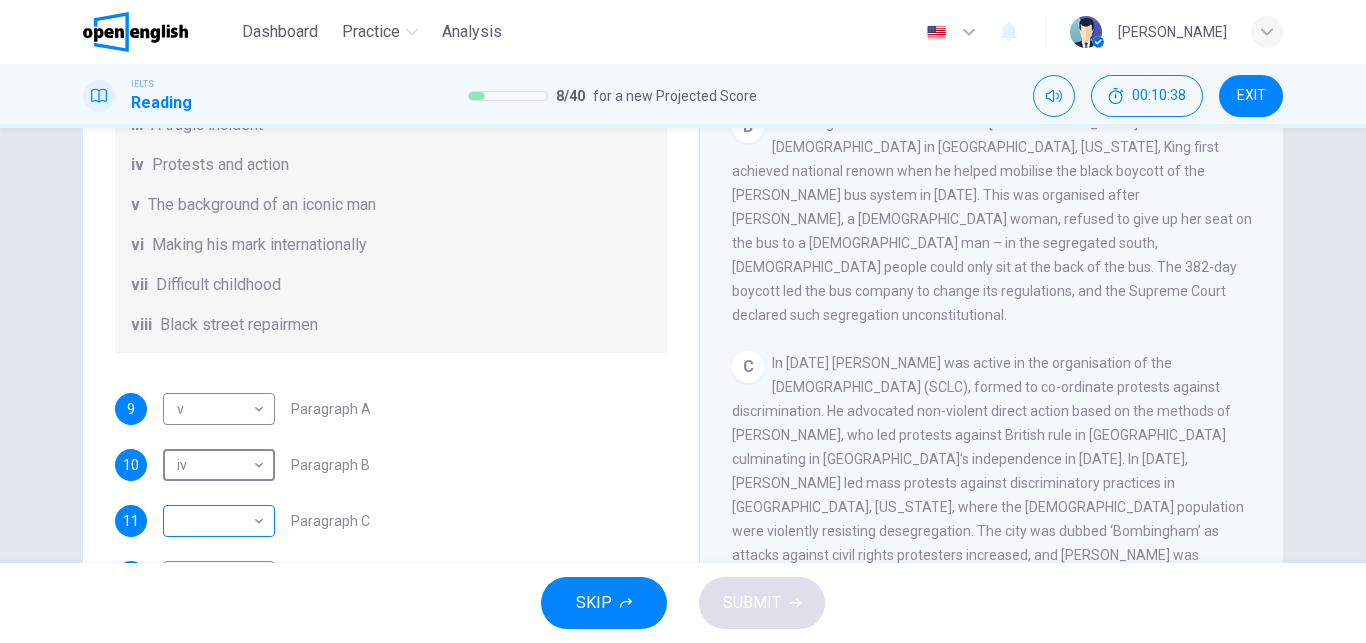 click on "This site uses cookies, as explained in our  Privacy Policy . If you agree to the use of cookies, please click the Accept button and continue to browse our site.   Privacy Policy Accept This site uses cookies, as explained in our  Privacy Policy . If you agree to the use of cookies, please click the Accept button and continue to browse our site.   Privacy Policy Accept Dashboard Practice Analysis English ** ​ Diana T. IELTS Reading 8 / 40 for a new Projected Score 00:10:38 EXIT Questions 9 - 14 The Reading Passage has 6 paragraphs.
Choose the correct heading for each paragraph  A – F , from the list of headings.
Write the correct number,  i – viii , in the spaces below. List of Headings i The memorable speech ii Unhappy about violence iii A tragic incident iv Protests and action v The background of an iconic man vi Making his mark internationally vii Difficult childhood viii Black street repairmen 9 v * ​ Paragraph A 10 iv ** ​ Paragraph B 11 ​ ​ Paragraph C 12 ​ ​ Paragraph D 13 ​ ​ A" at bounding box center (683, 321) 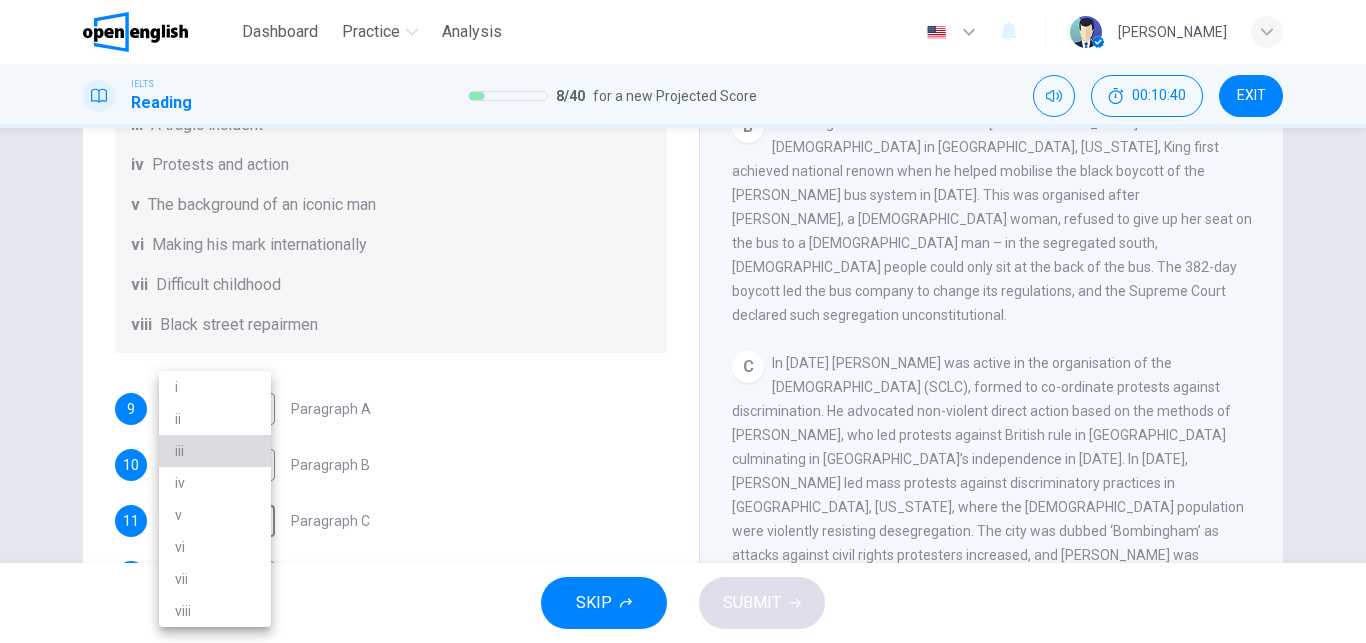 click on "iii" at bounding box center [215, 451] 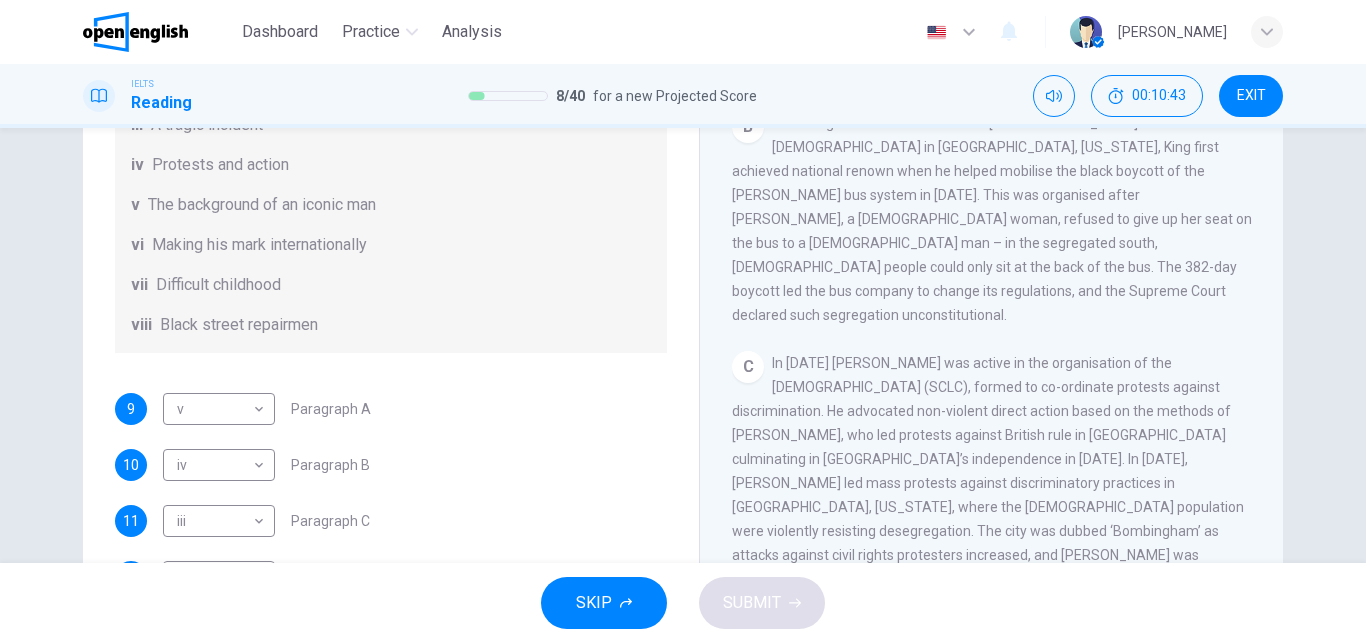 drag, startPoint x: 679, startPoint y: 370, endPoint x: 657, endPoint y: 473, distance: 105.32331 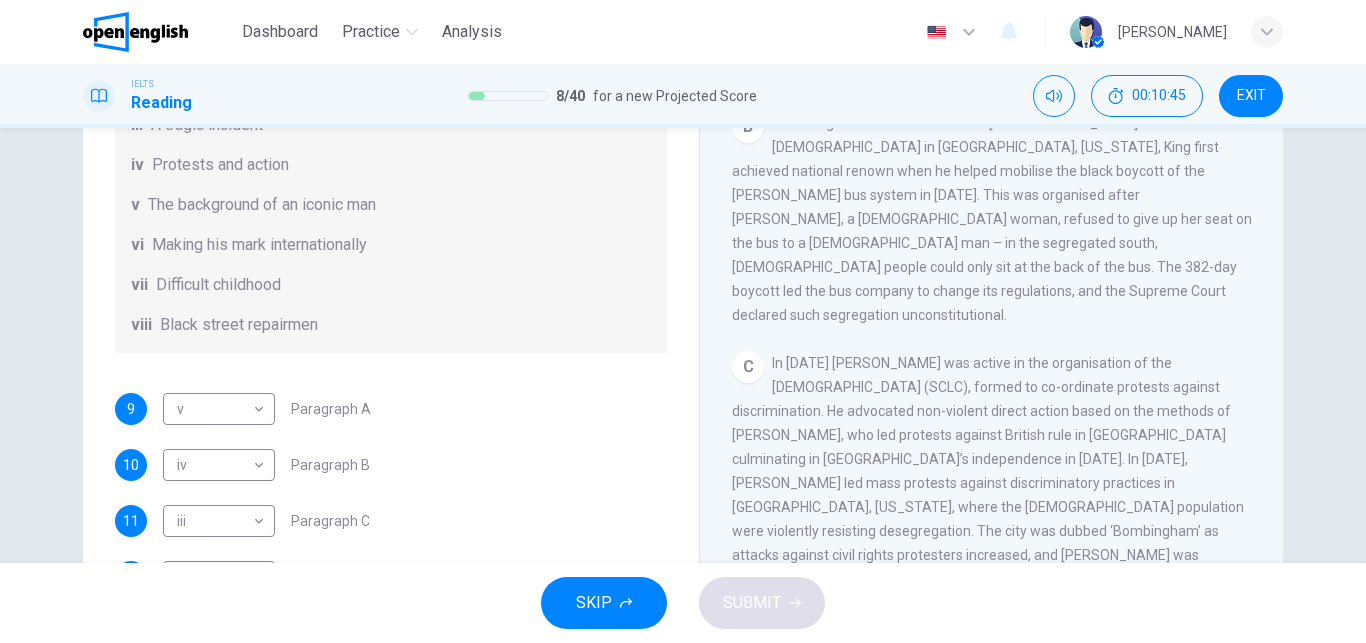 scroll, scrollTop: 353, scrollLeft: 0, axis: vertical 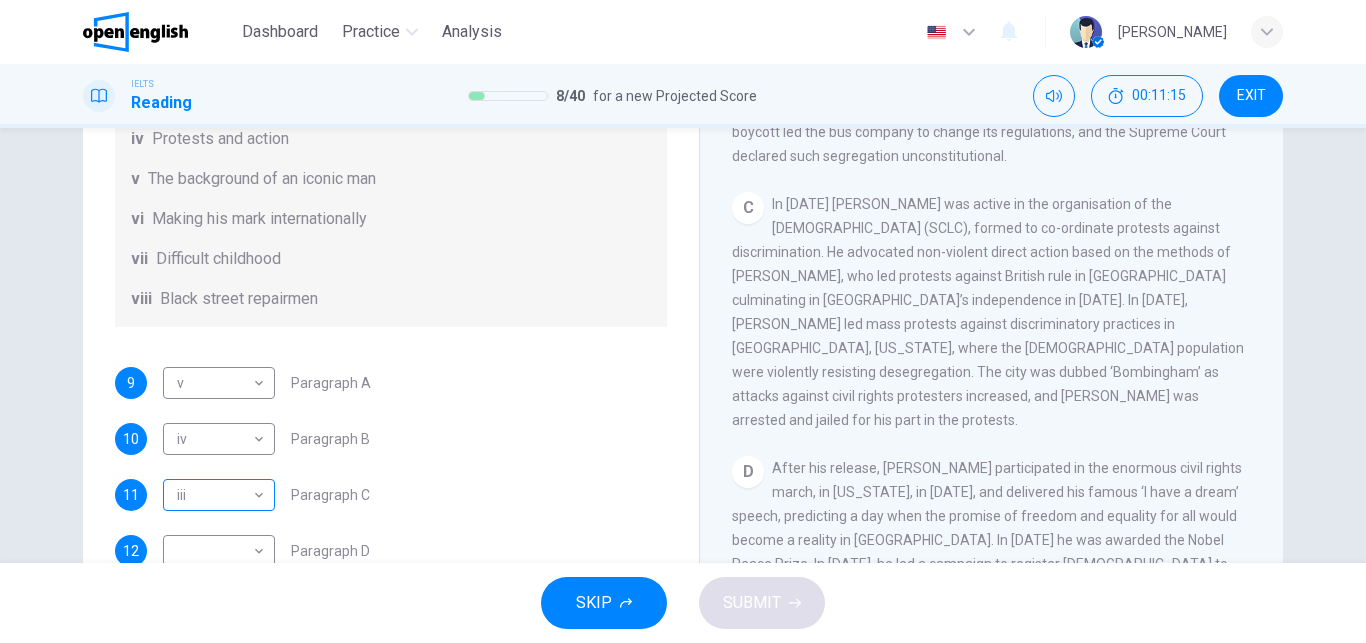 click on "This site uses cookies, as explained in our  Privacy Policy . If you agree to the use of cookies, please click the Accept button and continue to browse our site.   Privacy Policy Accept This site uses cookies, as explained in our  Privacy Policy . If you agree to the use of cookies, please click the Accept button and continue to browse our site.   Privacy Policy Accept Dashboard Practice Analysis English ** ​ Diana T. IELTS Reading 8 / 40 for a new Projected Score 00:11:15 EXIT Questions 9 - 14 The Reading Passage has 6 paragraphs.
Choose the correct heading for each paragraph  A – F , from the list of headings.
Write the correct number,  i – viii , in the spaces below. List of Headings i The memorable speech ii Unhappy about violence iii A tragic incident iv Protests and action v The background of an iconic man vi Making his mark internationally vii Difficult childhood viii Black street repairmen 9 v * ​ Paragraph A 10 iv ** ​ Paragraph B 11 iii *** ​ Paragraph C 12 ​ ​ Paragraph D 13 ​ A" at bounding box center (683, 321) 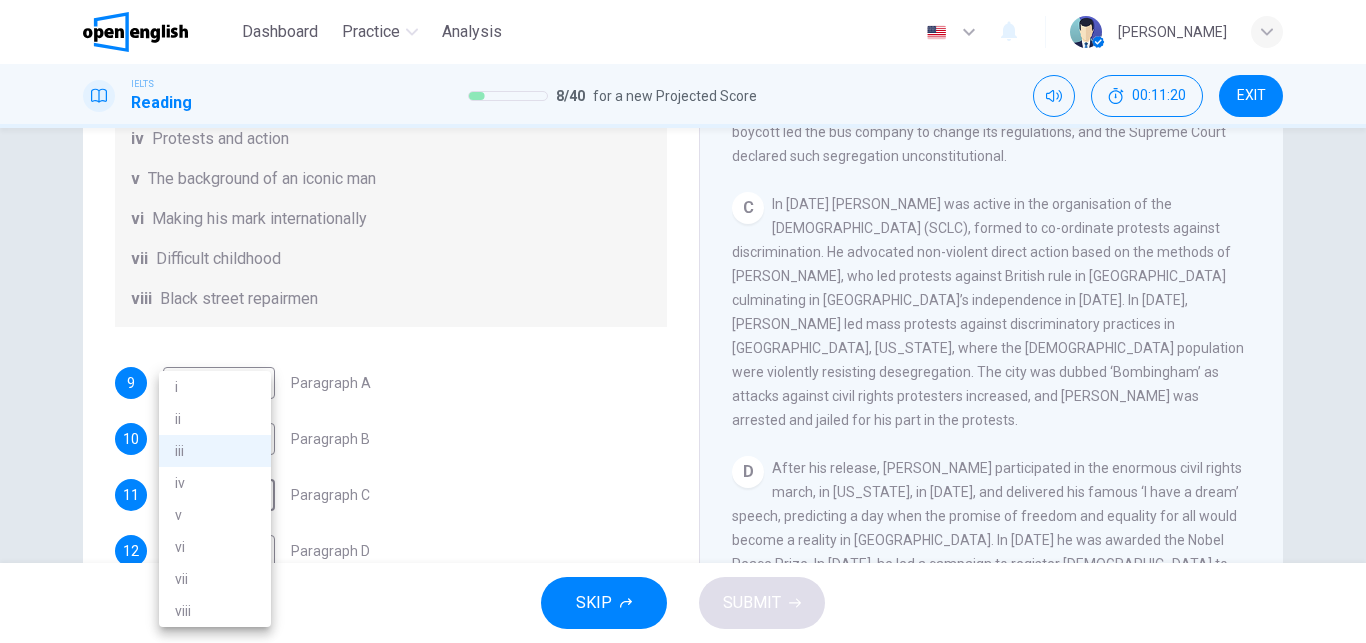 drag, startPoint x: 1365, startPoint y: 369, endPoint x: 1364, endPoint y: 325, distance: 44.011364 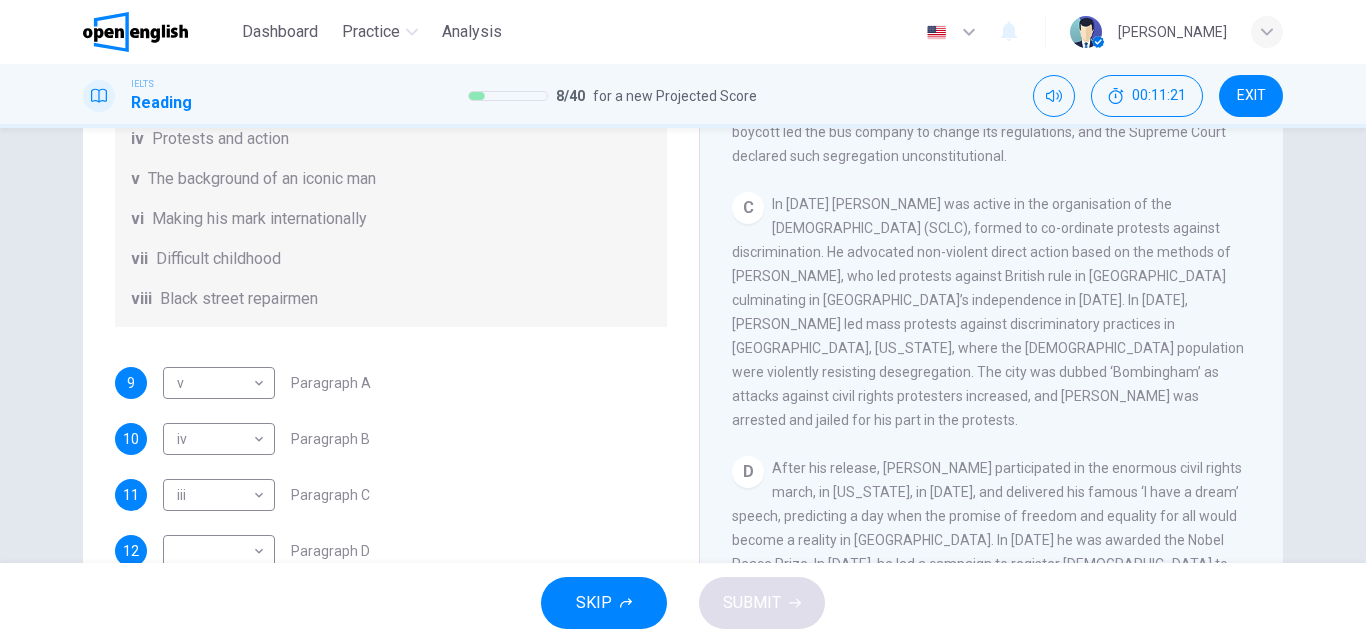 drag, startPoint x: 1364, startPoint y: 325, endPoint x: 815, endPoint y: 428, distance: 558.57855 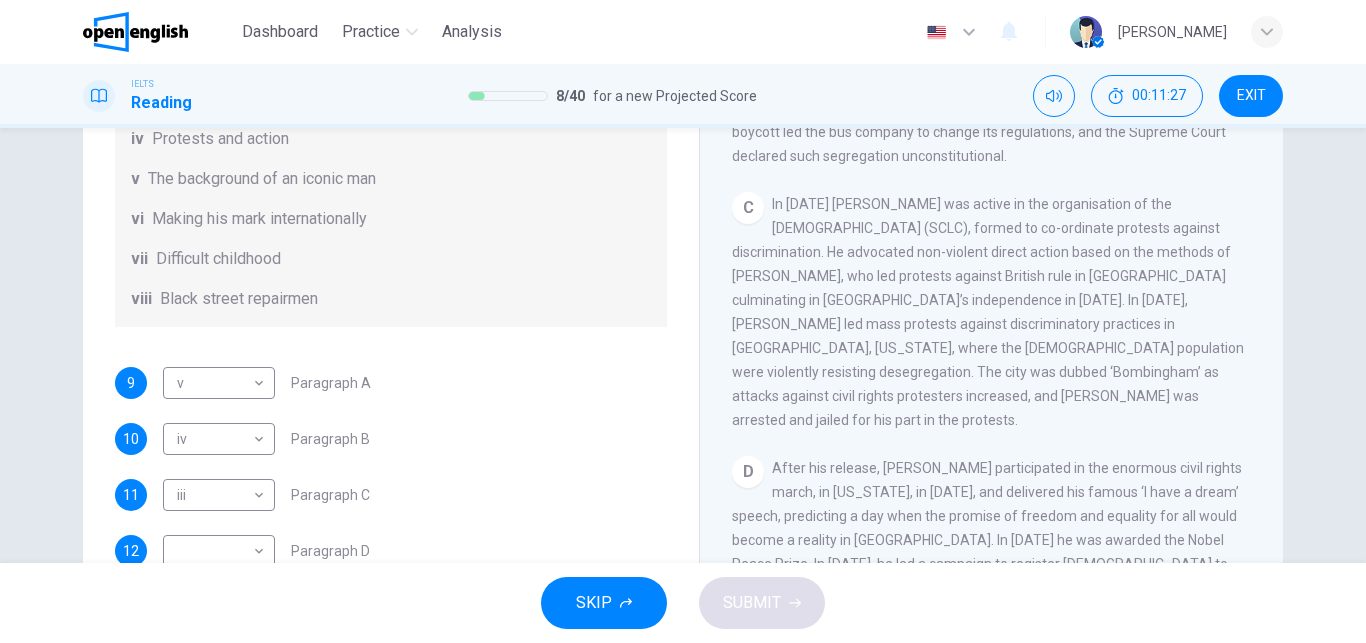 scroll, scrollTop: 351, scrollLeft: 0, axis: vertical 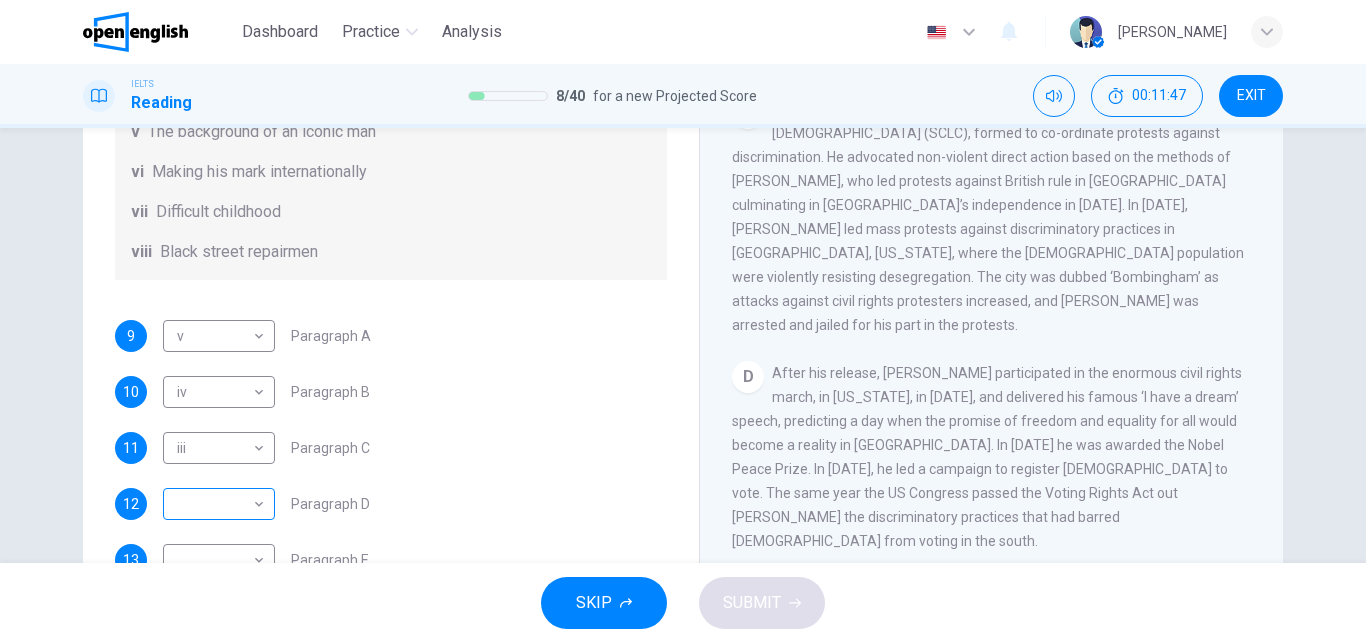 click on "This site uses cookies, as explained in our  Privacy Policy . If you agree to the use of cookies, please click the Accept button and continue to browse our site.   Privacy Policy Accept This site uses cookies, as explained in our  Privacy Policy . If you agree to the use of cookies, please click the Accept button and continue to browse our site.   Privacy Policy Accept Dashboard Practice Analysis English ** ​ Diana T. IELTS Reading 8 / 40 for a new Projected Score 00:11:47 EXIT Questions 9 - 14 The Reading Passage has 6 paragraphs.
Choose the correct heading for each paragraph  A – F , from the list of headings.
Write the correct number,  i – viii , in the spaces below. List of Headings i The memorable speech ii Unhappy about violence iii A tragic incident iv Protests and action v The background of an iconic man vi Making his mark internationally vii Difficult childhood viii Black street repairmen 9 v * ​ Paragraph A 10 iv ** ​ Paragraph B 11 iii *** ​ Paragraph C 12 ​ ​ Paragraph D 13 ​ A" at bounding box center [683, 321] 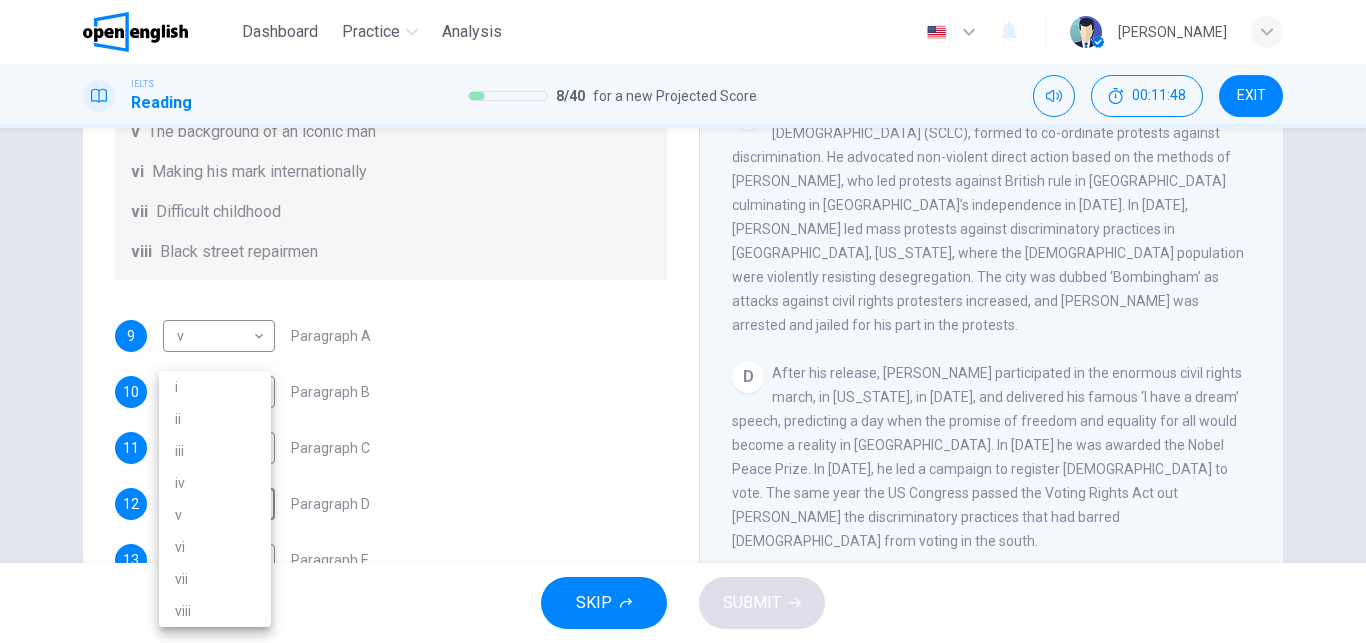 click on "i" at bounding box center [215, 387] 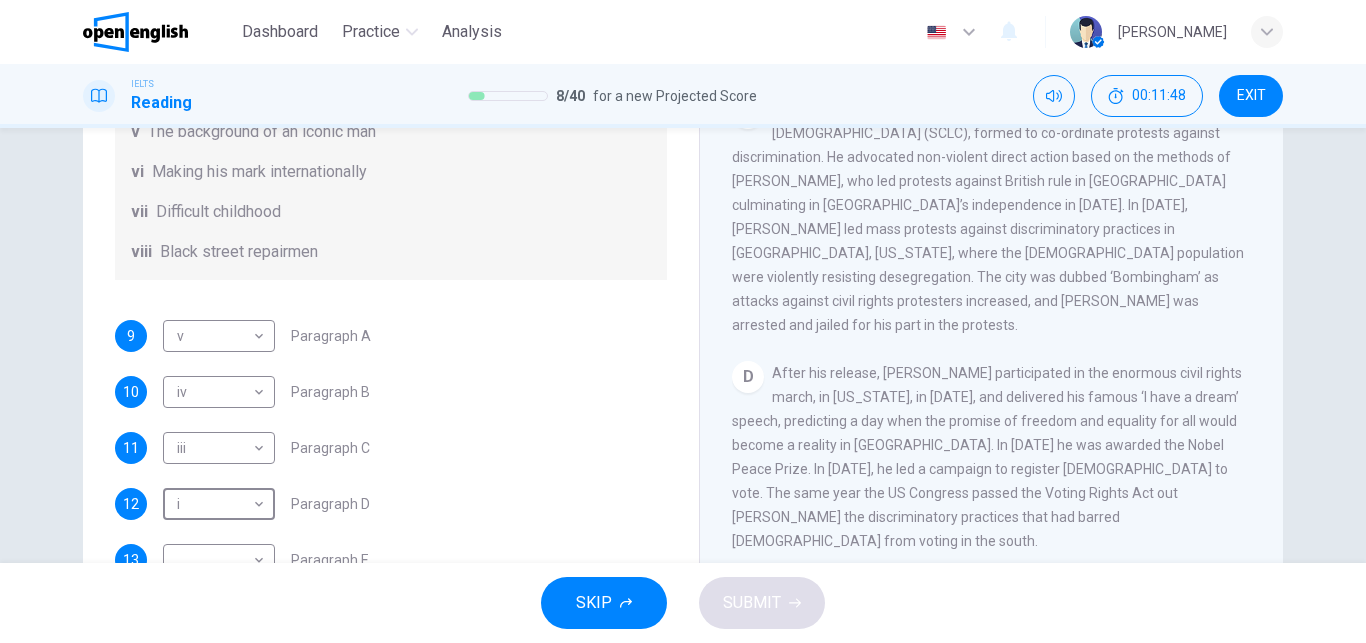 type on "*" 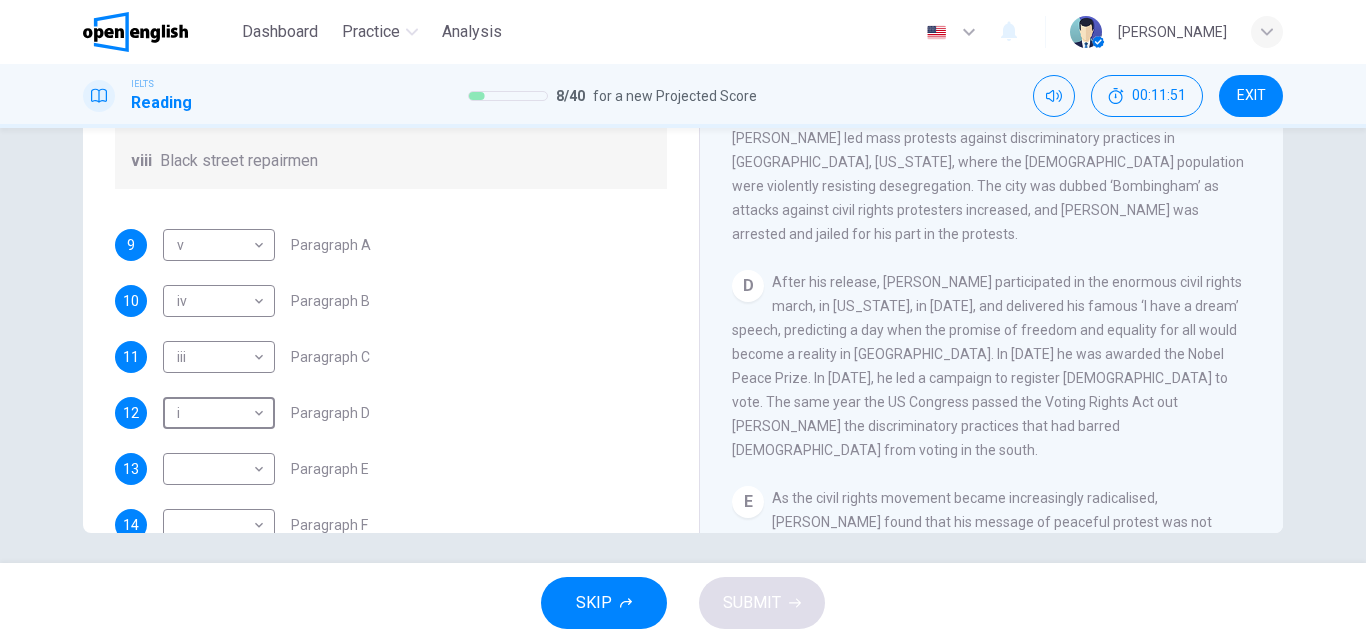 scroll, scrollTop: 340, scrollLeft: 0, axis: vertical 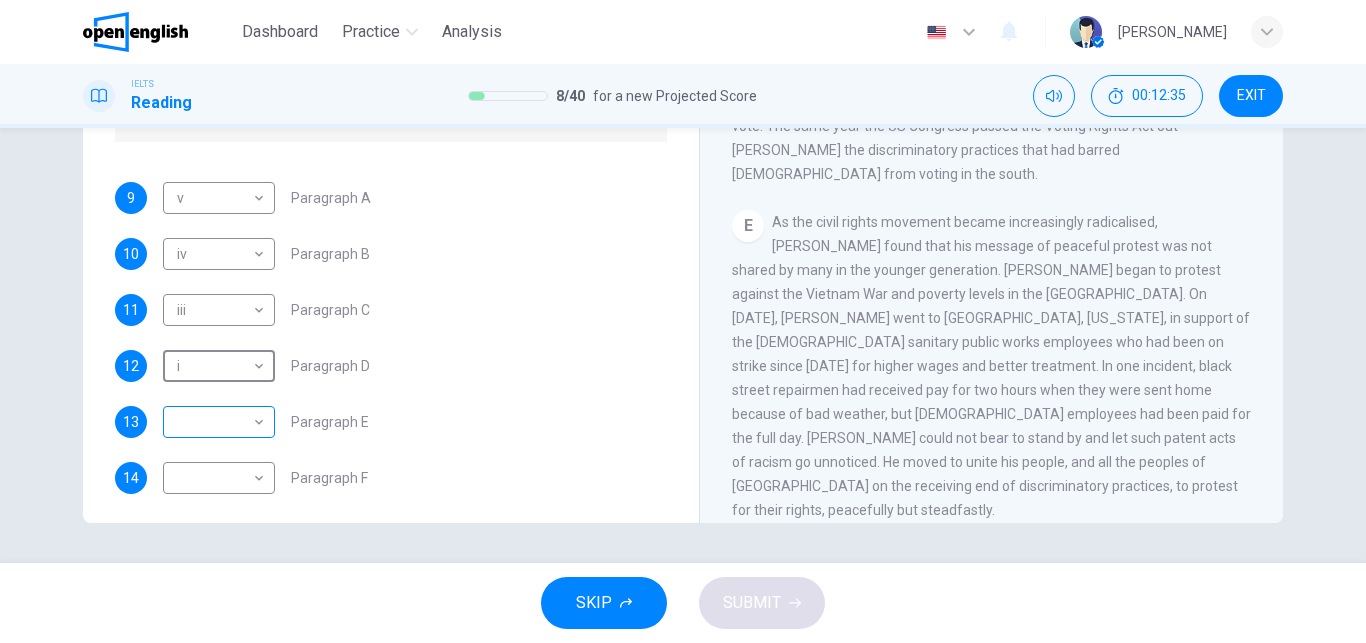 click on "This site uses cookies, as explained in our  Privacy Policy . If you agree to the use of cookies, please click the Accept button and continue to browse our site.   Privacy Policy Accept This site uses cookies, as explained in our  Privacy Policy . If you agree to the use of cookies, please click the Accept button and continue to browse our site.   Privacy Policy Accept Dashboard Practice Analysis English ** ​ Diana T. IELTS Reading 8 / 40 for a new Projected Score 00:12:35 EXIT Questions 9 - 14 The Reading Passage has 6 paragraphs.
Choose the correct heading for each paragraph  A – F , from the list of headings.
Write the correct number,  i – viii , in the spaces below. List of Headings i The memorable speech ii Unhappy about violence iii A tragic incident iv Protests and action v The background of an iconic man vi Making his mark internationally vii Difficult childhood viii Black street repairmen 9 v * ​ Paragraph A 10 iv ** ​ Paragraph B 11 iii *** ​ Paragraph C 12 i * ​ Paragraph D 13 ​ A" at bounding box center (683, 321) 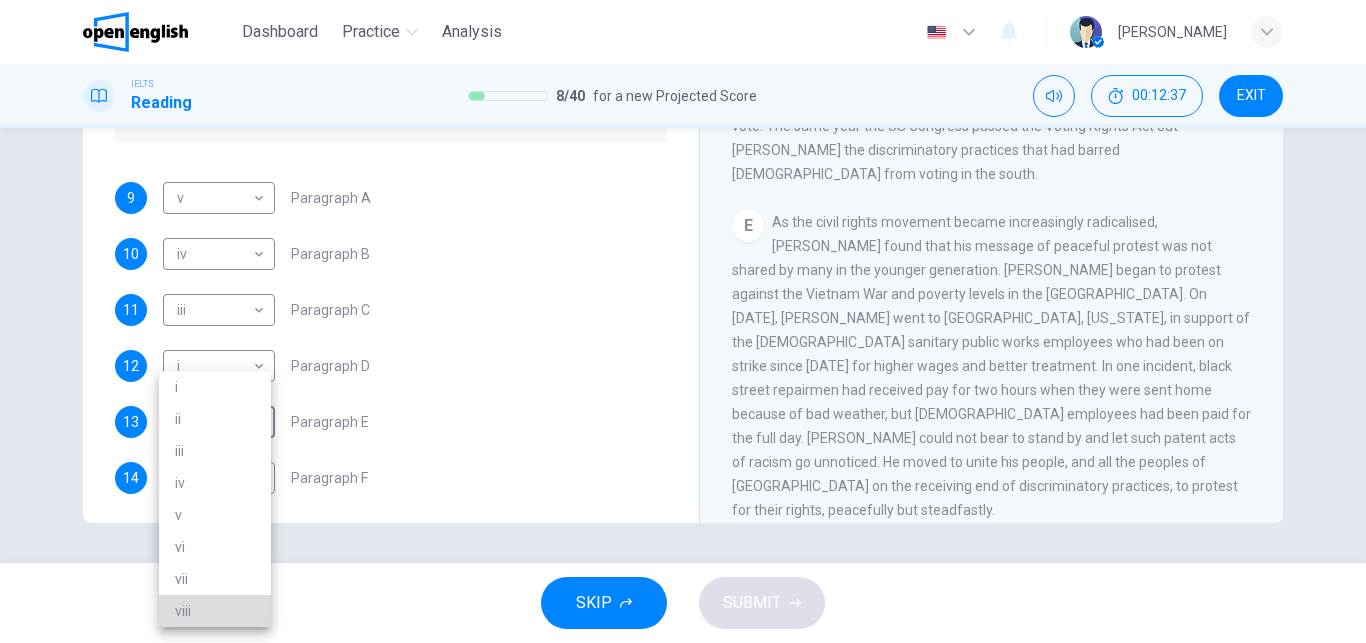 click on "viii" at bounding box center (215, 611) 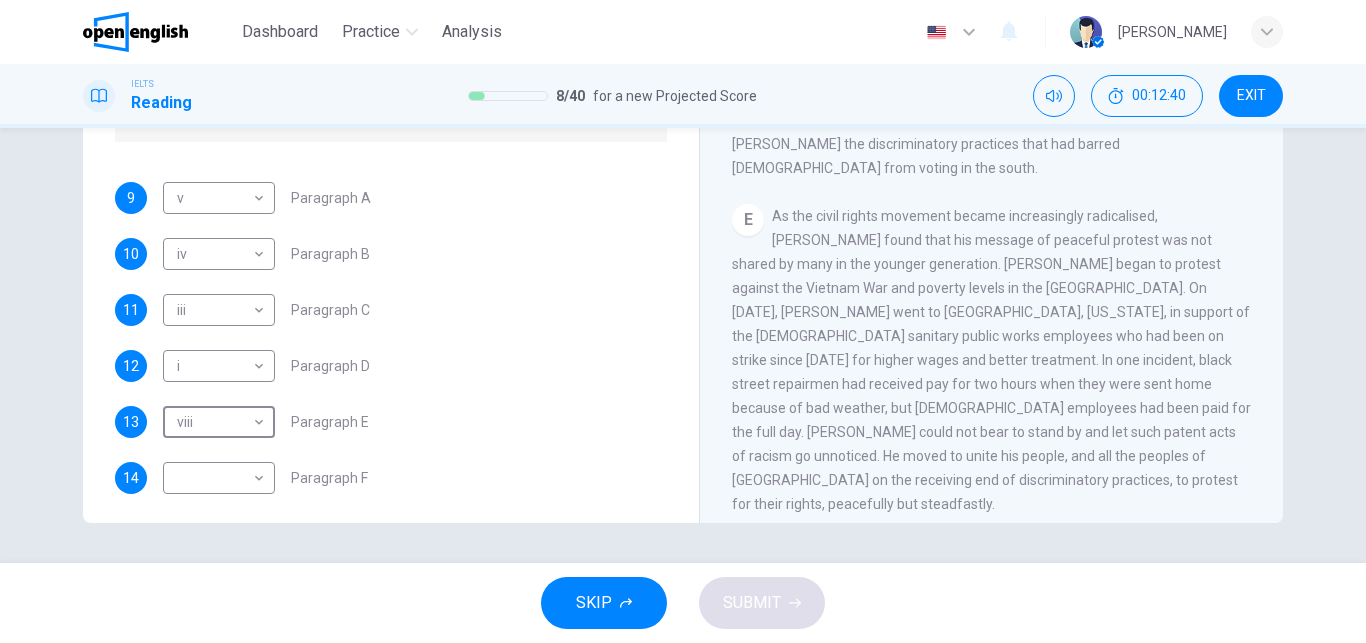 scroll, scrollTop: 1283, scrollLeft: 0, axis: vertical 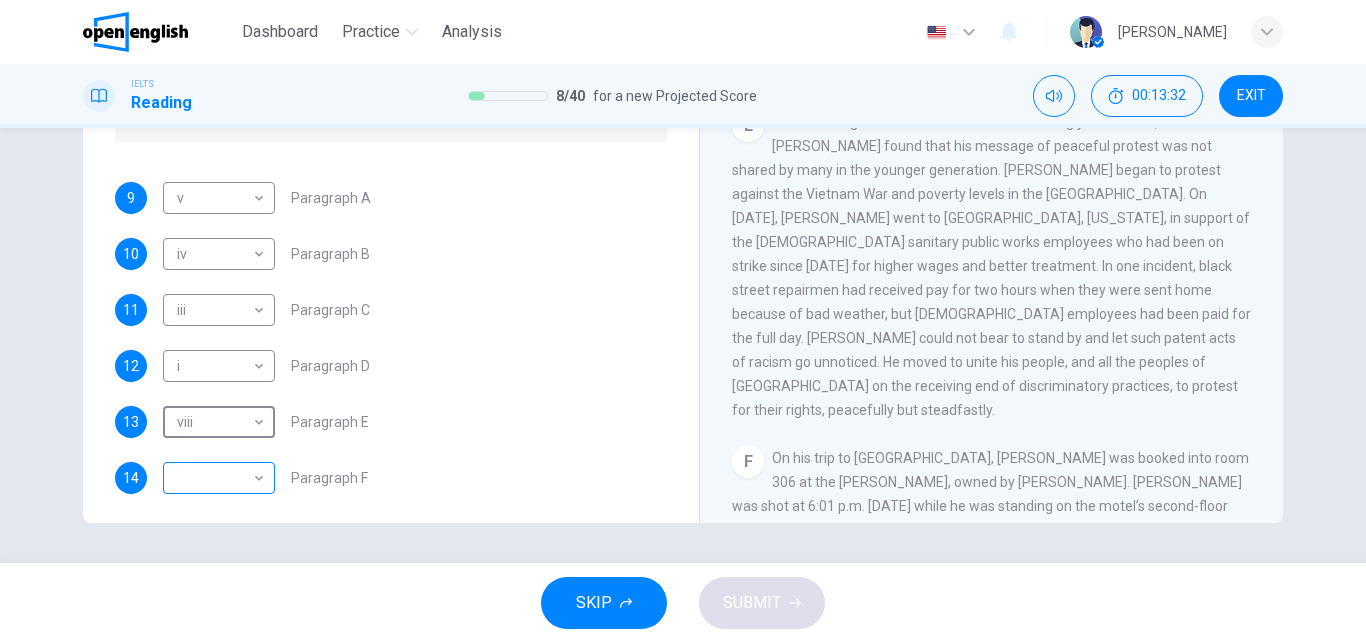 click on "This site uses cookies, as explained in our  Privacy Policy . If you agree to the use of cookies, please click the Accept button and continue to browse our site.   Privacy Policy Accept This site uses cookies, as explained in our  Privacy Policy . If you agree to the use of cookies, please click the Accept button and continue to browse our site.   Privacy Policy Accept Dashboard Practice Analysis English ** ​ Diana T. IELTS Reading 8 / 40 for a new Projected Score 00:13:32 EXIT Questions 9 - 14 The Reading Passage has 6 paragraphs.
Choose the correct heading for each paragraph  A – F , from the list of headings.
Write the correct number,  i – viii , in the spaces below. List of Headings i The memorable speech ii Unhappy about violence iii A tragic incident iv Protests and action v The background of an iconic man vi Making his mark internationally vii Difficult childhood viii Black street repairmen 9 v * ​ Paragraph A 10 iv ** ​ Paragraph B 11 iii *** ​ Paragraph C 12 i * ​ Paragraph D 13 viii" at bounding box center [683, 321] 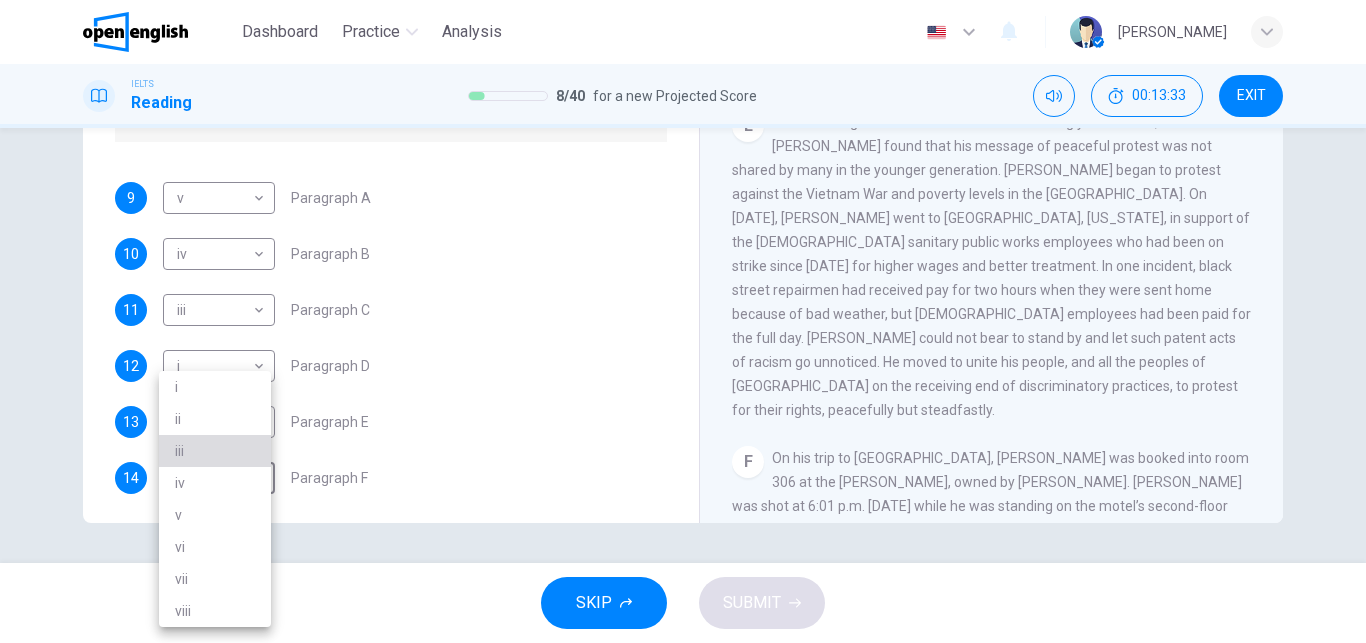click on "iii" at bounding box center (215, 451) 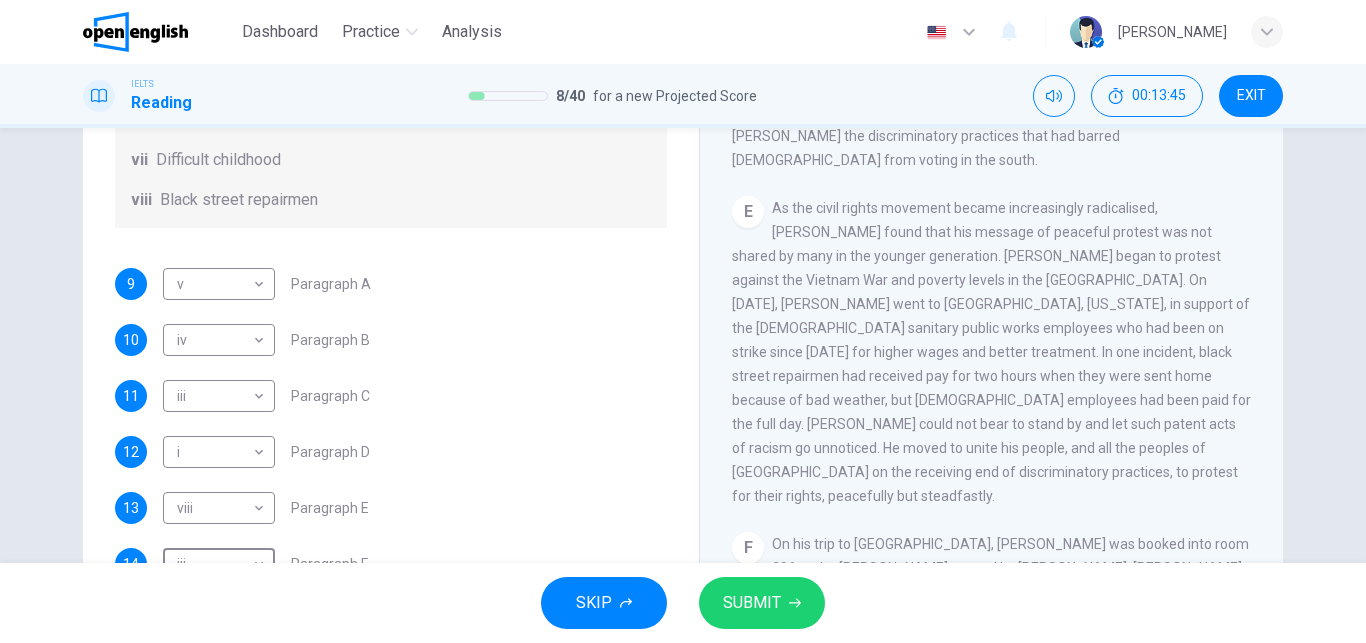 scroll, scrollTop: 256, scrollLeft: 0, axis: vertical 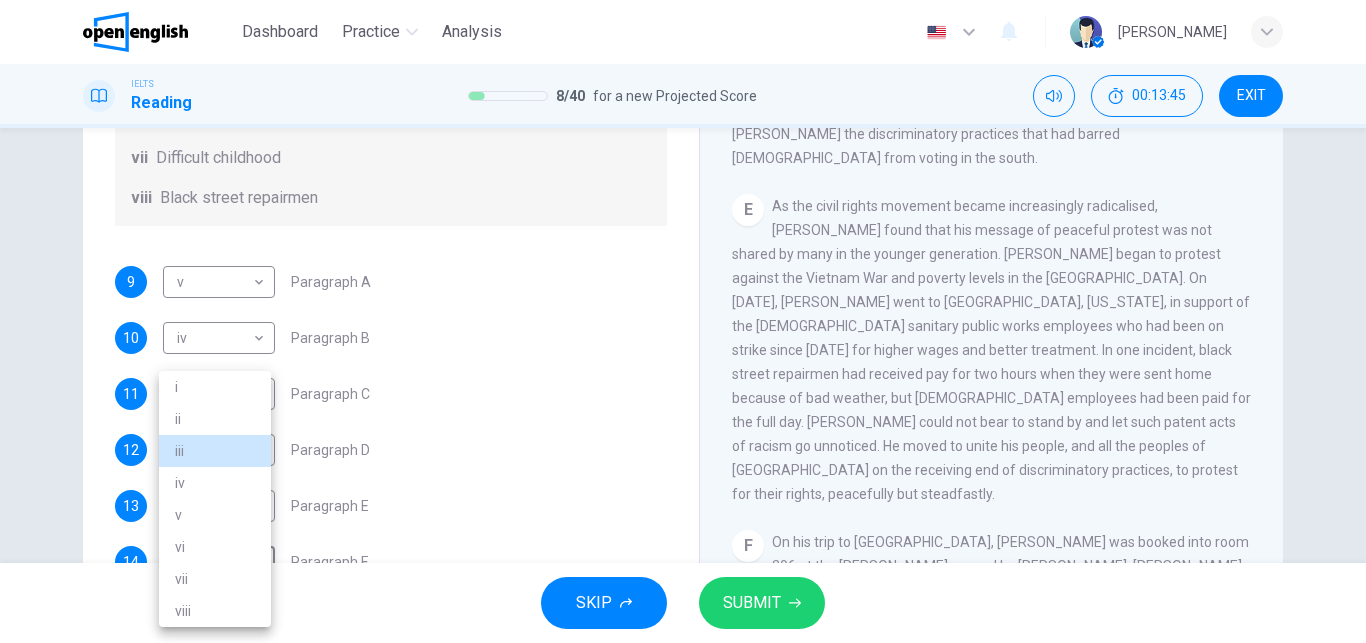 type 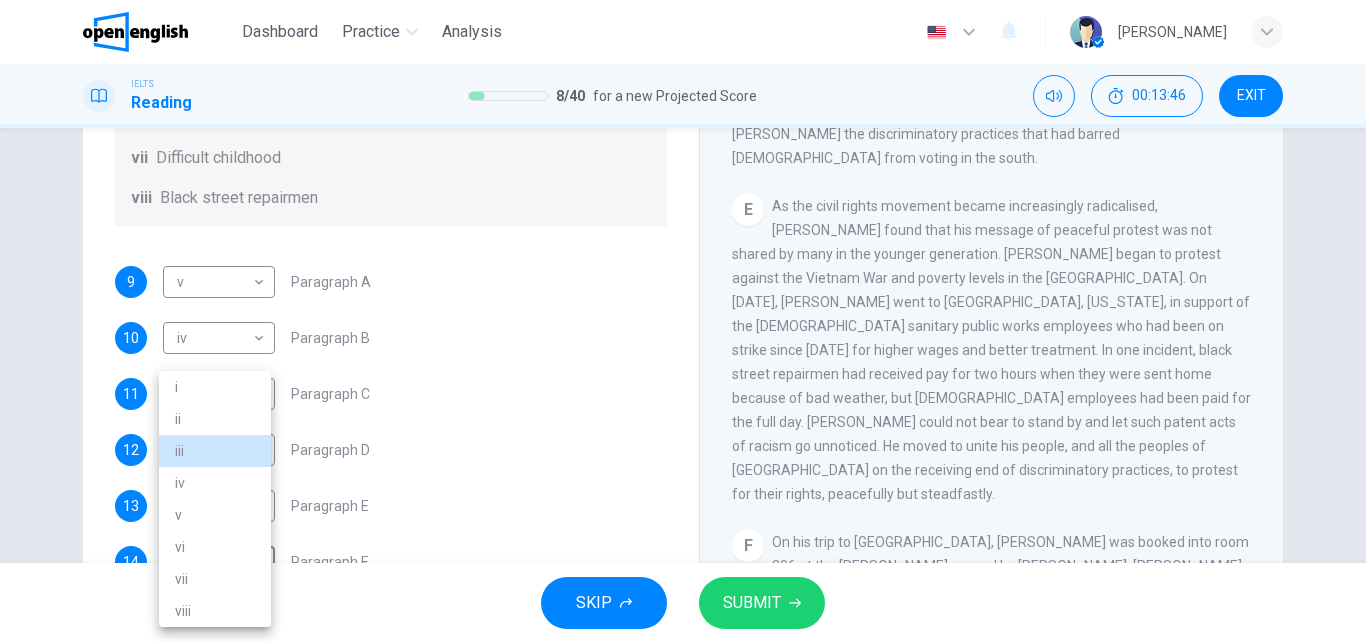 type 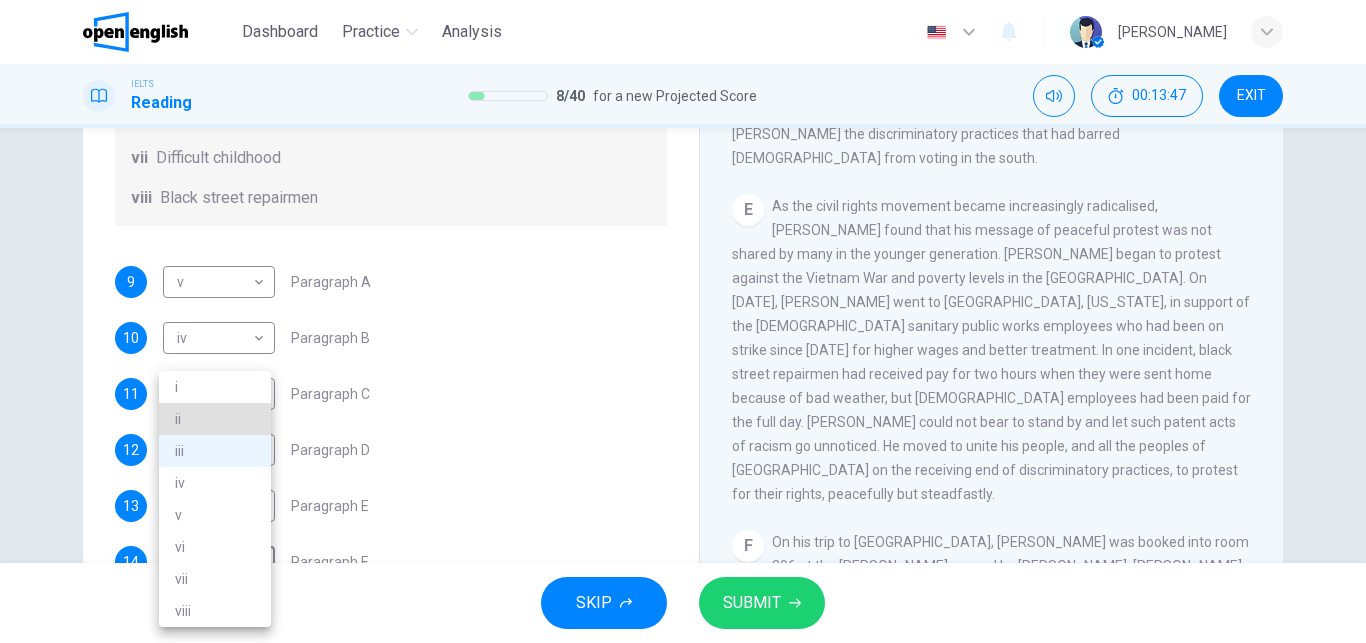 click at bounding box center [683, 321] 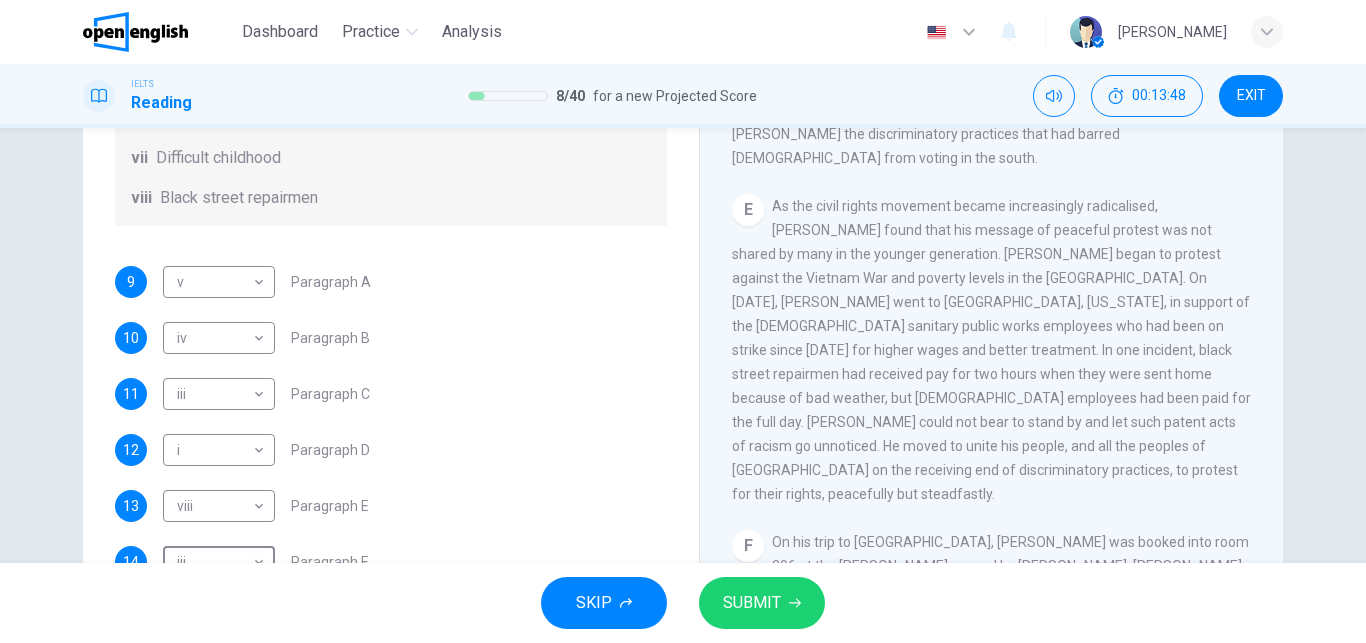 scroll, scrollTop: 340, scrollLeft: 0, axis: vertical 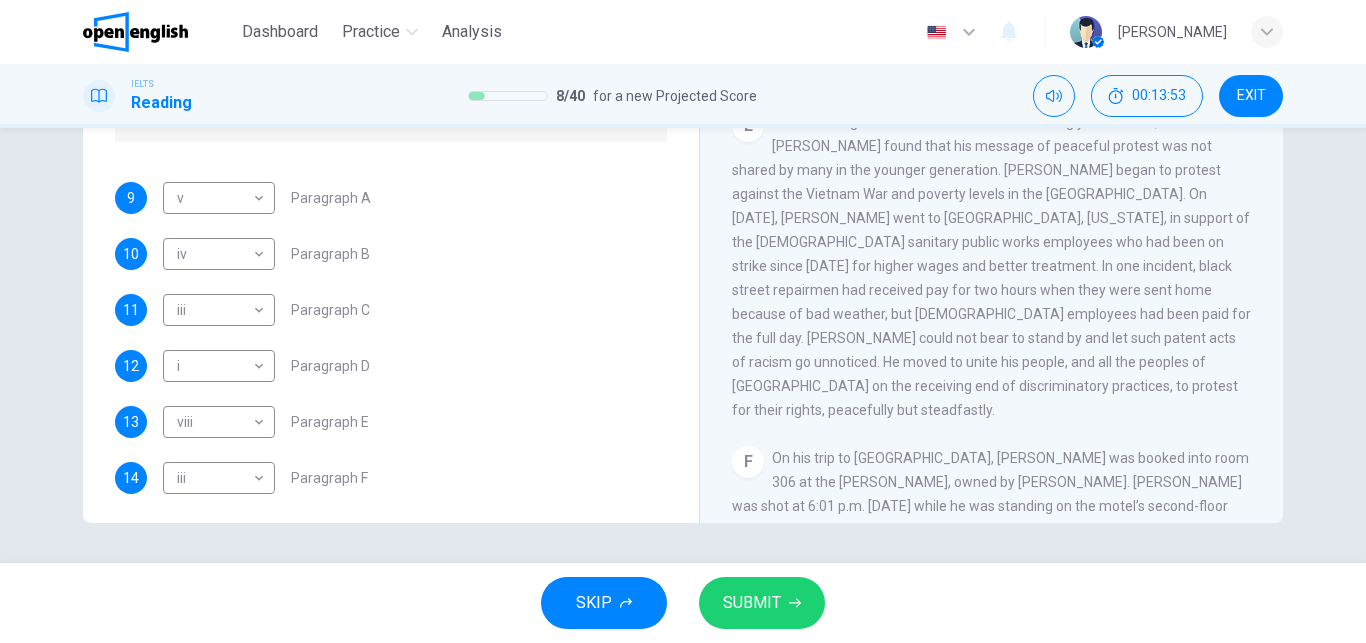 drag, startPoint x: 1264, startPoint y: 384, endPoint x: 1272, endPoint y: 364, distance: 21.540659 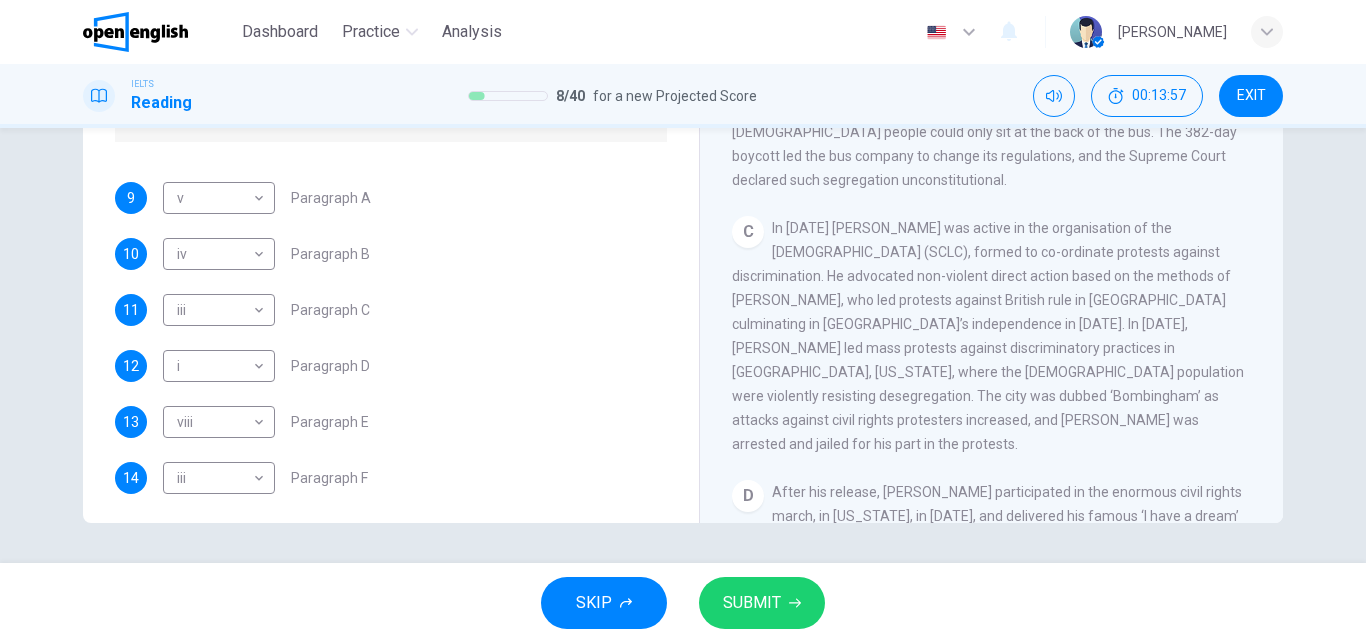 scroll, scrollTop: 703, scrollLeft: 0, axis: vertical 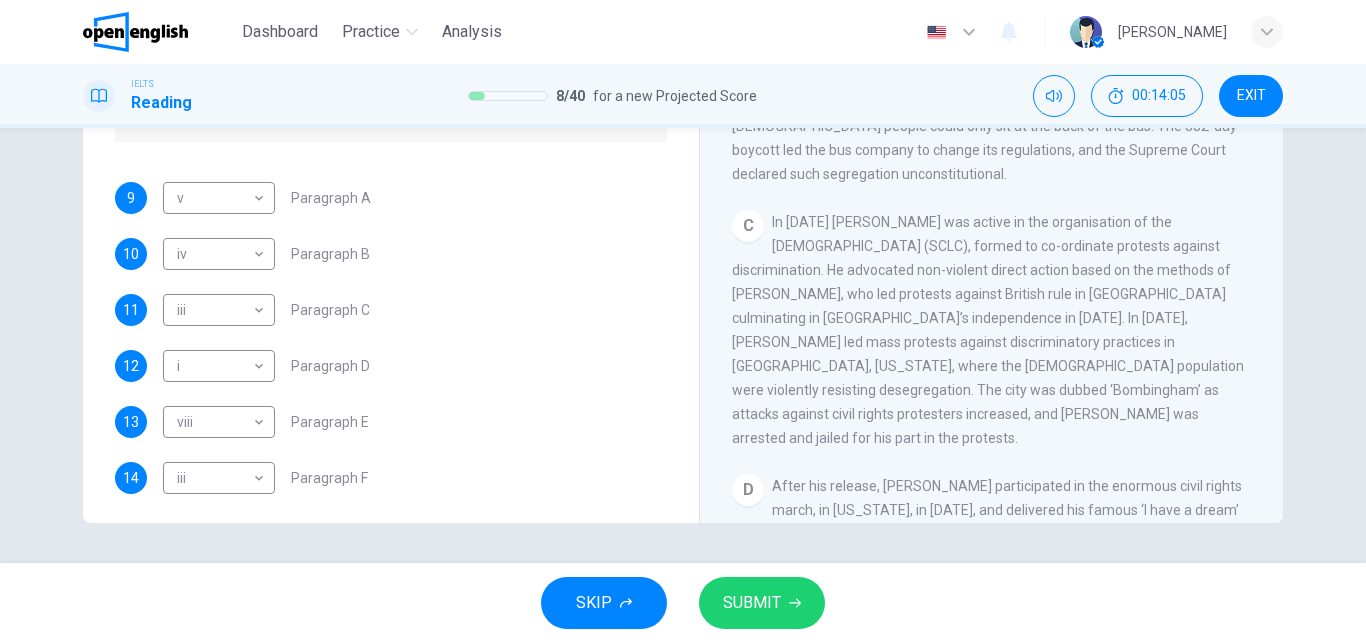 click on "CLICK TO ZOOM Click to Zoom A B Returning to the South to become pastor of a Baptist Church in Montgomery, Alabama, King first achieved national renown when he helped mobilise the black boycott of the Montgomery bus system in 1955. This was organised after Rosa Parks, a black woman, refused to give up her seat on the bus to a white man – in the segregated south, black people could only sit at the back of the bus. The 382-day boycott led the bus company to change its regulations, and the Supreme Court declared such segregation unconstitutional. C D E F On his trip to Memphis, King was booked into room 306 at the Lorraine Motel, owned by Walter Bailey. King was shot at 6:01 p.m. April 4, 1968 while he was standing on the motel’s second-floor balcony. King was rushed to St. Joseph’s Hospital, where doctors opened his chest and performed manual heart massage. He was pronounced dead at 7:05 p.m. King’s autopsy revealed that although he was only 39 years old, he had the heart of a 60-year old man." at bounding box center (1005, 219) 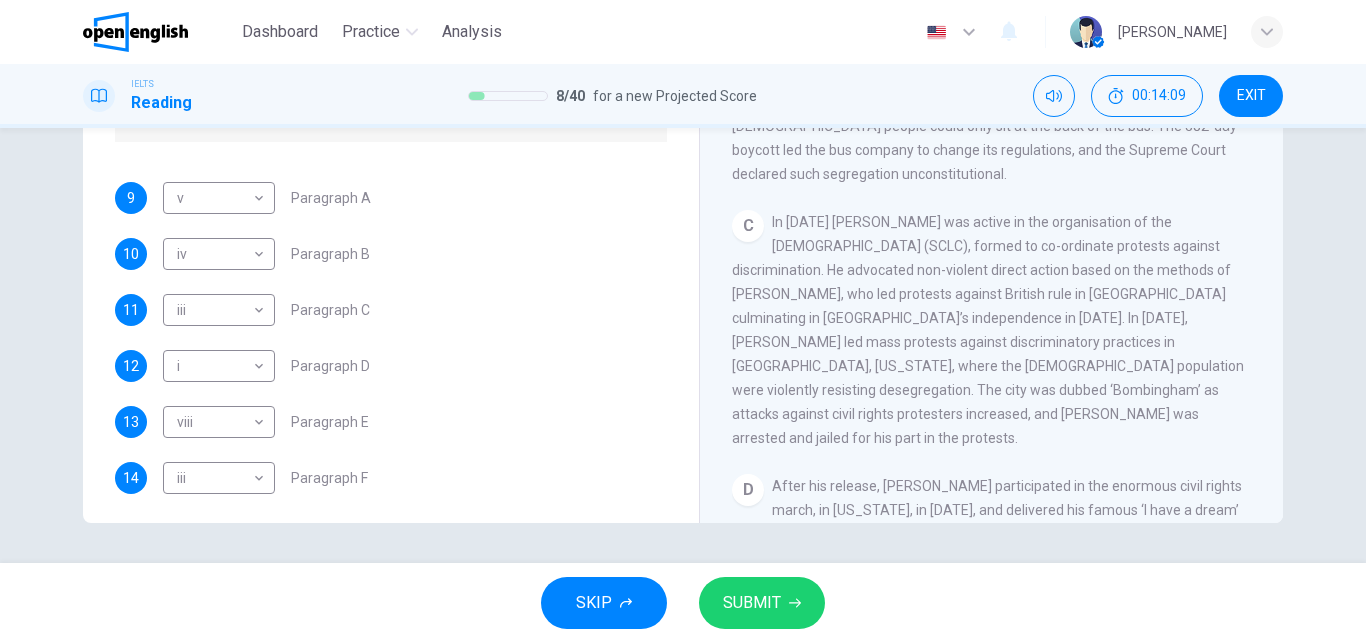 click on "Questions 9 - 14 The Reading Passage has 6 paragraphs.
Choose the correct heading for each paragraph  A – F , from the list of headings.
Write the correct number,  i – viii , in the spaces below. List of Headings i The memorable speech ii Unhappy about violence iii A tragic incident iv Protests and action v The background of an iconic man vi Making his mark internationally vii Difficult childhood viii Black street repairmen 9 v * ​ Paragraph A 10 iv ** ​ Paragraph B 11 iii *** ​ Paragraph C 12 i * ​ Paragraph D 13 viii **** ​ Paragraph E 14 iii *** ​ Paragraph F" at bounding box center [391, 22] 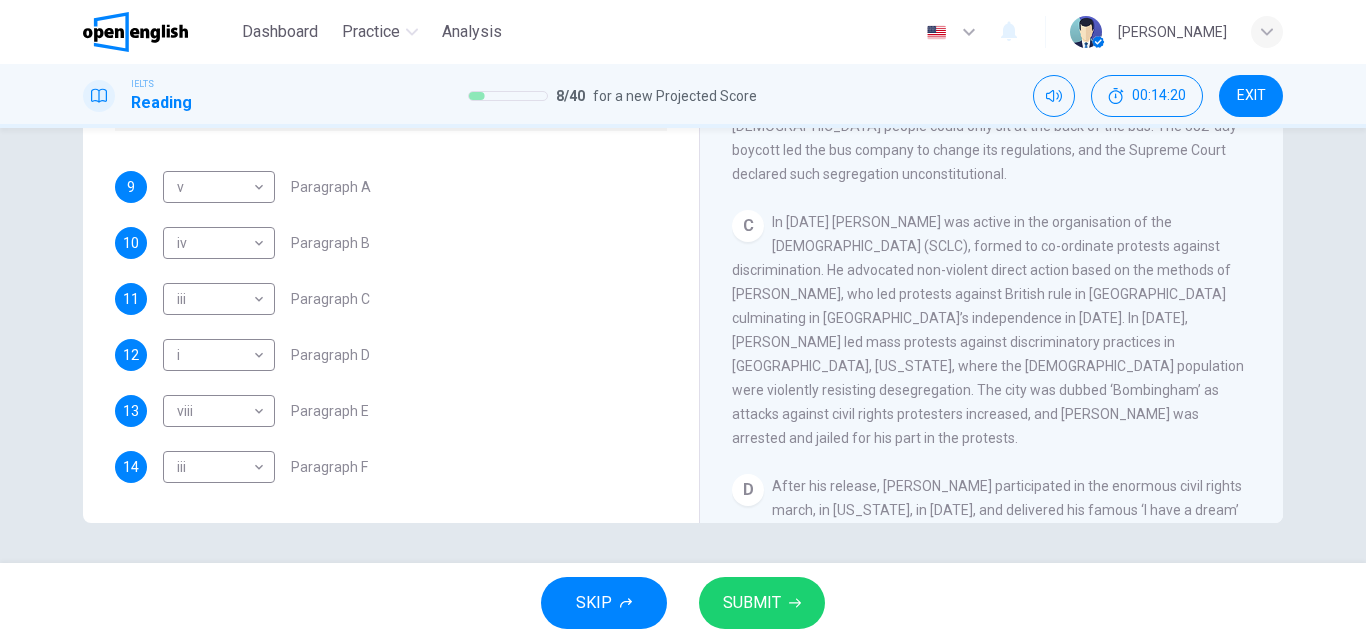 scroll, scrollTop: 334, scrollLeft: 0, axis: vertical 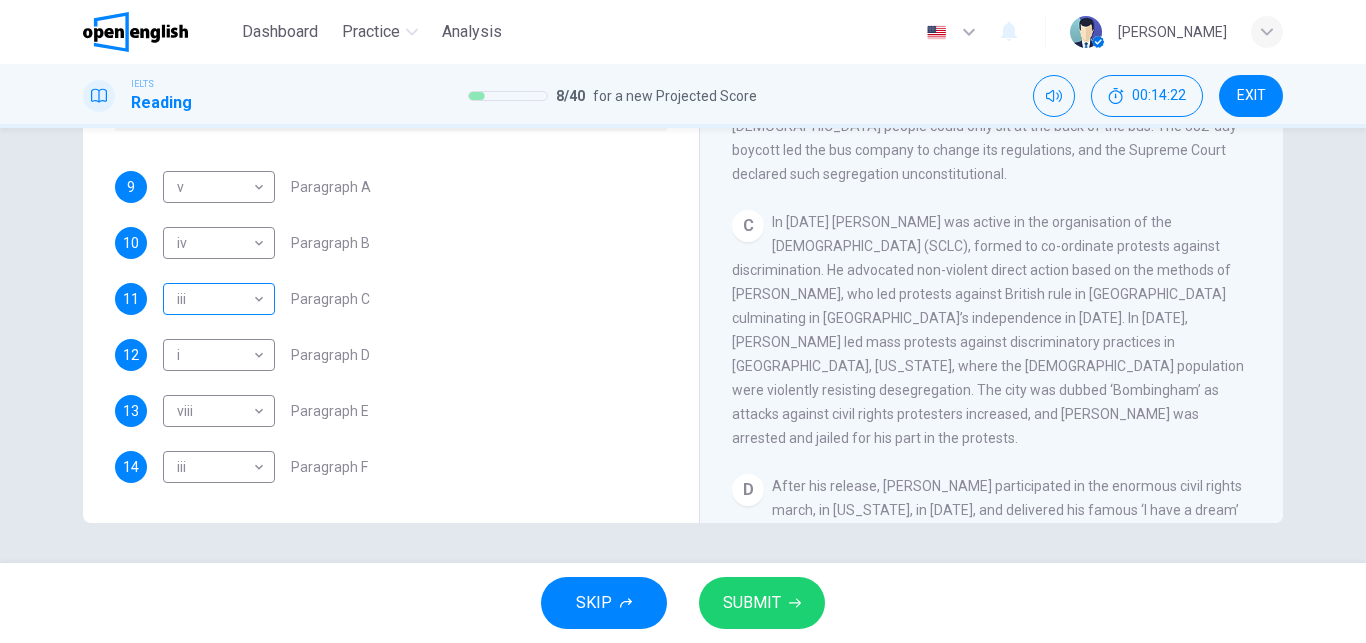 click on "This site uses cookies, as explained in our  Privacy Policy . If you agree to the use of cookies, please click the Accept button and continue to browse our site.   Privacy Policy Accept This site uses cookies, as explained in our  Privacy Policy . If you agree to the use of cookies, please click the Accept button and continue to browse our site.   Privacy Policy Accept Dashboard Practice Analysis English ** ​ Diana T. IELTS Reading 8 / 40 for a new Projected Score 00:14:22 EXIT Questions 9 - 14 The Reading Passage has 6 paragraphs.
Choose the correct heading for each paragraph  A – F , from the list of headings.
Write the correct number,  i – viii , in the spaces below. List of Headings i The memorable speech ii Unhappy about violence iii A tragic incident iv Protests and action v The background of an iconic man vi Making his mark internationally vii Difficult childhood viii Black street repairmen 9 v * ​ Paragraph A 10 iv ** ​ Paragraph B 11 iii *** ​ Paragraph C 12 i * ​ Paragraph D 13 viii" at bounding box center [683, 321] 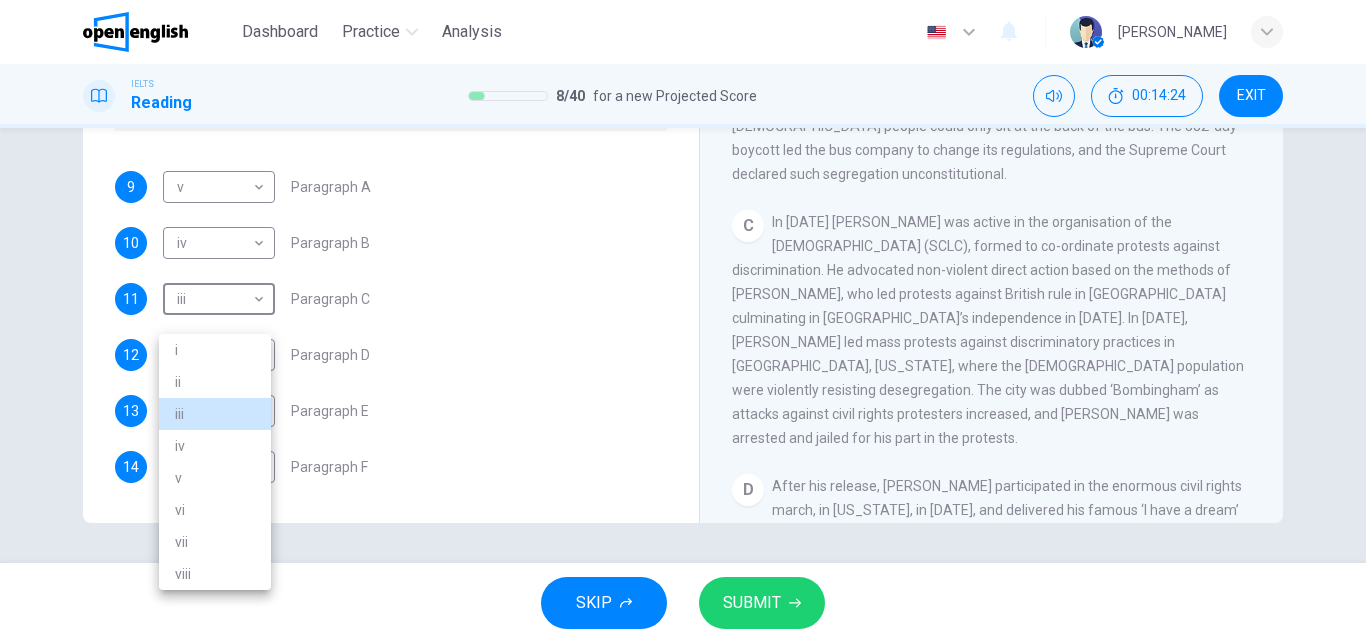 click on "iv" at bounding box center [215, 446] 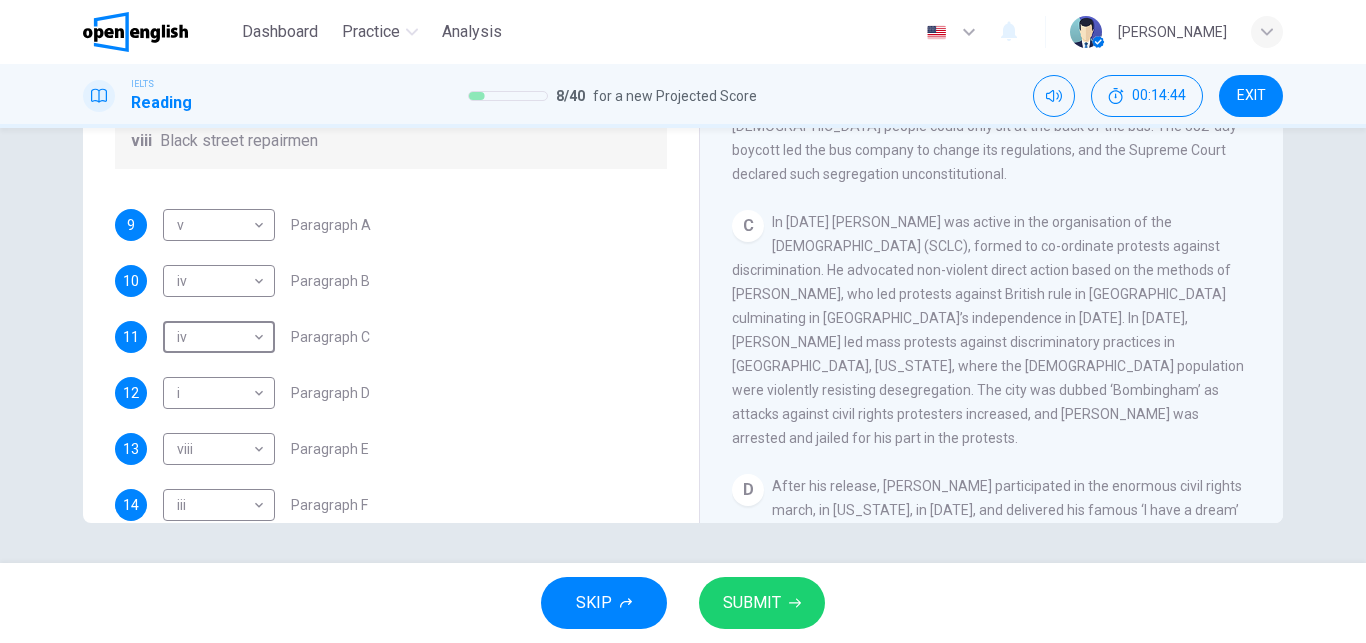 scroll, scrollTop: 300, scrollLeft: 0, axis: vertical 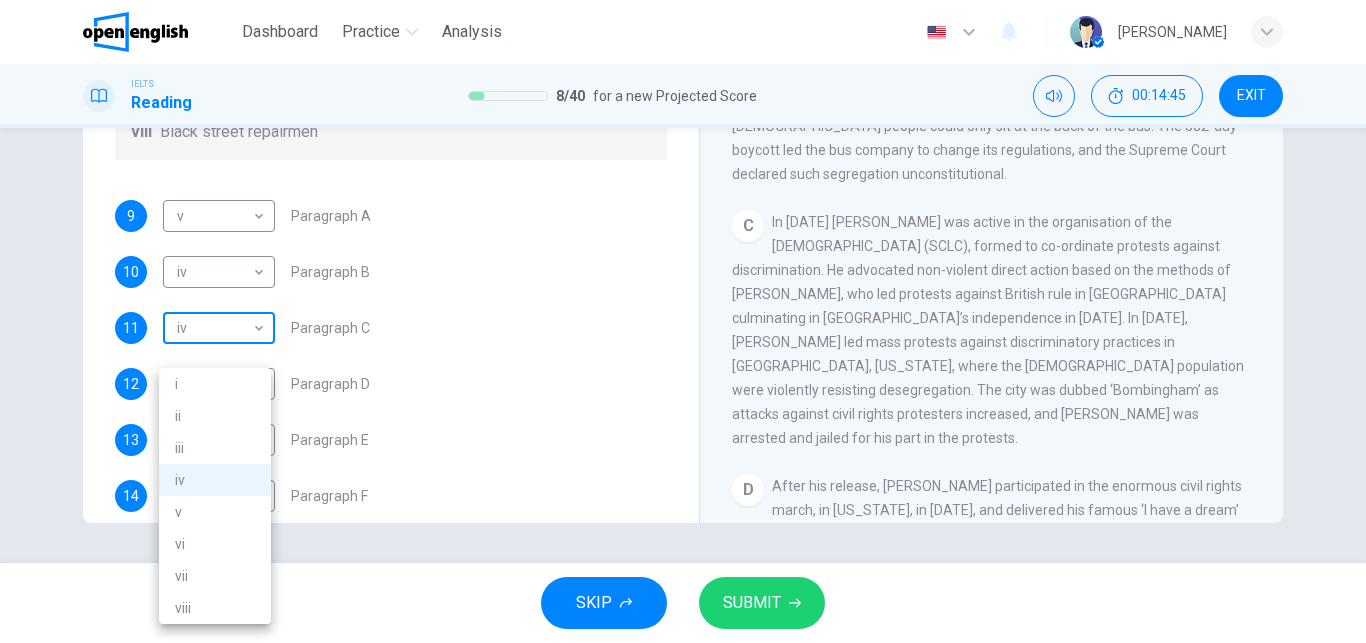 click on "This site uses cookies, as explained in our  Privacy Policy . If you agree to the use of cookies, please click the Accept button and continue to browse our site.   Privacy Policy Accept This site uses cookies, as explained in our  Privacy Policy . If you agree to the use of cookies, please click the Accept button and continue to browse our site.   Privacy Policy Accept Dashboard Practice Analysis English ** ​ Diana T. IELTS Reading 8 / 40 for a new Projected Score 00:14:45 EXIT Questions 9 - 14 The Reading Passage has 6 paragraphs.
Choose the correct heading for each paragraph  A – F , from the list of headings.
Write the correct number,  i – viii , in the spaces below. List of Headings i The memorable speech ii Unhappy about violence iii A tragic incident iv Protests and action v The background of an iconic man vi Making his mark internationally vii Difficult childhood viii Black street repairmen 9 v * ​ Paragraph A 10 iv ** ​ Paragraph B 11 iv ** ​ Paragraph C 12 i * ​ Paragraph D 13 viii 14" at bounding box center [683, 321] 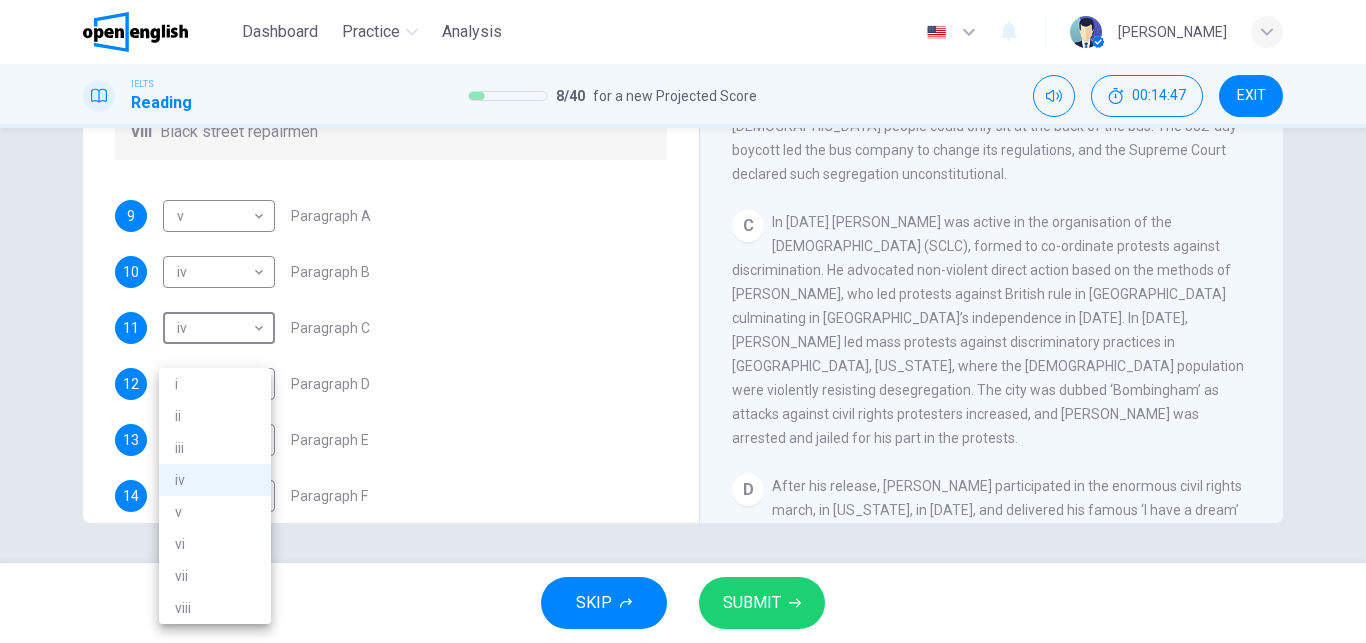 click on "vi" at bounding box center [215, 544] 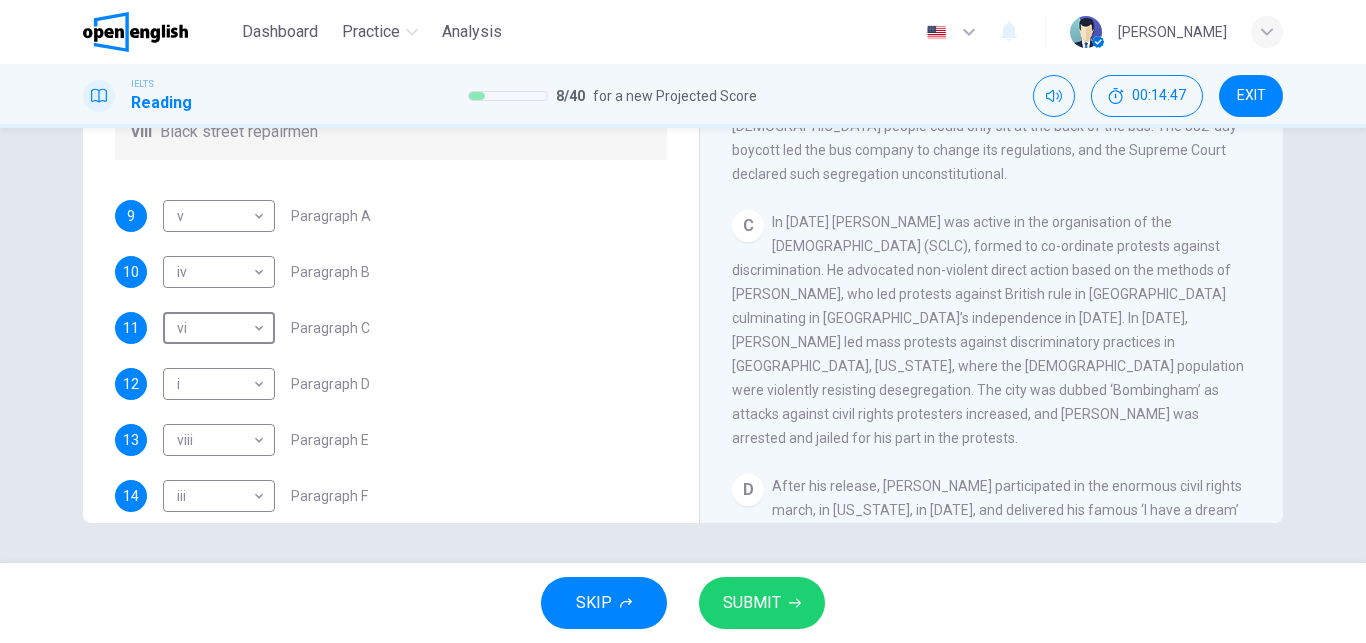 type on "**" 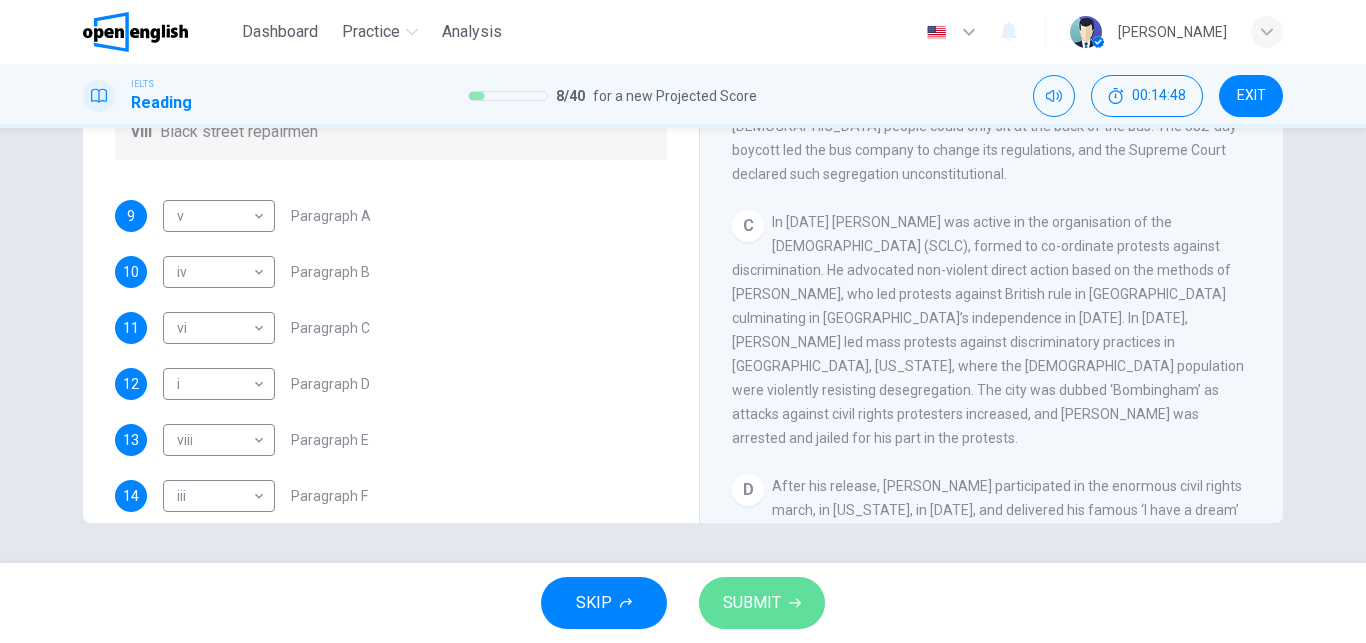 click on "SUBMIT" at bounding box center [752, 603] 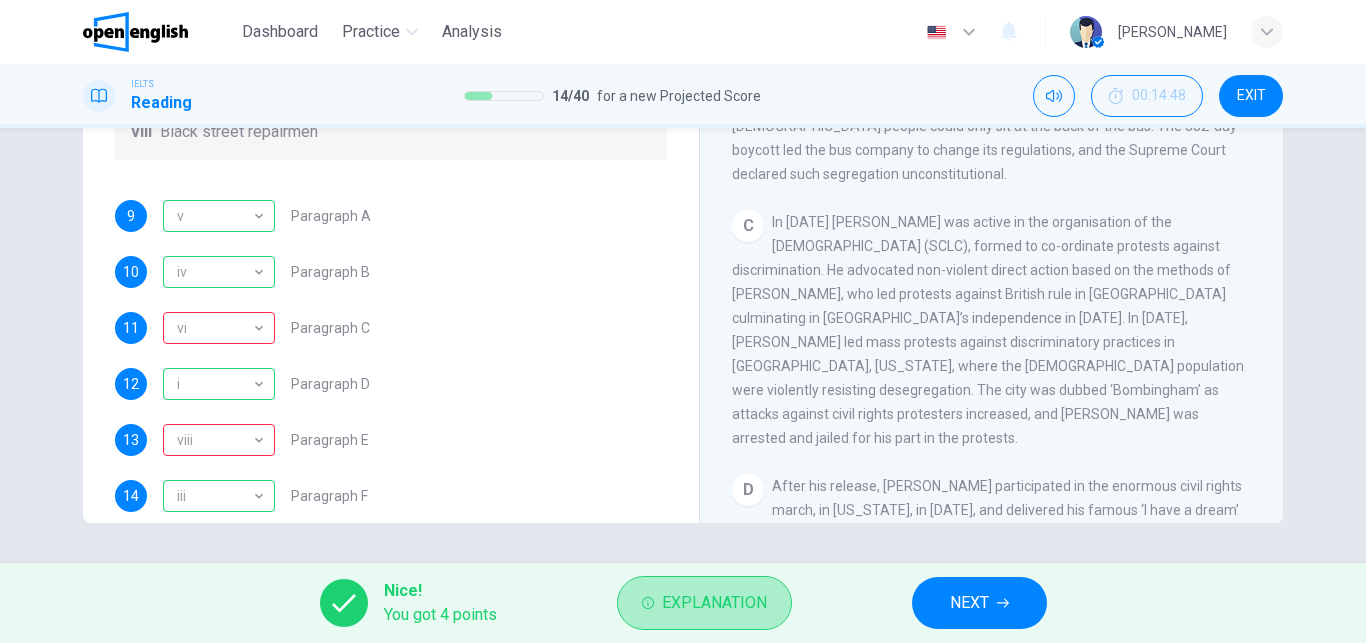 click on "Explanation" at bounding box center [714, 603] 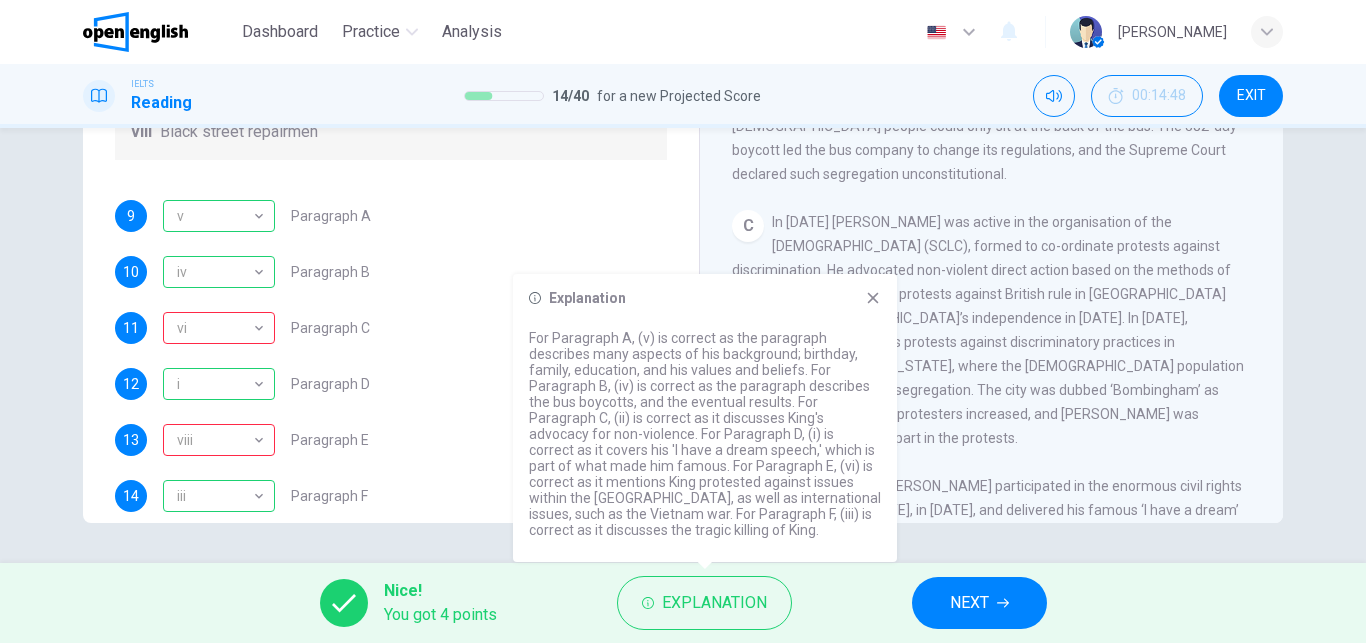 click on "NEXT" at bounding box center (969, 603) 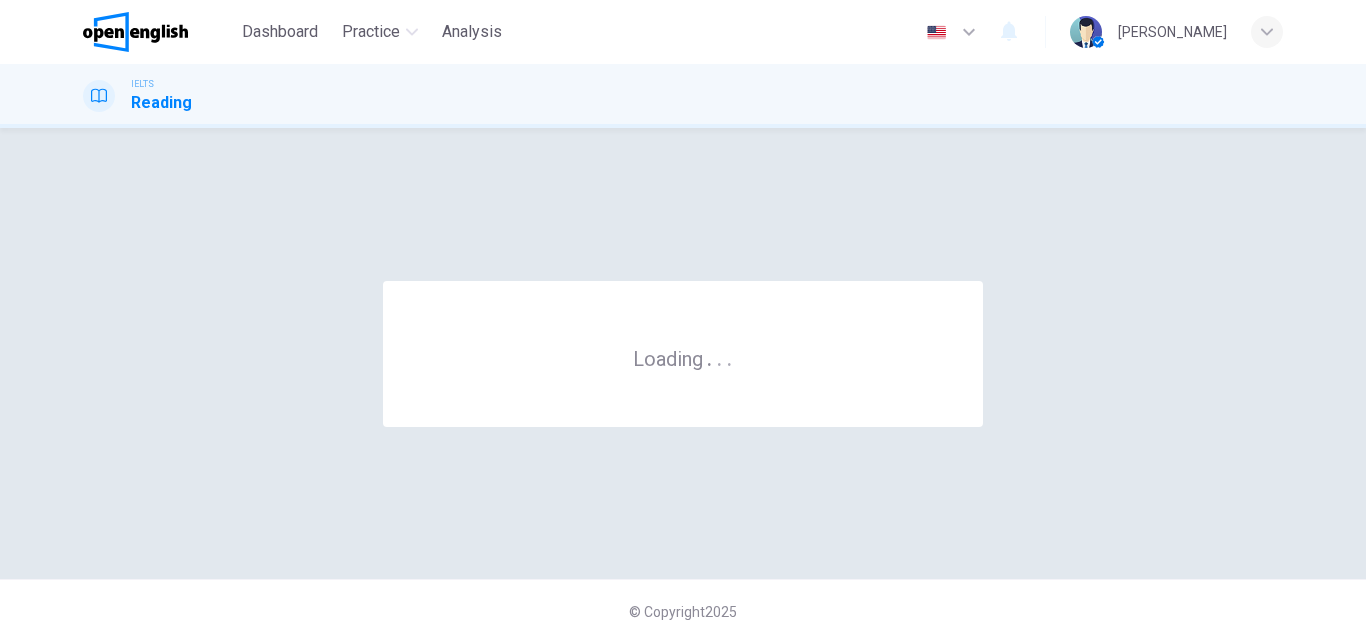 scroll, scrollTop: 0, scrollLeft: 0, axis: both 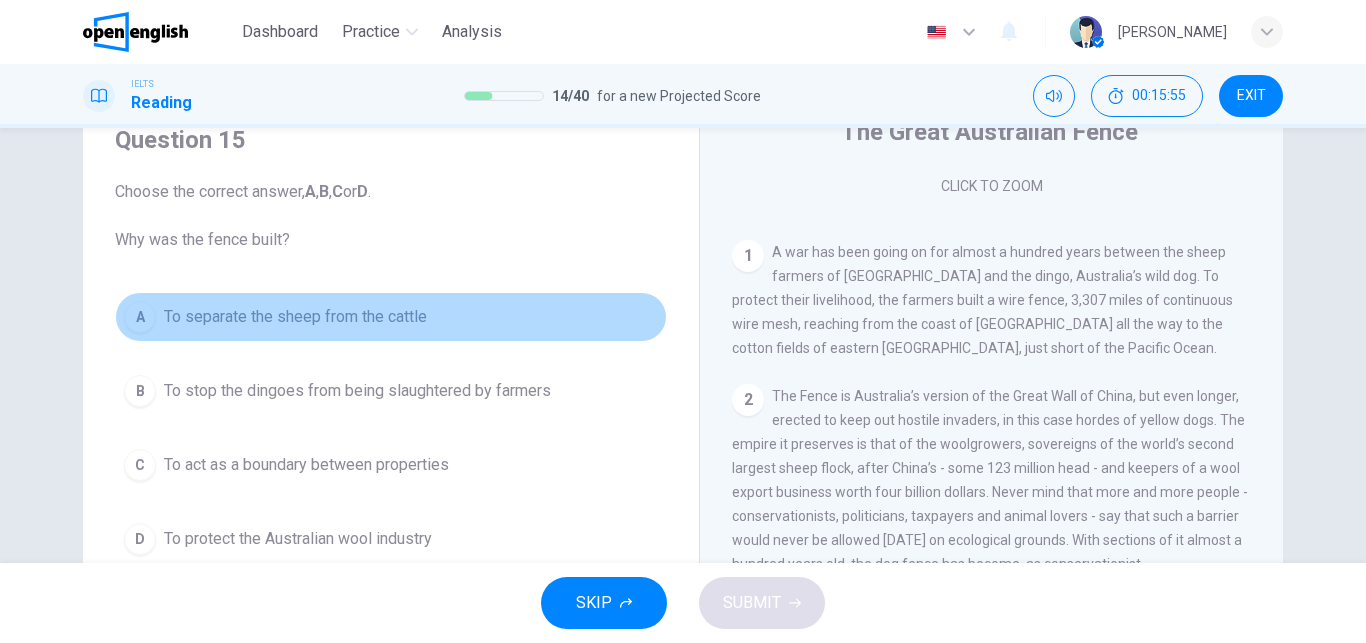 click on "A" at bounding box center [140, 317] 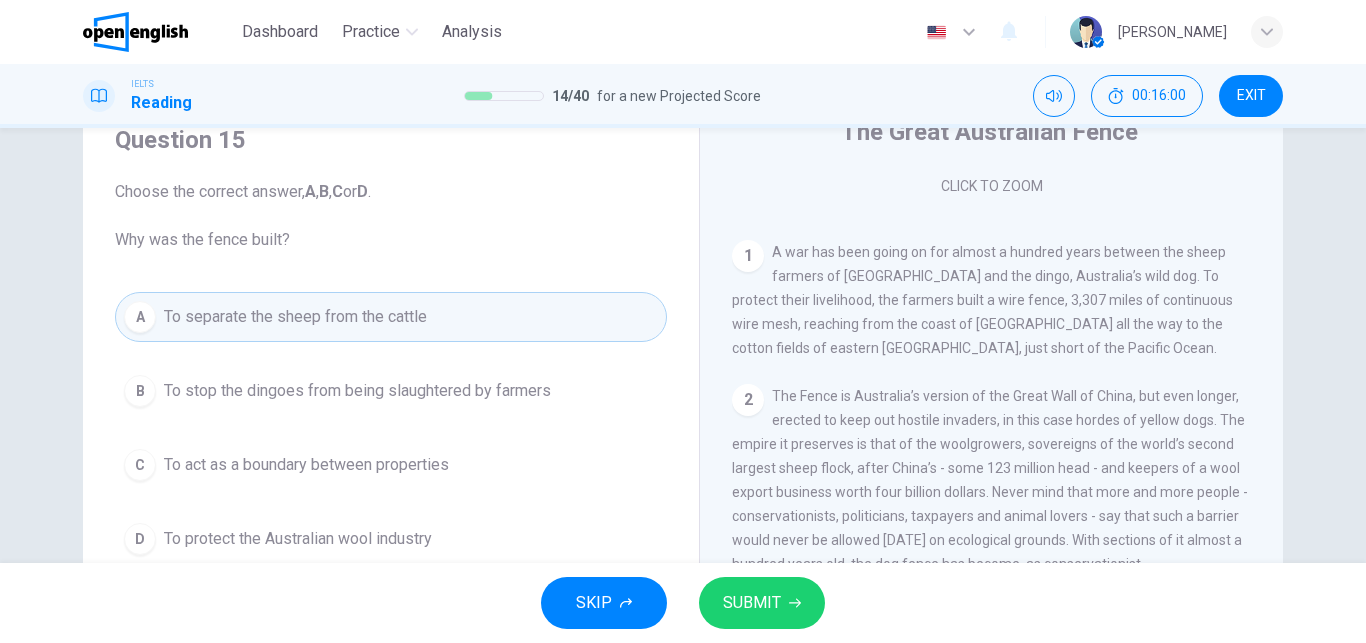 click on "SUBMIT" at bounding box center (752, 603) 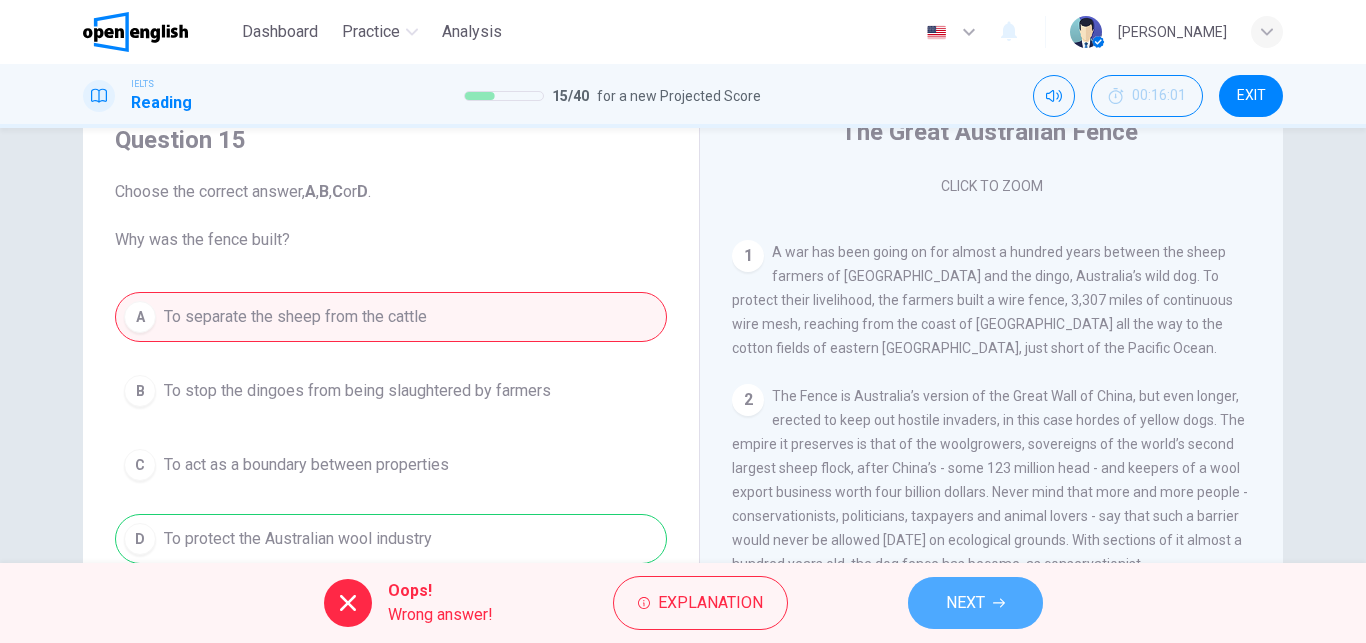 click on "NEXT" at bounding box center [965, 603] 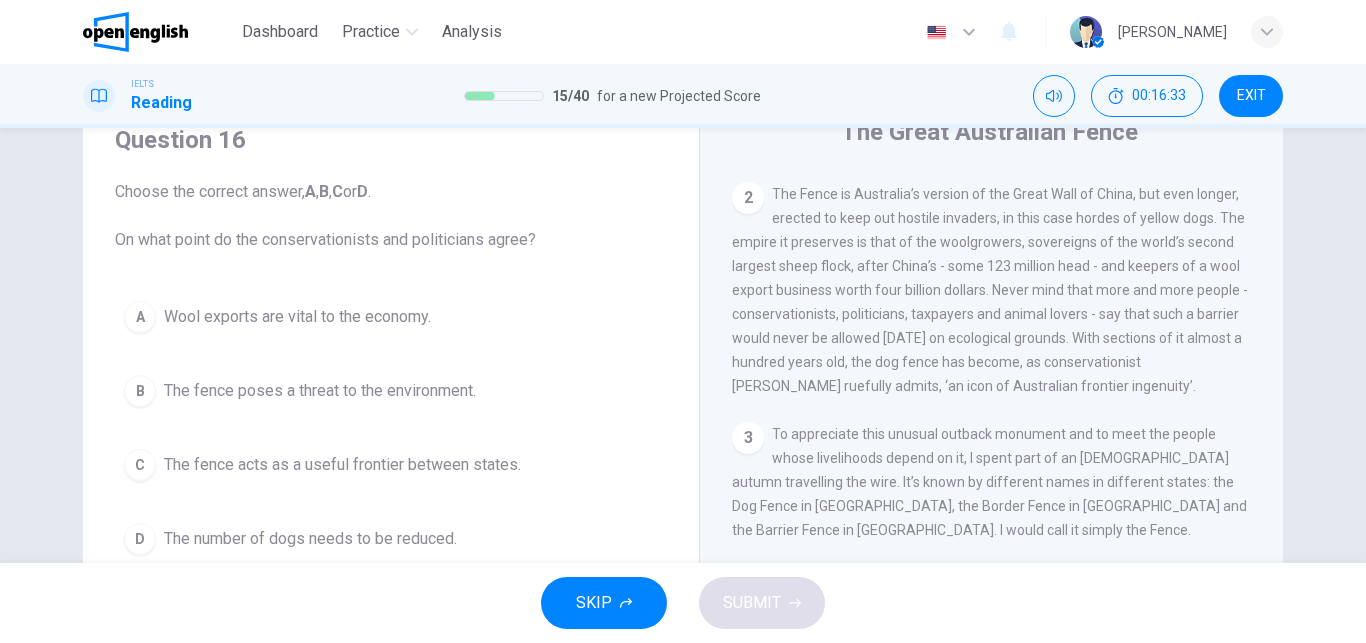 scroll, scrollTop: 559, scrollLeft: 0, axis: vertical 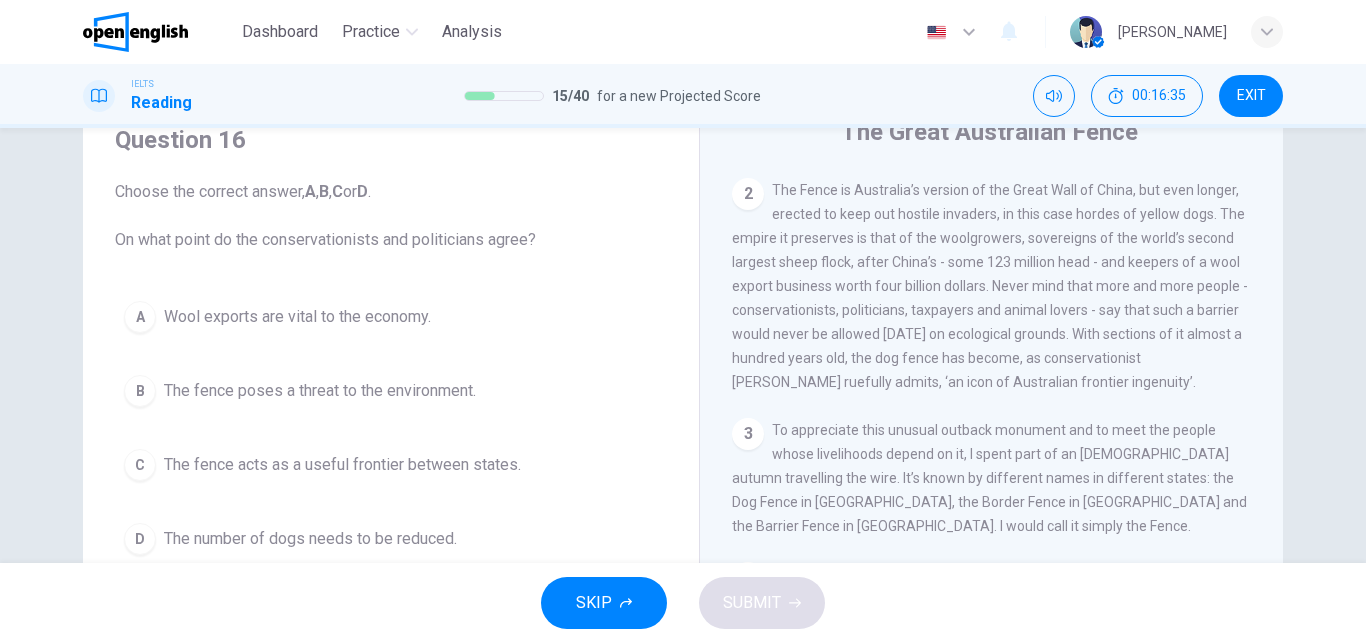 click on "EXIT" at bounding box center (1251, 96) 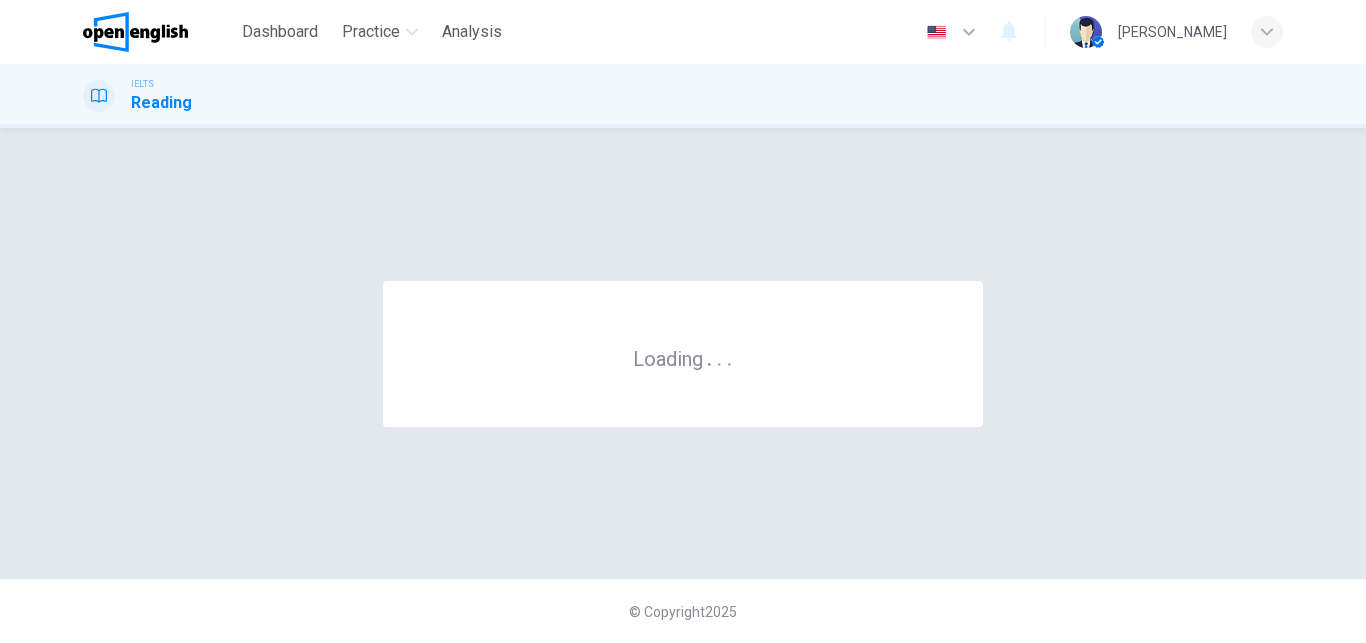 scroll, scrollTop: 0, scrollLeft: 0, axis: both 